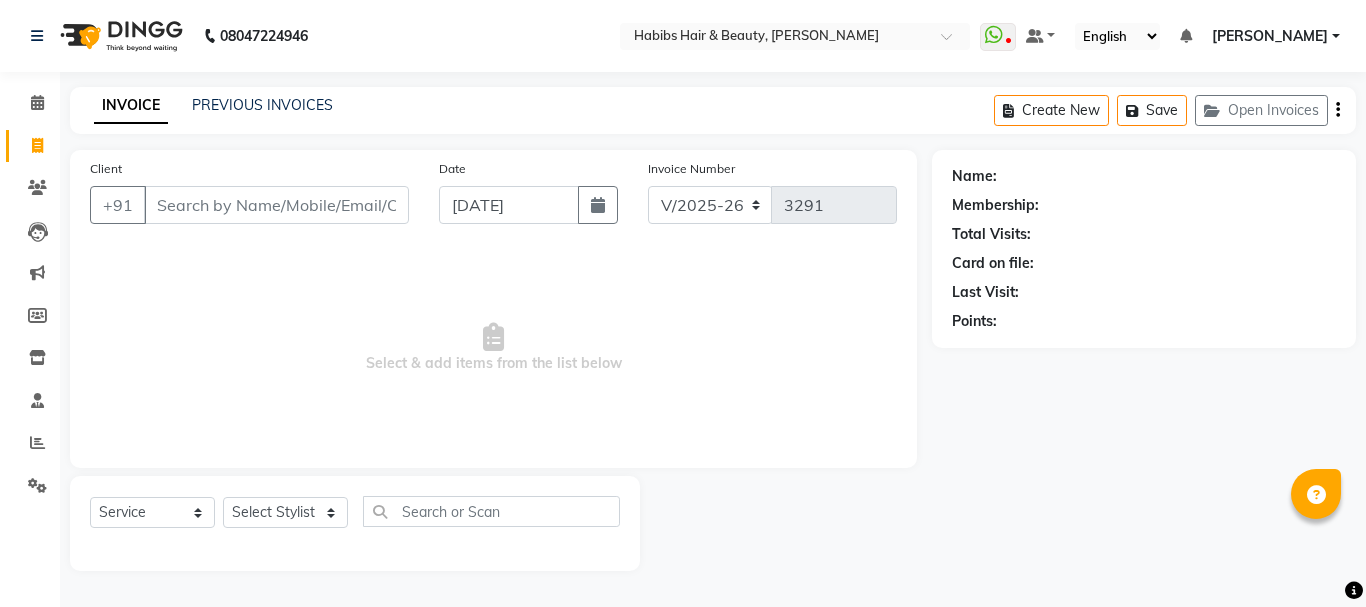 select on "3712" 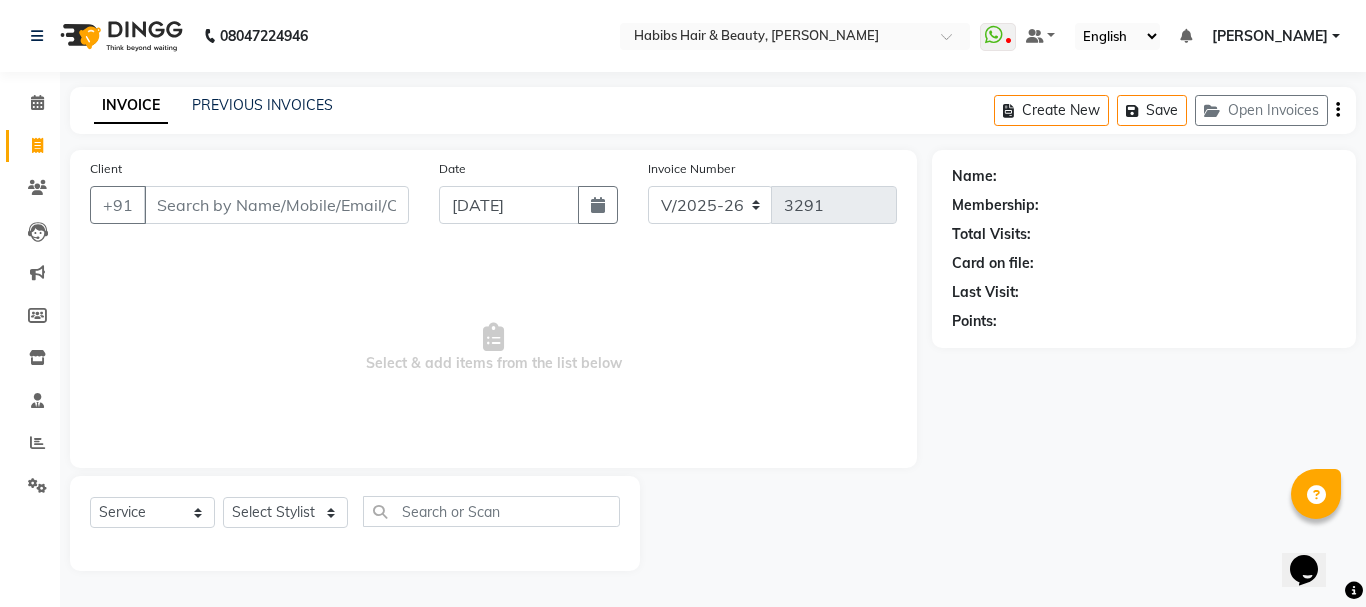 click on "Client" at bounding box center (276, 205) 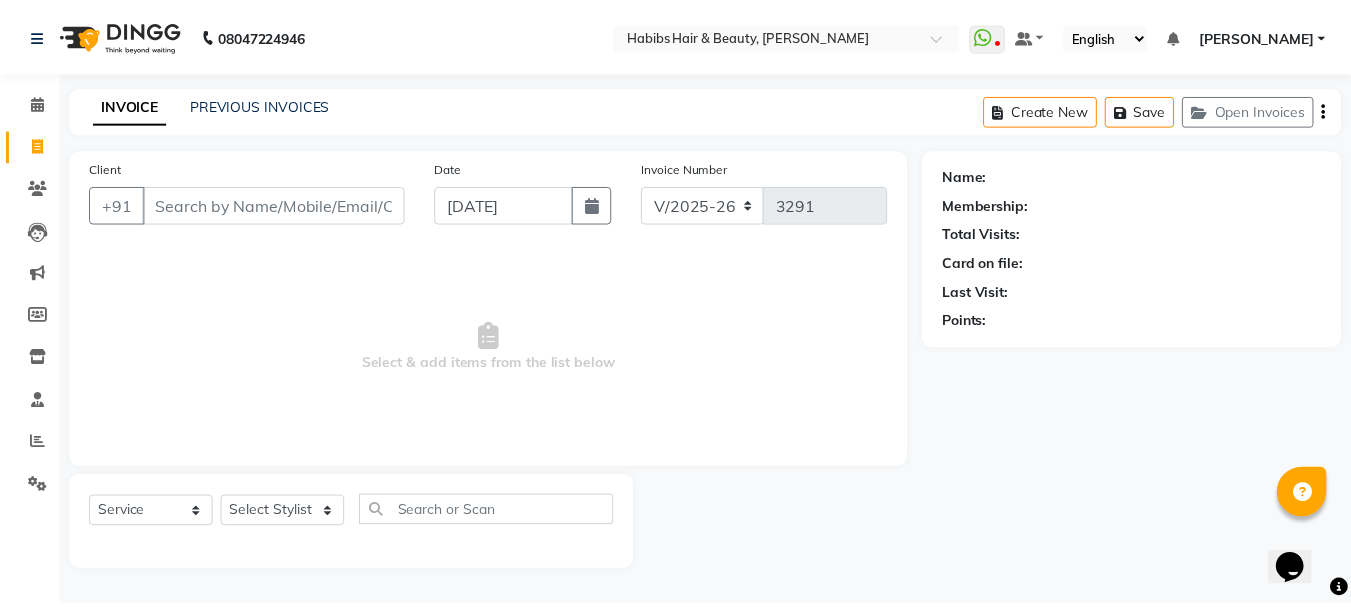 scroll, scrollTop: 0, scrollLeft: 0, axis: both 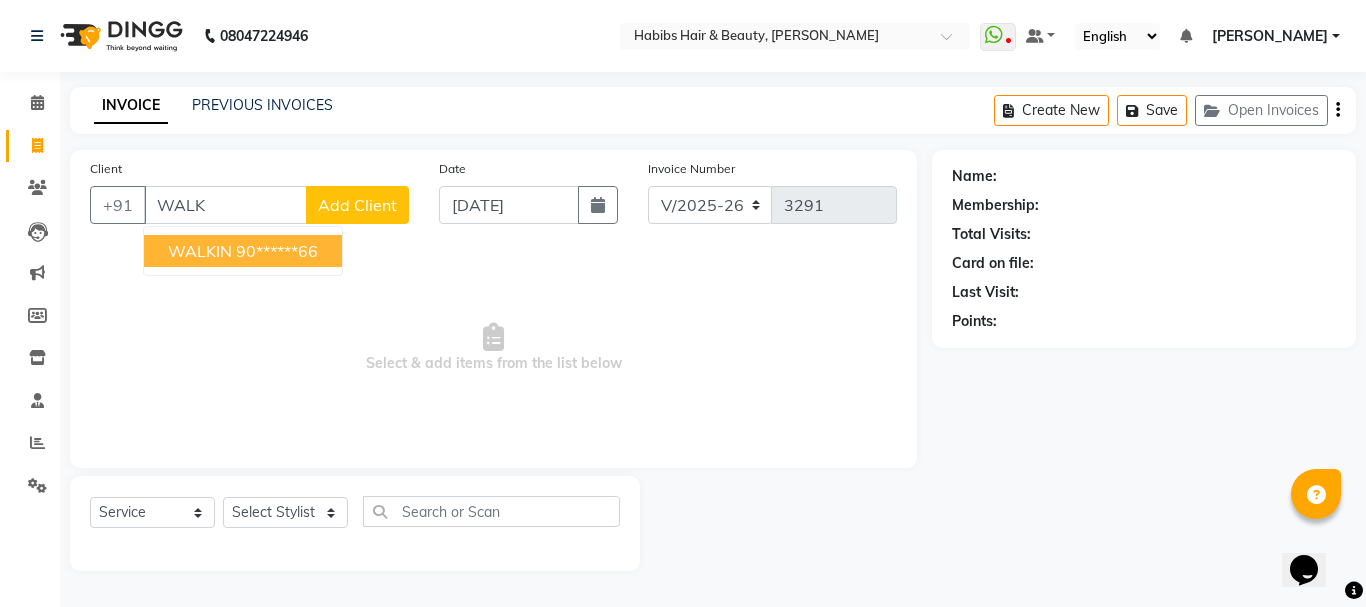 click on "90******66" at bounding box center (277, 251) 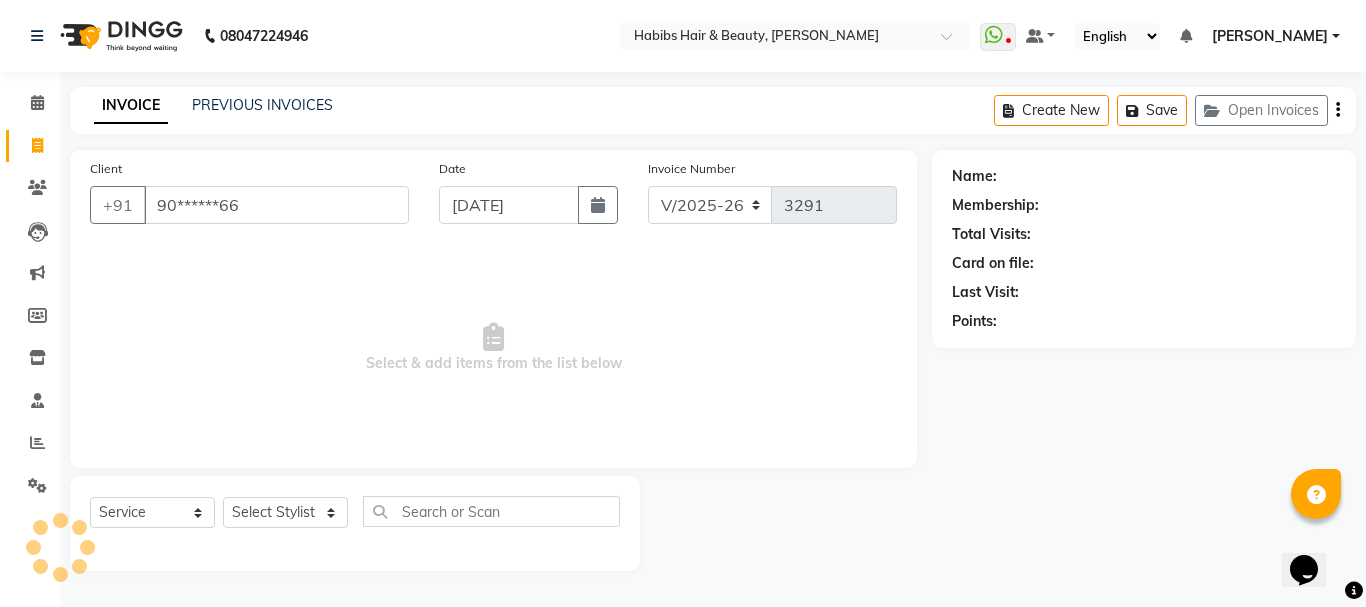 type on "90******66" 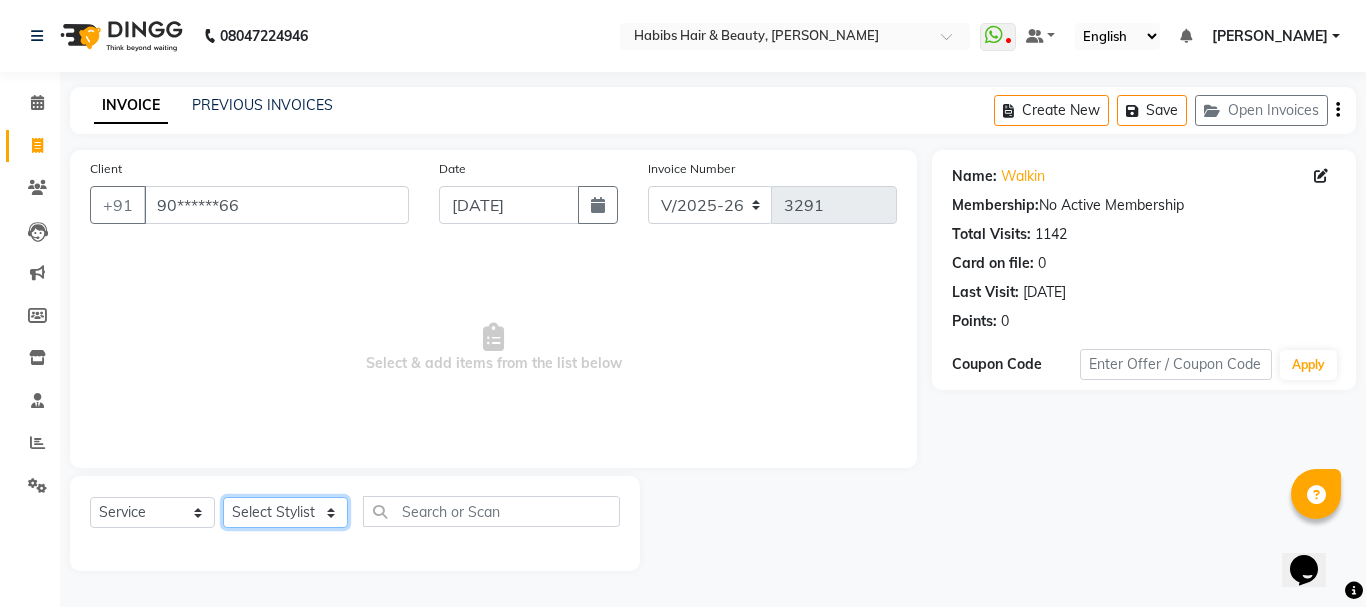 click on "Select Stylist Admin Akshay [PERSON_NAME] [PERSON_NAME] [PERSON_NAME]	 [PERSON_NAME][DATE] [PERSON_NAME]" 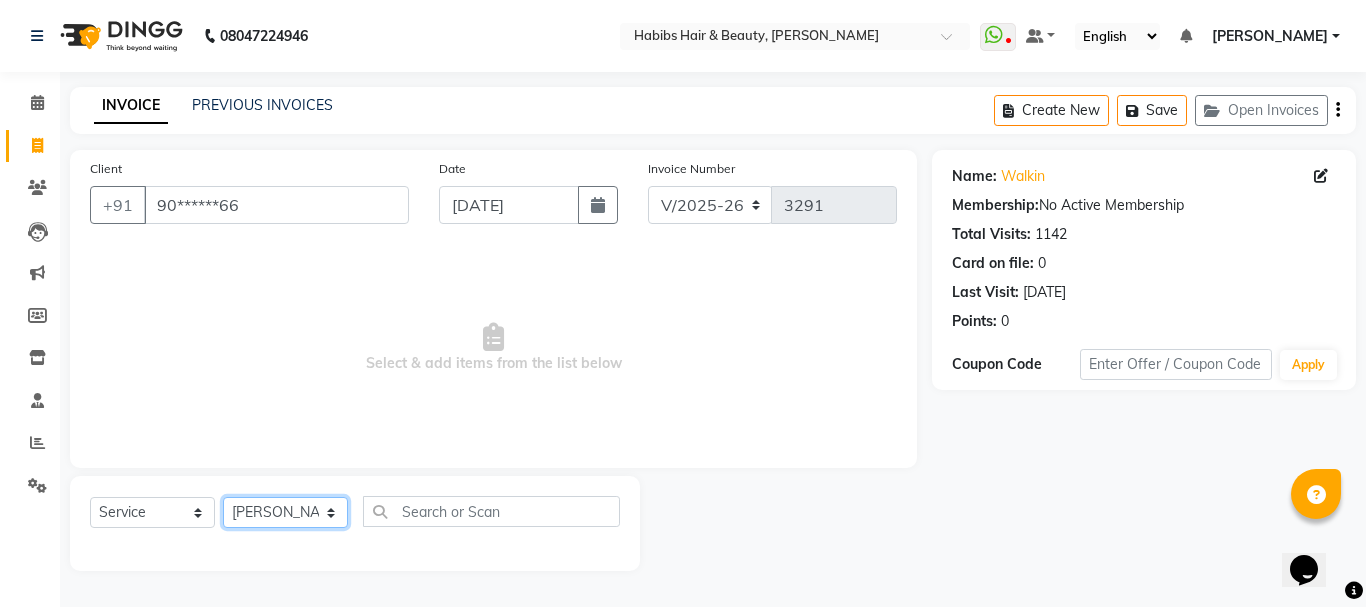 click on "Select Stylist Admin Akshay [PERSON_NAME] [PERSON_NAME] [PERSON_NAME]	 [PERSON_NAME][DATE] [PERSON_NAME]" 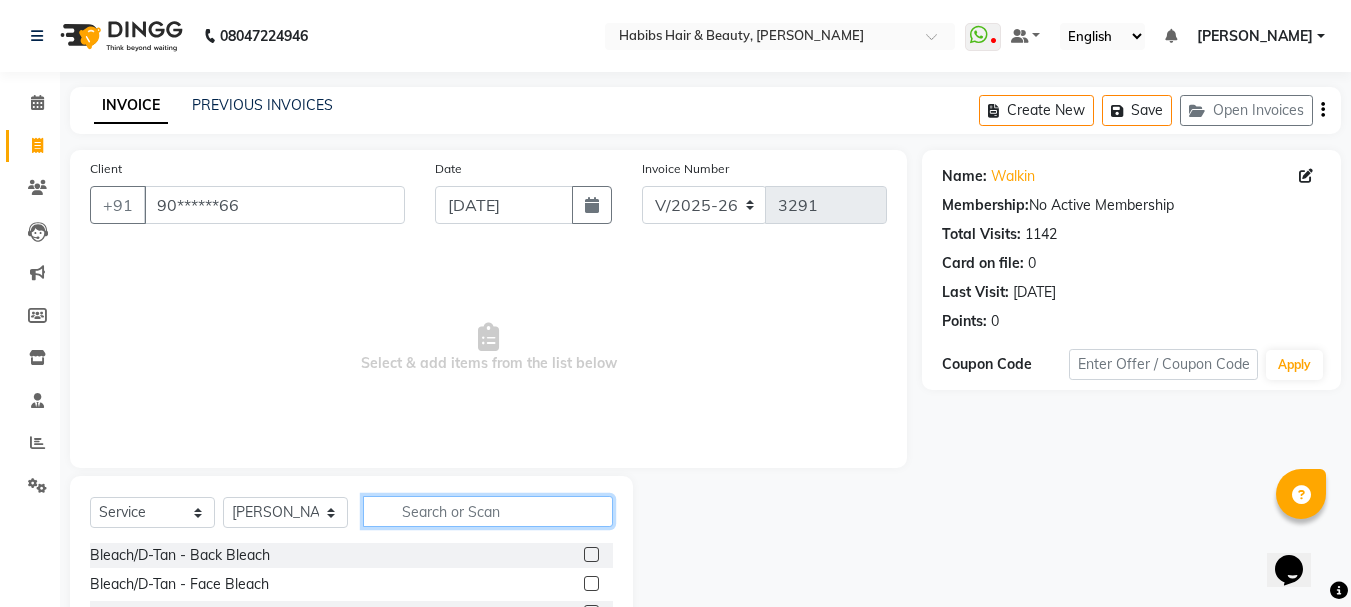 click 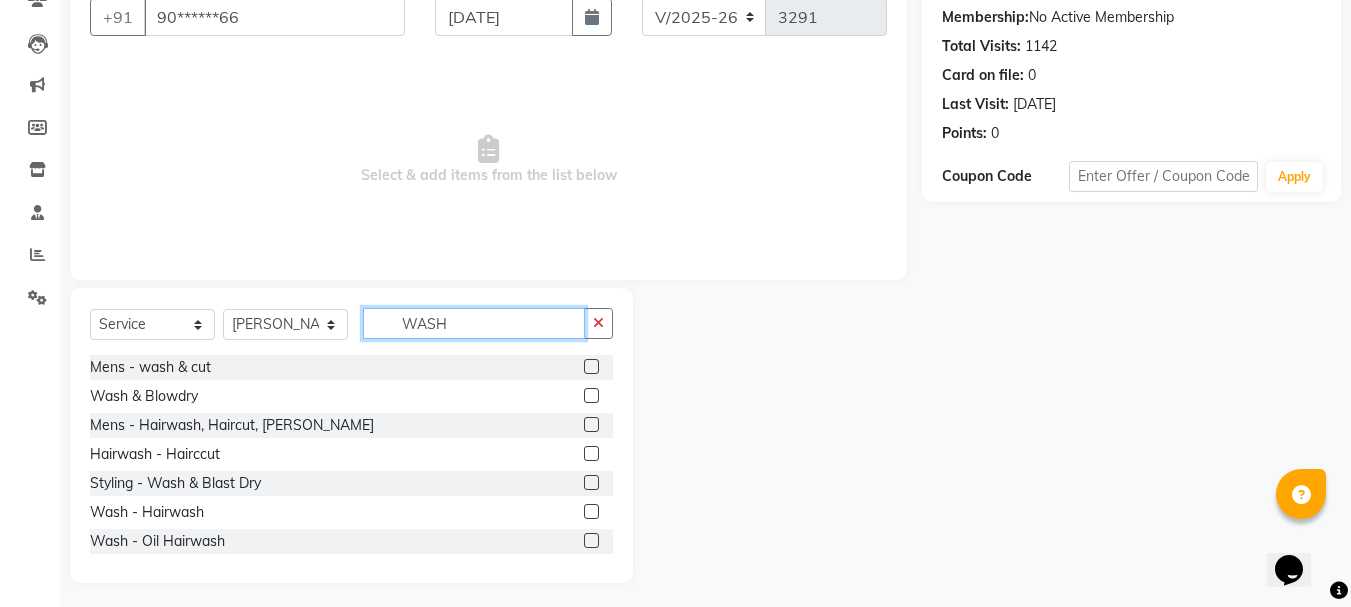 scroll, scrollTop: 194, scrollLeft: 0, axis: vertical 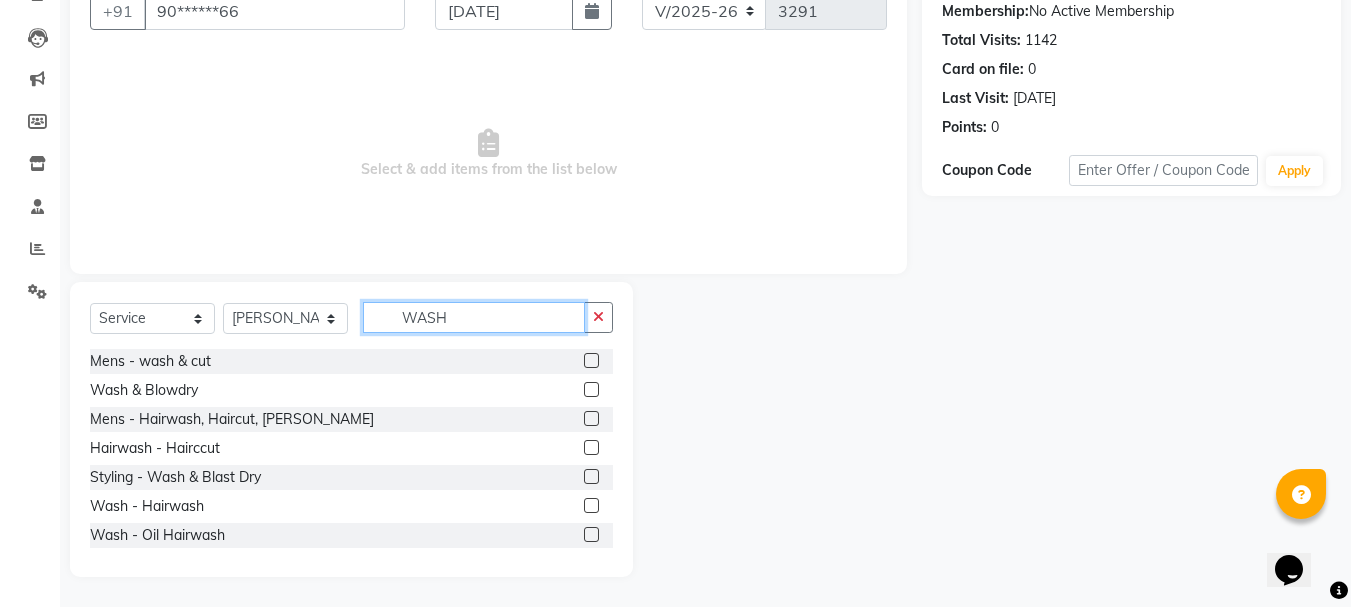 type on "WASH" 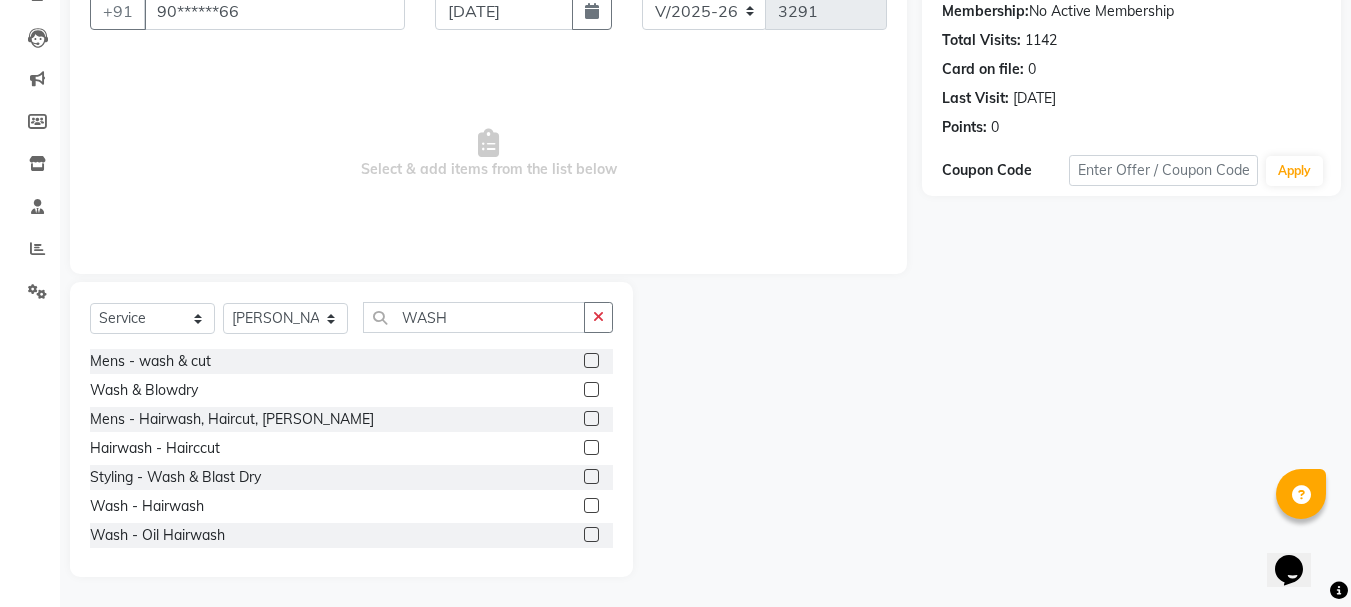 click 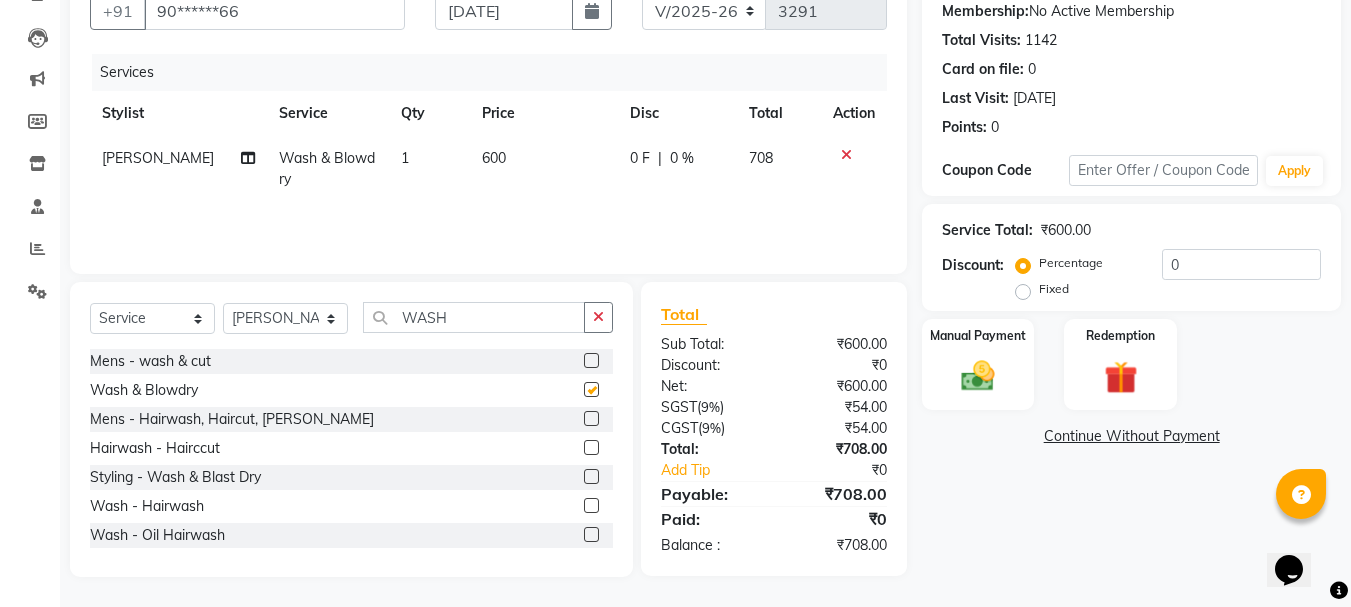 checkbox on "false" 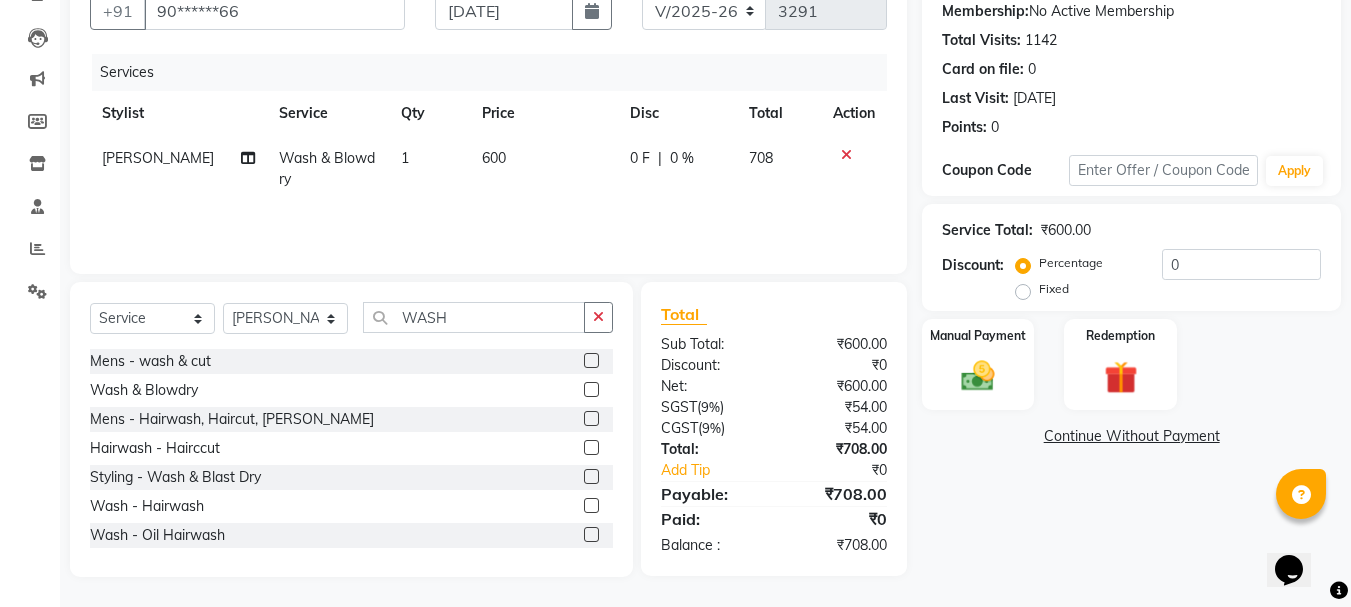click on "600" 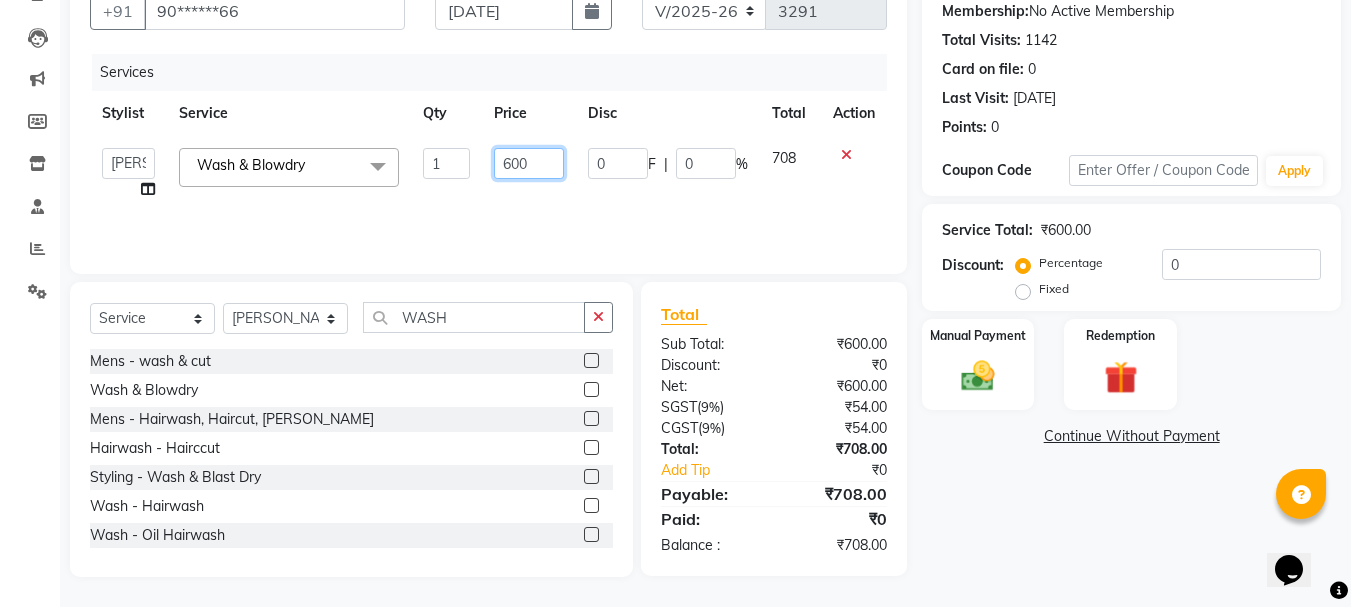 click on "600" 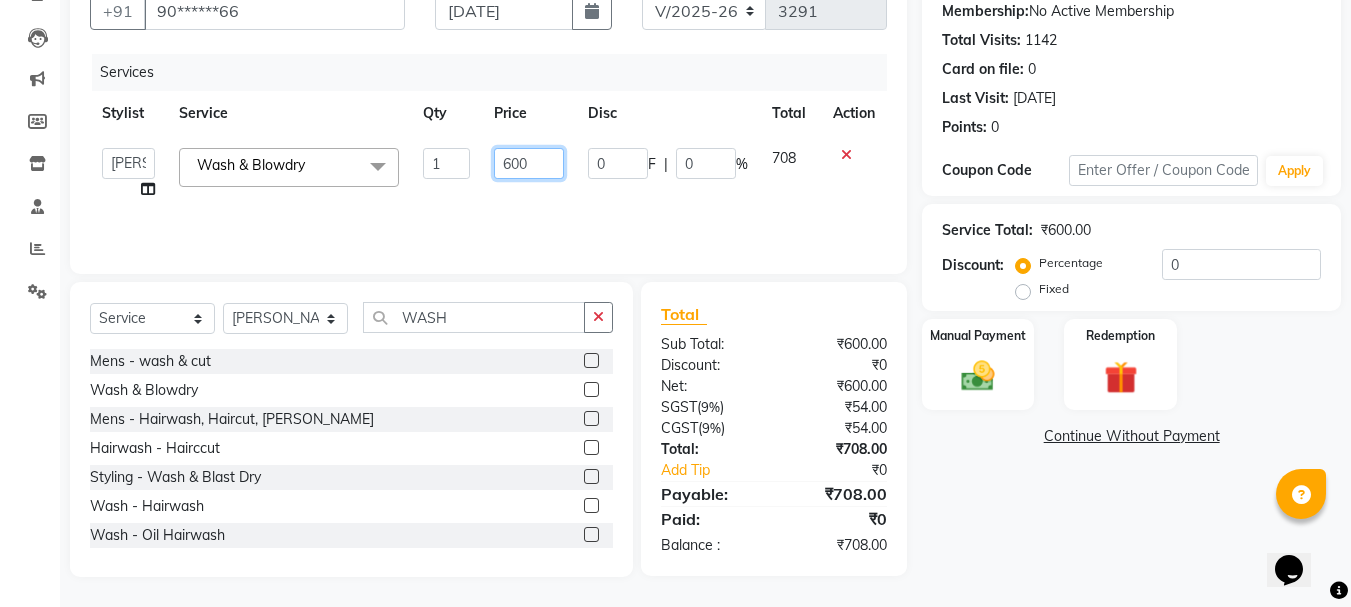 click on "600" 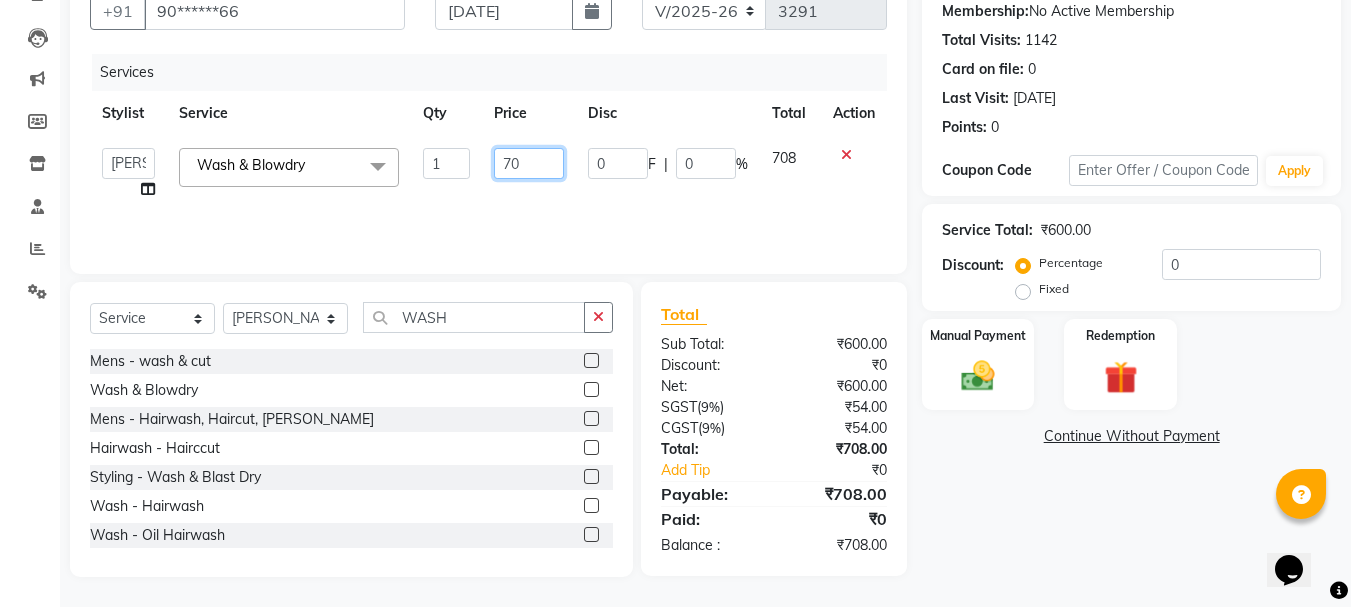 type on "700" 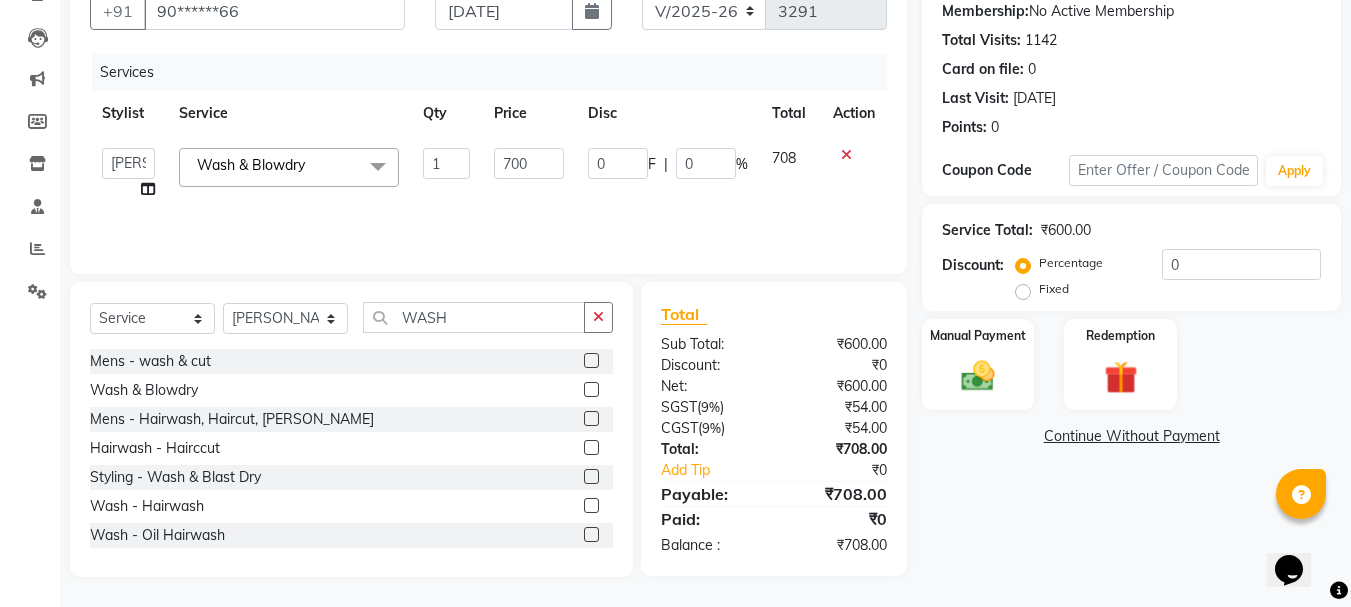 click on "Stylist Service Qty Price Disc Total Action" 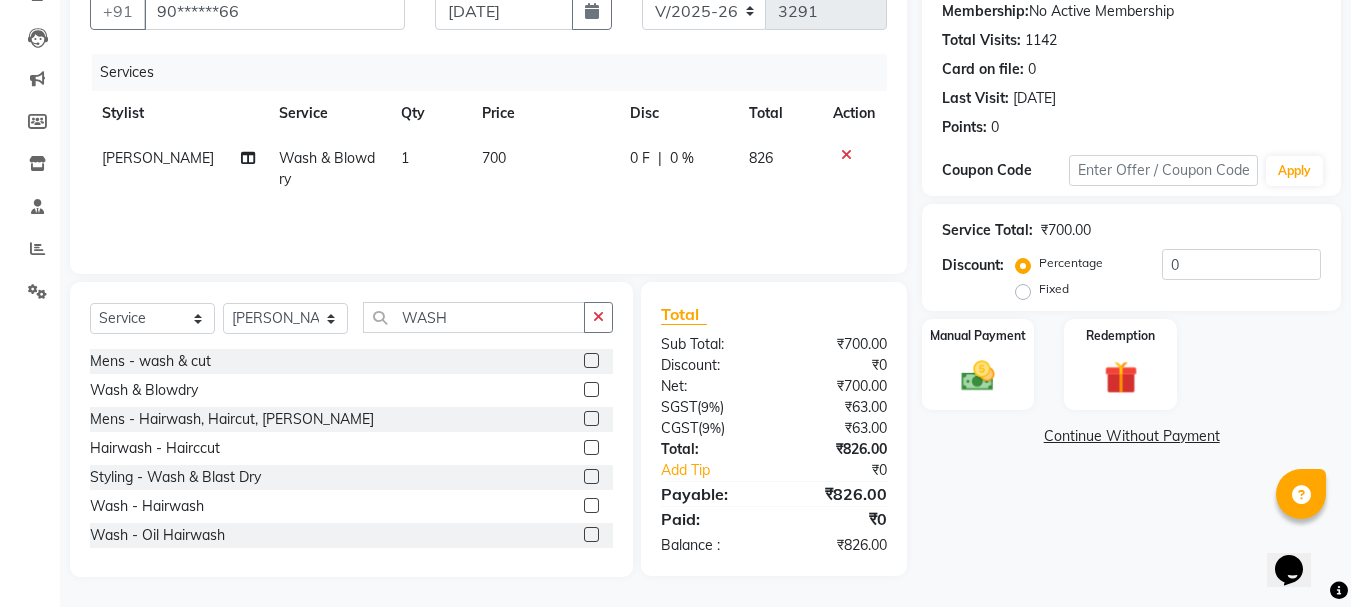 scroll, scrollTop: 0, scrollLeft: 0, axis: both 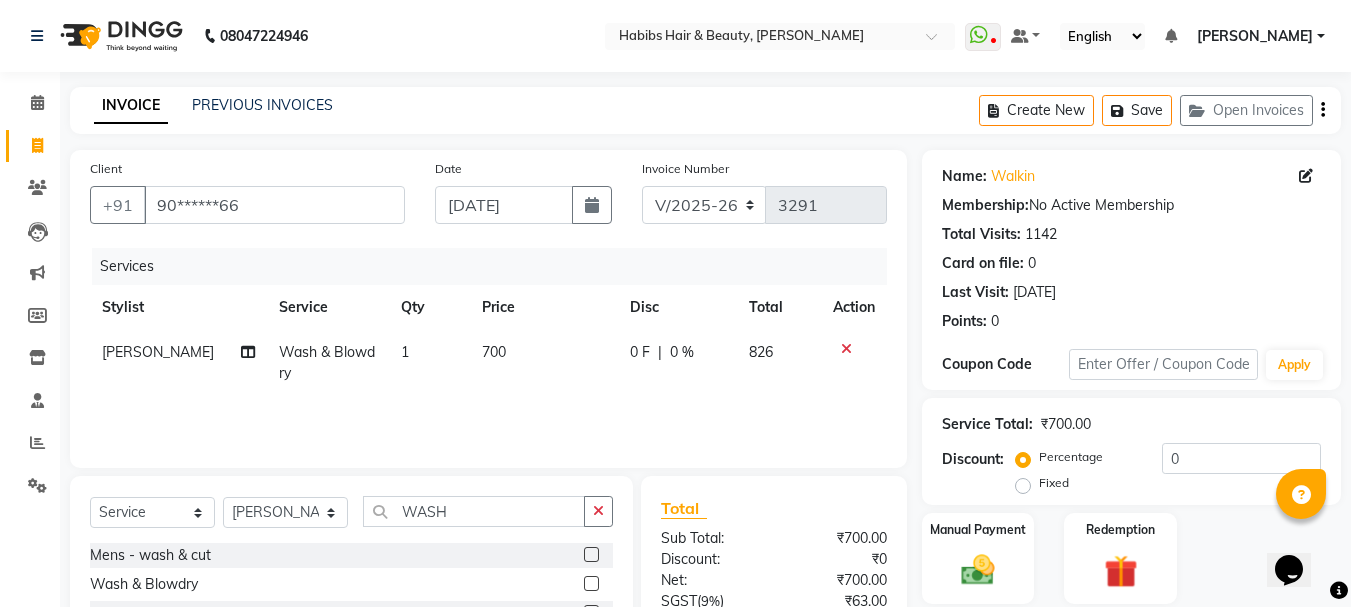 click 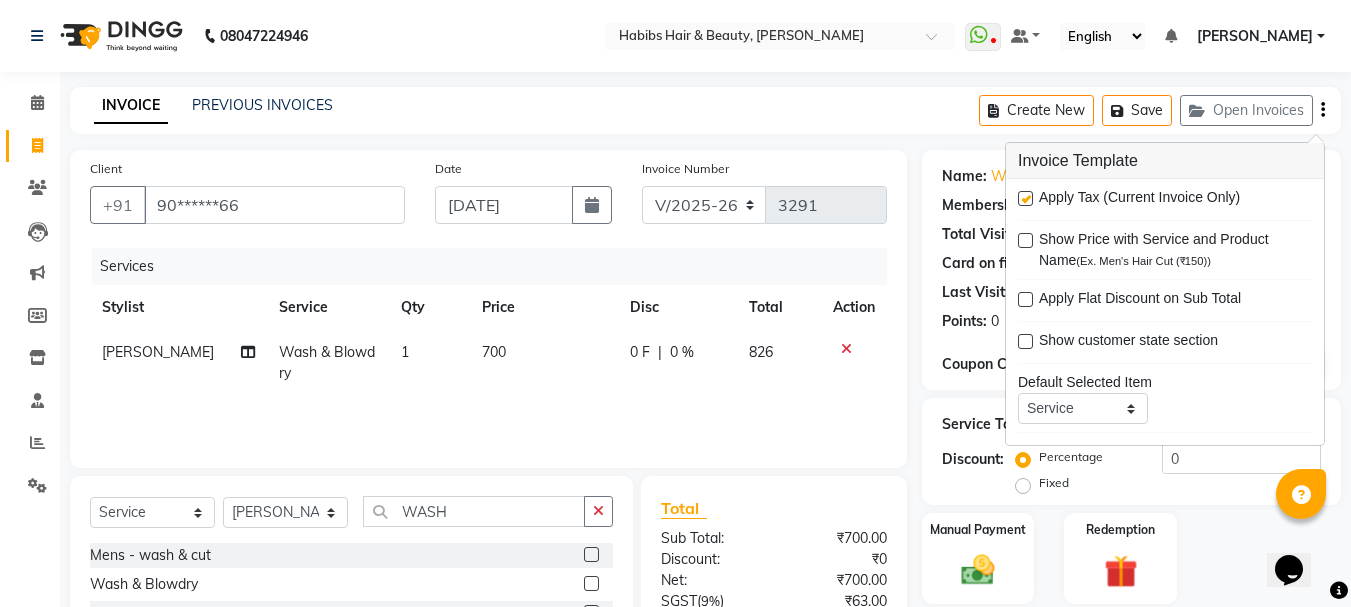 click at bounding box center (1025, 198) 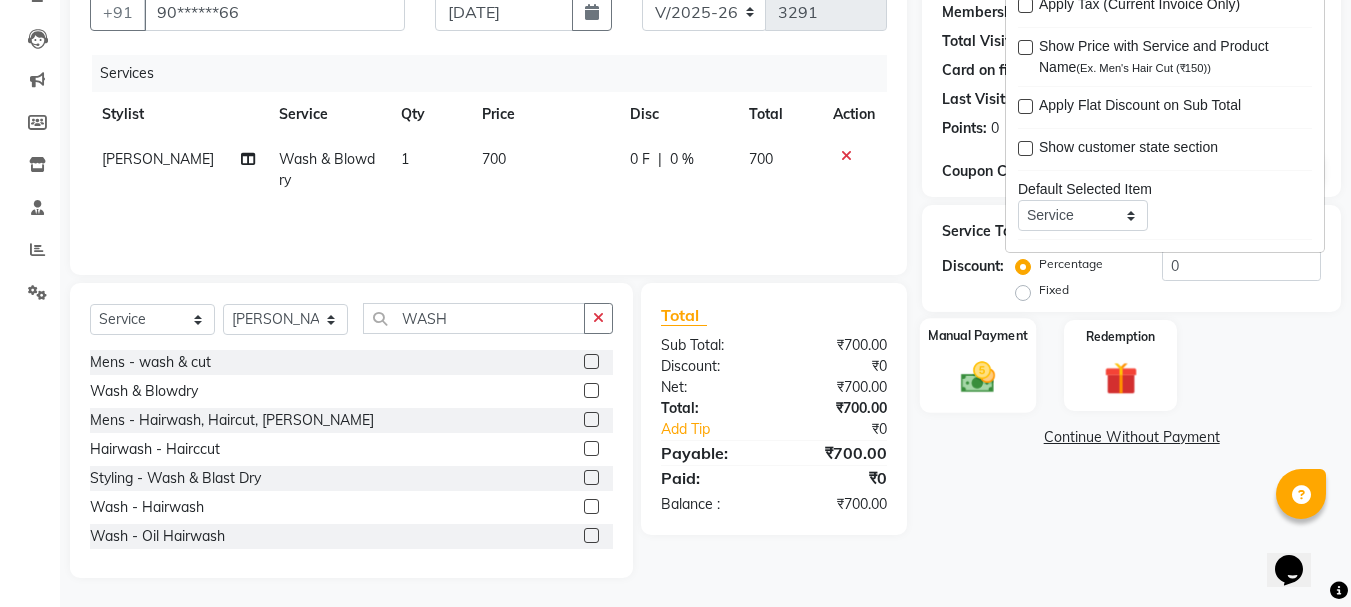 scroll, scrollTop: 194, scrollLeft: 0, axis: vertical 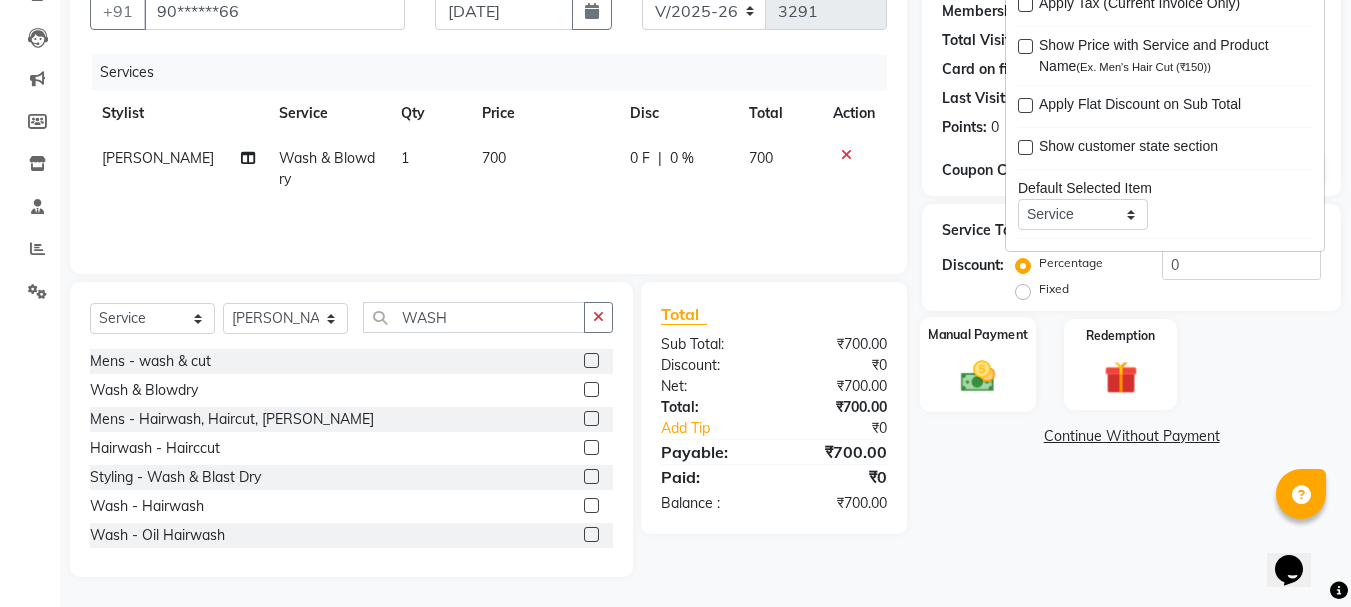 click 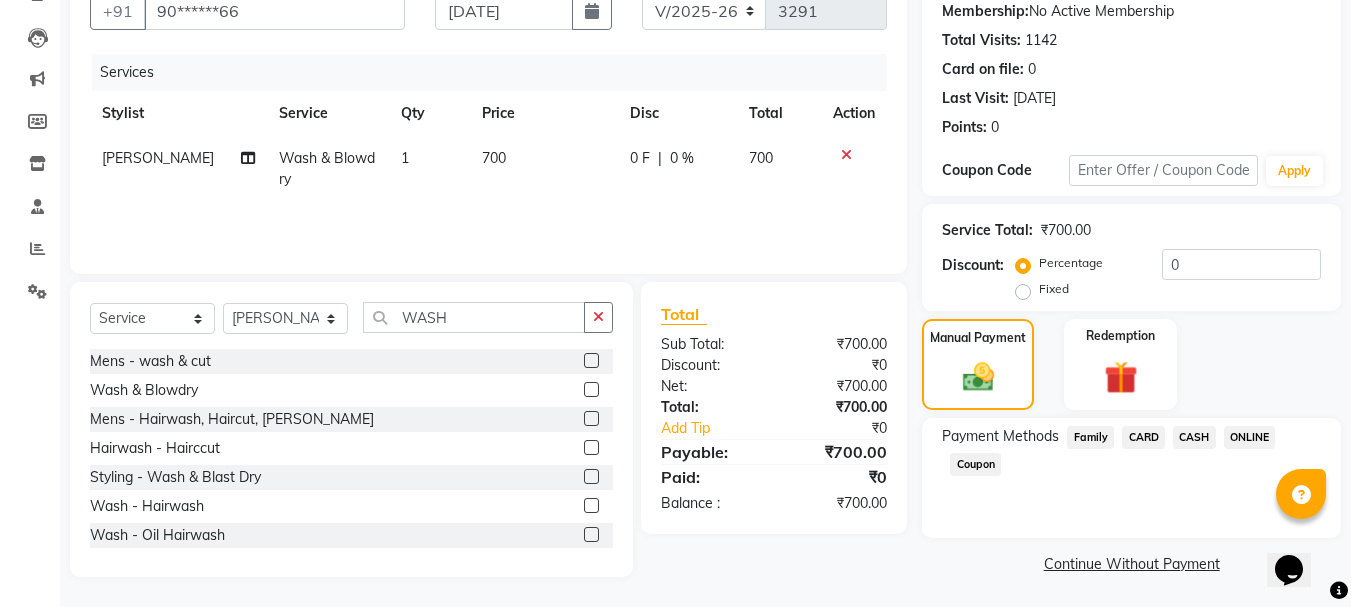 click on "ONLINE" 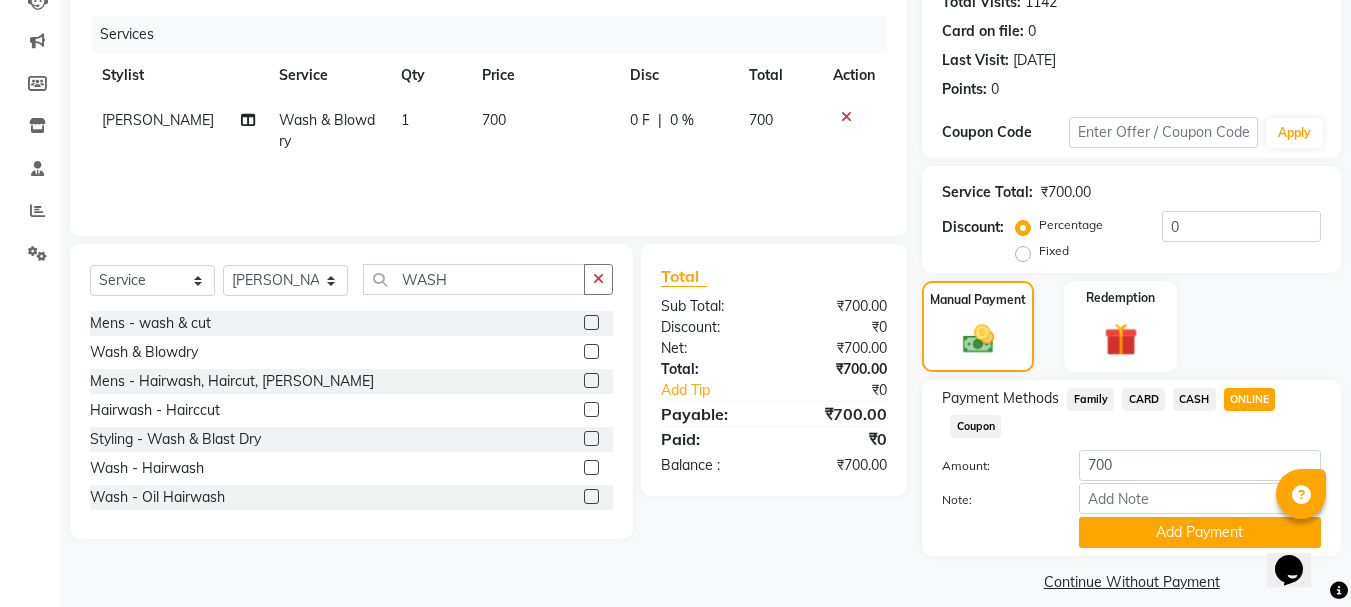 scroll, scrollTop: 252, scrollLeft: 0, axis: vertical 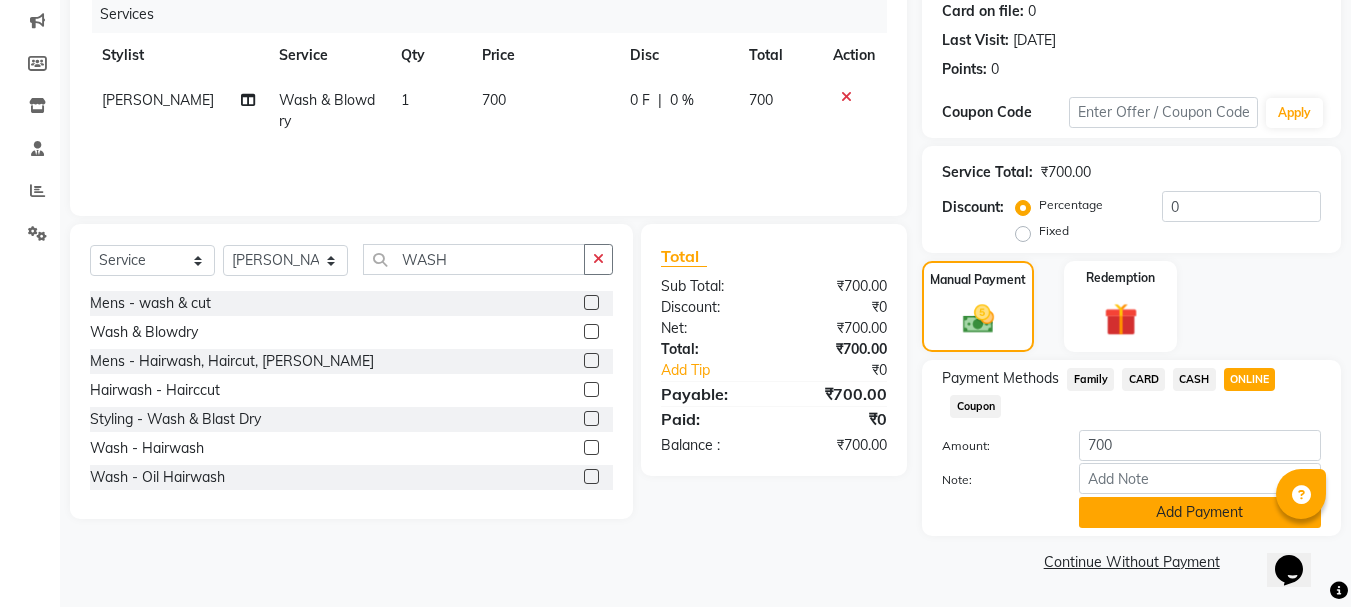 click on "Add Payment" 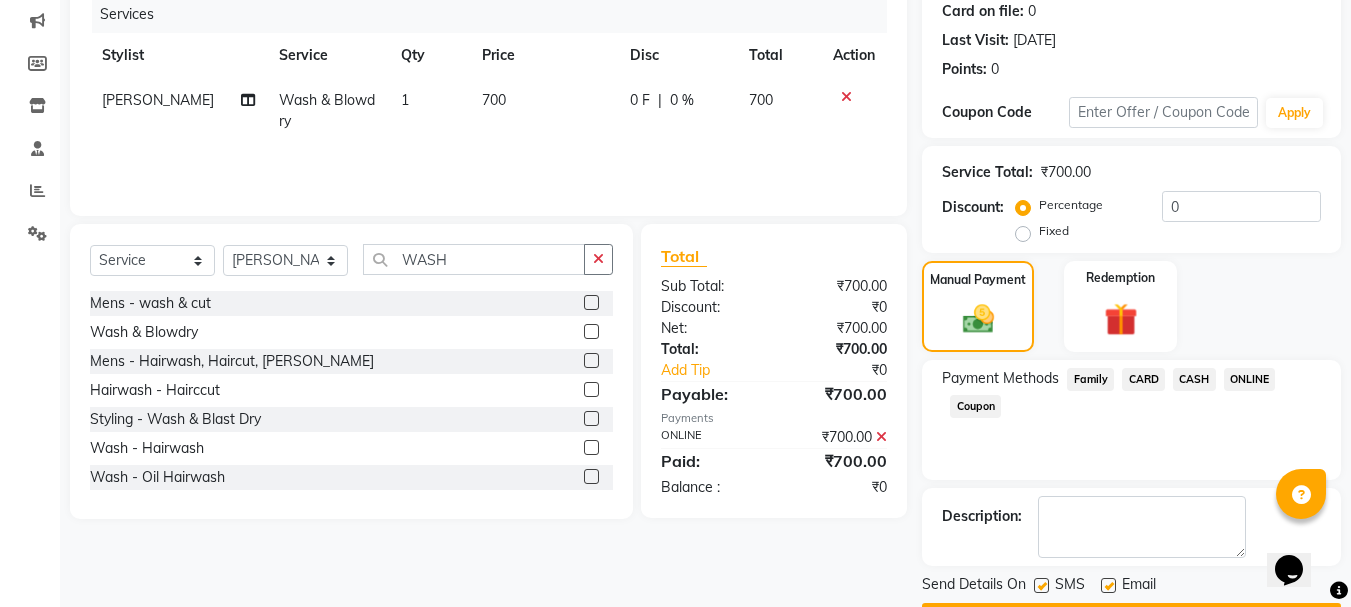 scroll, scrollTop: 309, scrollLeft: 0, axis: vertical 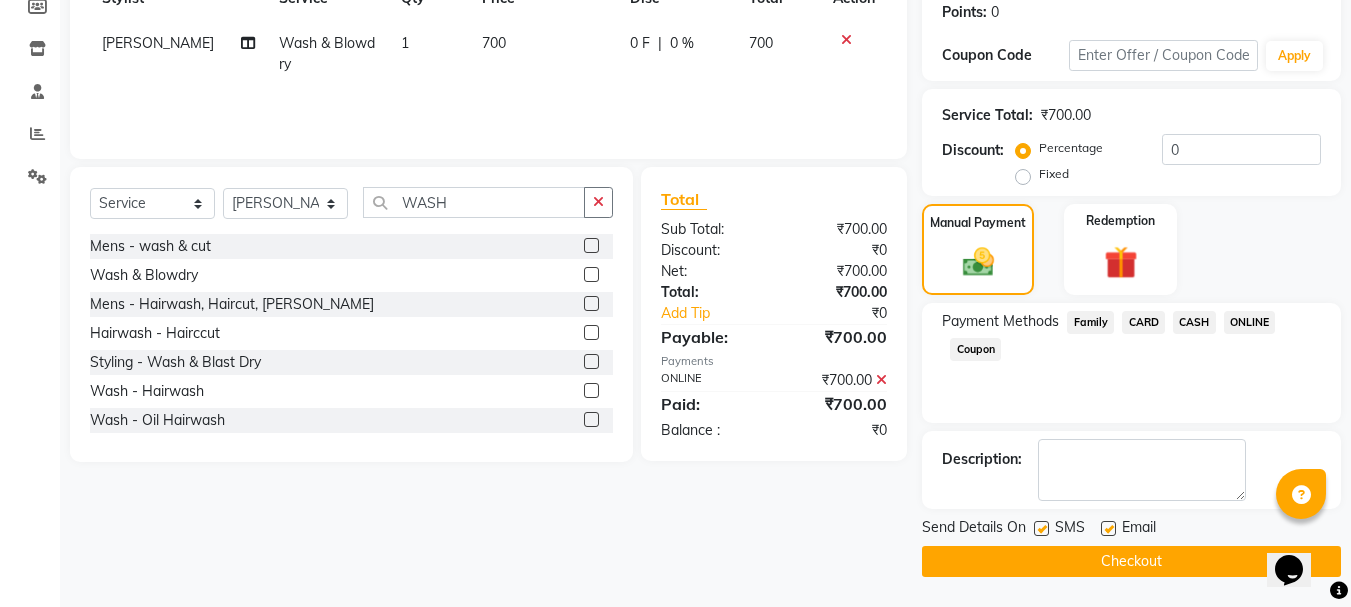 click on "Checkout" 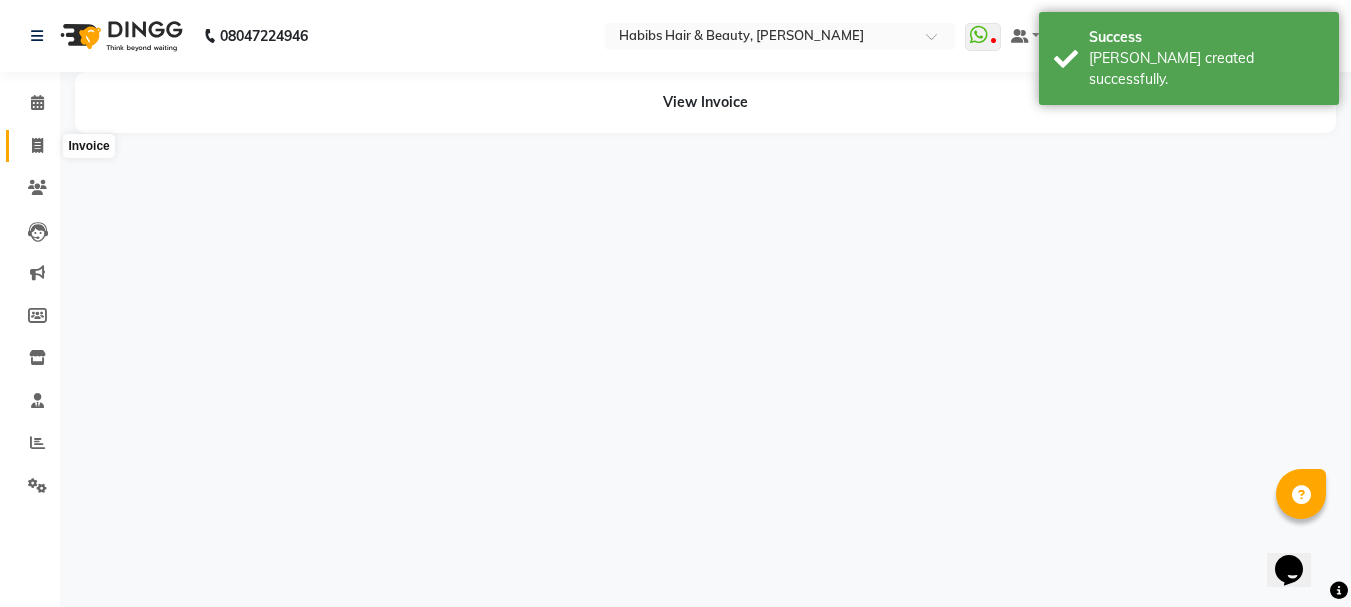scroll, scrollTop: 0, scrollLeft: 0, axis: both 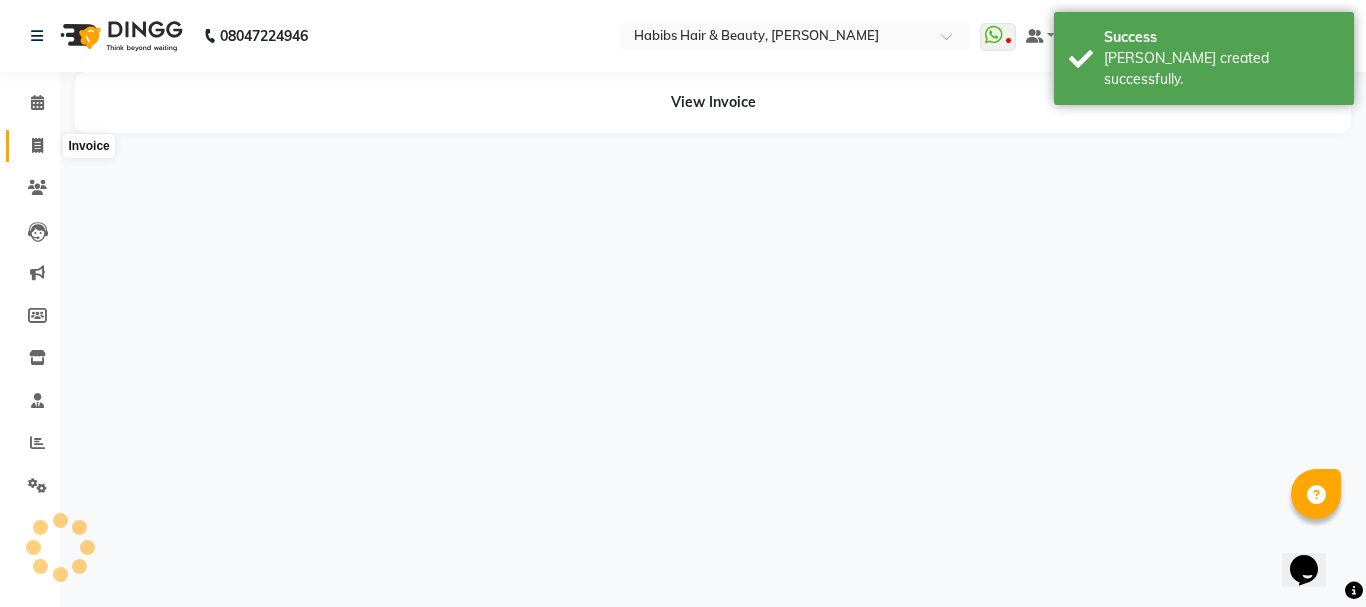 click 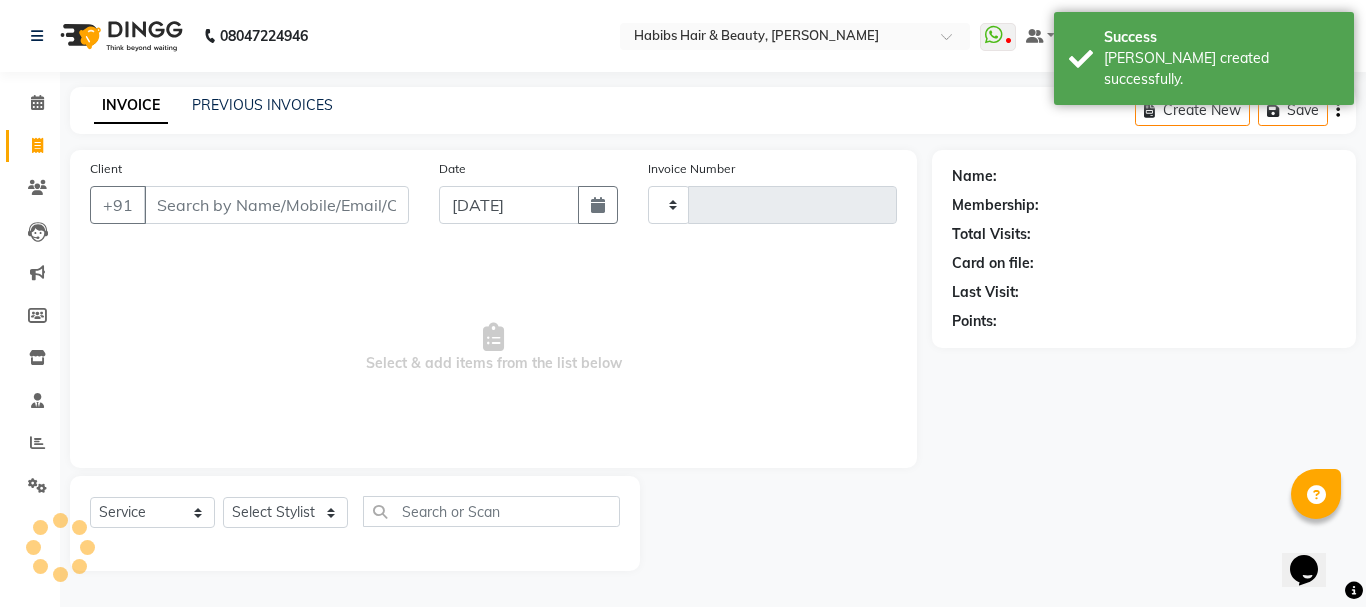 click on "Client" at bounding box center (276, 205) 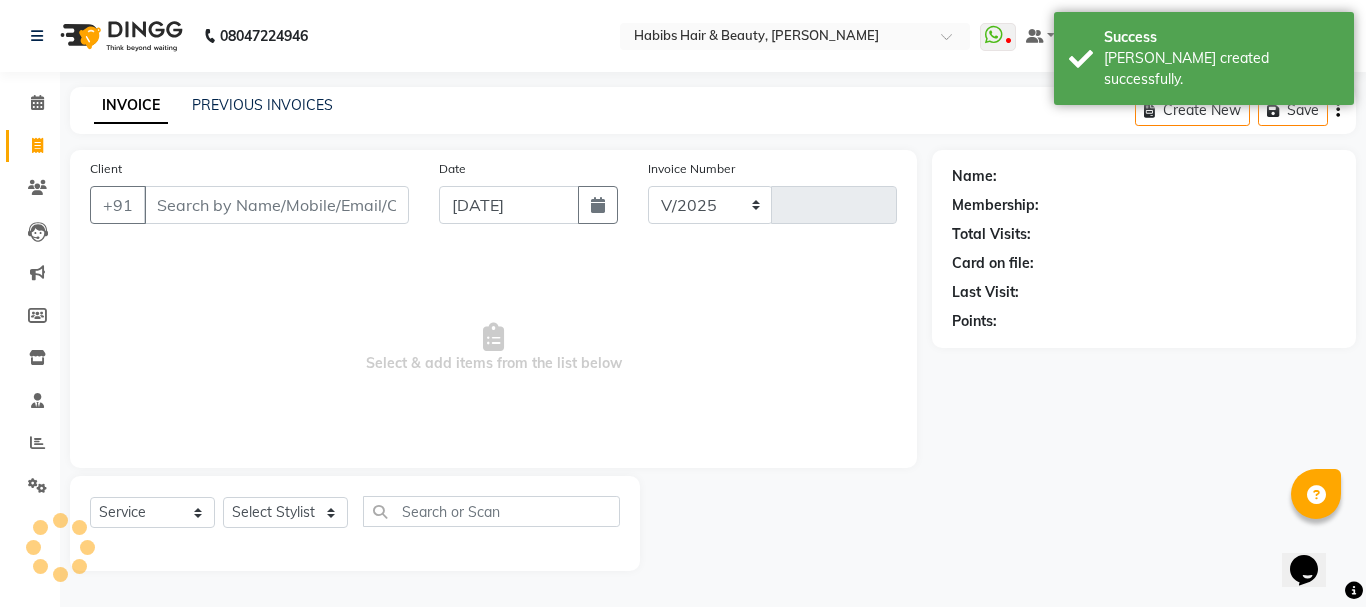 select on "3712" 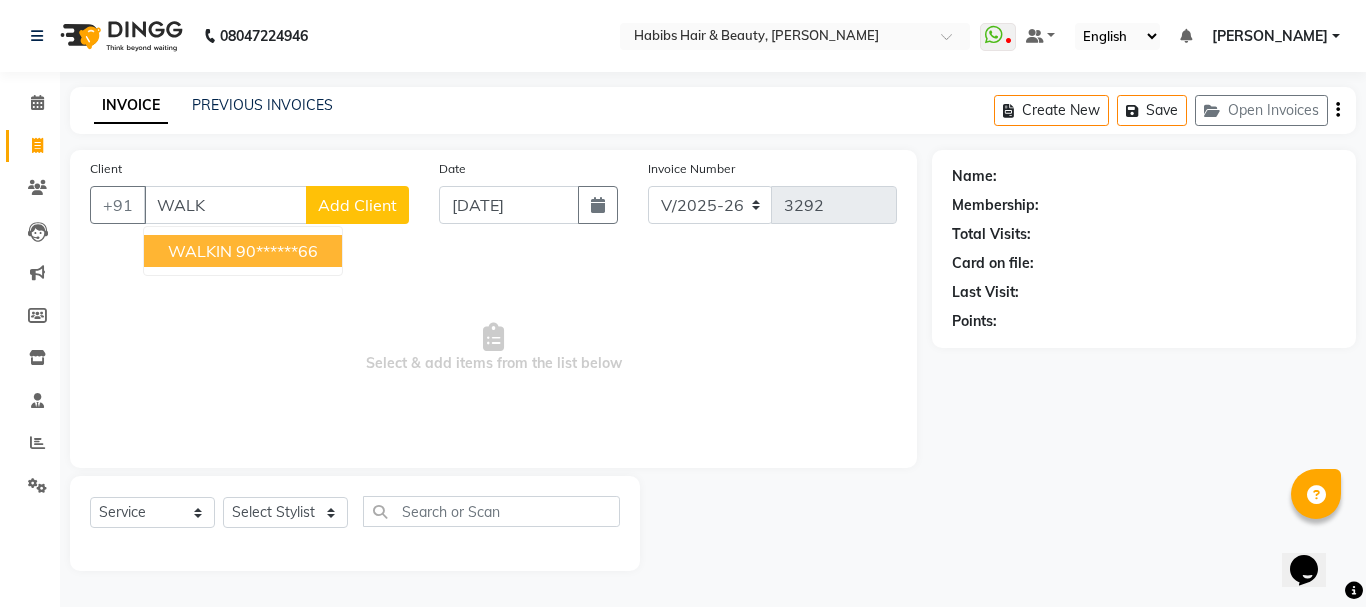 click on "90******66" at bounding box center [277, 251] 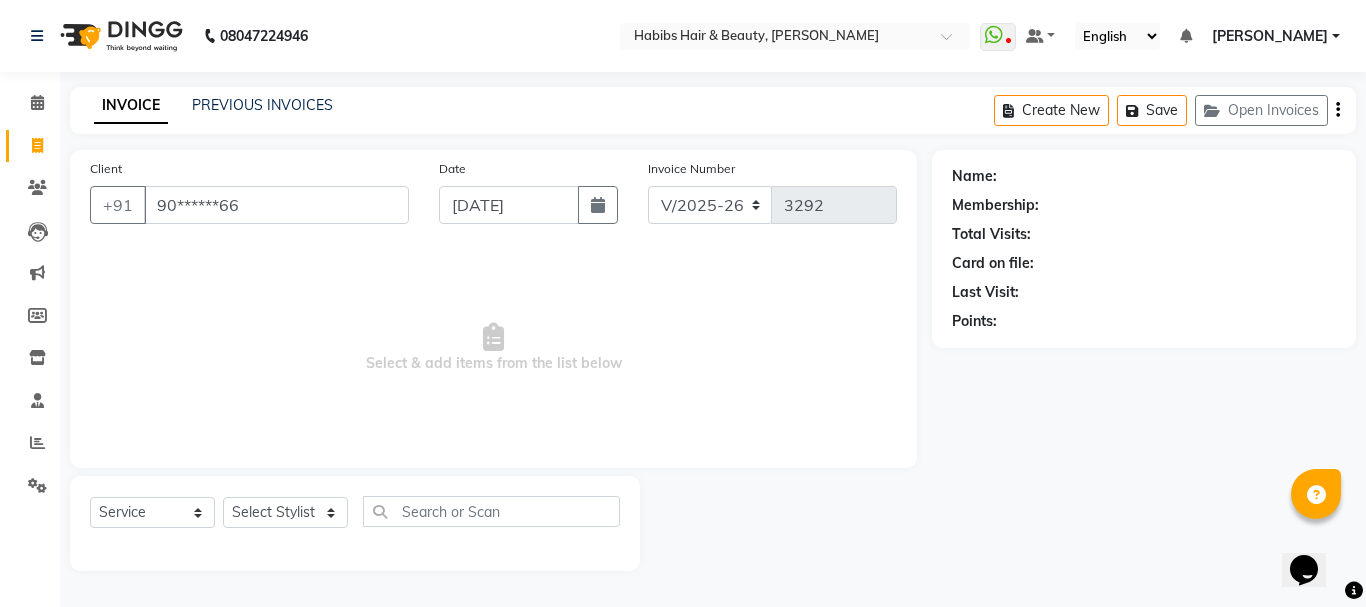 type on "90******66" 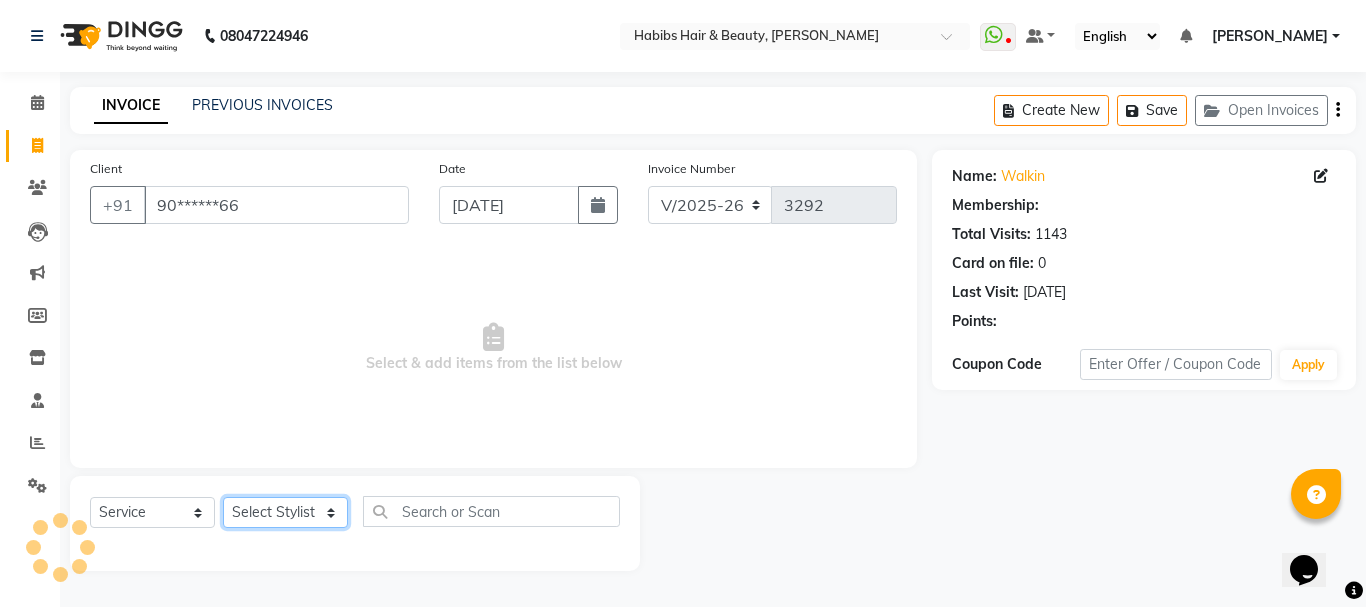 click on "Select Stylist Admin Akshay [PERSON_NAME] [PERSON_NAME] [PERSON_NAME]	 [PERSON_NAME][DATE] [PERSON_NAME]" 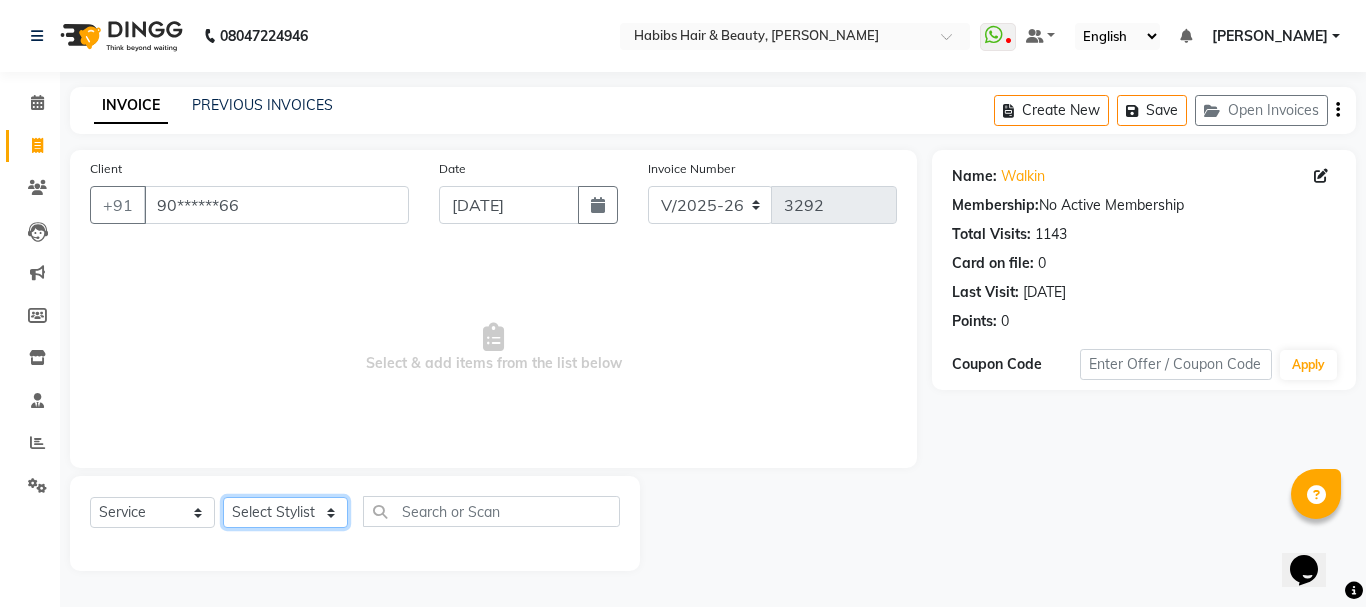 select on "53779" 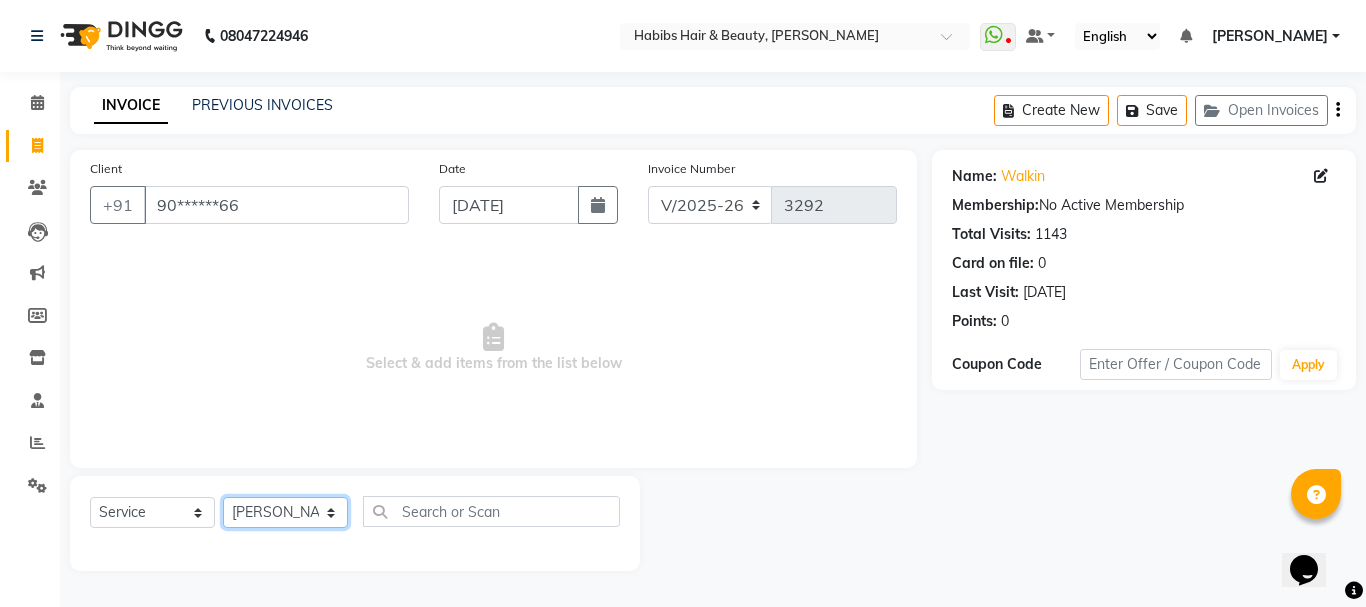 click on "Select Stylist Admin Akshay [PERSON_NAME] [PERSON_NAME] [PERSON_NAME]	 [PERSON_NAME][DATE] [PERSON_NAME]" 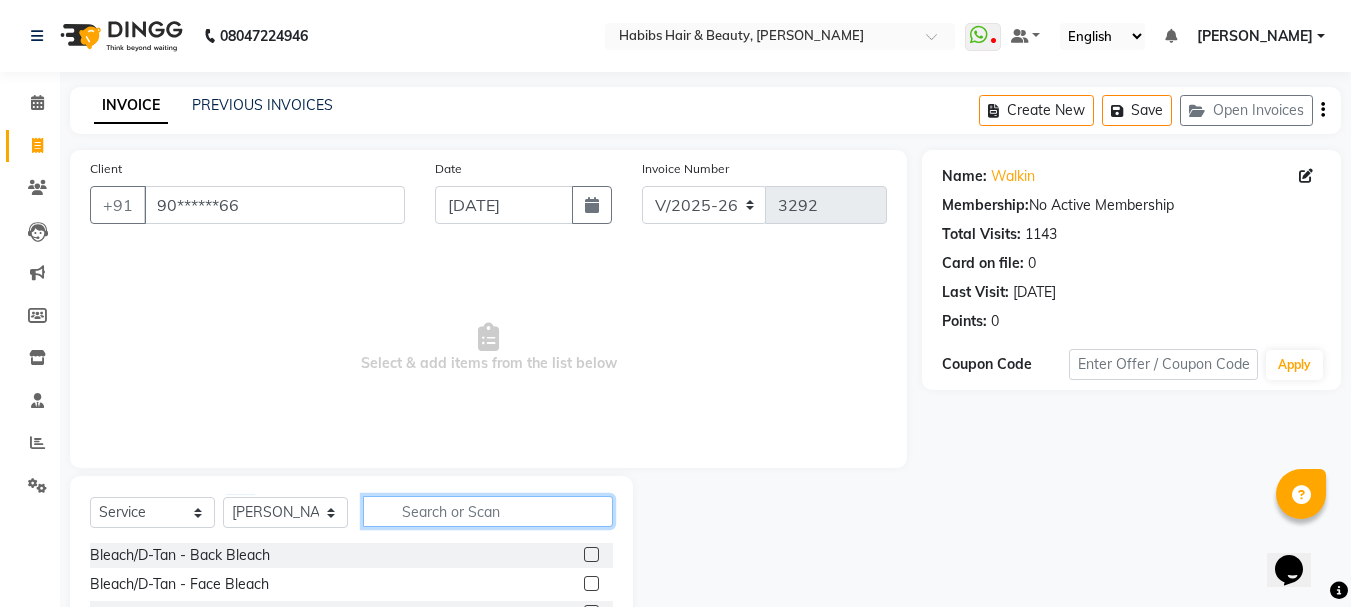 click 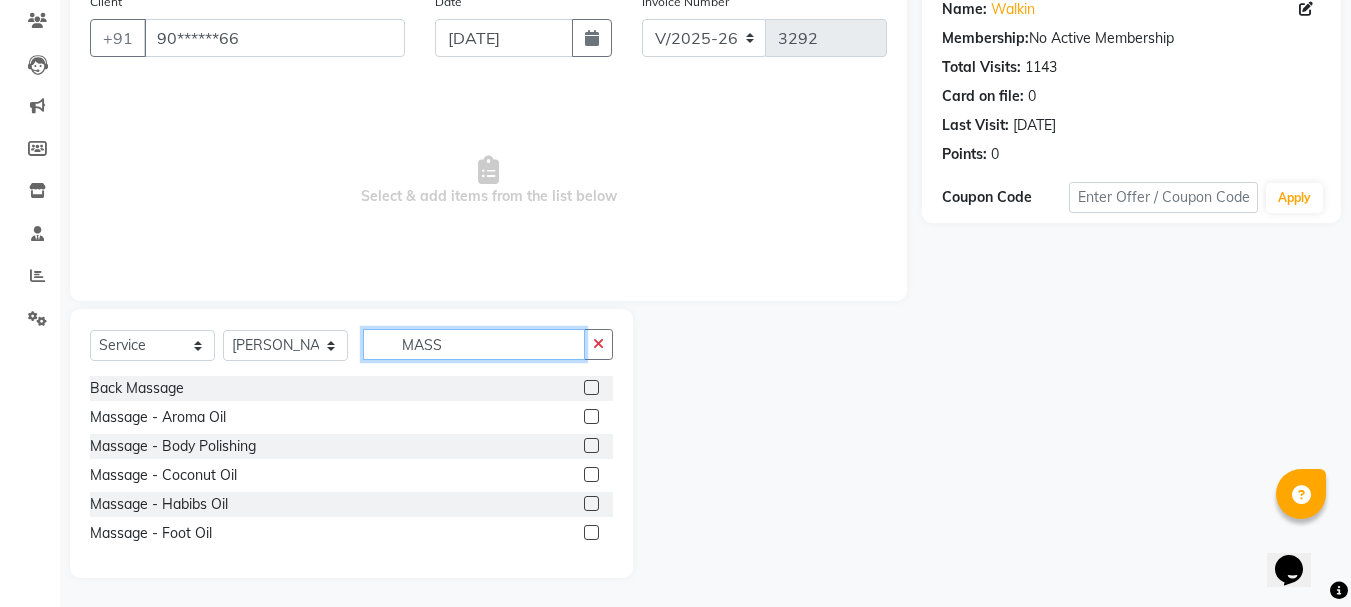 scroll, scrollTop: 168, scrollLeft: 0, axis: vertical 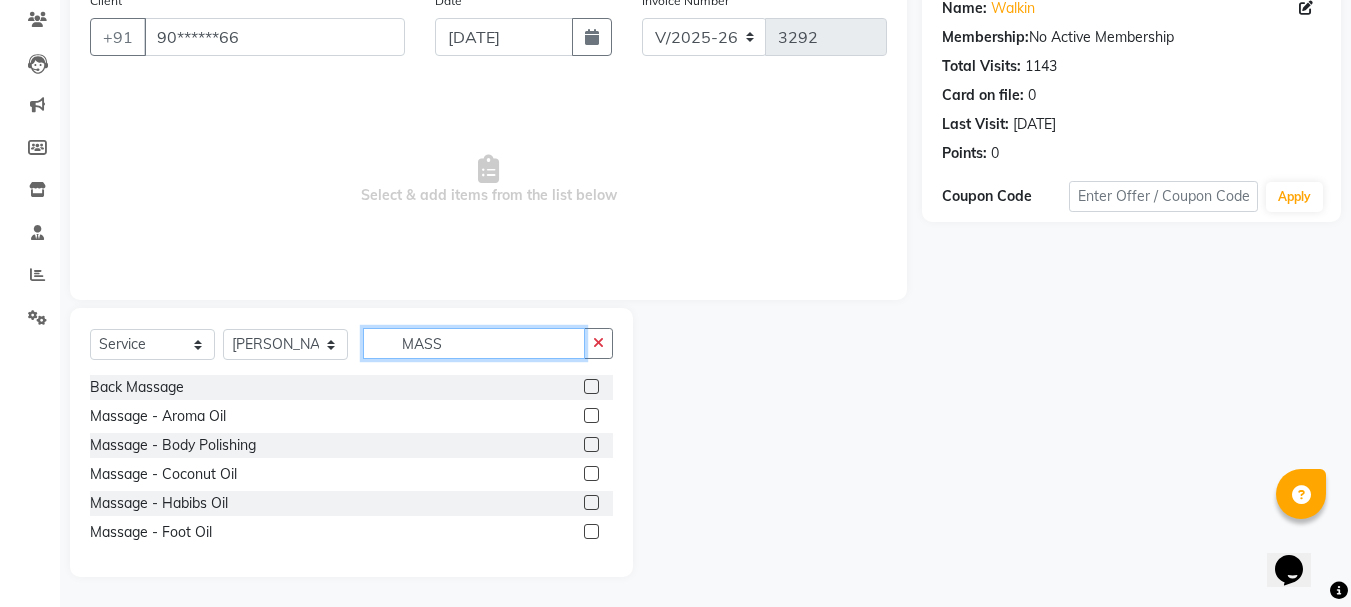 type on "MASS" 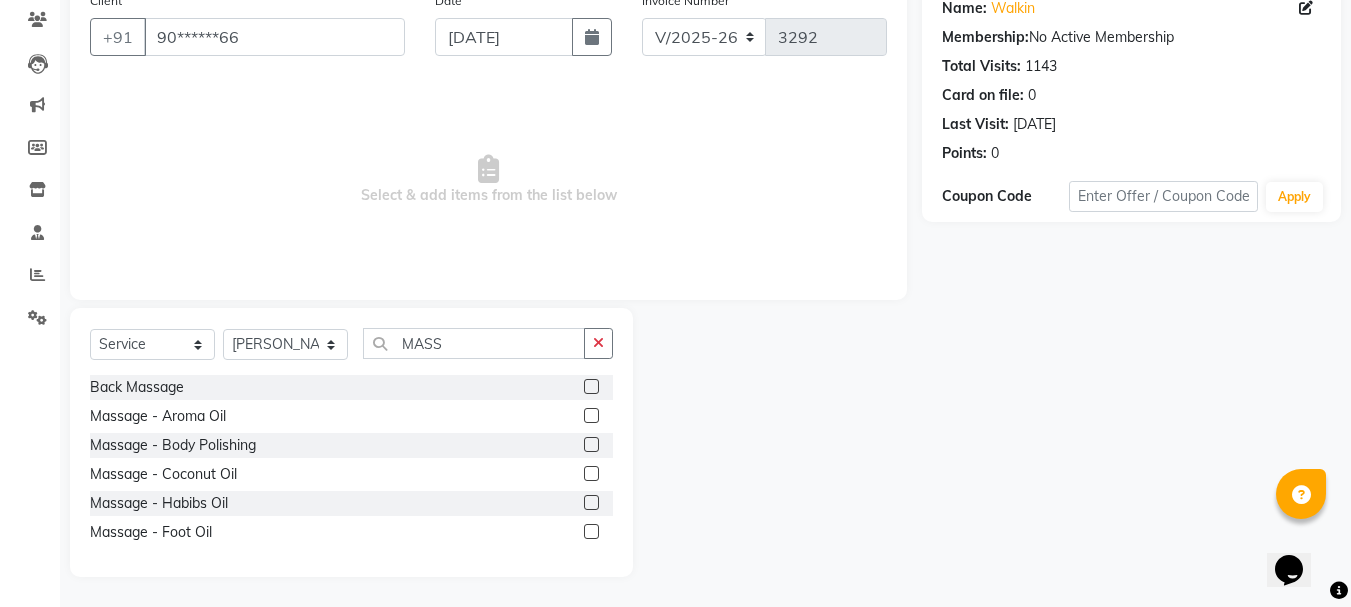 click 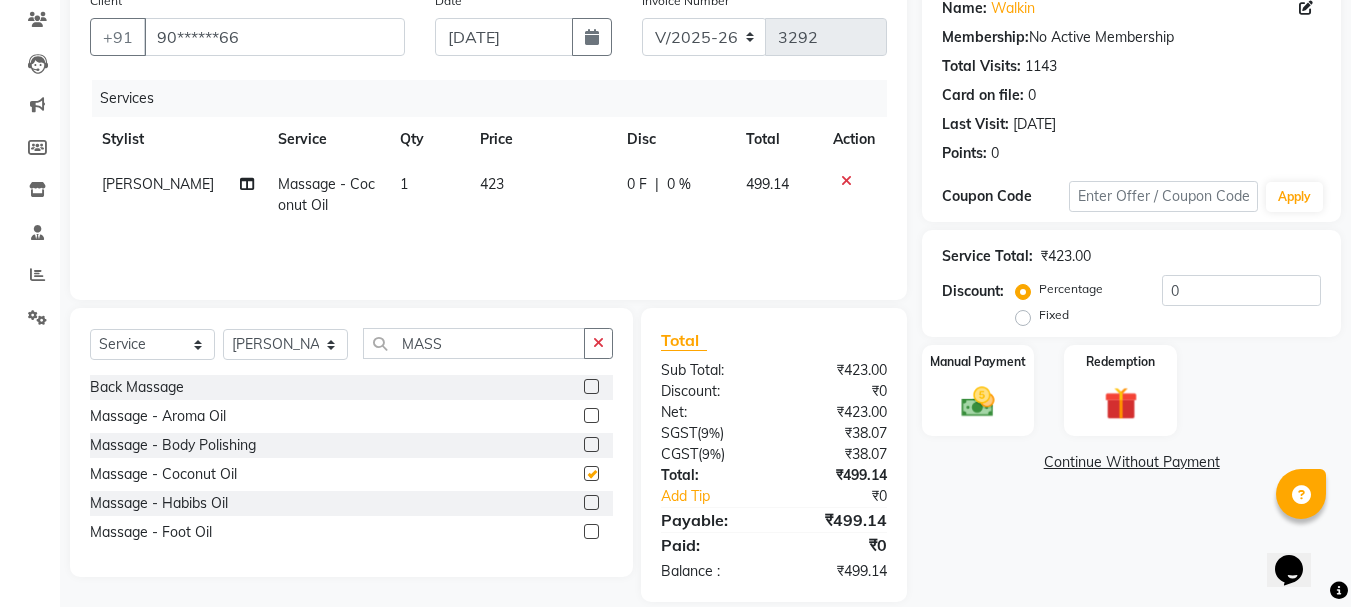 checkbox on "false" 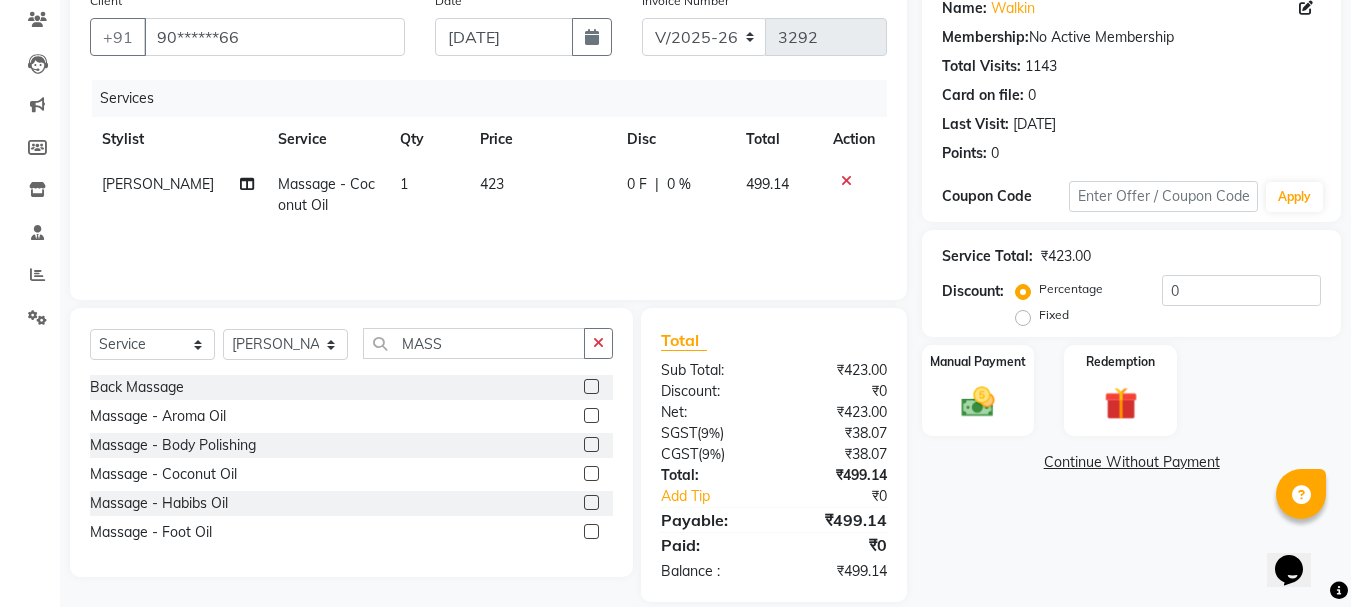 click on "423" 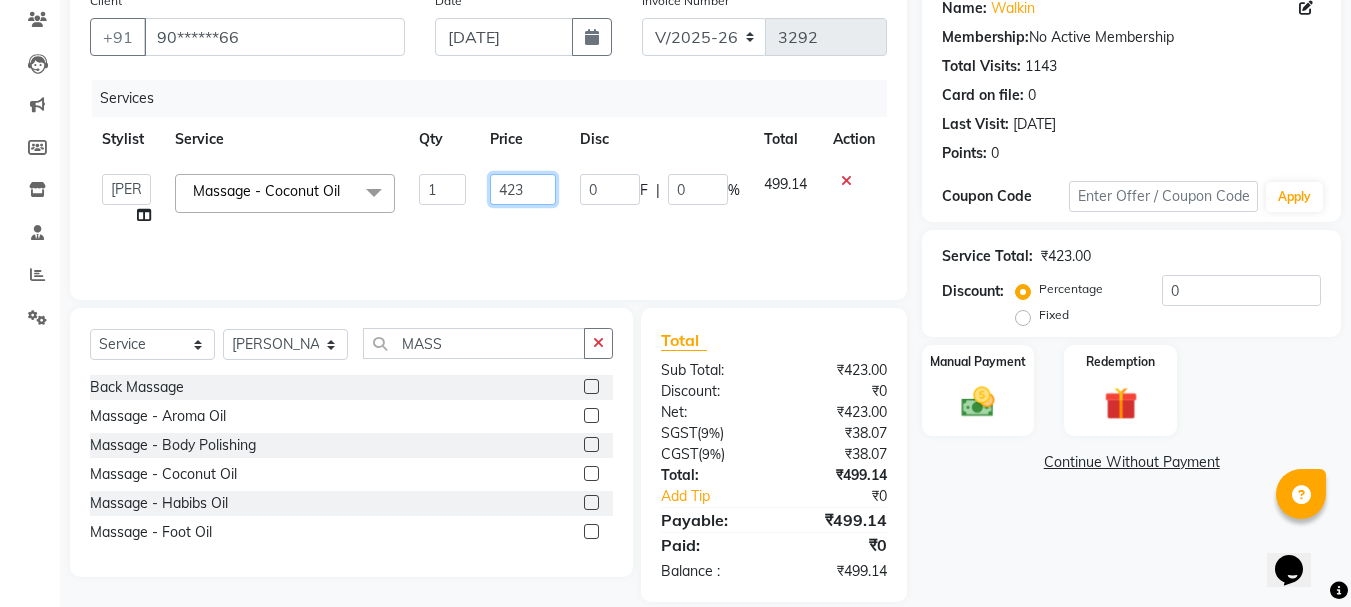 click on "423" 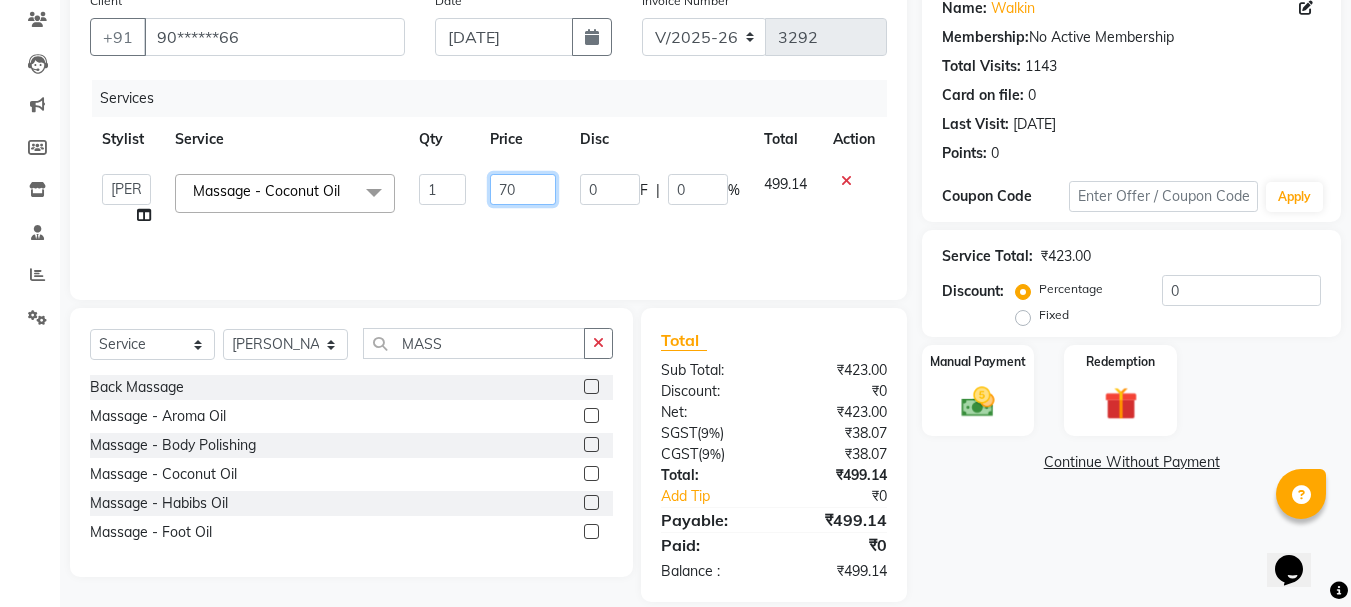 type on "700" 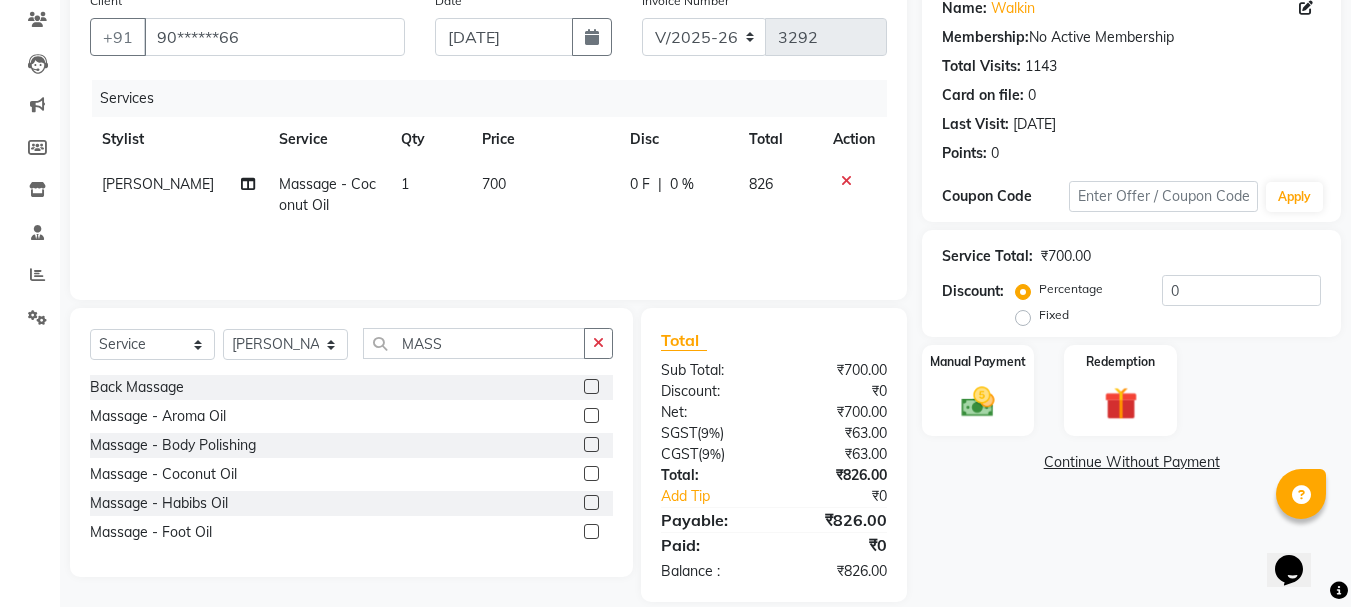 click on "Price" 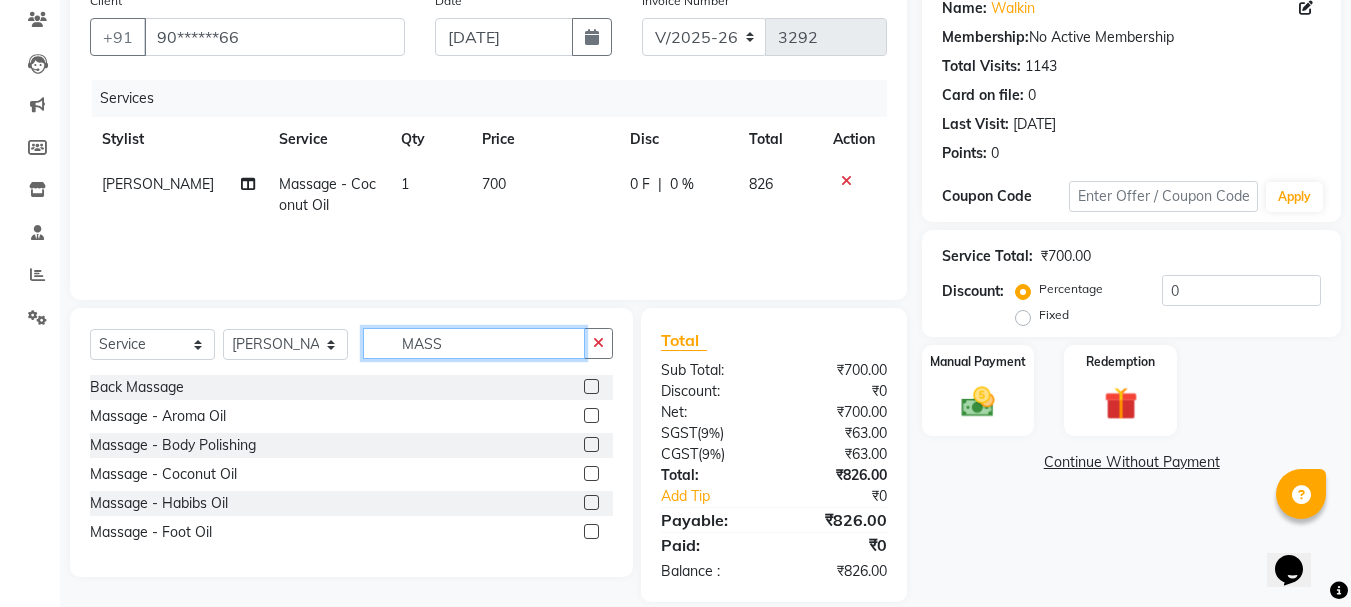 click on "MASS" 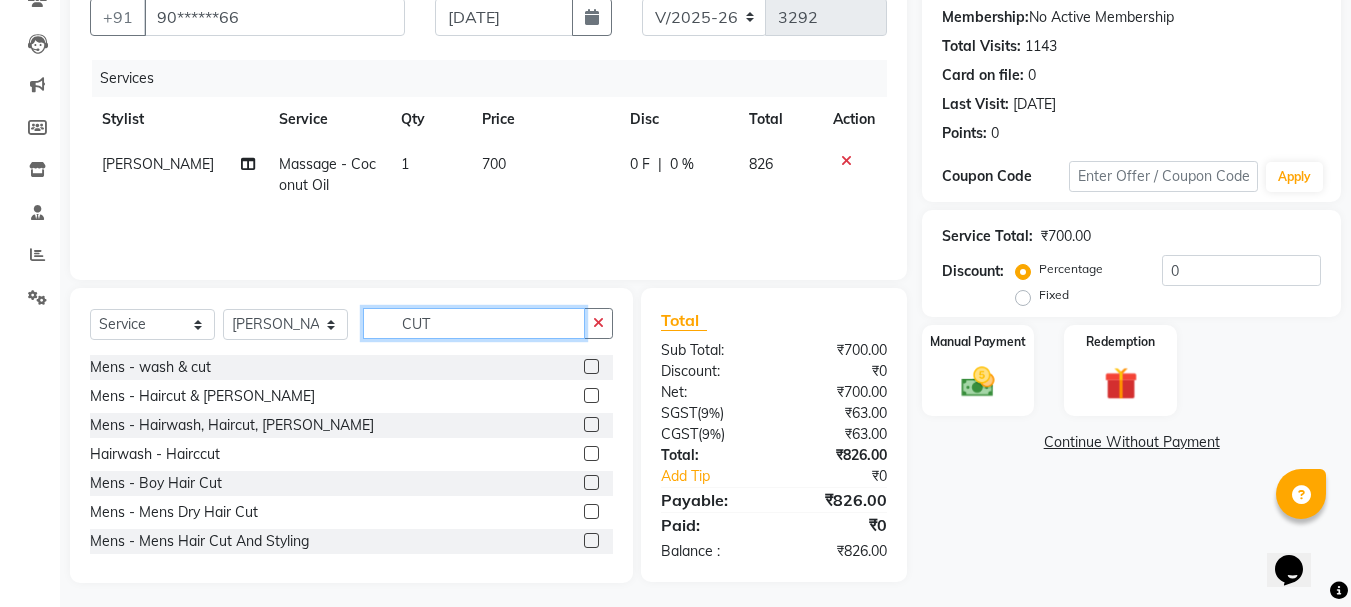 scroll, scrollTop: 194, scrollLeft: 0, axis: vertical 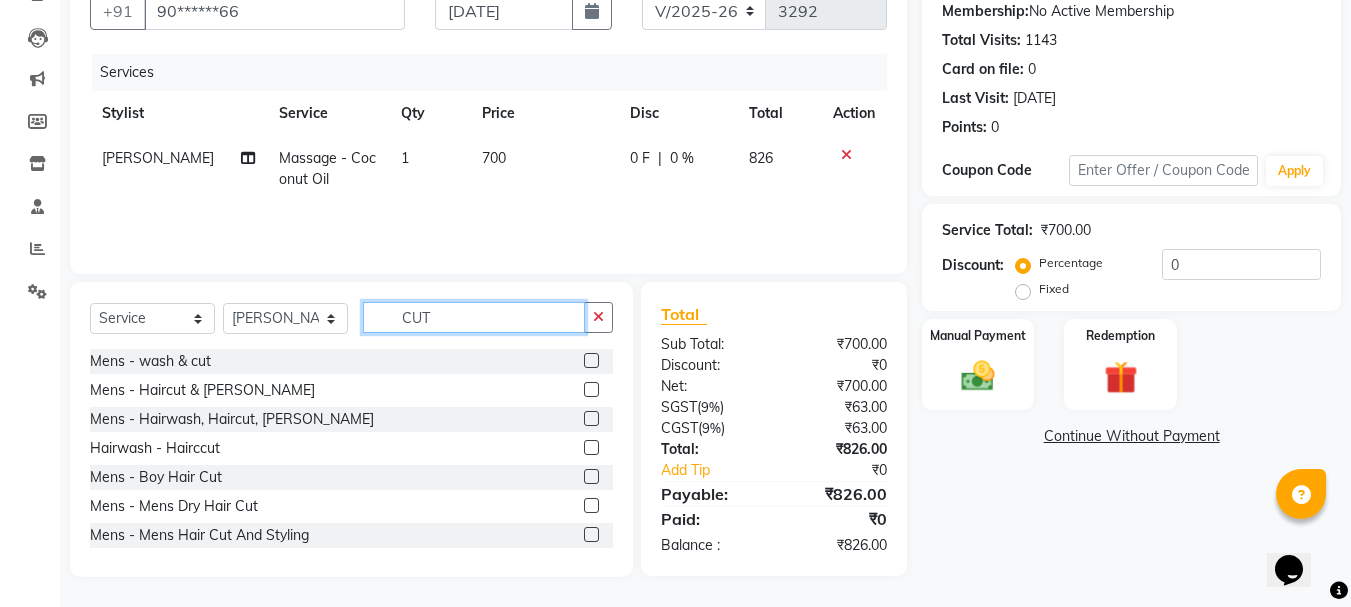 type on "CUT" 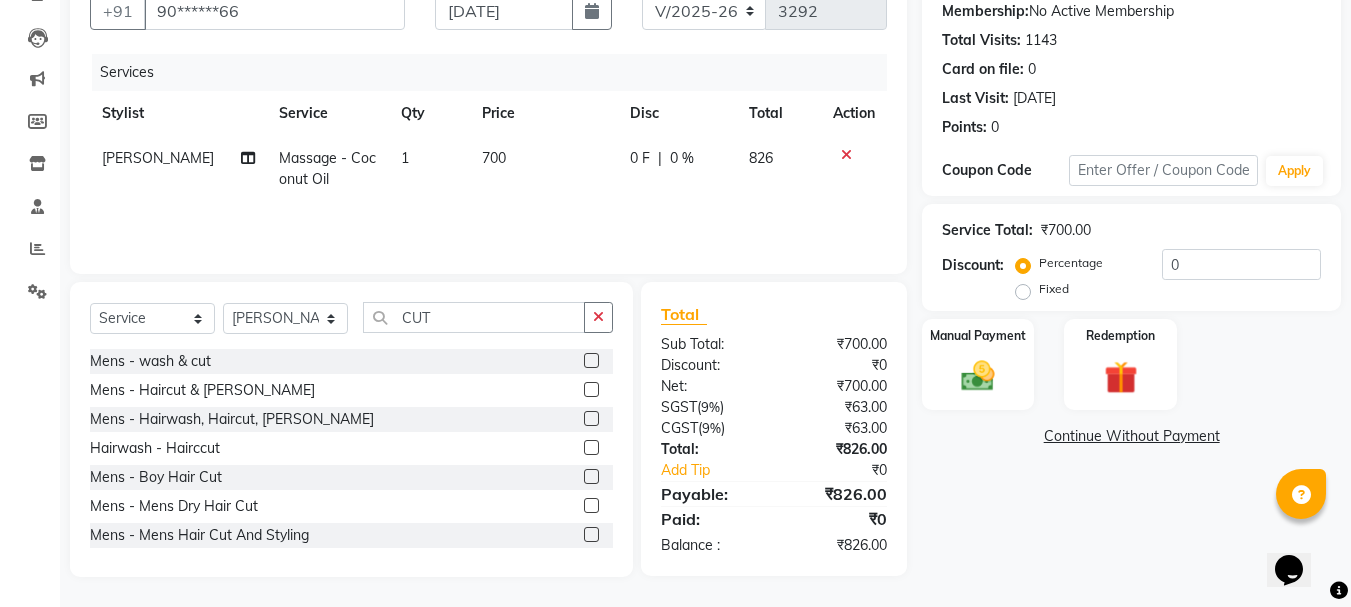 click 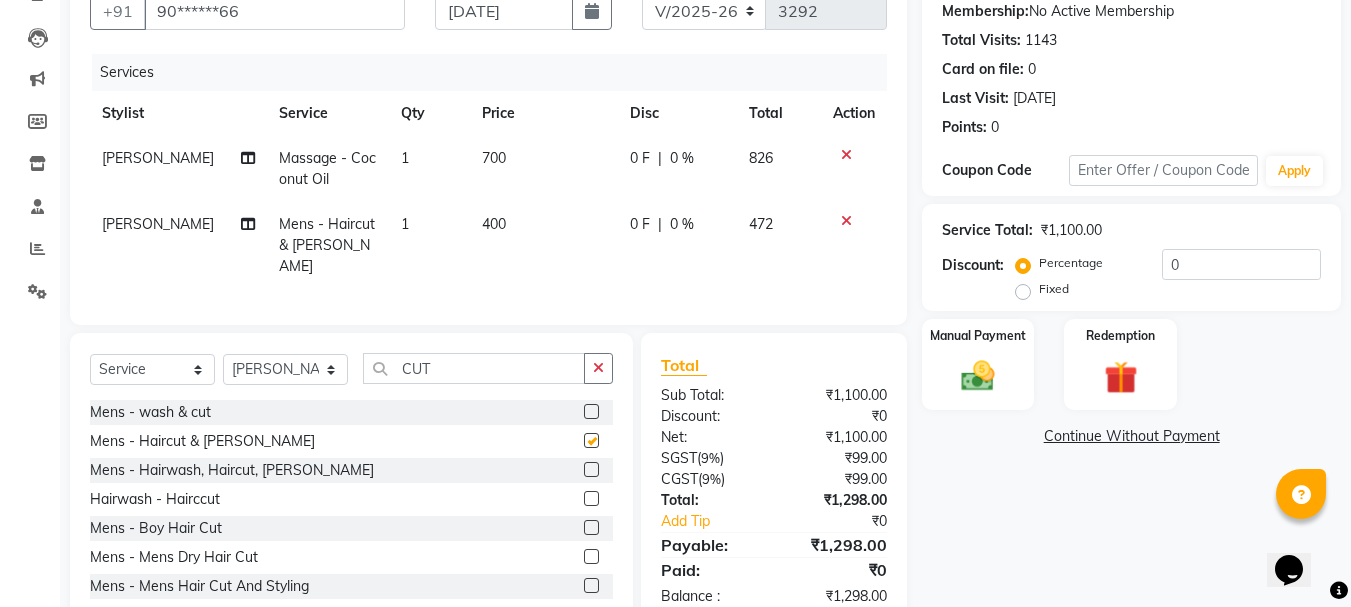 checkbox on "false" 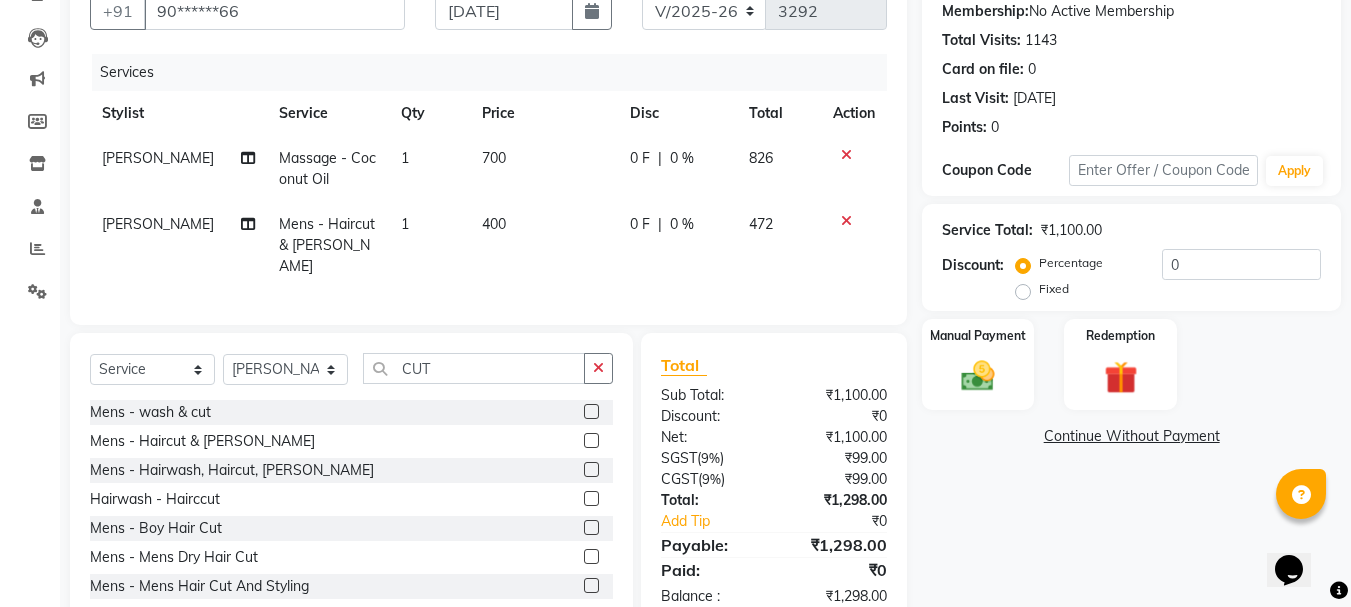 click on "400" 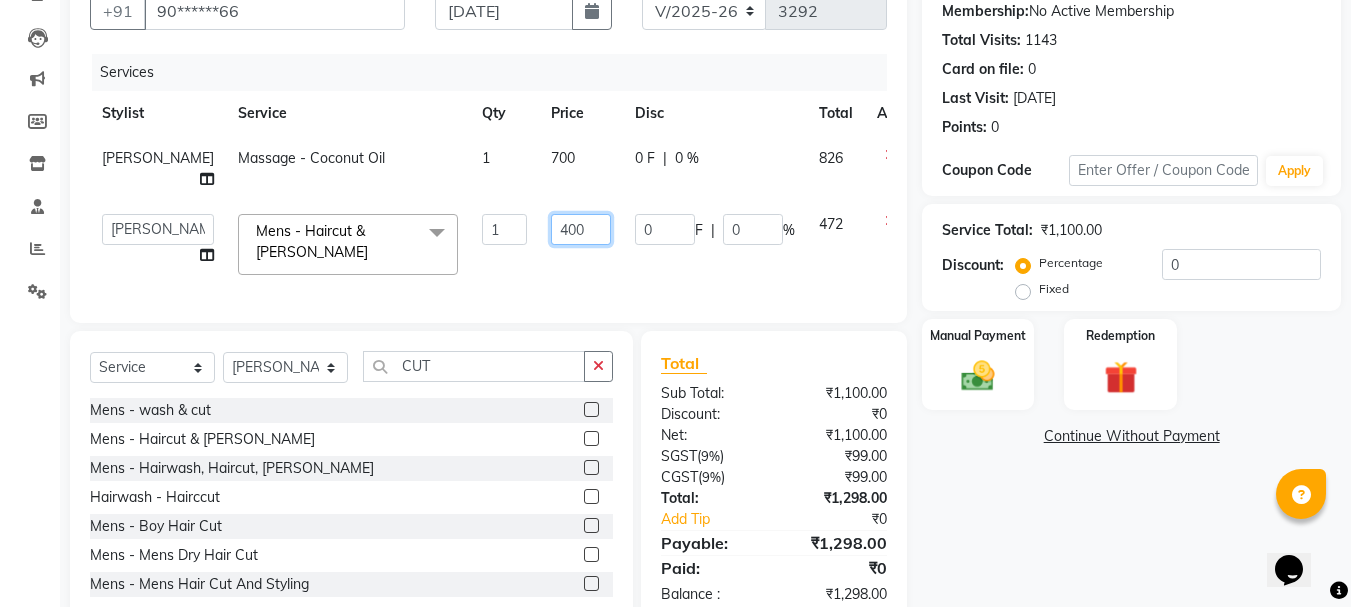 click on "400" 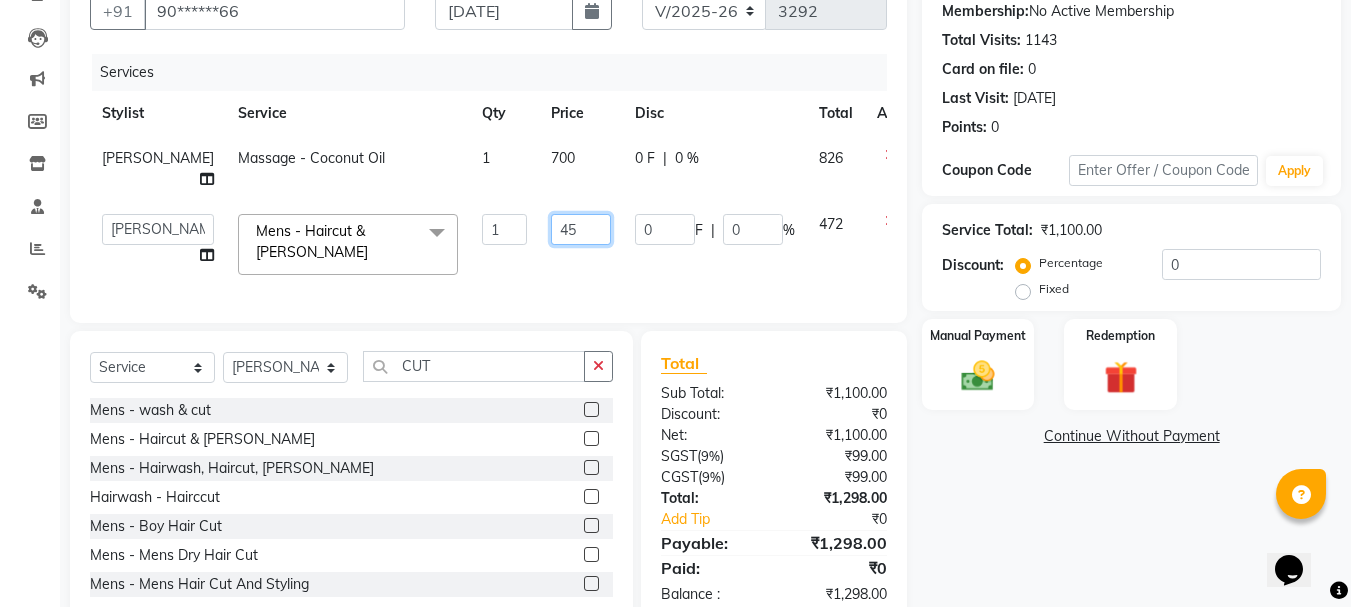 type on "450" 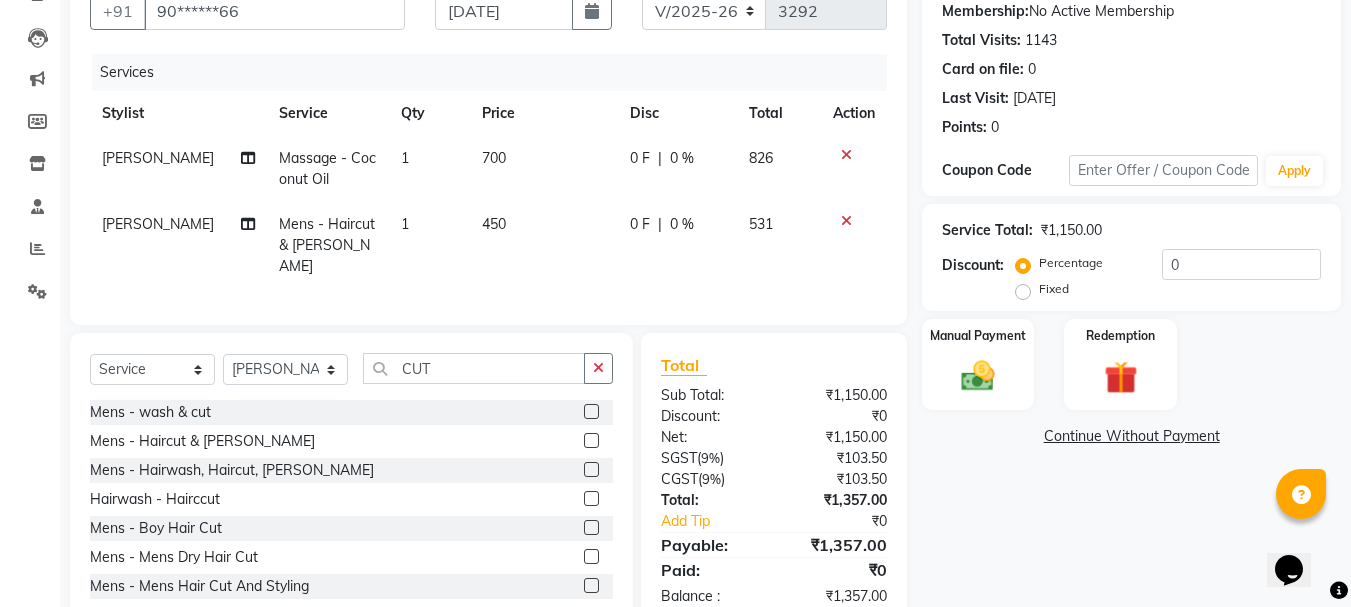 click on "700" 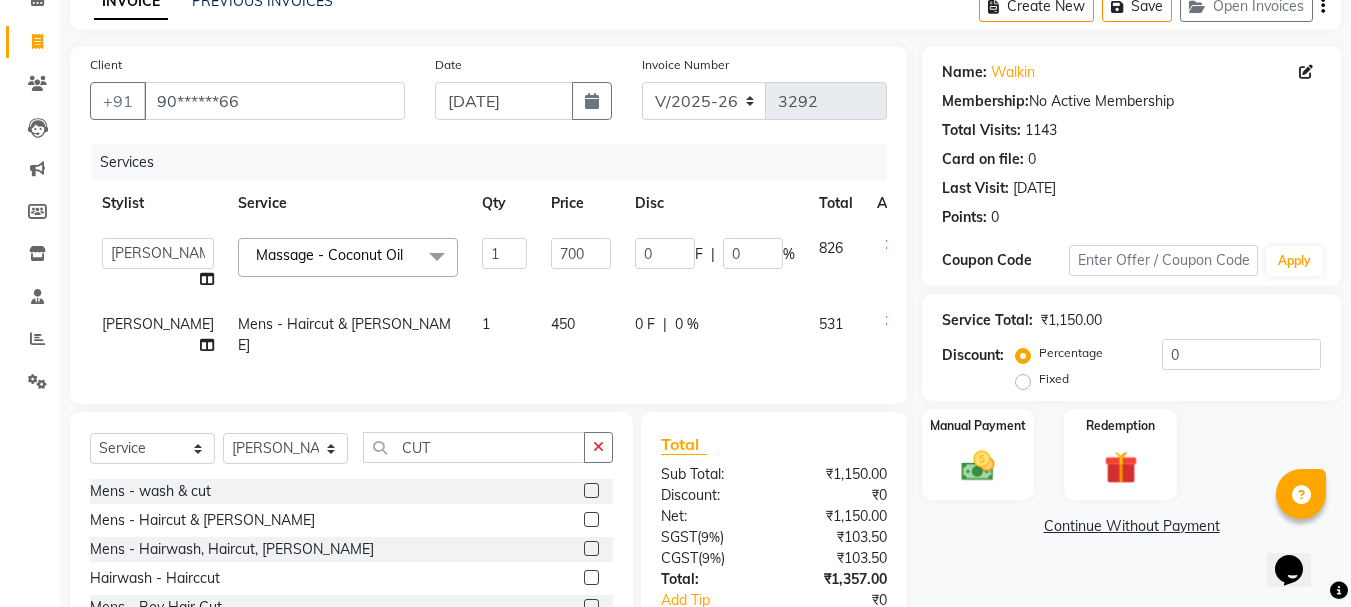 scroll, scrollTop: 0, scrollLeft: 0, axis: both 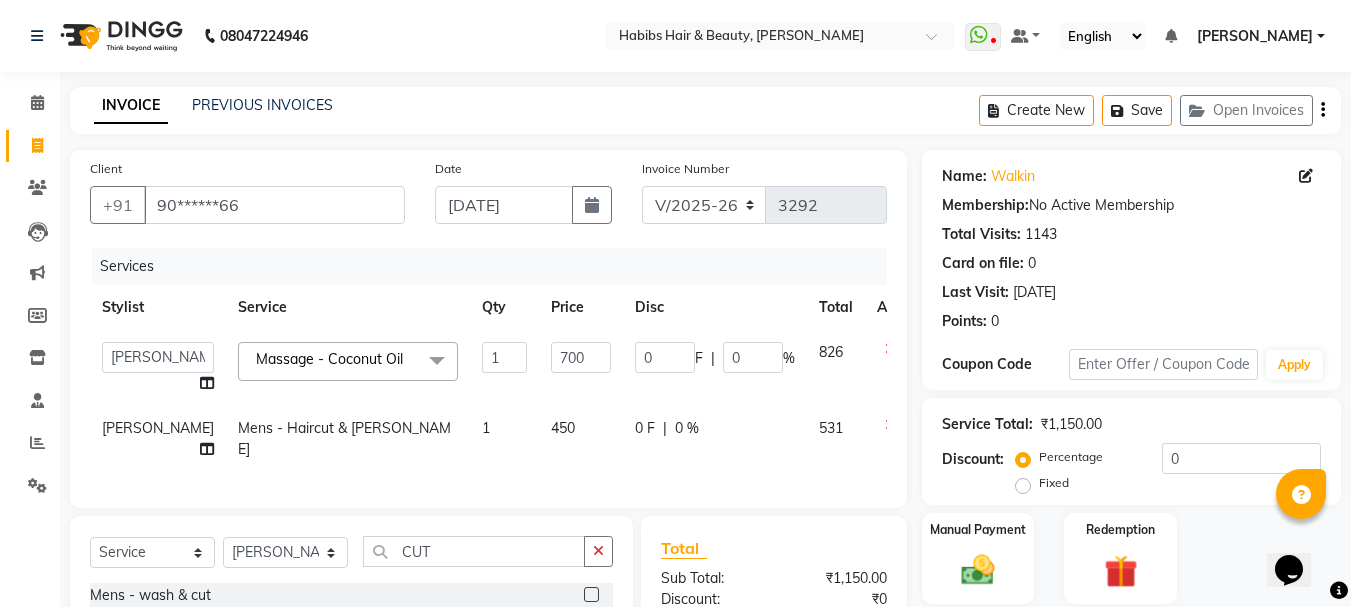 click 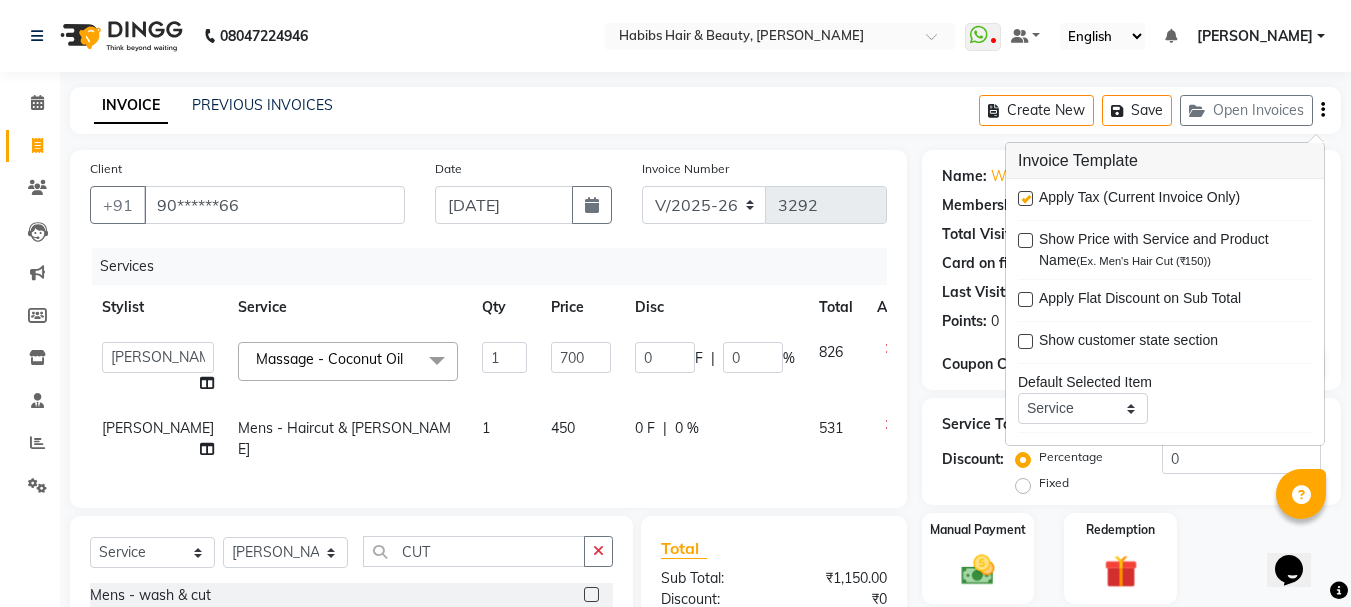 click at bounding box center (1025, 198) 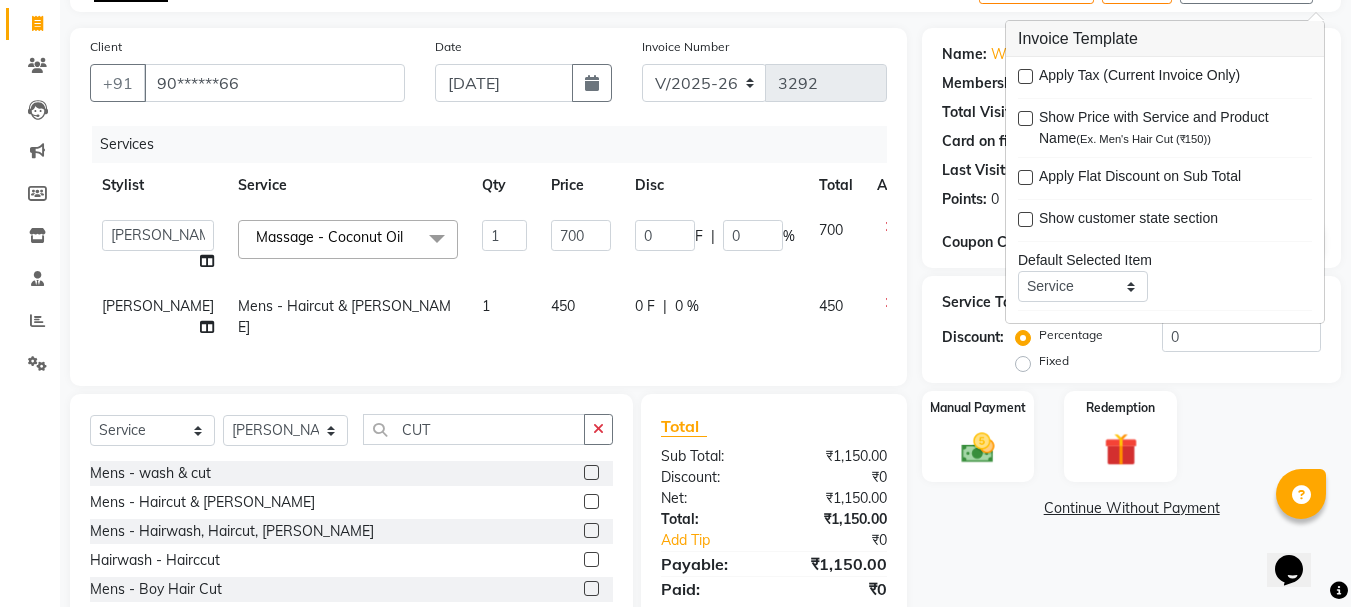 scroll, scrollTop: 249, scrollLeft: 0, axis: vertical 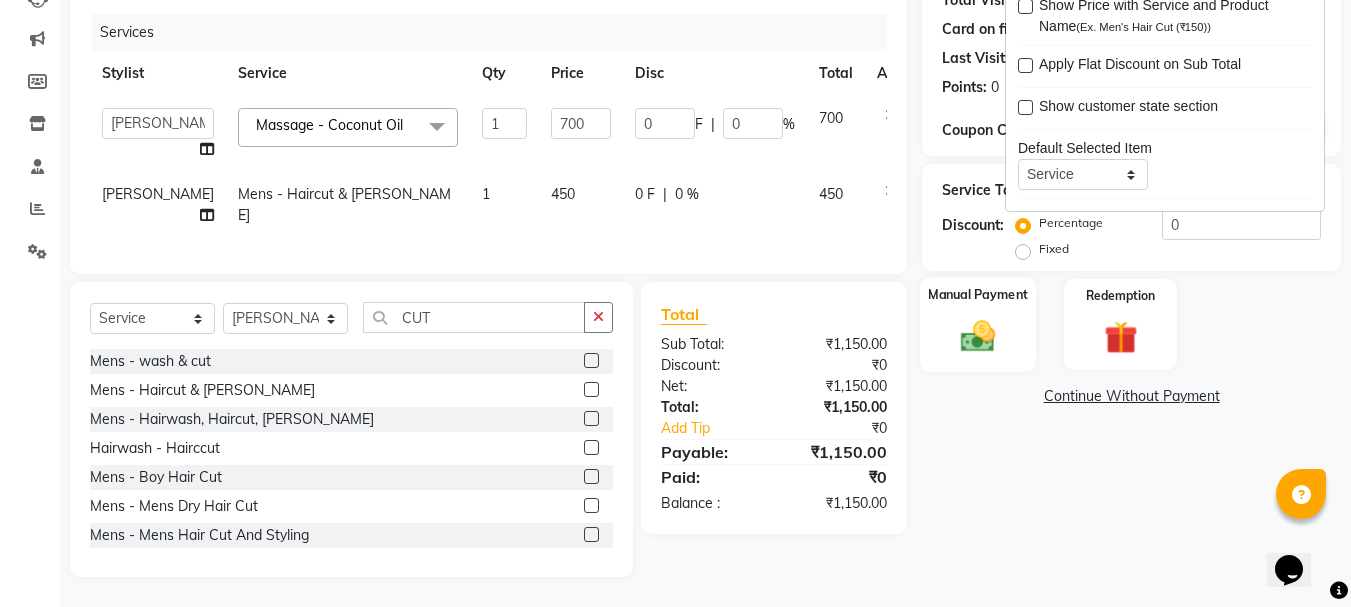 click 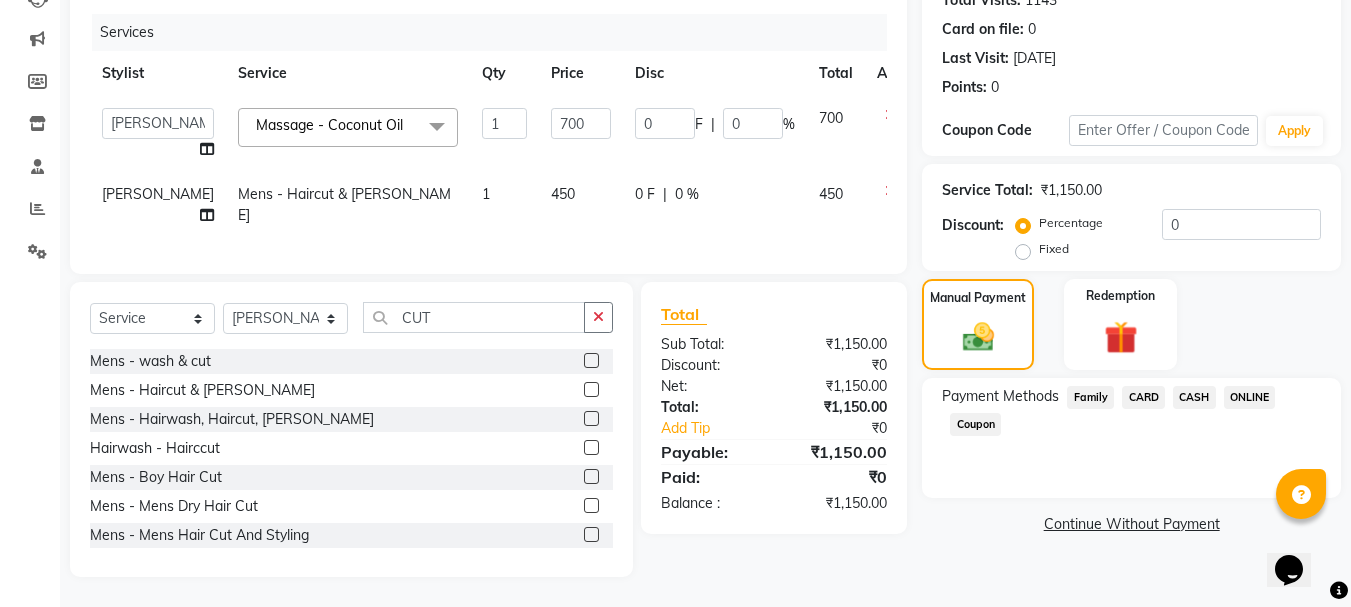 click on "ONLINE" 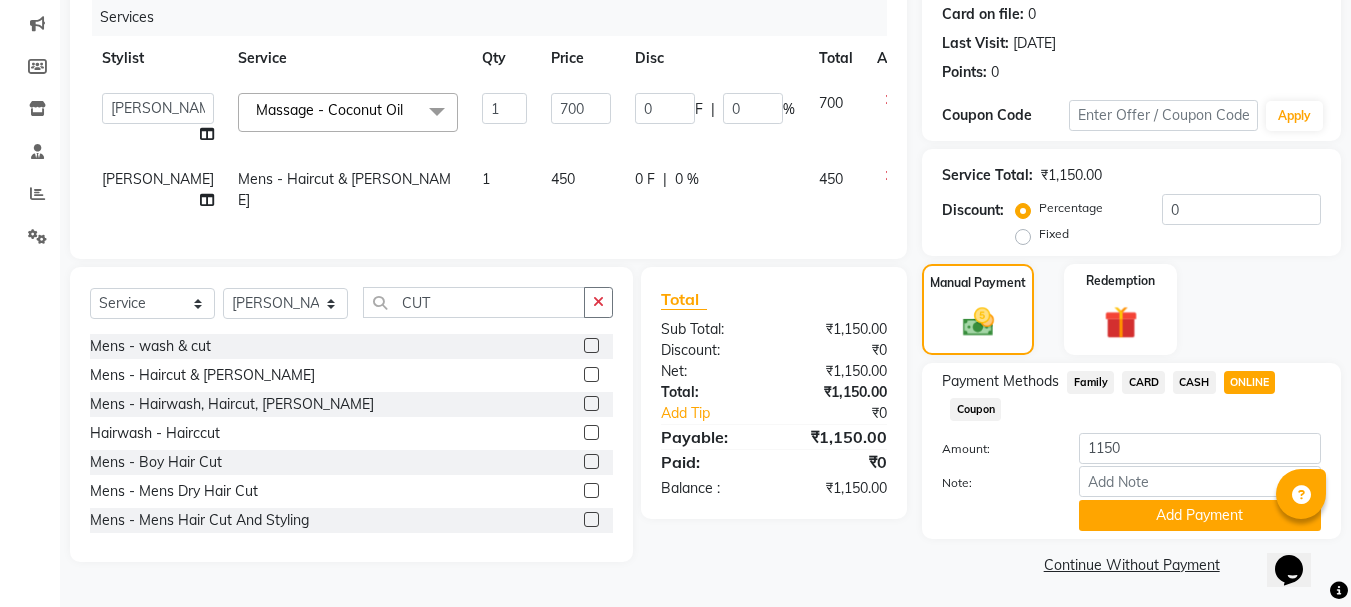 scroll, scrollTop: 252, scrollLeft: 0, axis: vertical 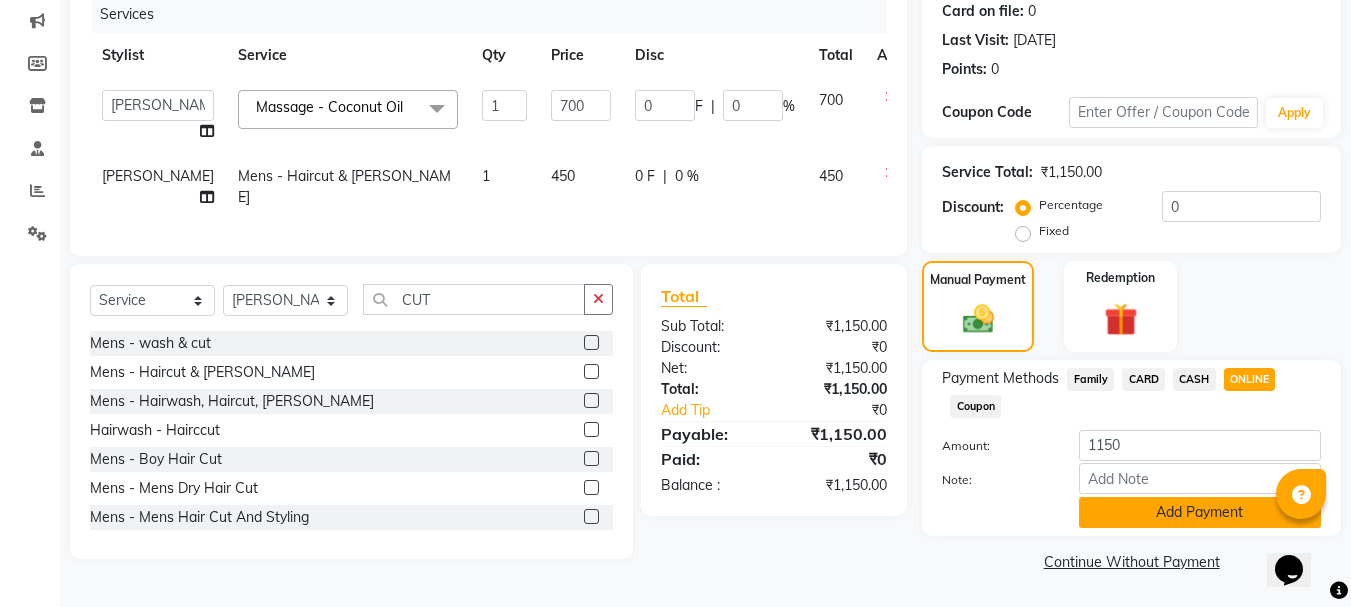 click on "Add Payment" 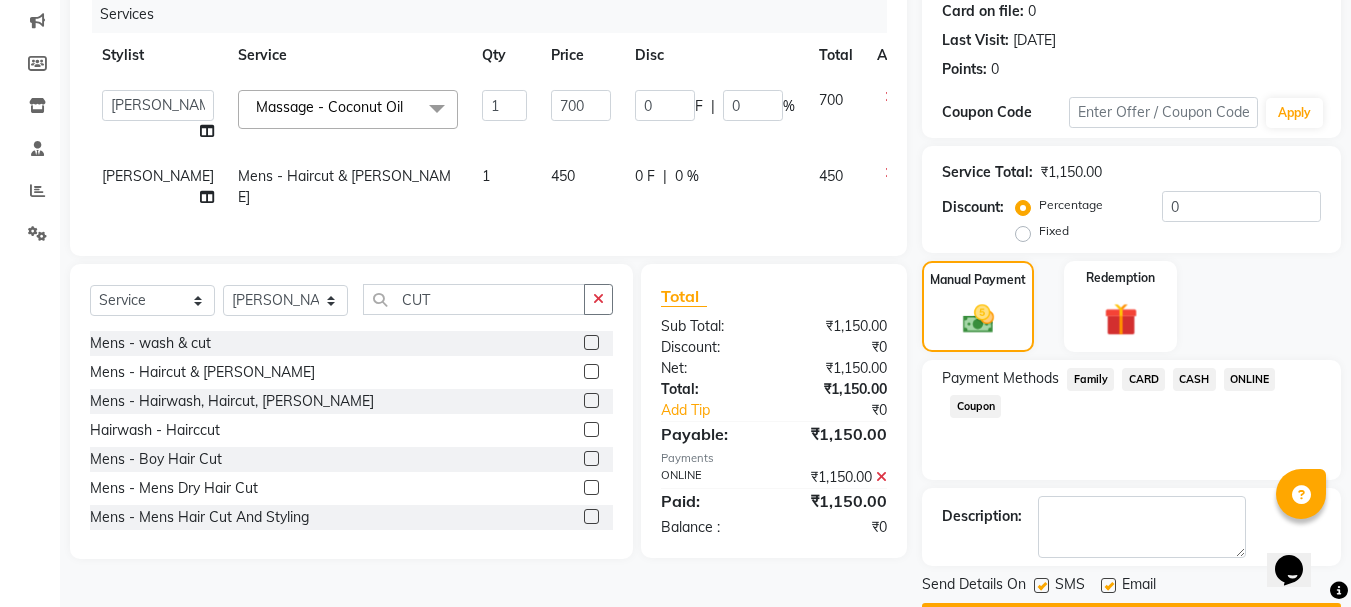 scroll, scrollTop: 309, scrollLeft: 0, axis: vertical 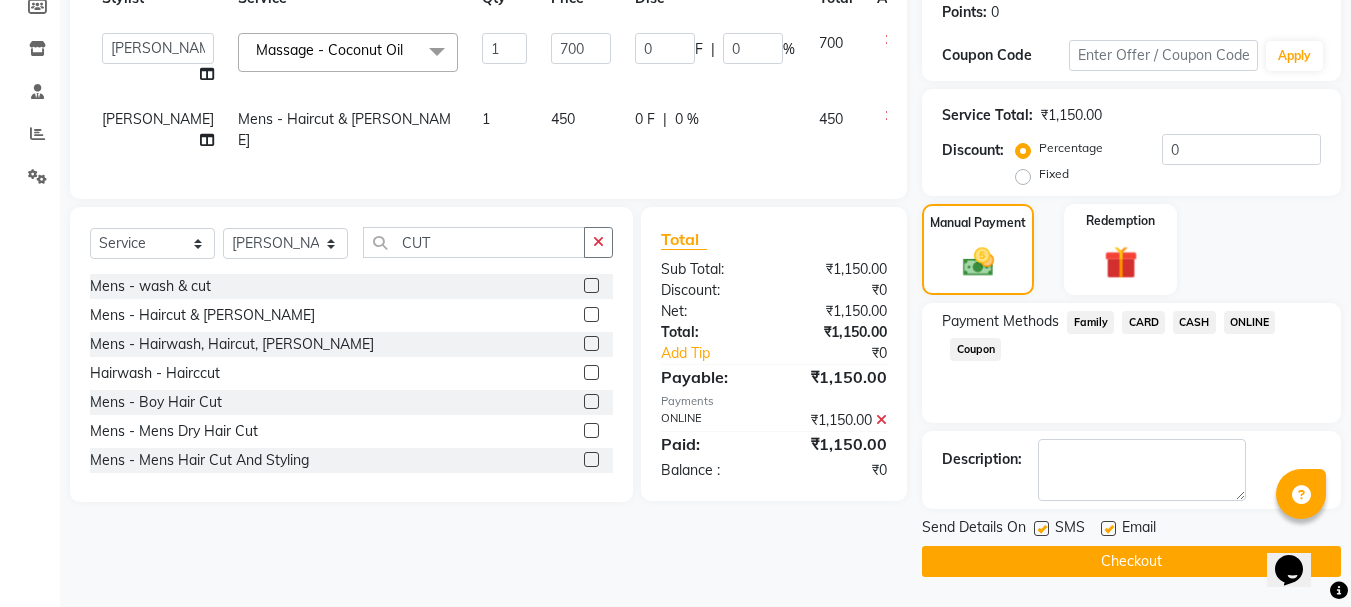 click on "Checkout" 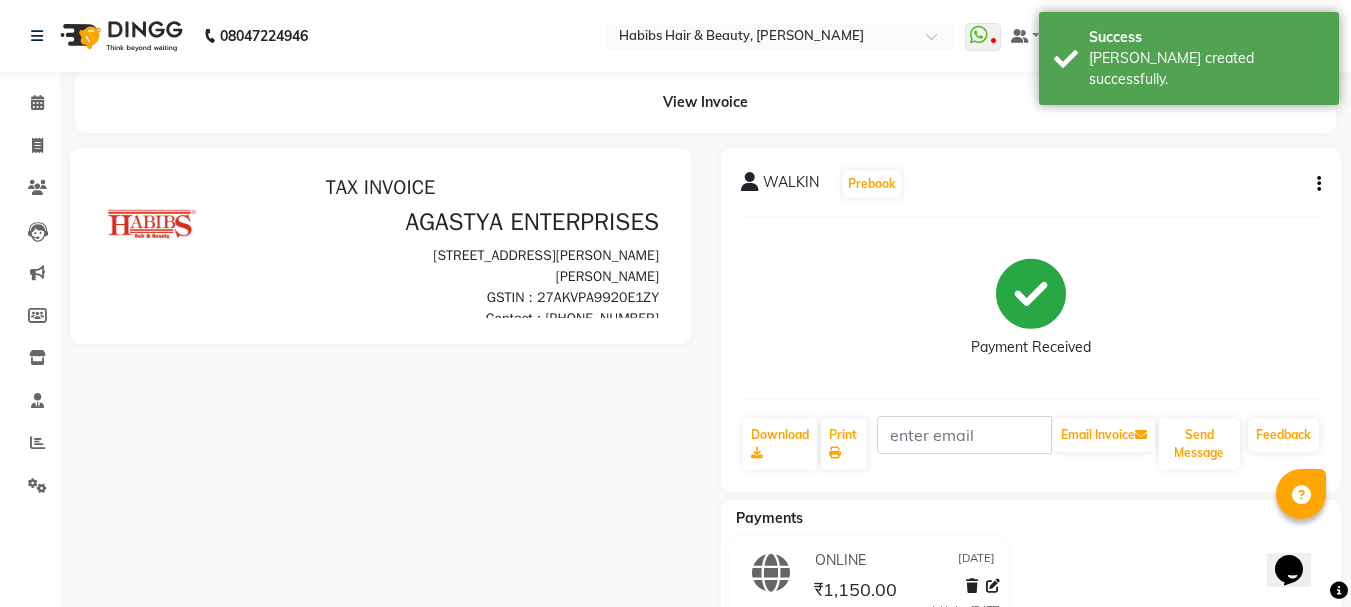 scroll, scrollTop: 0, scrollLeft: 0, axis: both 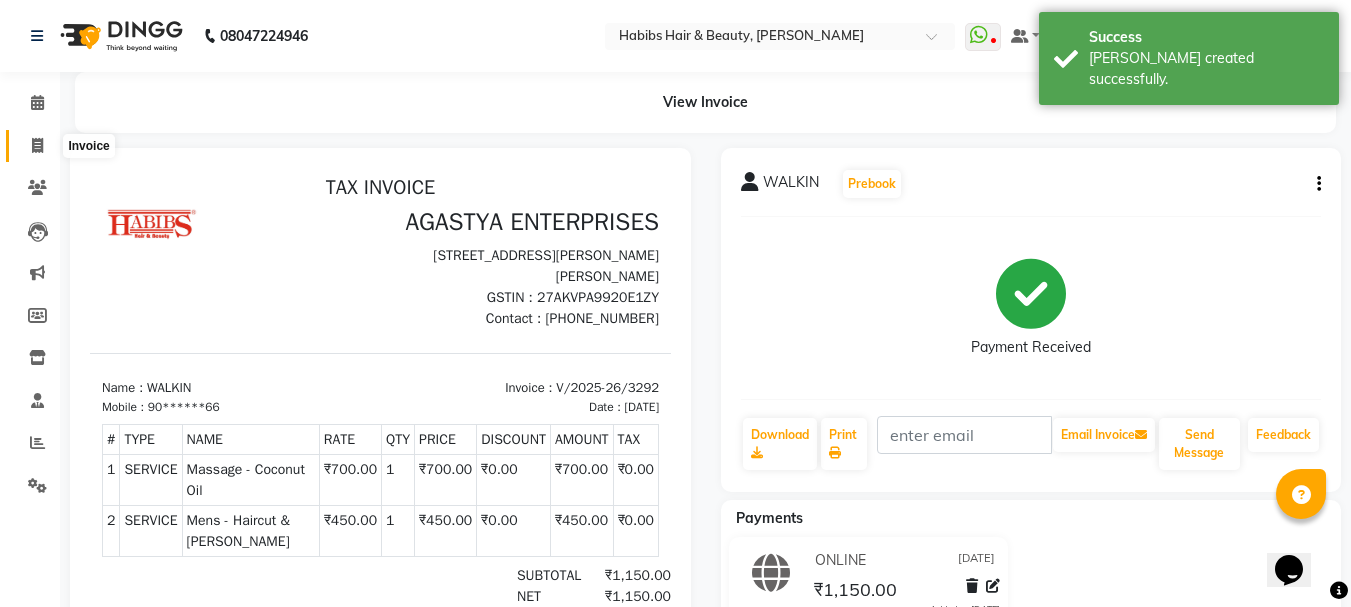 click 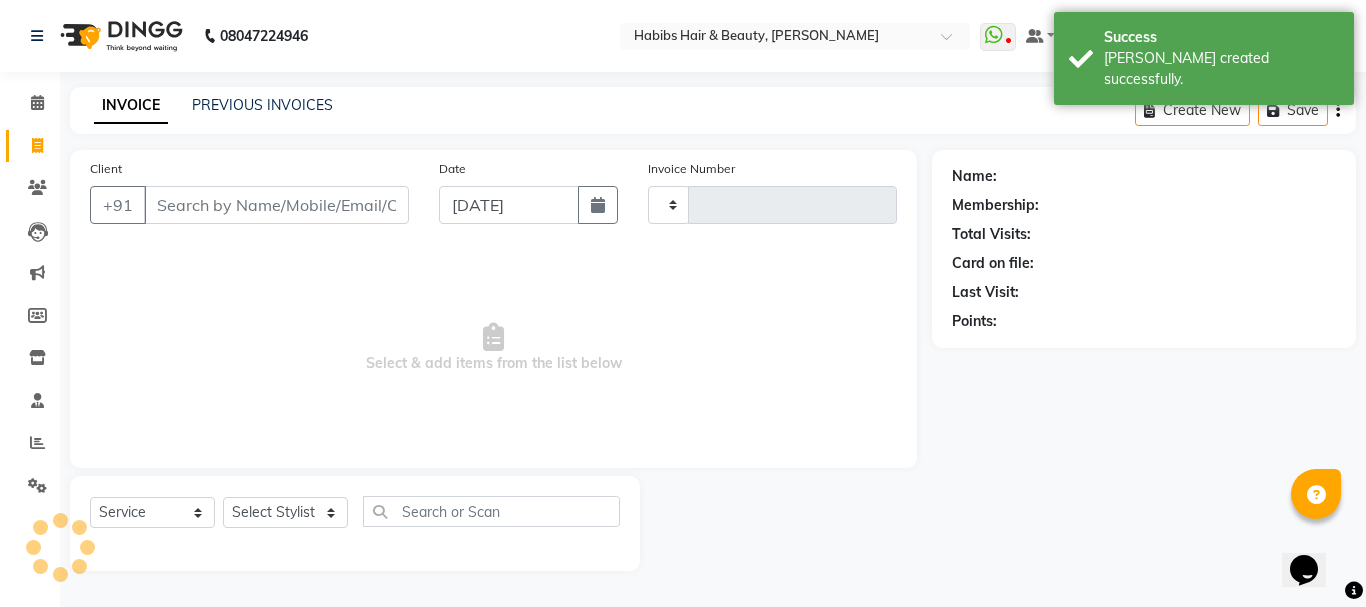 type on "3293" 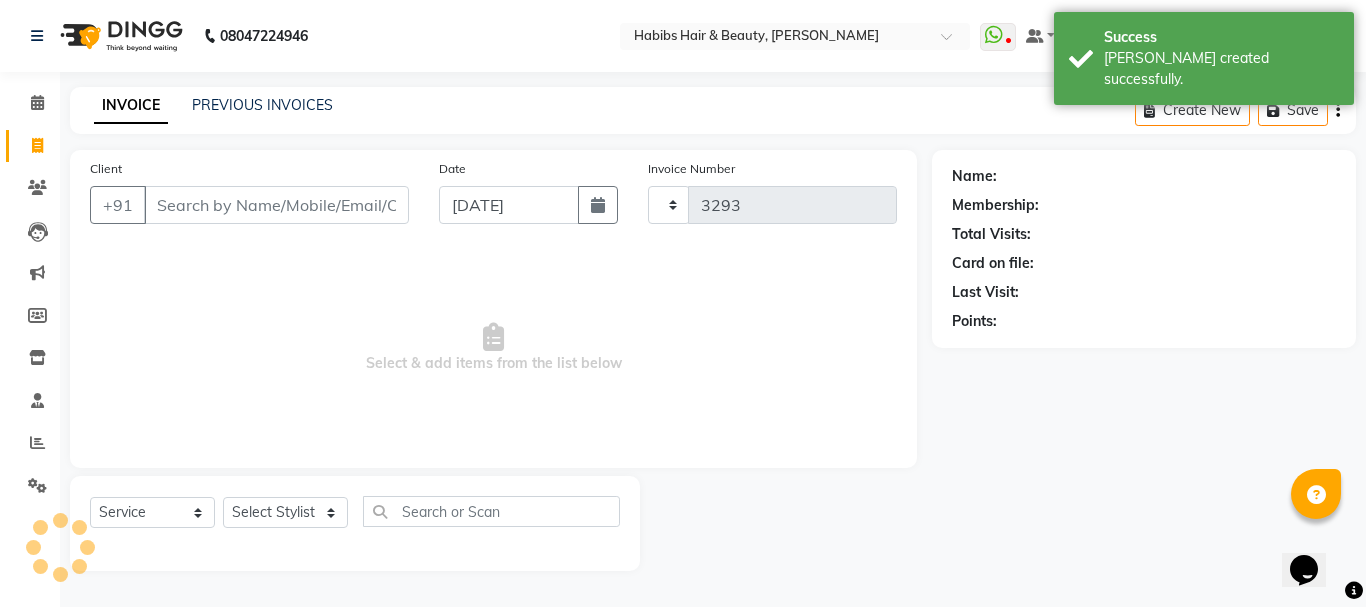 select on "3712" 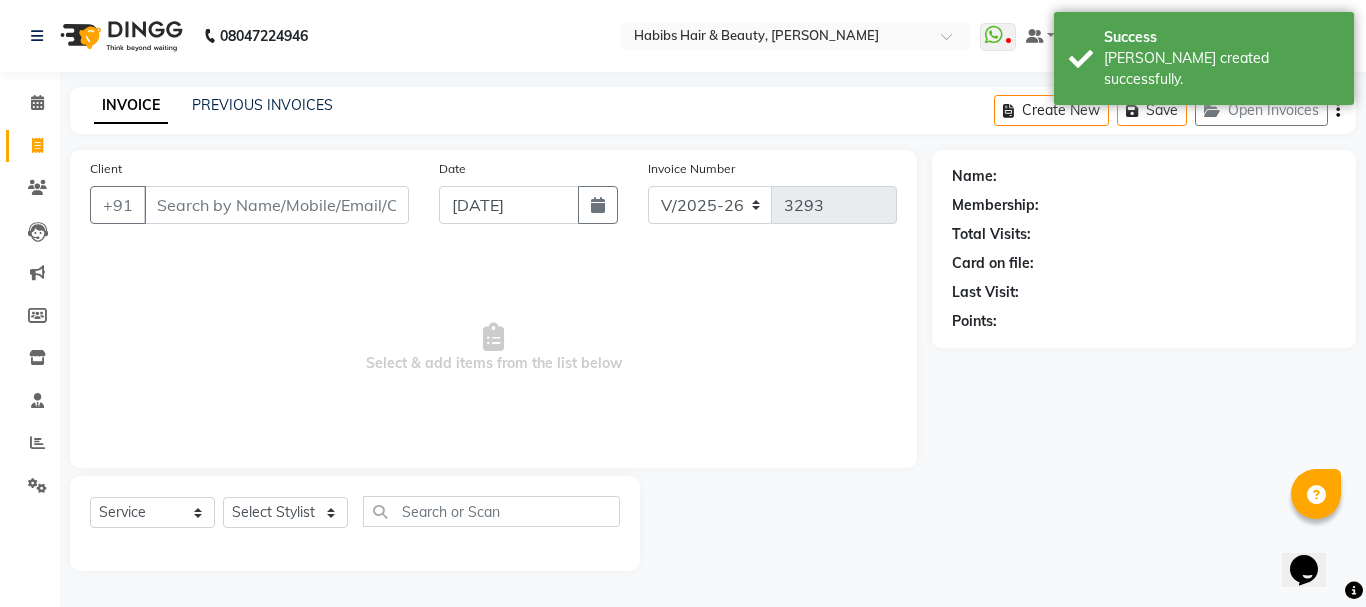 click on "Client" at bounding box center [276, 205] 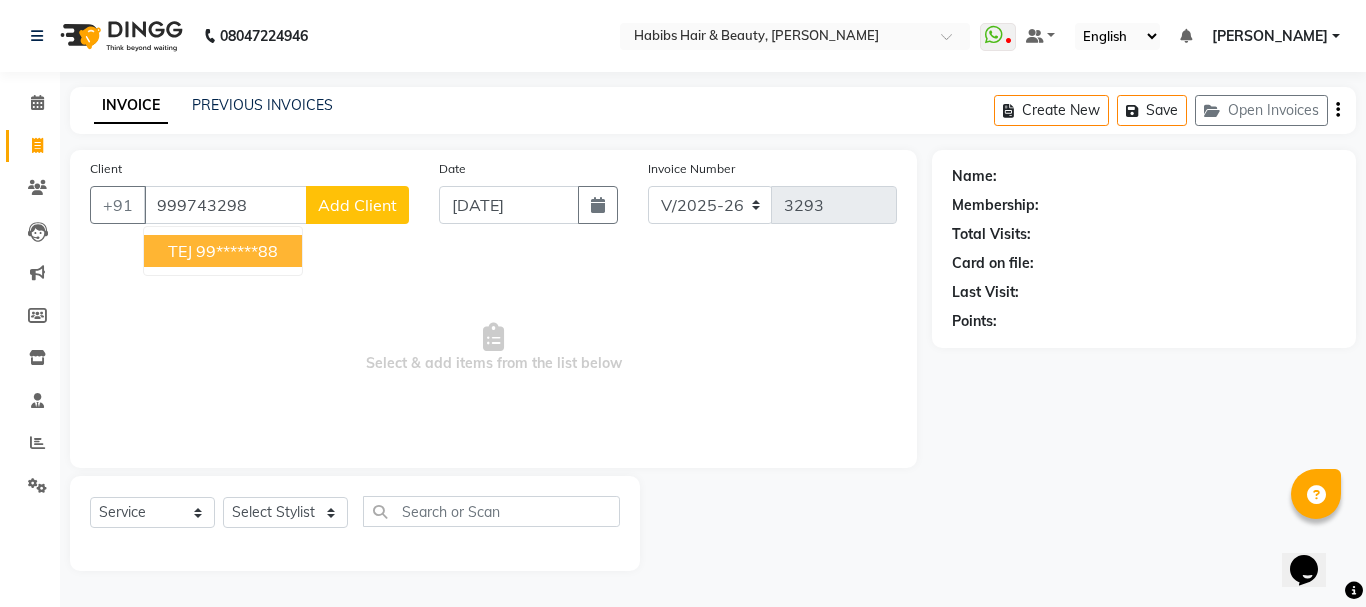 click on "TEJ  99******88" at bounding box center (223, 251) 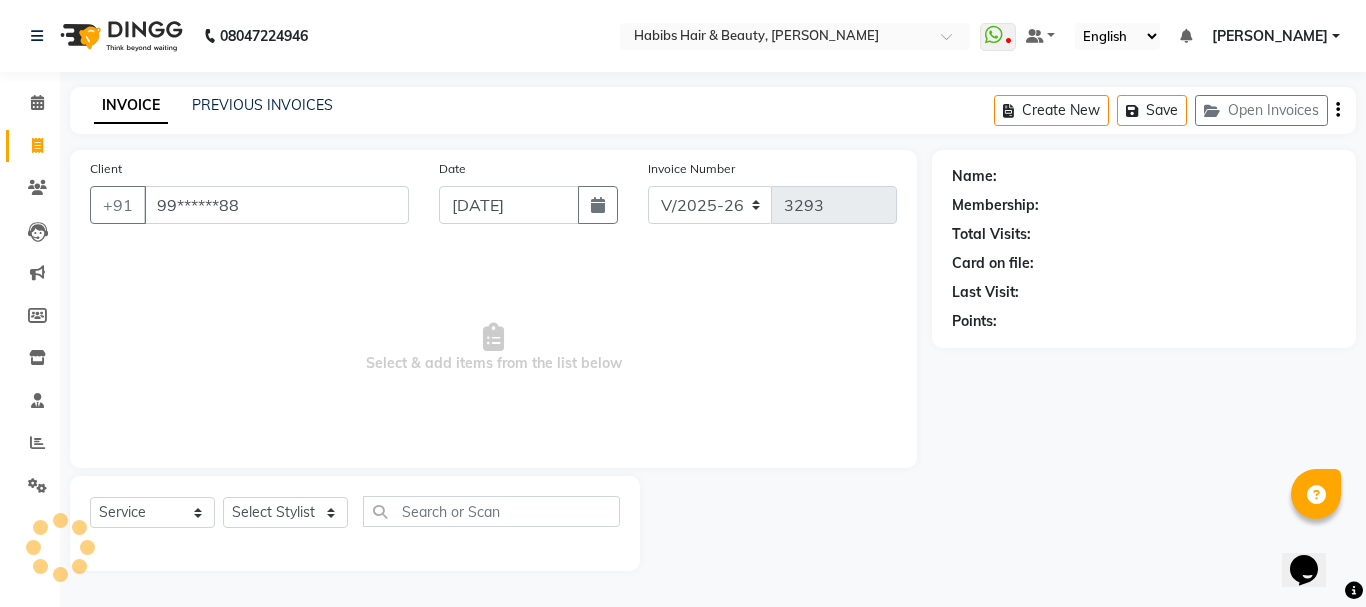 type on "99******88" 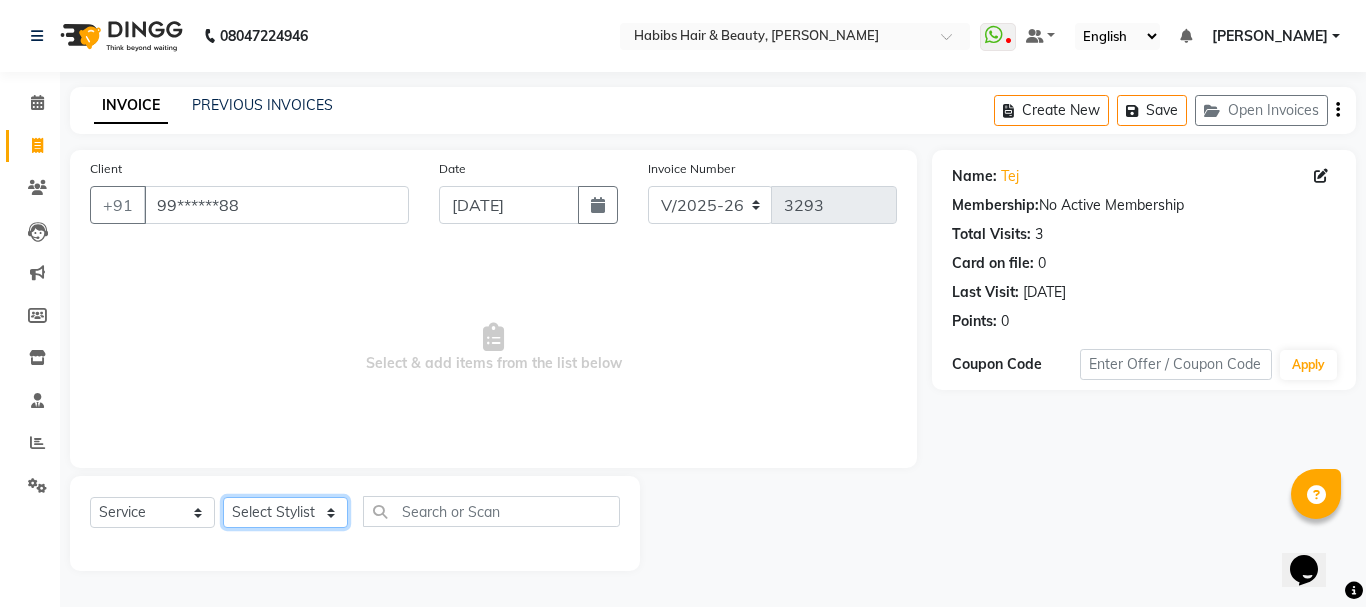 click on "Select Stylist Admin Akshay [PERSON_NAME] [PERSON_NAME] [PERSON_NAME]	 [PERSON_NAME][DATE] [PERSON_NAME]" 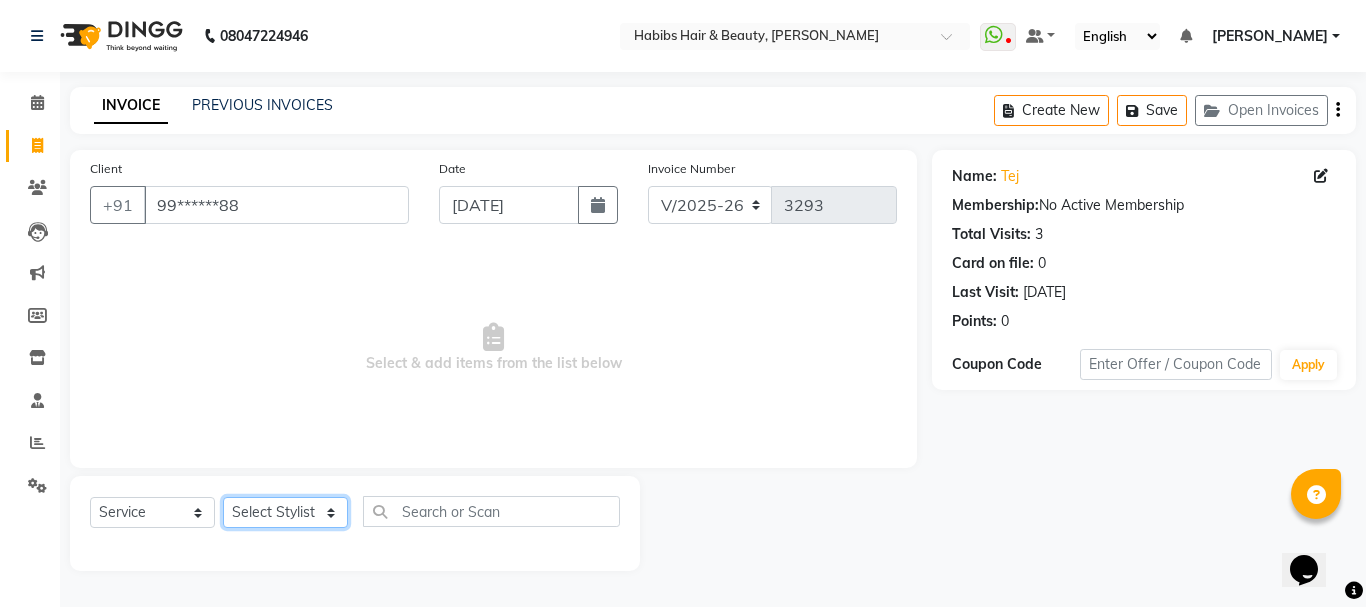 select on "78967" 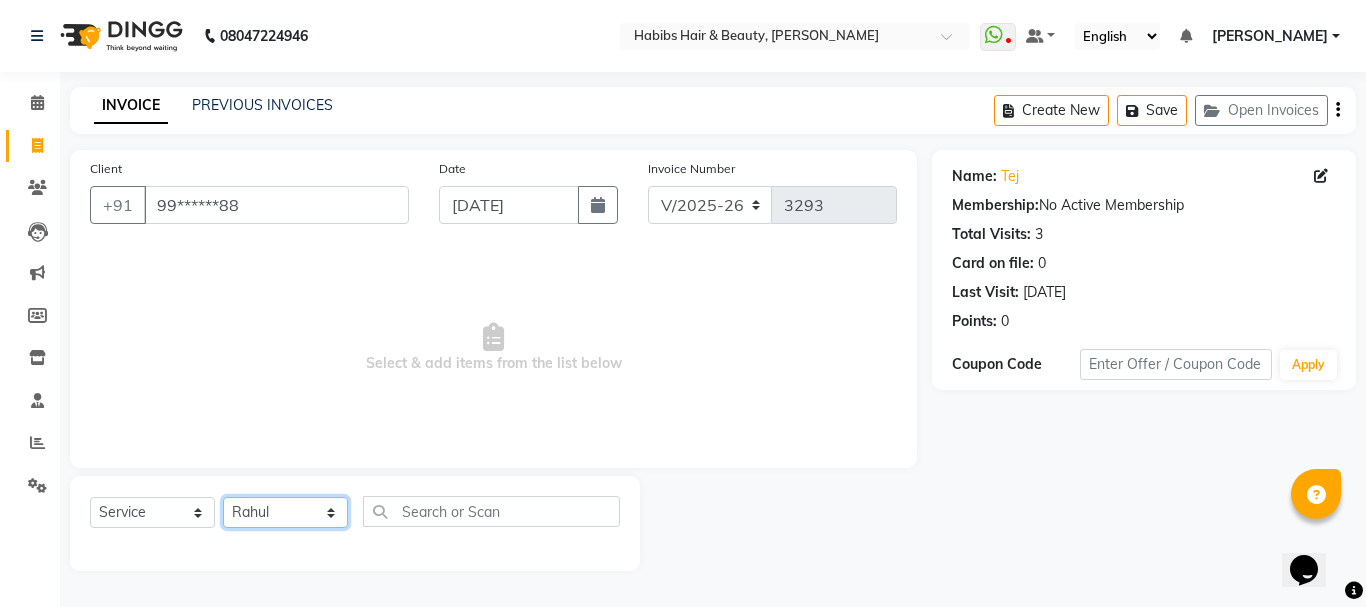 click on "Select Stylist Admin Akshay [PERSON_NAME] [PERSON_NAME] [PERSON_NAME]	 [PERSON_NAME][DATE] [PERSON_NAME]" 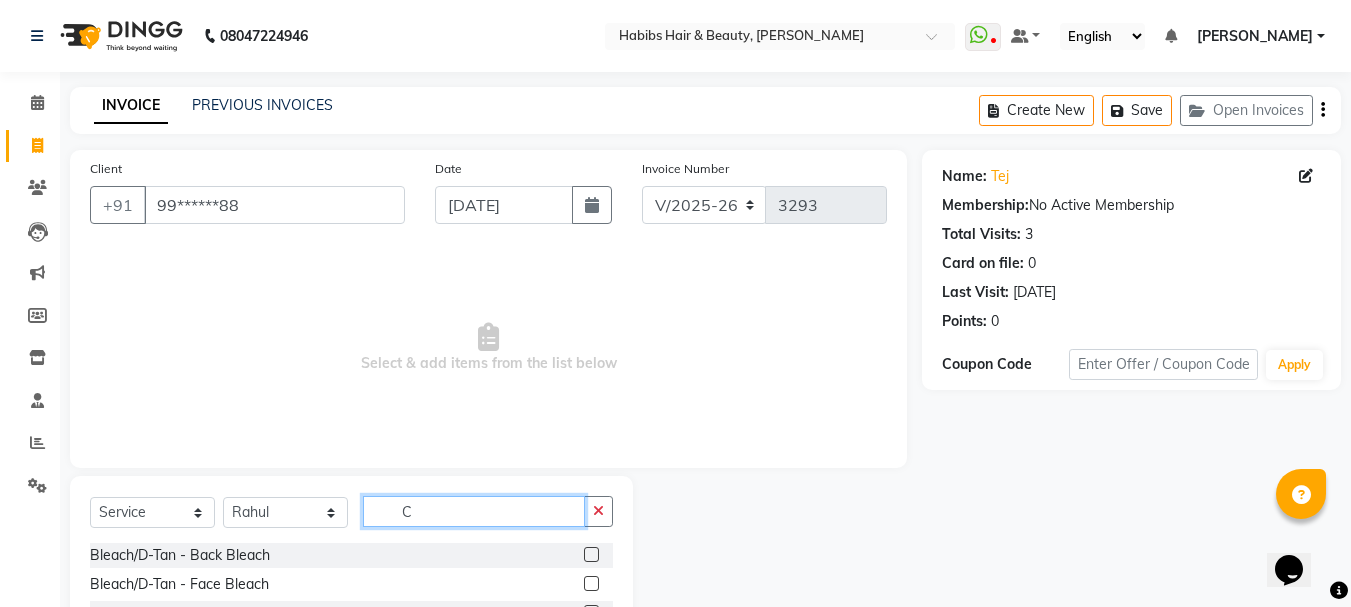 click on "C" 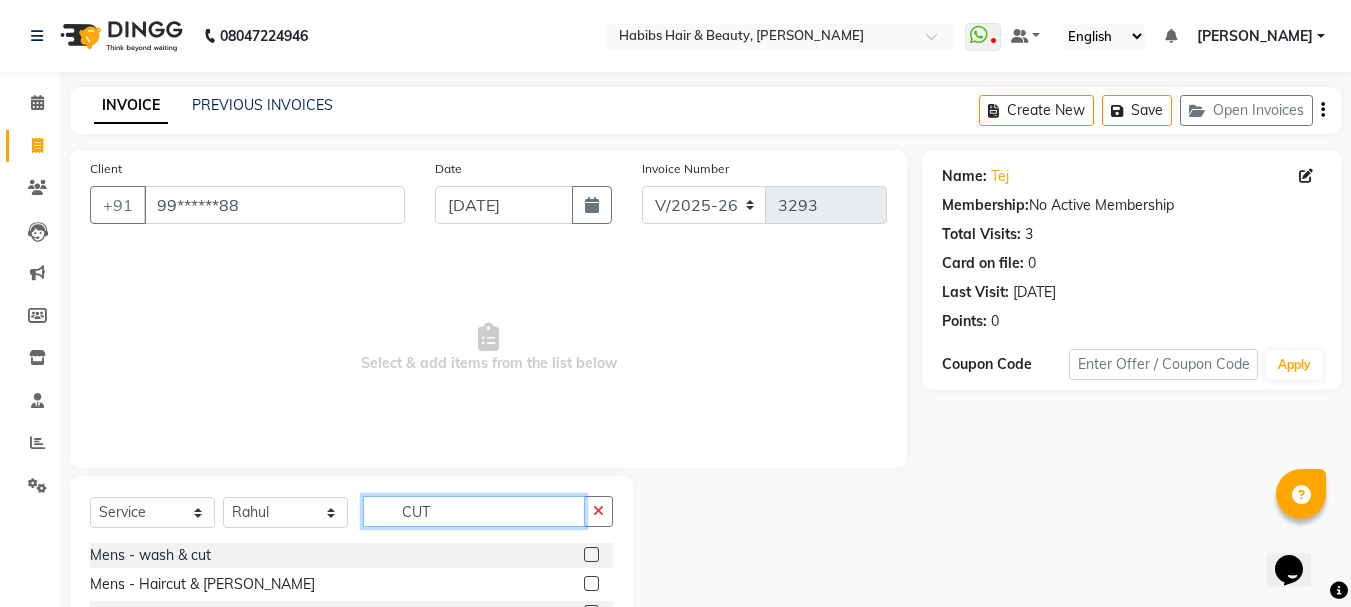 scroll, scrollTop: 194, scrollLeft: 0, axis: vertical 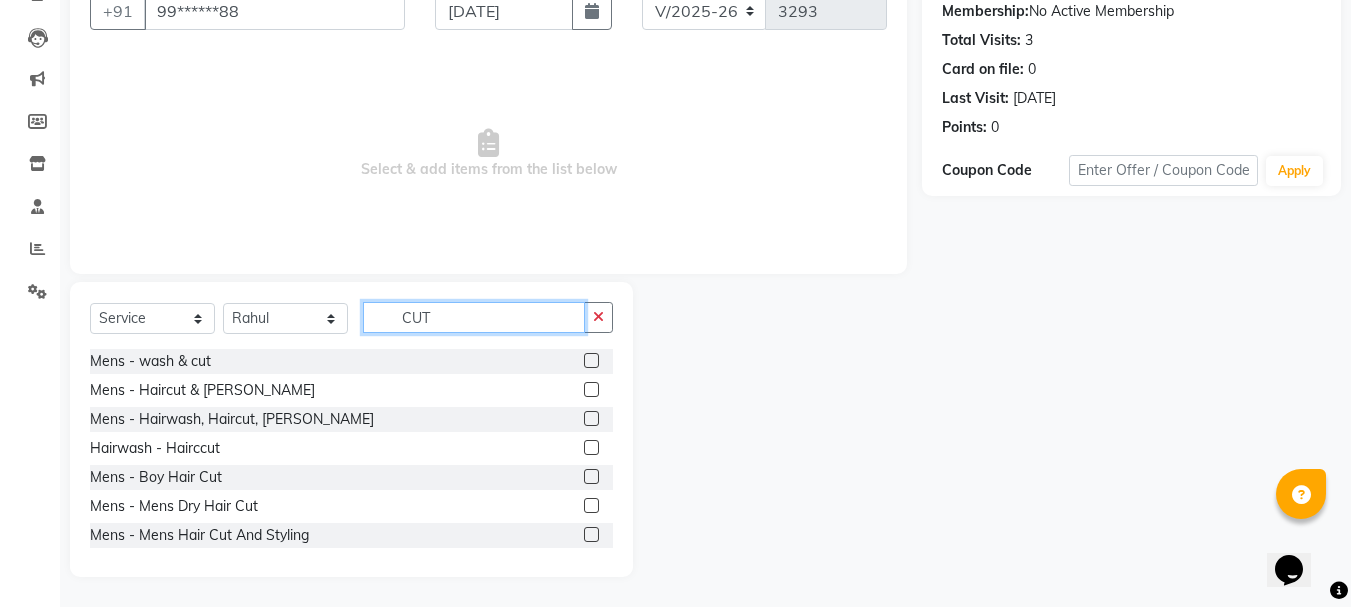 type on "CUT" 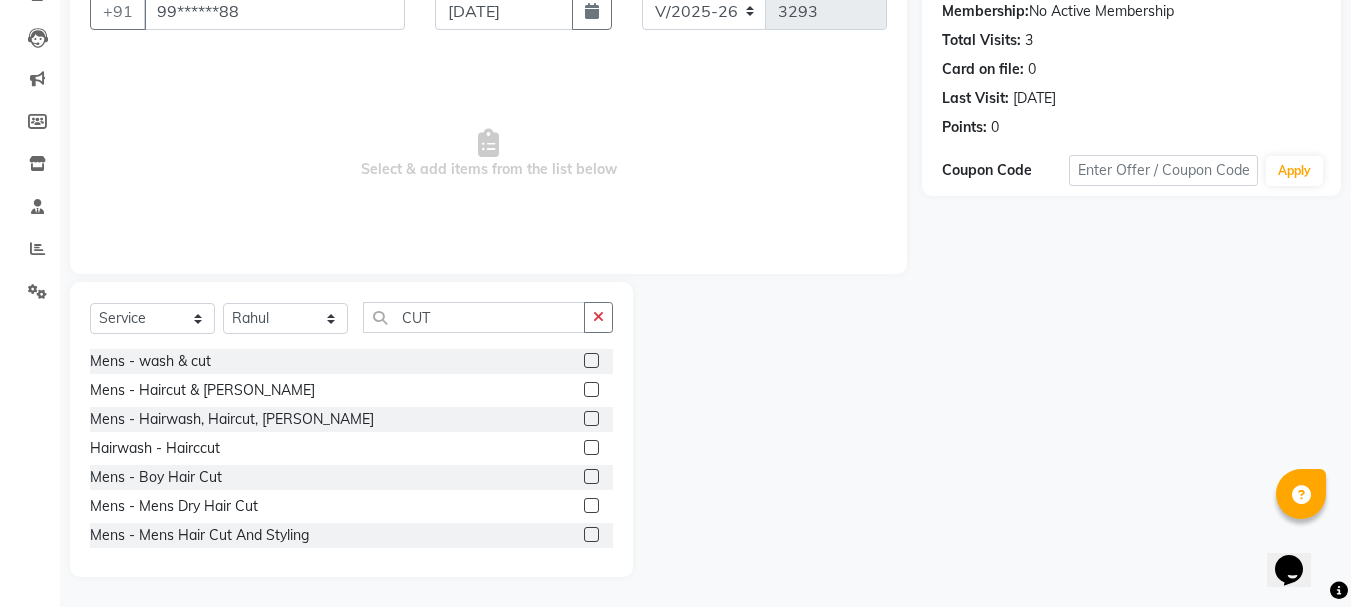 click 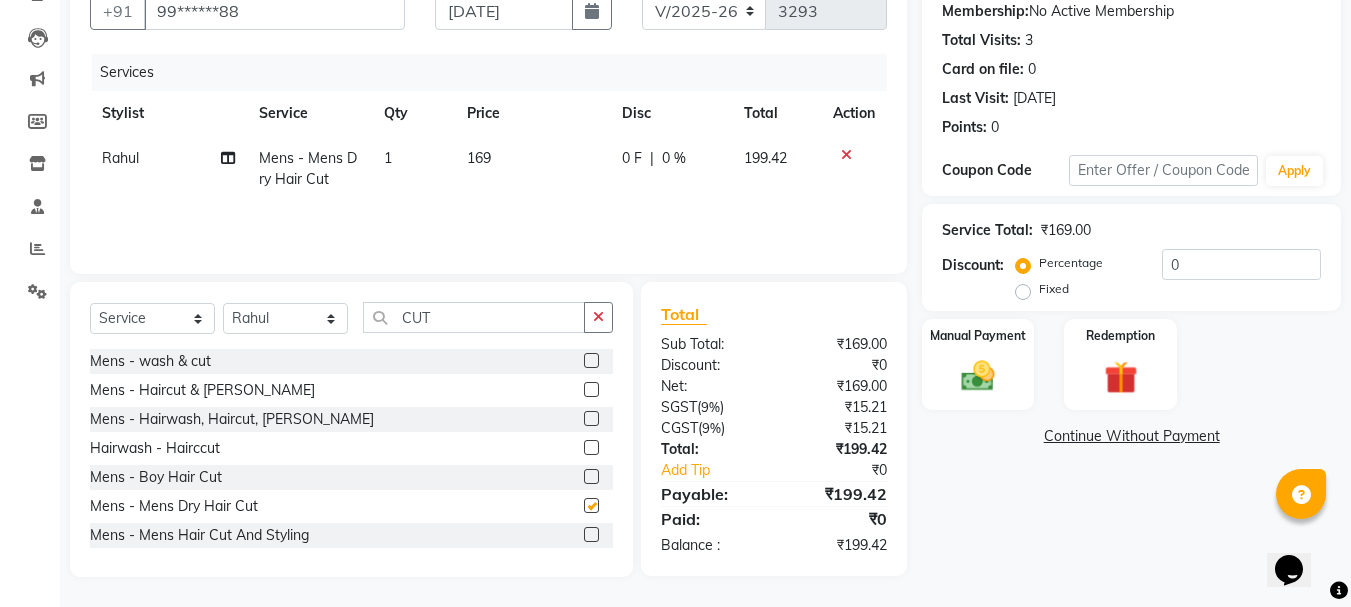 scroll, scrollTop: 93, scrollLeft: 0, axis: vertical 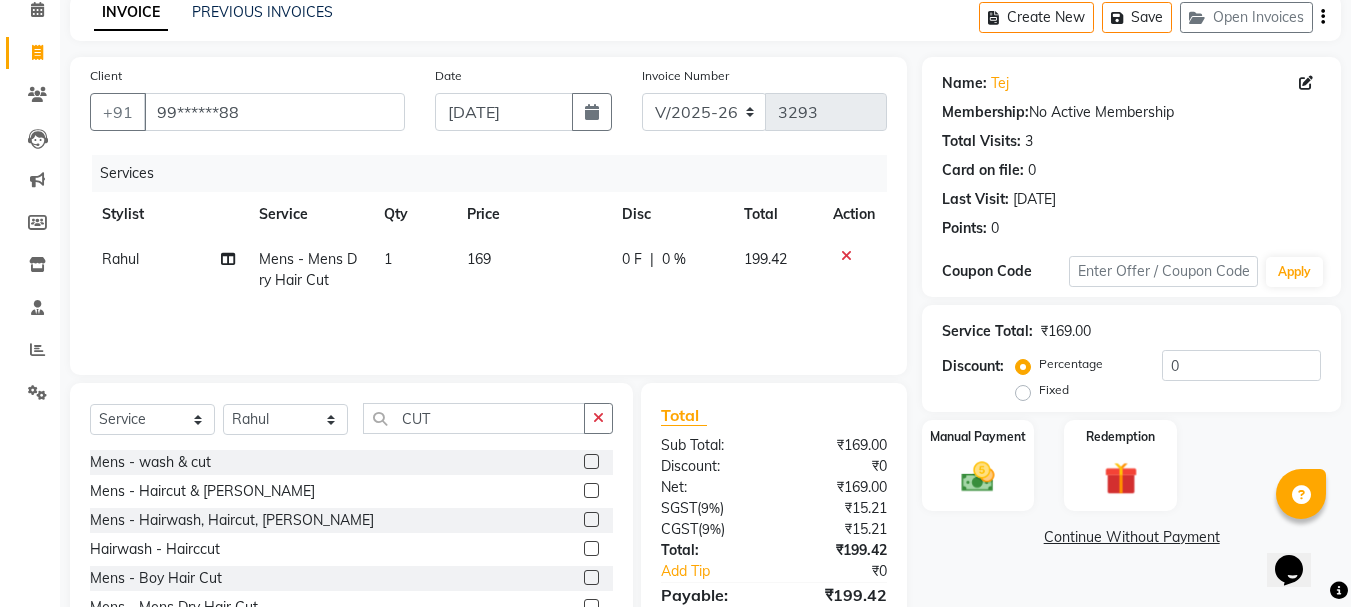 checkbox on "false" 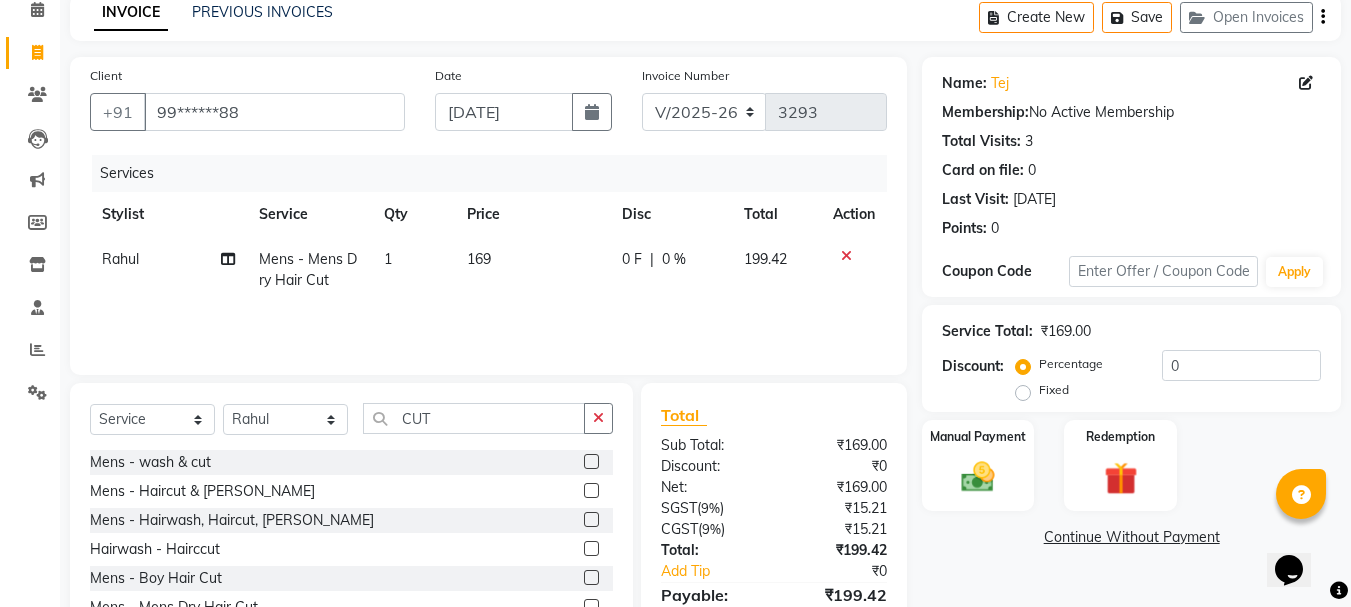 scroll, scrollTop: 0, scrollLeft: 0, axis: both 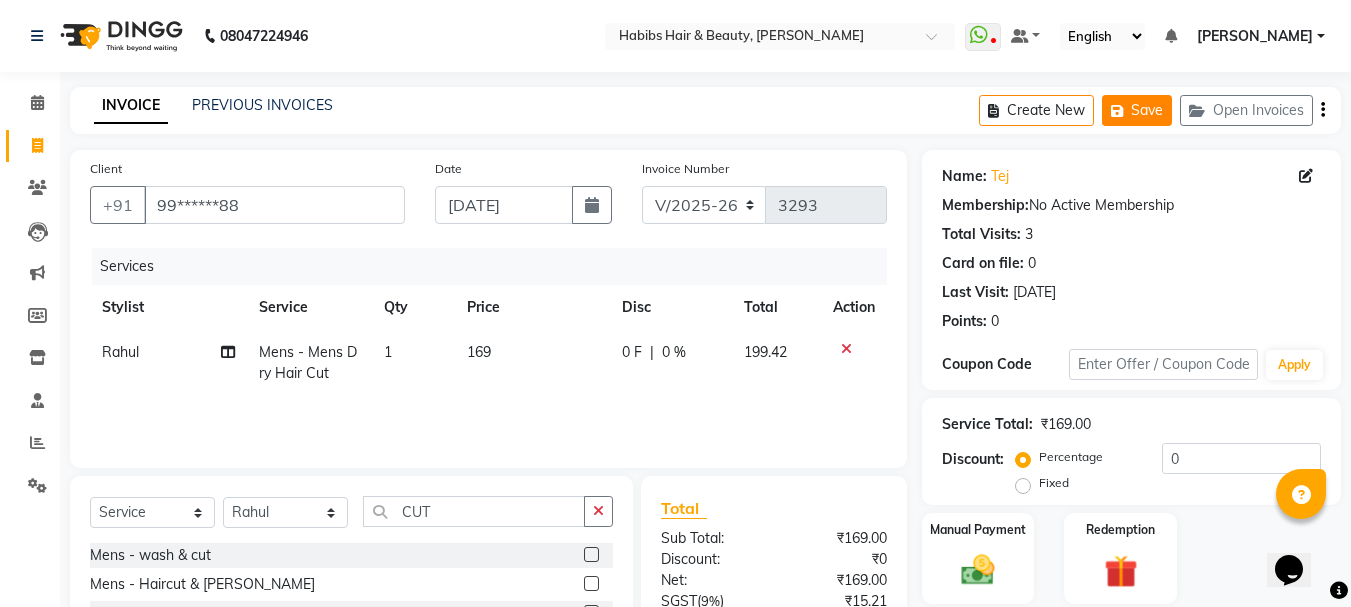 click on "Save" 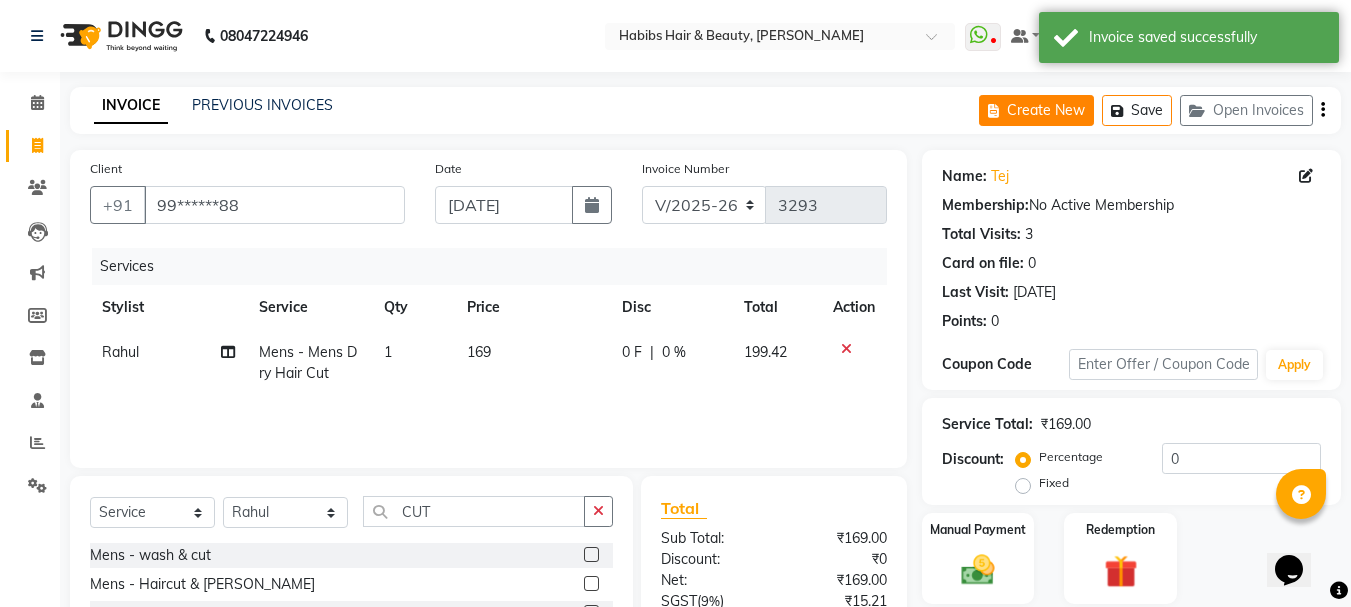 click on "Create New" 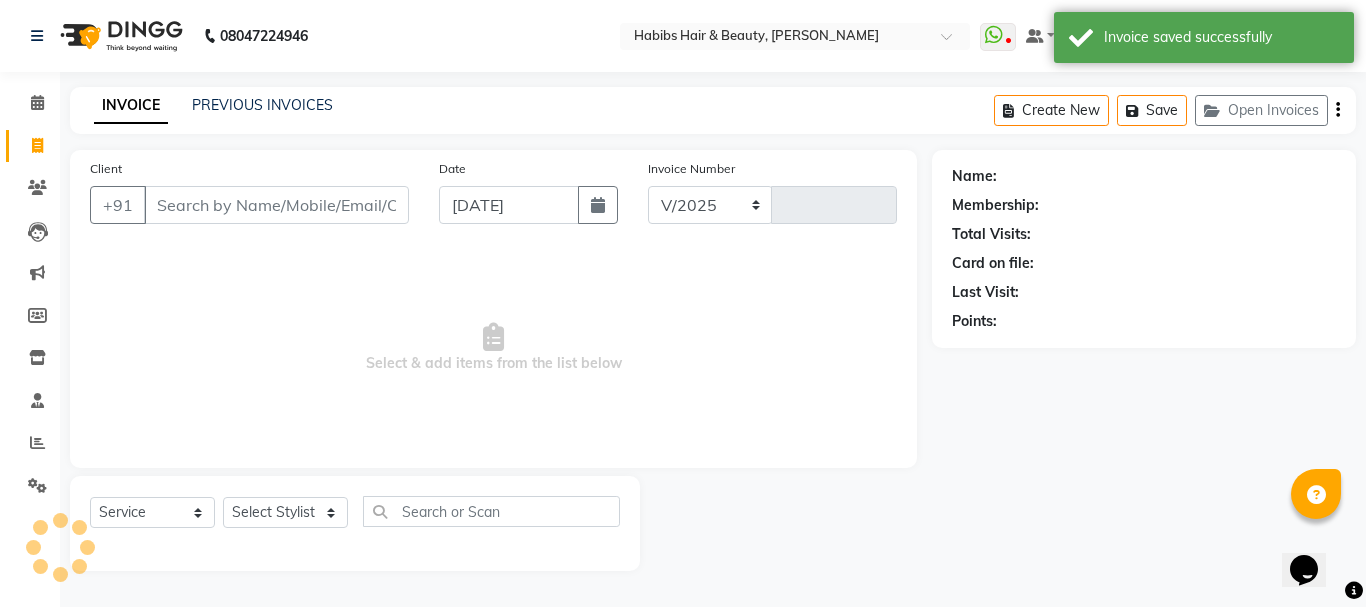 select on "3712" 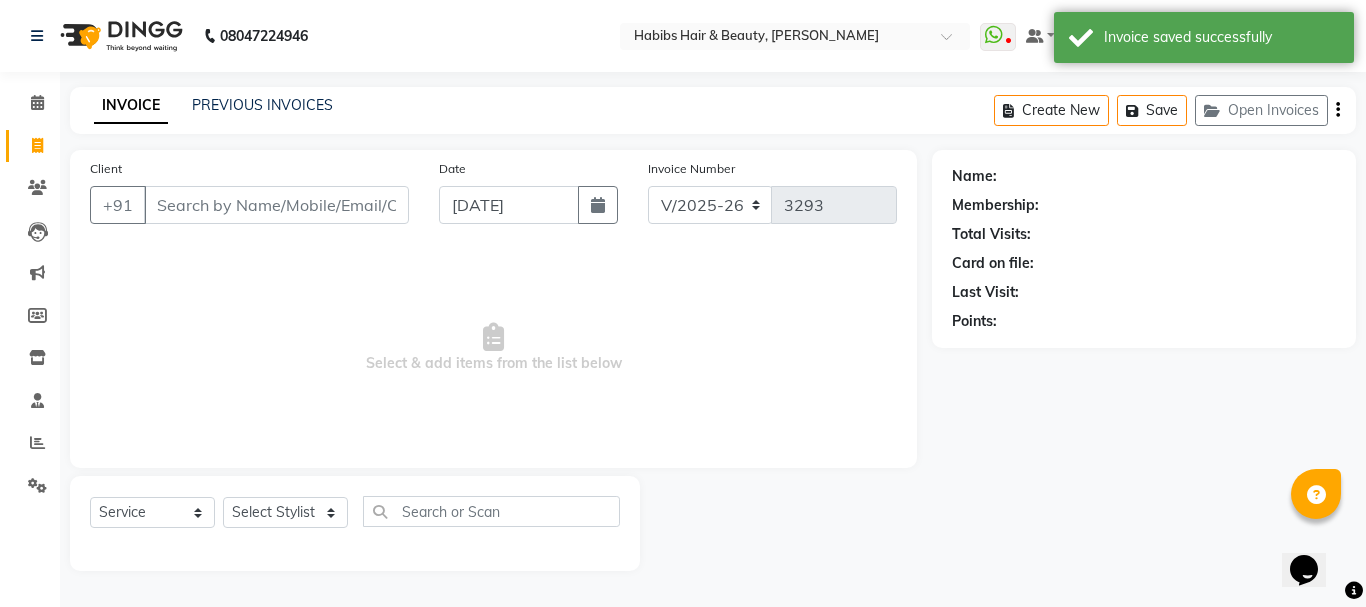 click on "Client" at bounding box center [276, 205] 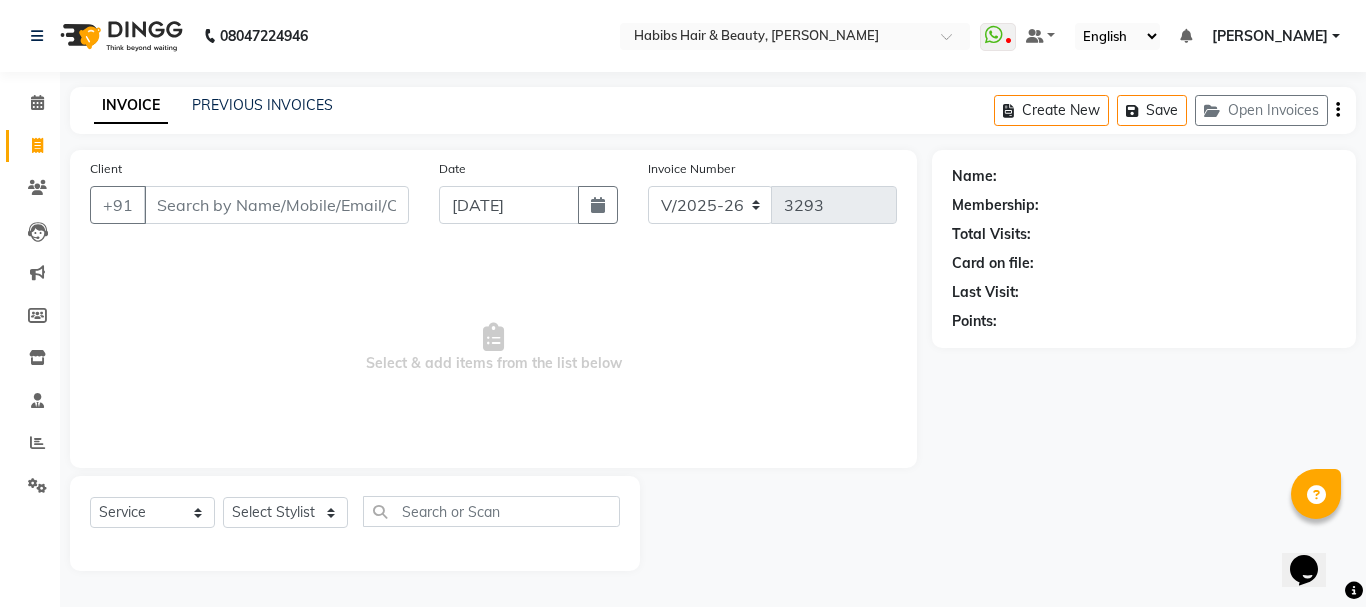 click on "Client" at bounding box center [276, 205] 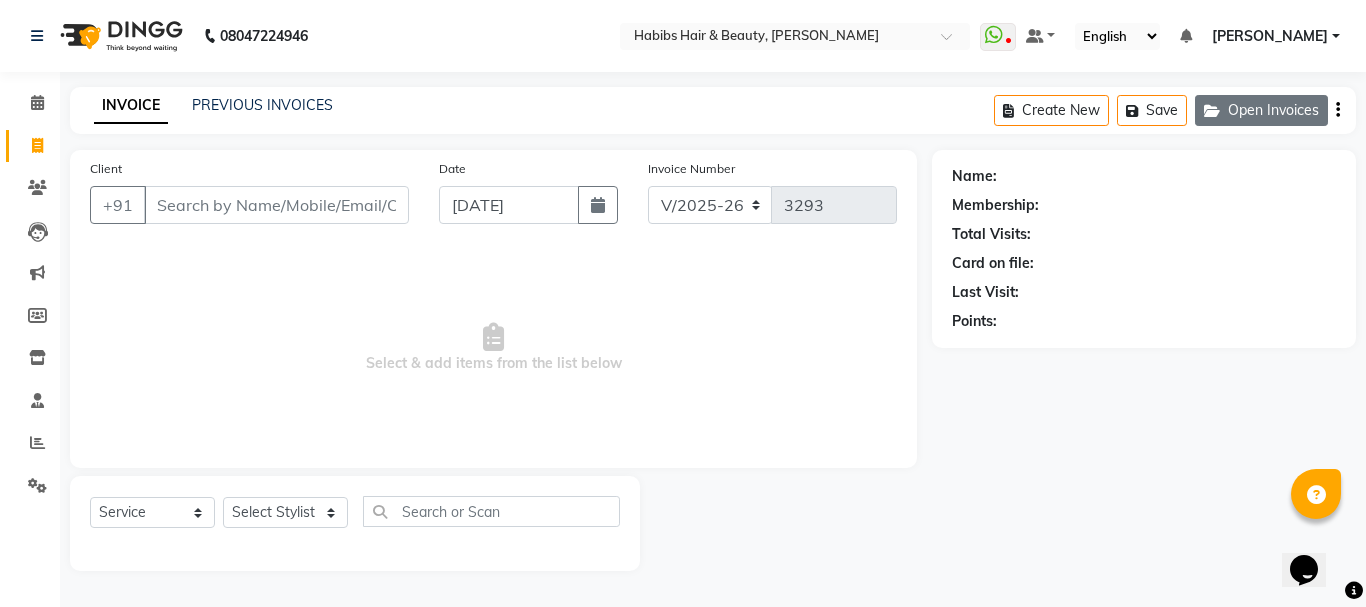 click on "Open Invoices" 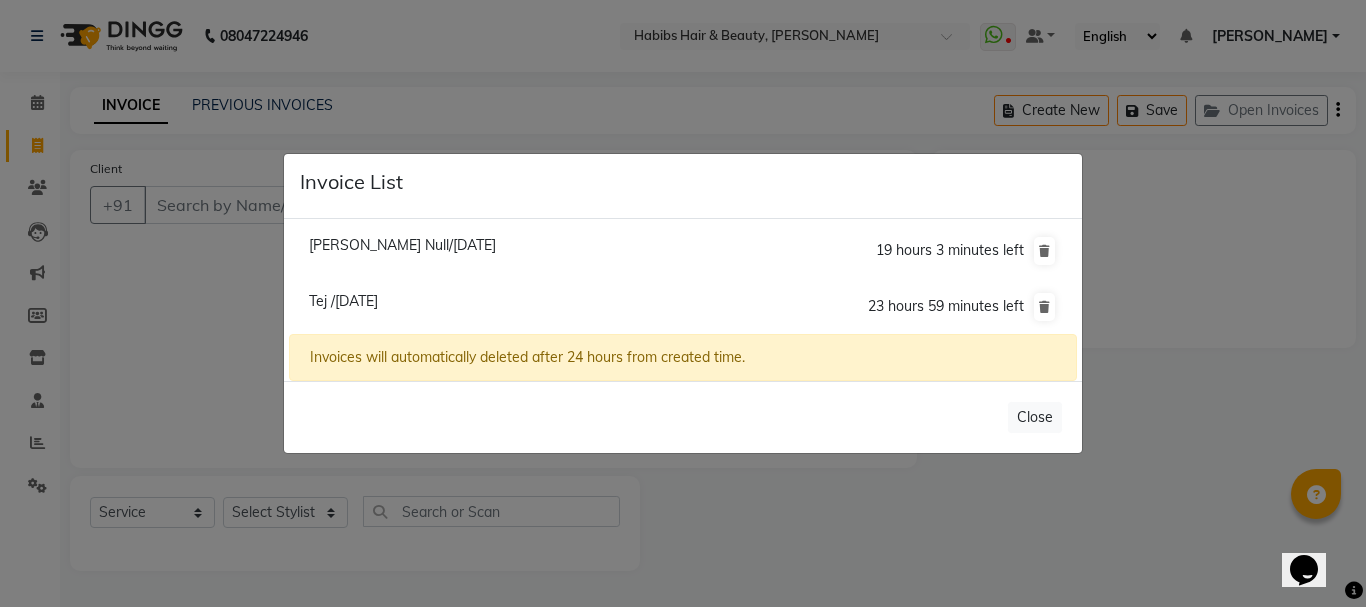click on "Tej /[DATE]" 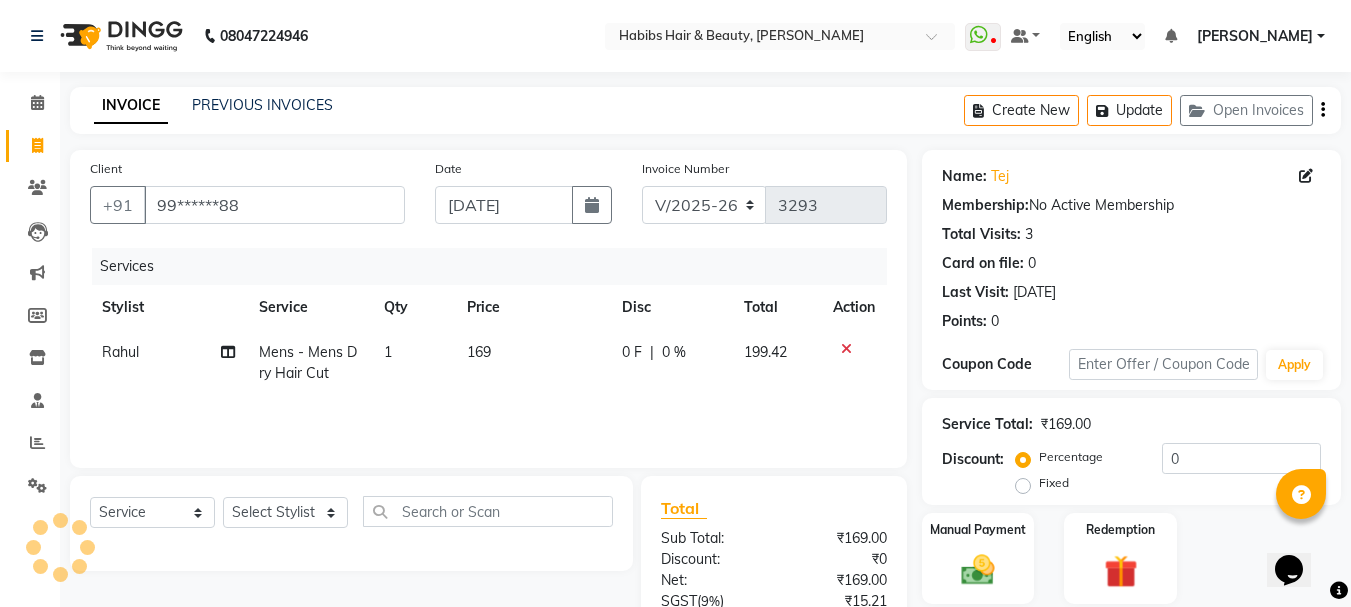 click on "169" 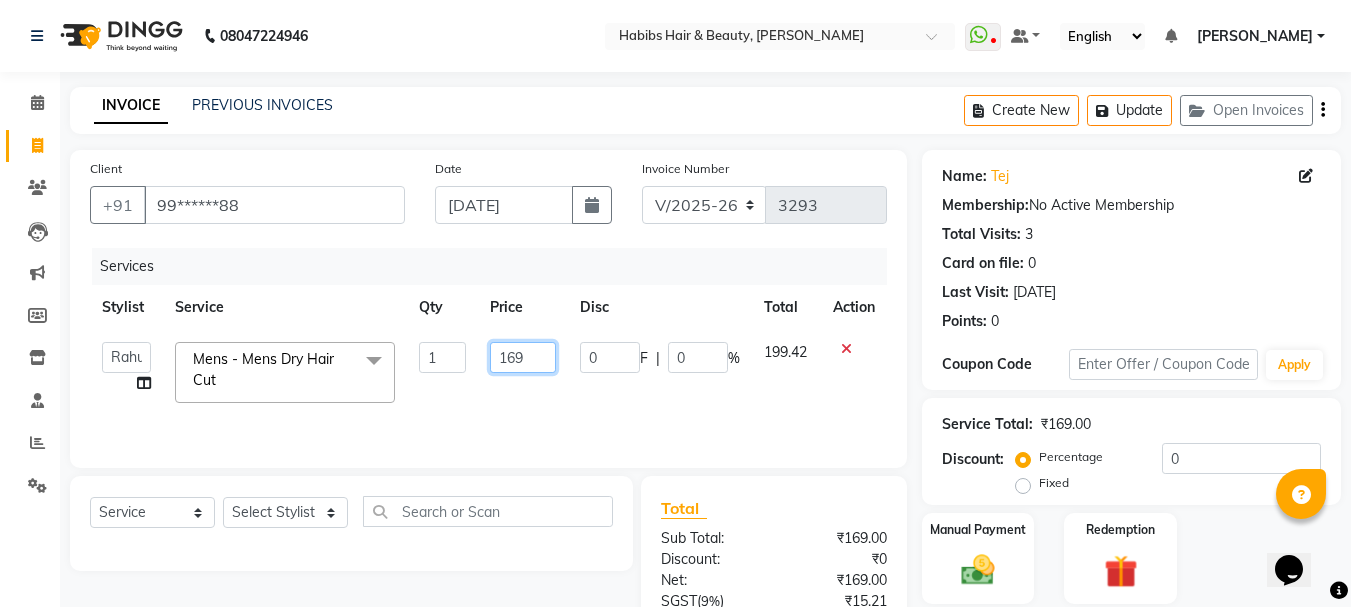 click on "169" 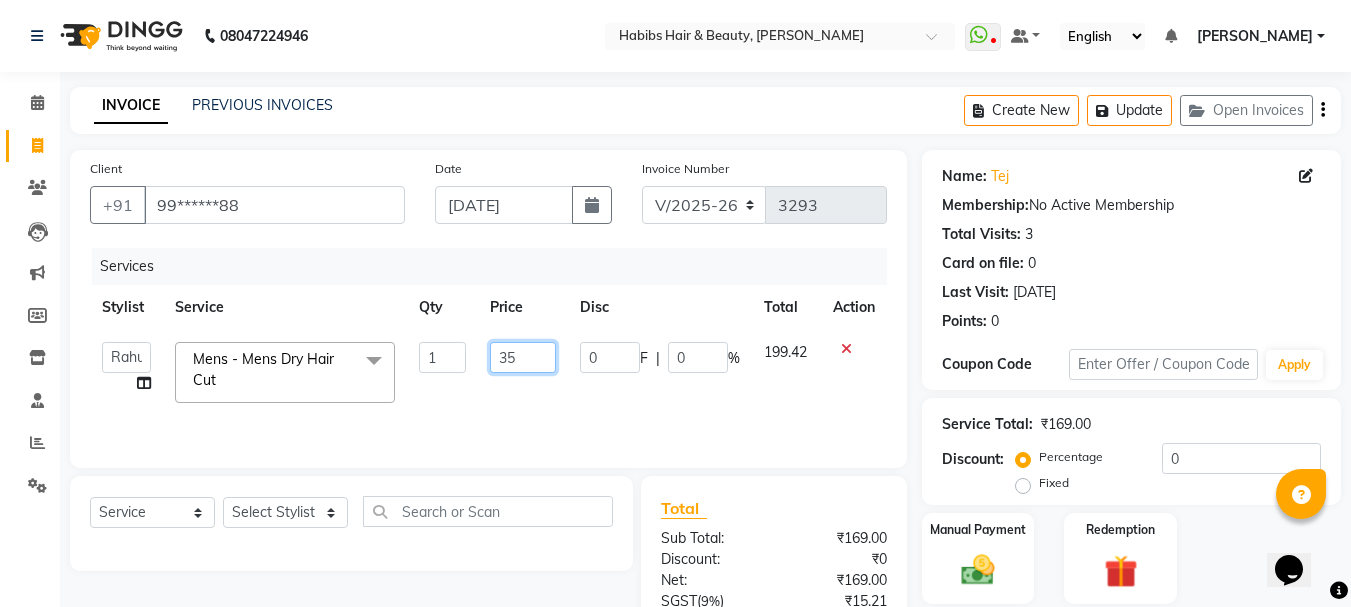 type on "350" 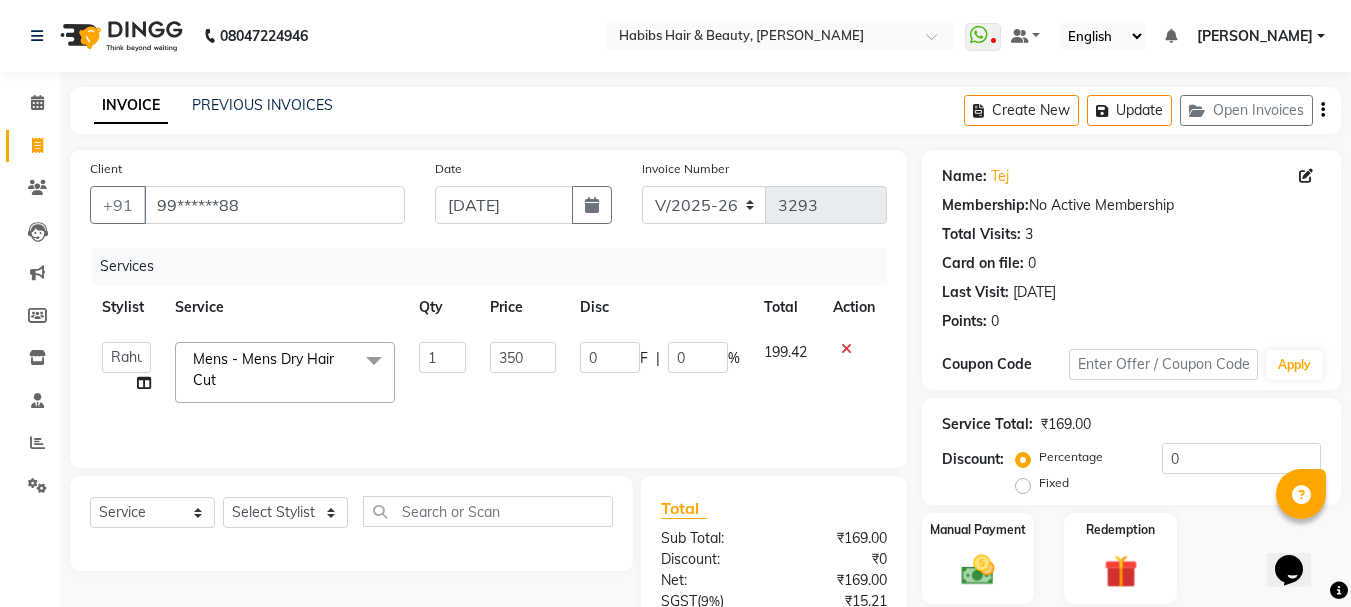 click on "Stylist Service Qty Price Disc Total Action" 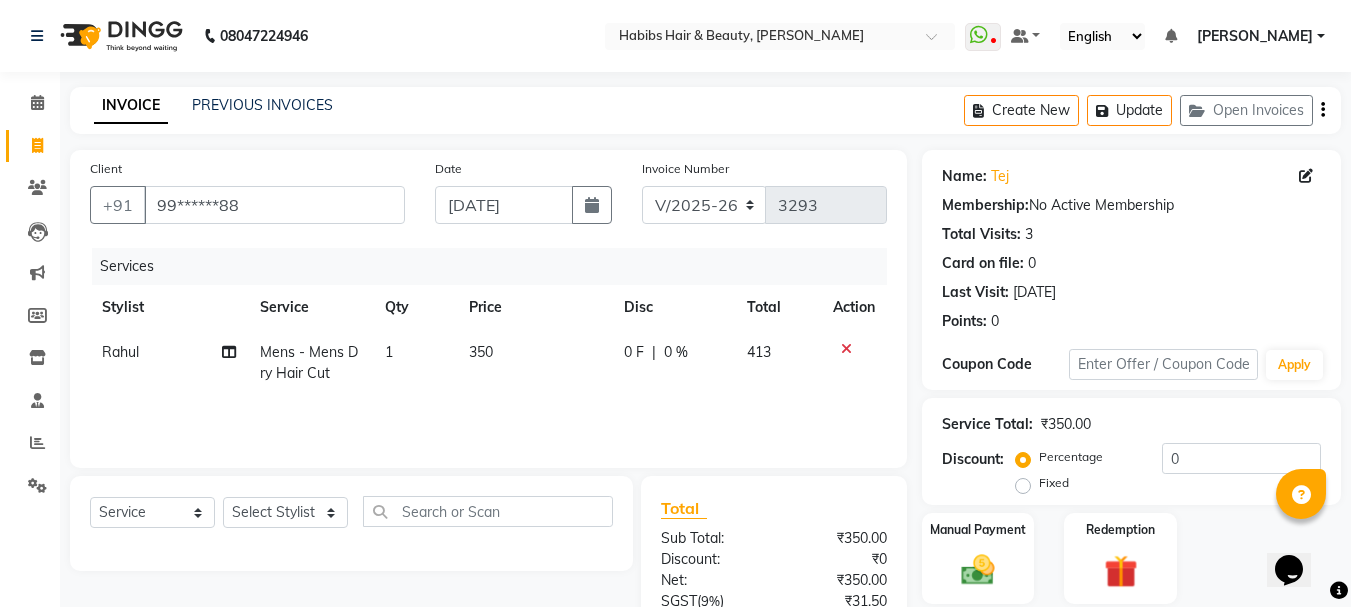 click 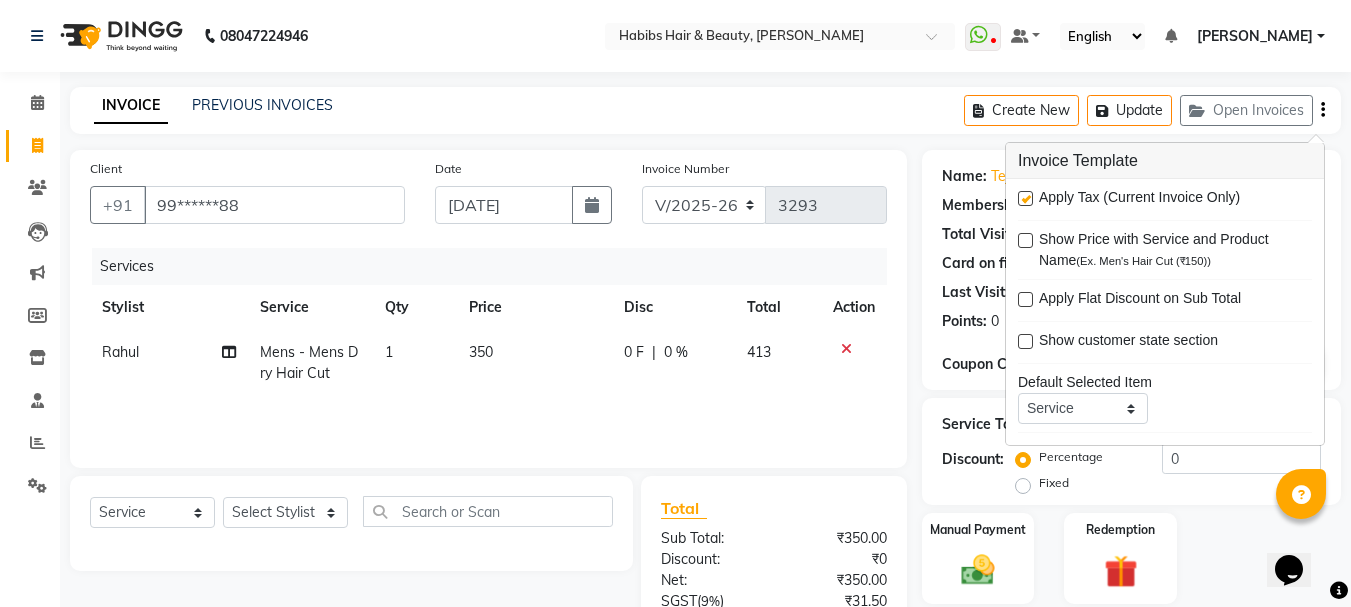 click at bounding box center [1025, 198] 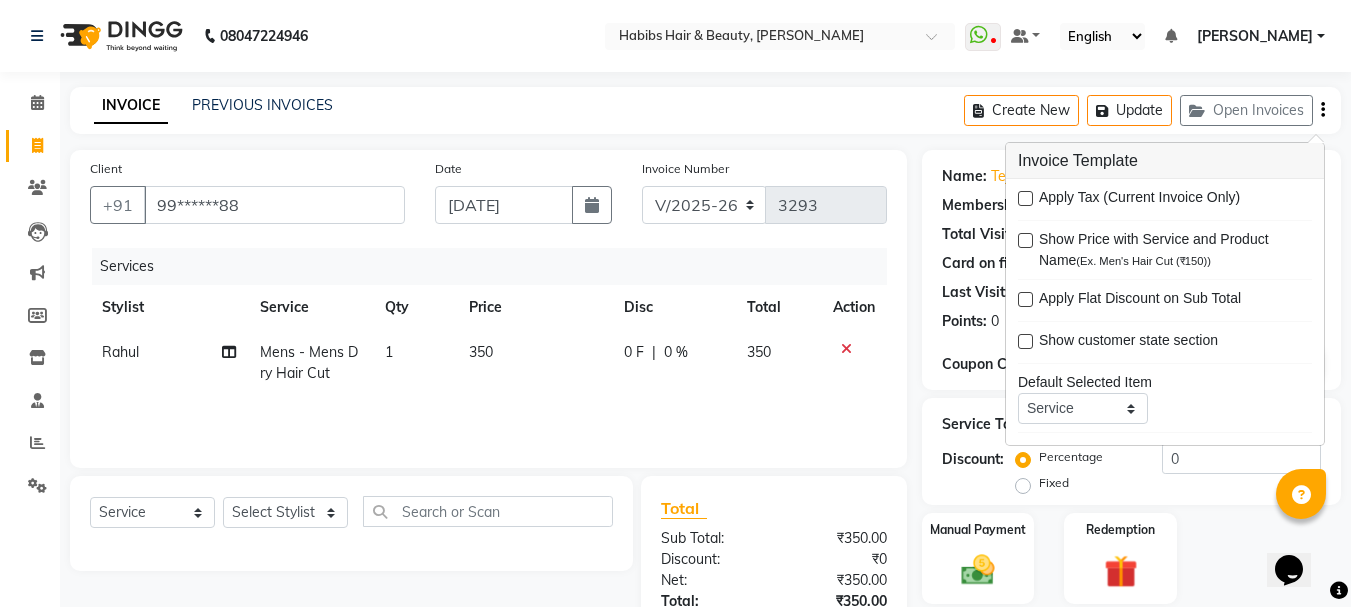 scroll, scrollTop: 151, scrollLeft: 0, axis: vertical 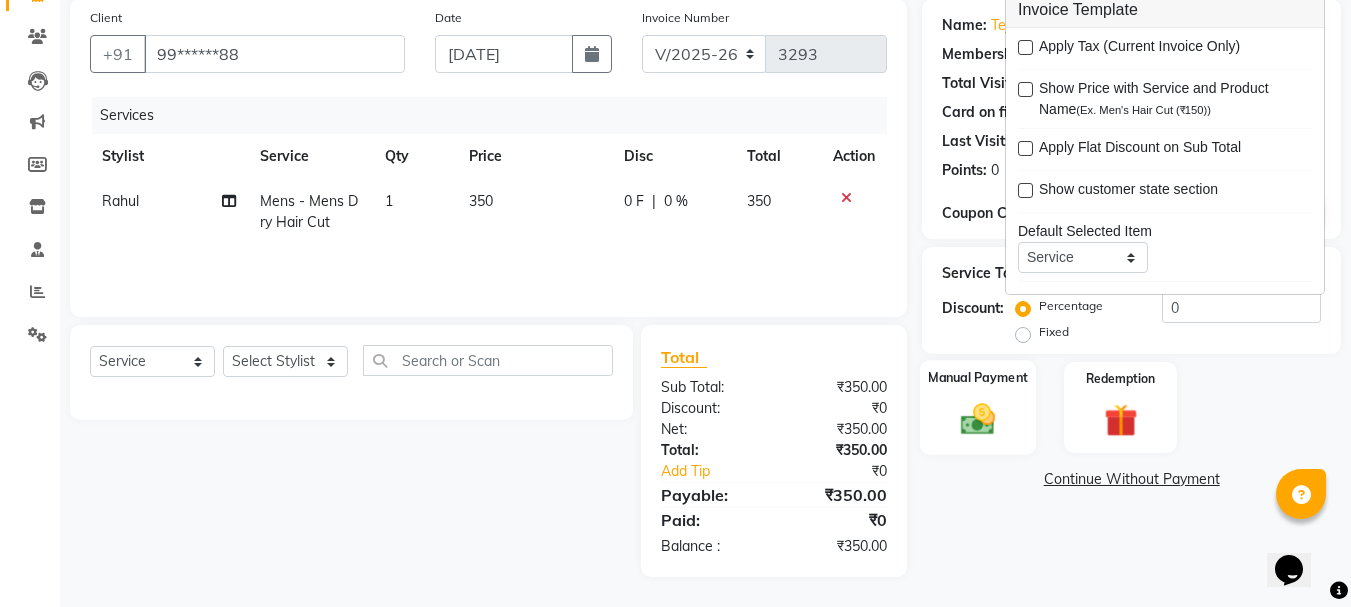 click 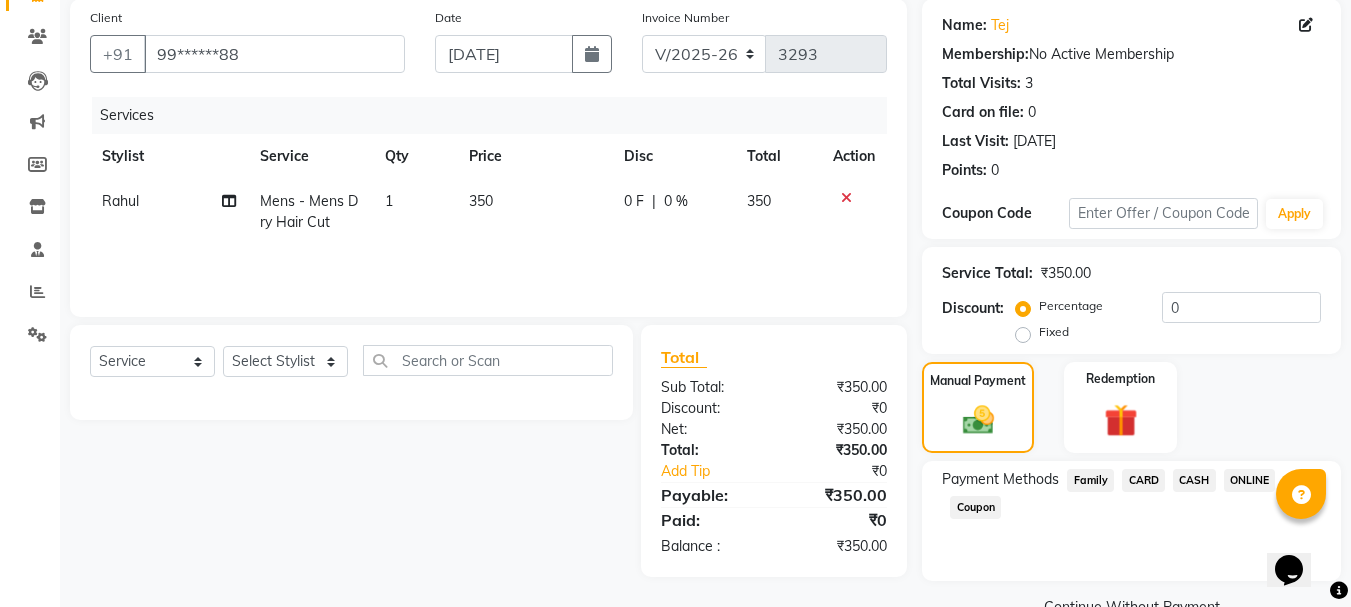 click on "ONLINE" 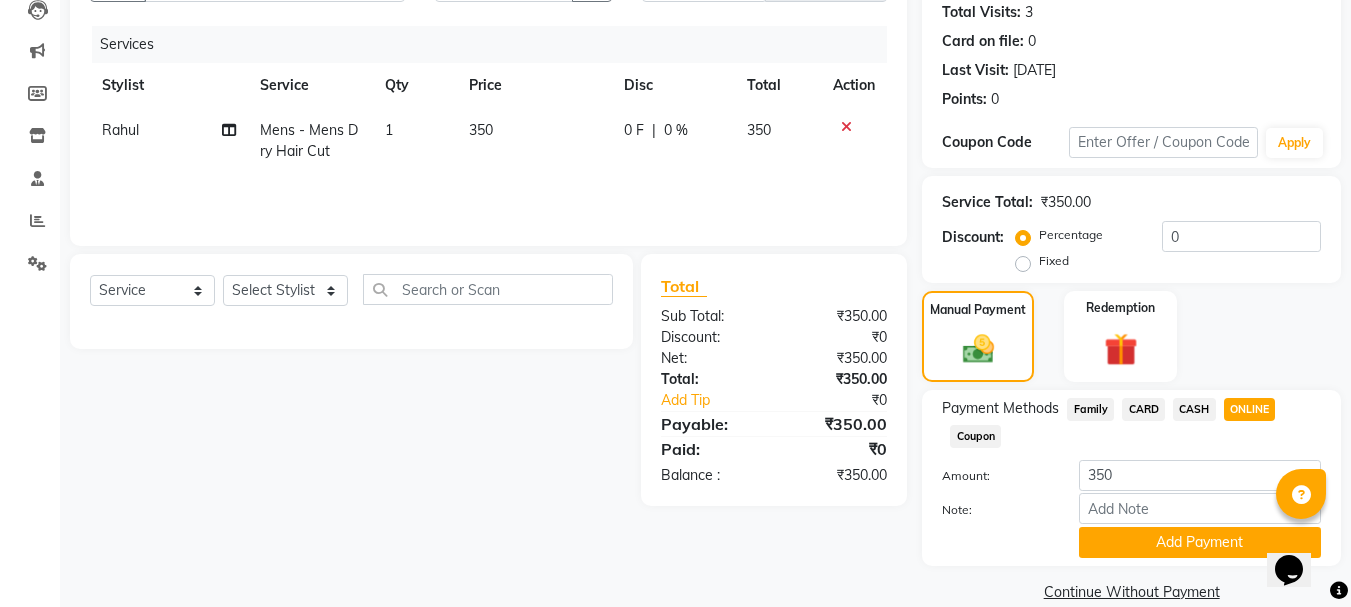 scroll, scrollTop: 252, scrollLeft: 0, axis: vertical 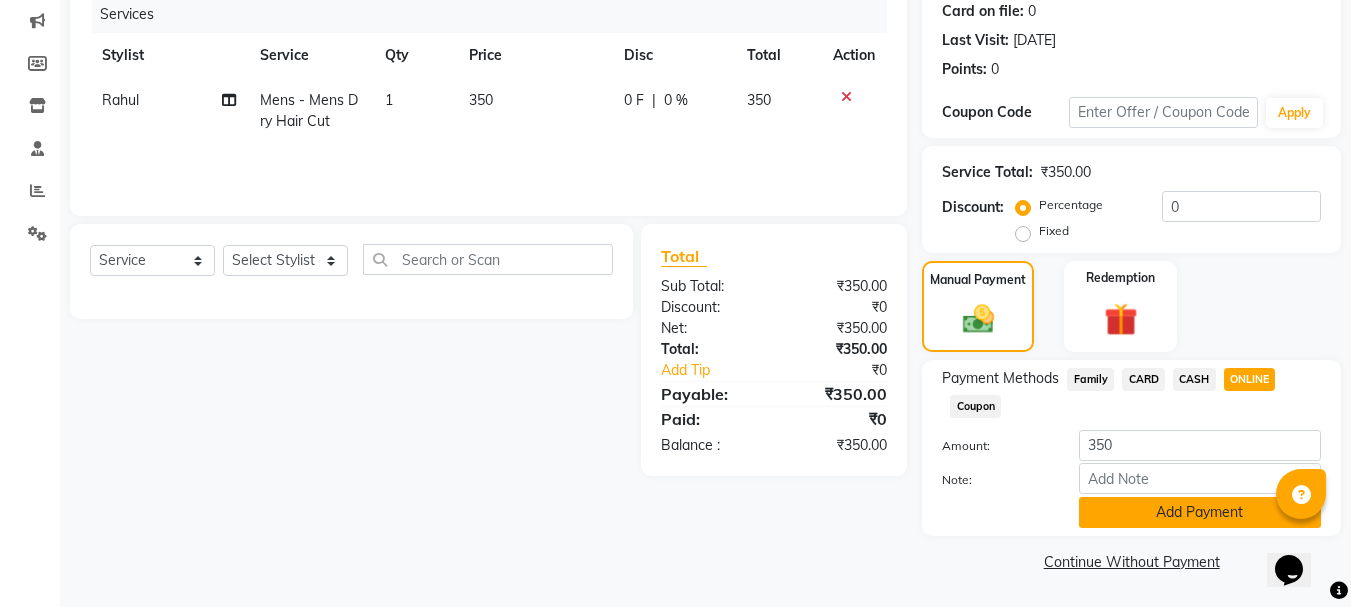 click on "Add Payment" 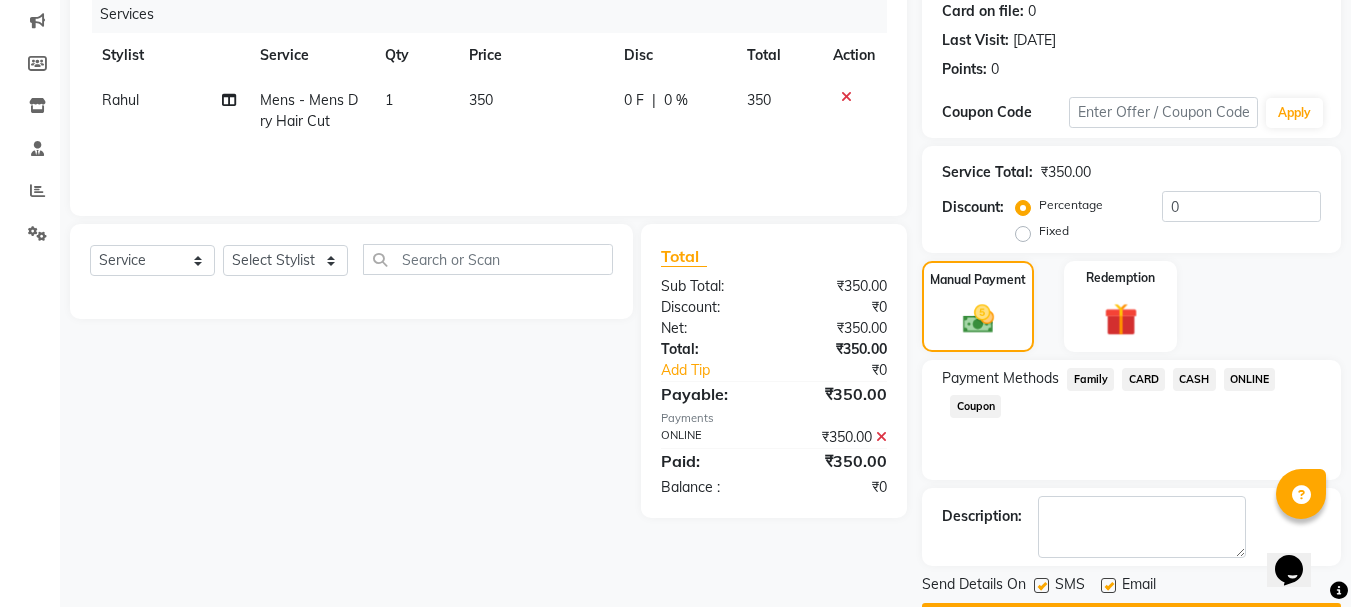 scroll, scrollTop: 309, scrollLeft: 0, axis: vertical 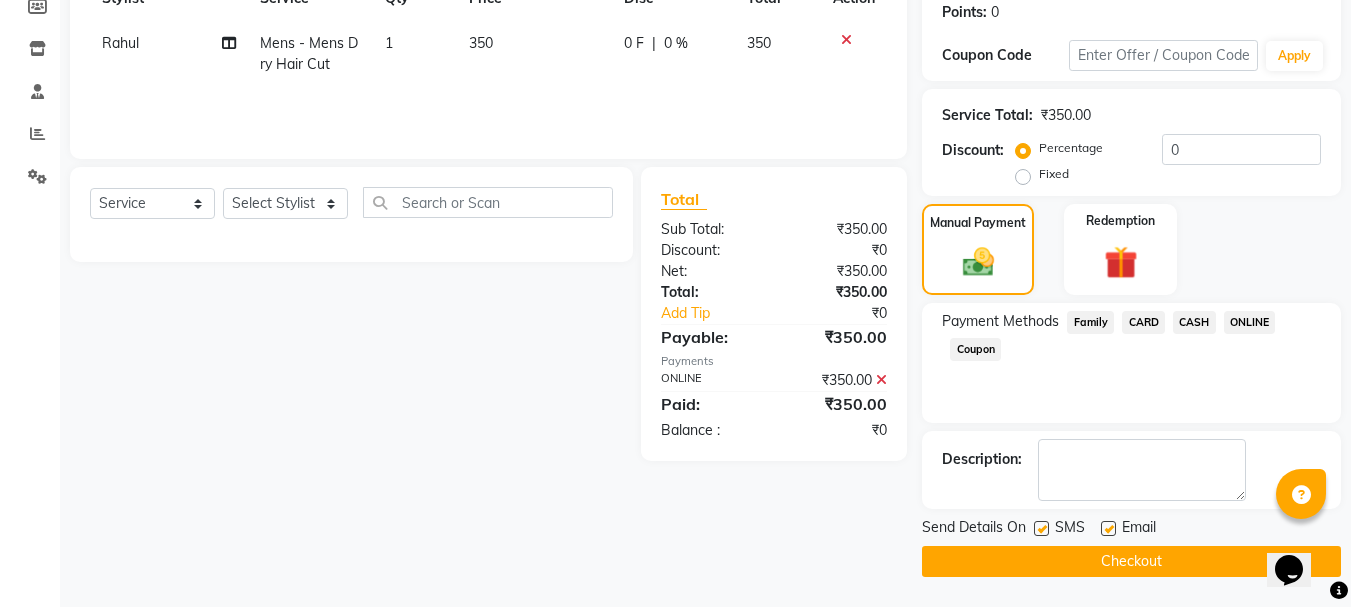 click on "Checkout" 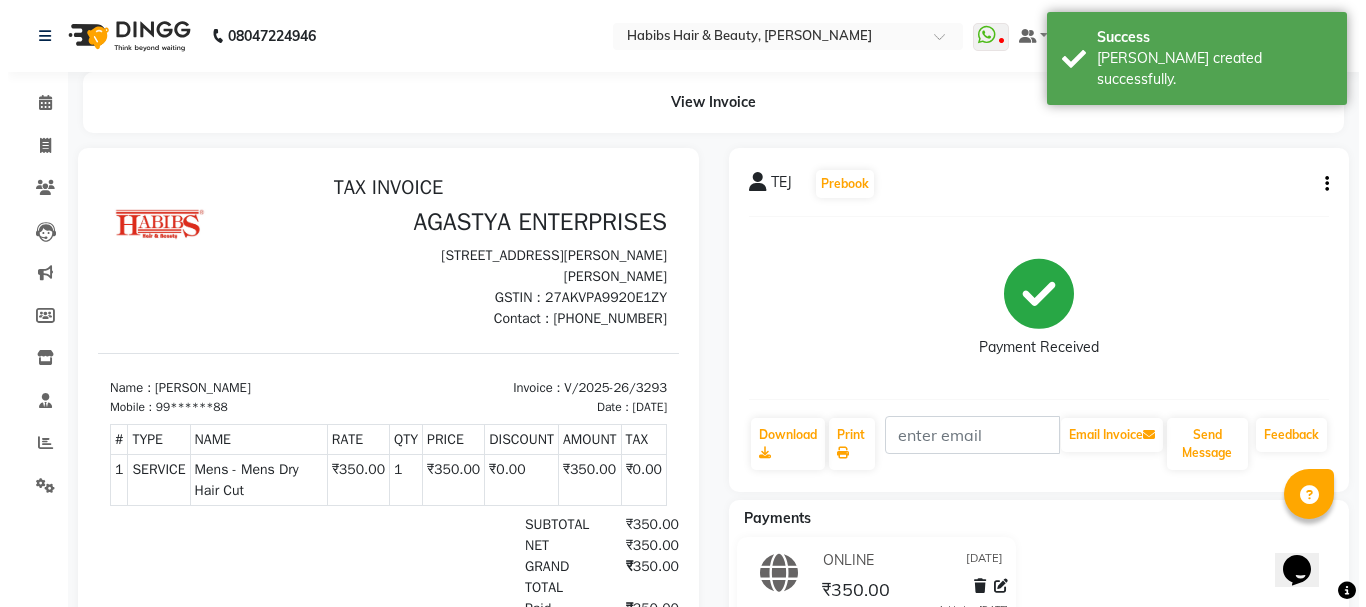 scroll, scrollTop: 0, scrollLeft: 0, axis: both 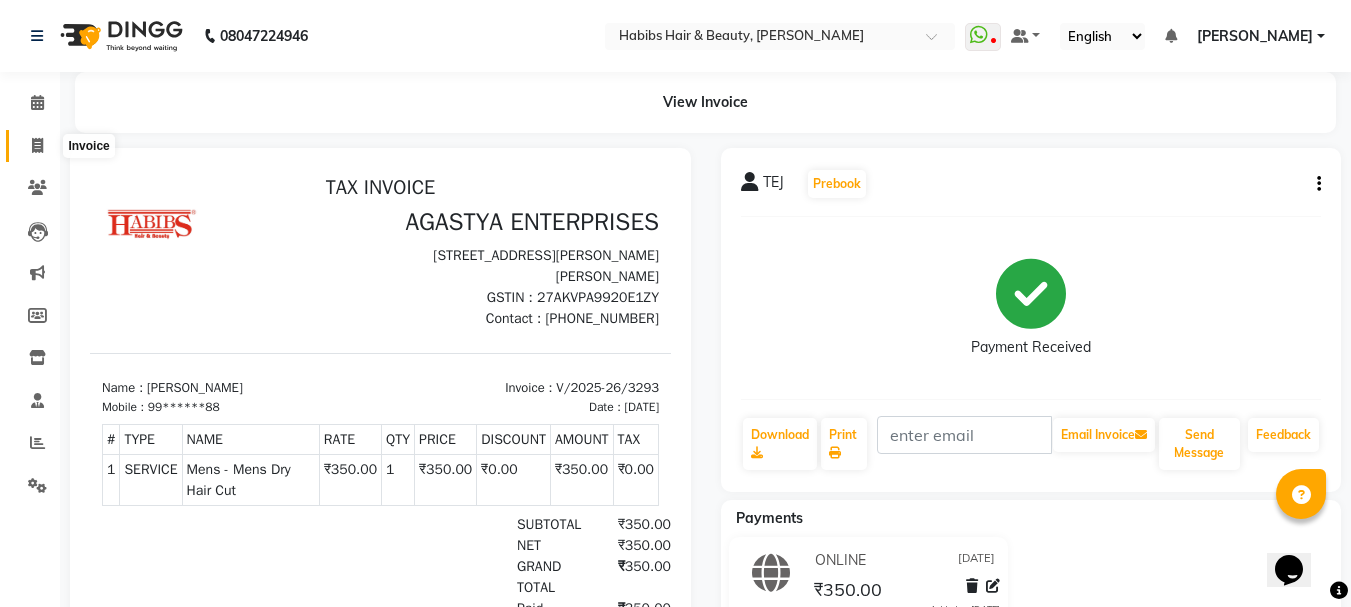 click 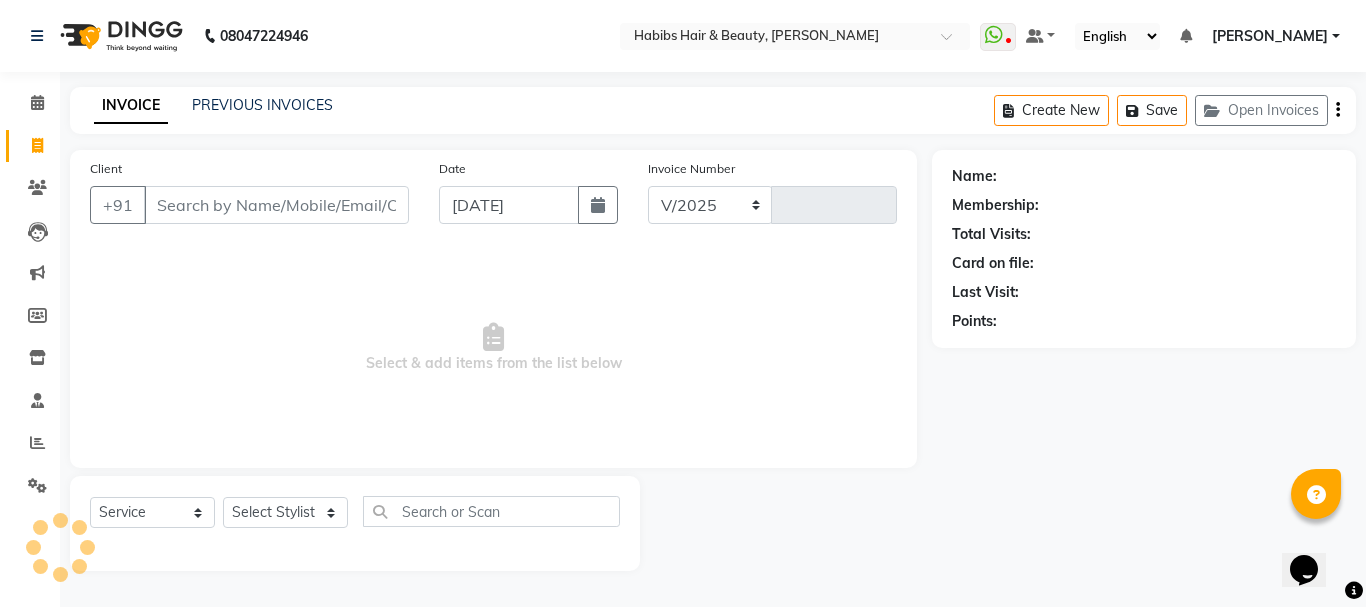 select on "3712" 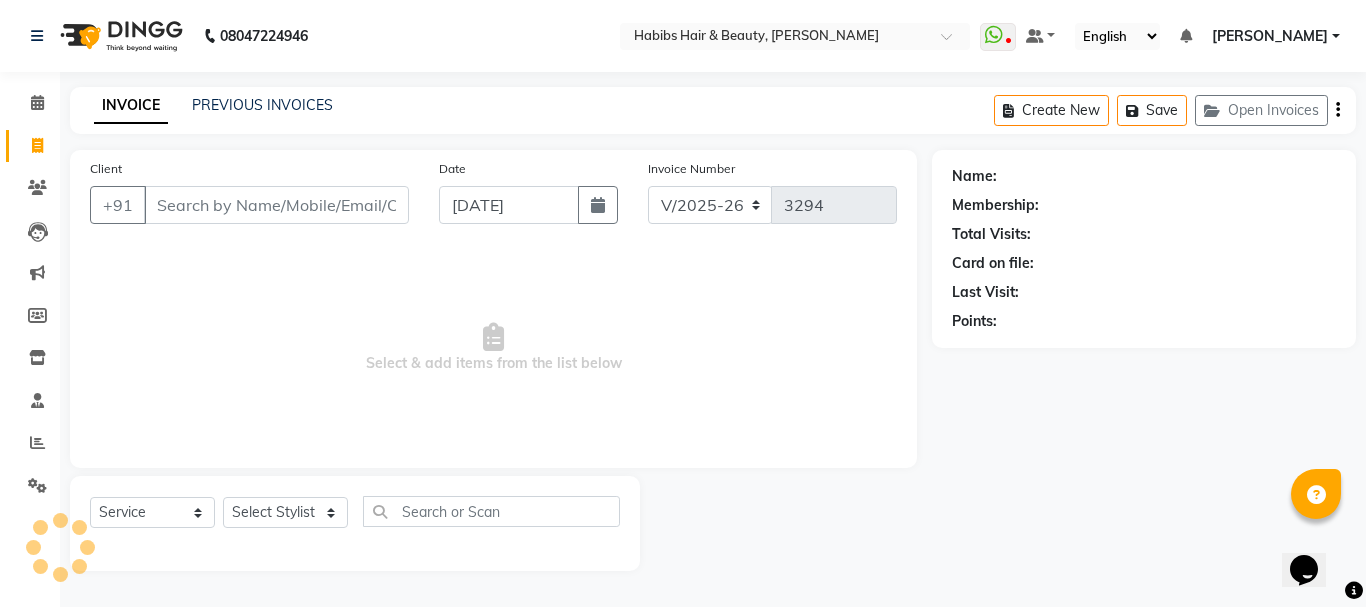 click on "Client" at bounding box center [276, 205] 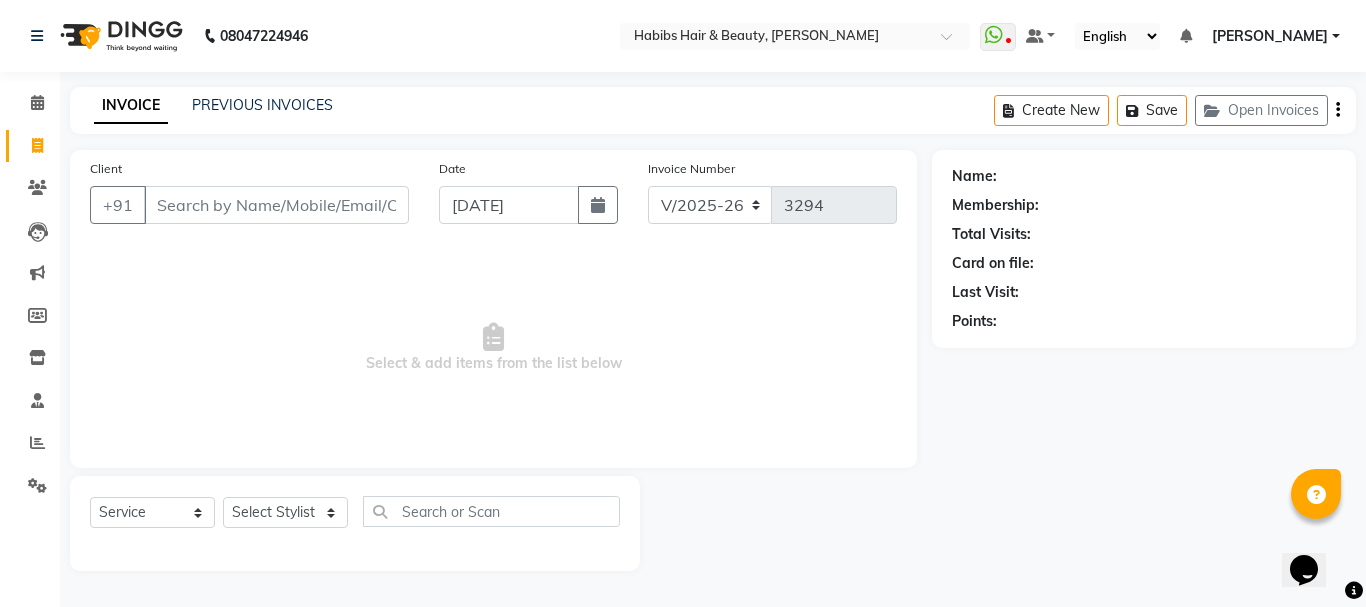 click on "Client" at bounding box center (276, 205) 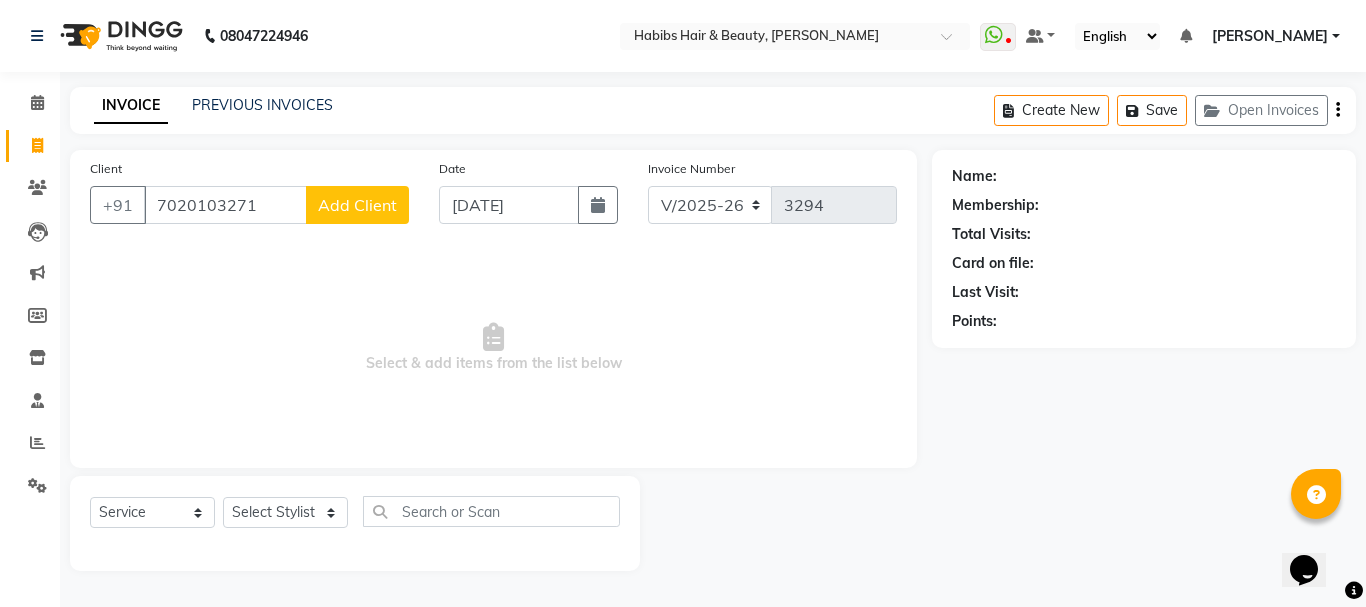 type on "7020103271" 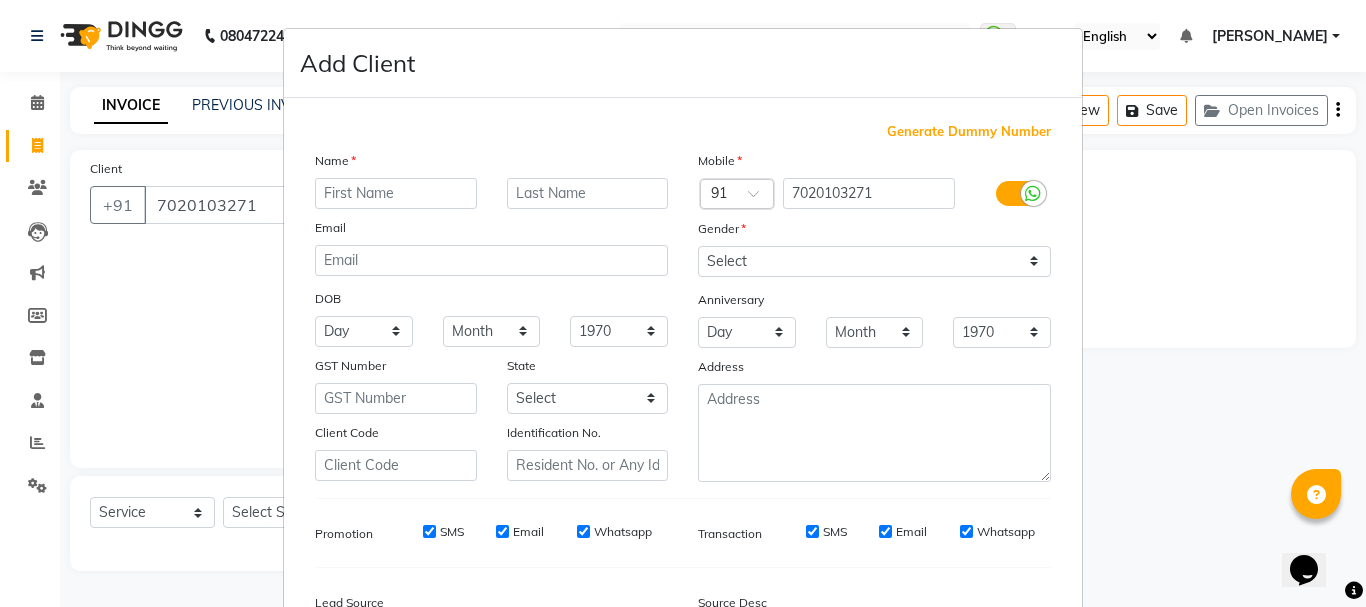 type on "E" 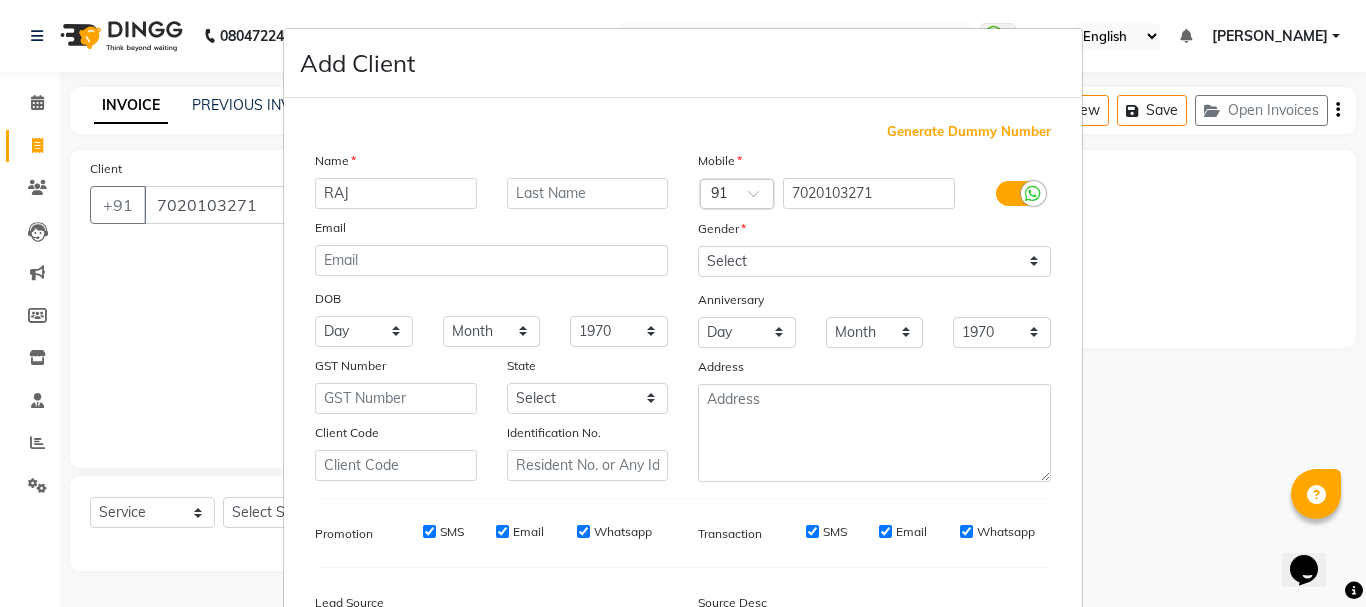 type on "RAJ" 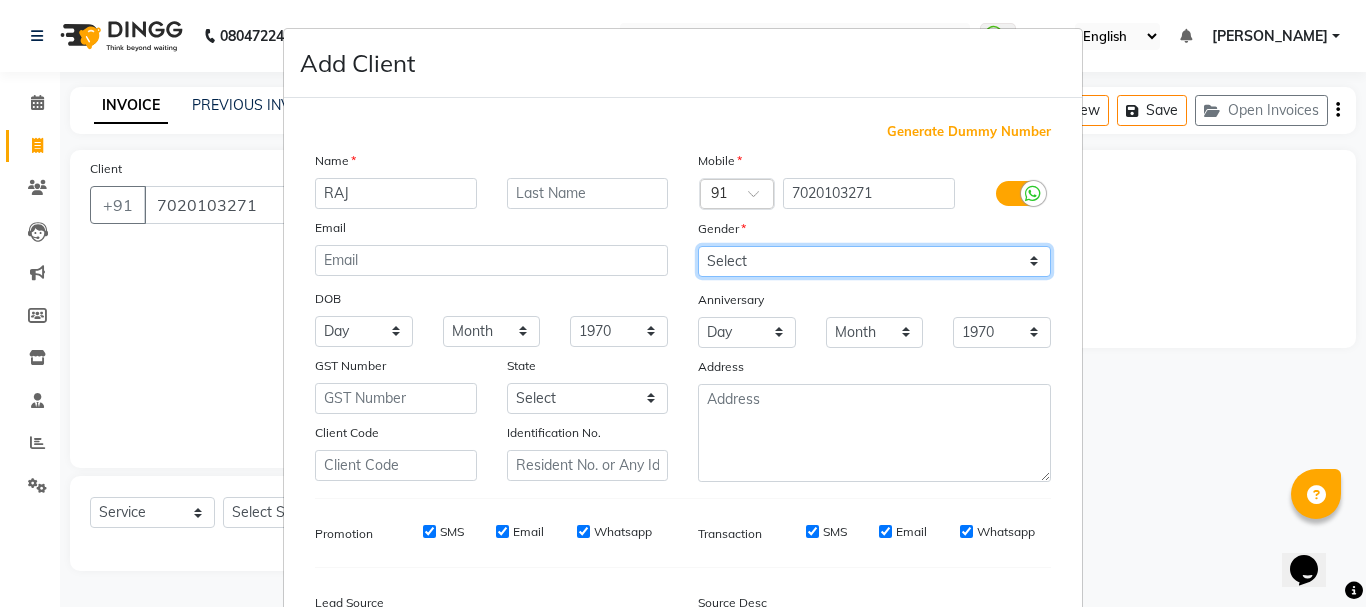 click on "Select [DEMOGRAPHIC_DATA] [DEMOGRAPHIC_DATA] Other Prefer Not To Say" at bounding box center (874, 261) 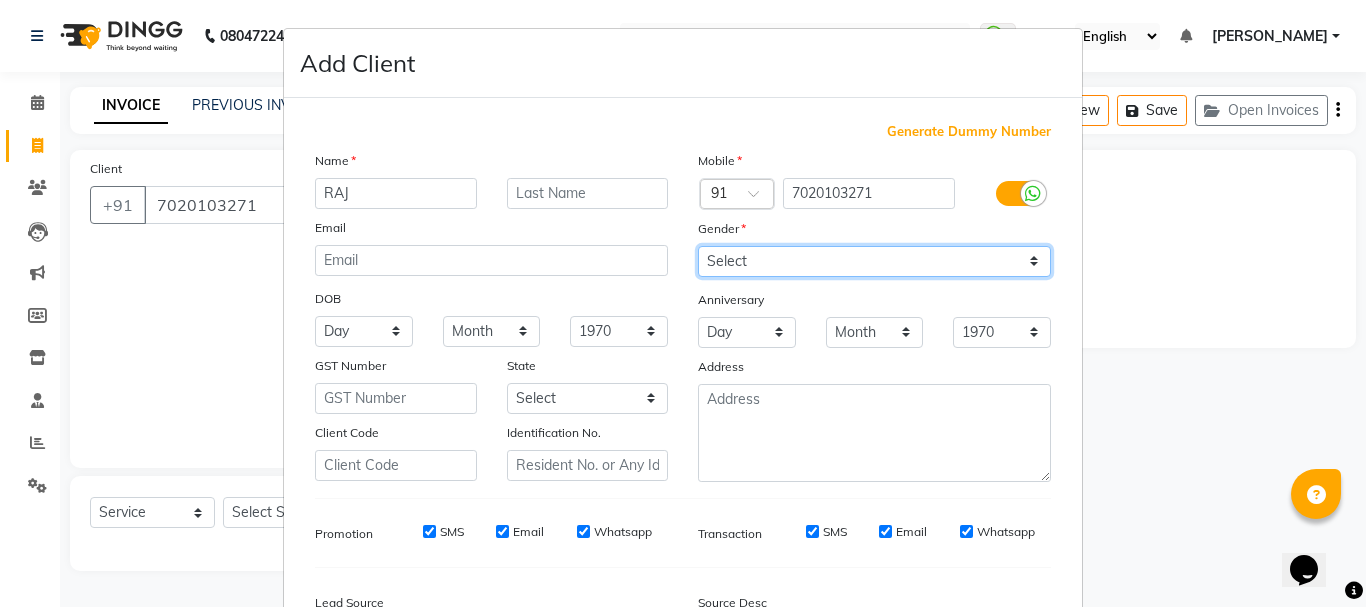 click on "Select [DEMOGRAPHIC_DATA] [DEMOGRAPHIC_DATA] Other Prefer Not To Say" at bounding box center [874, 261] 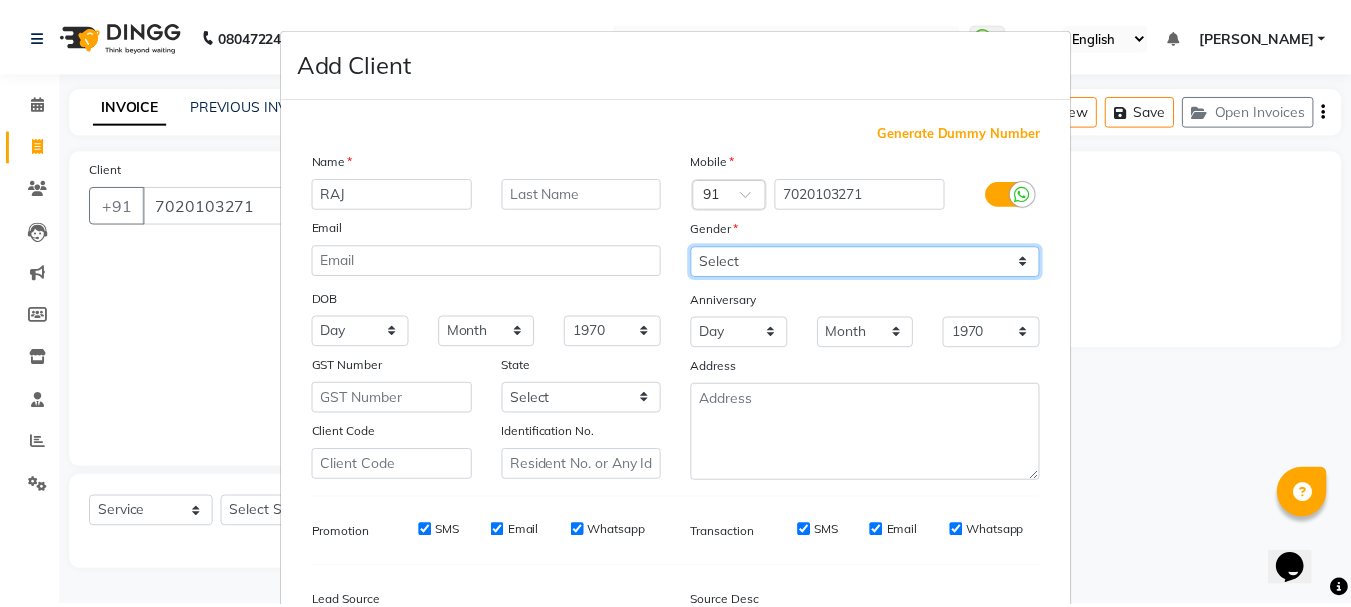 scroll, scrollTop: 242, scrollLeft: 0, axis: vertical 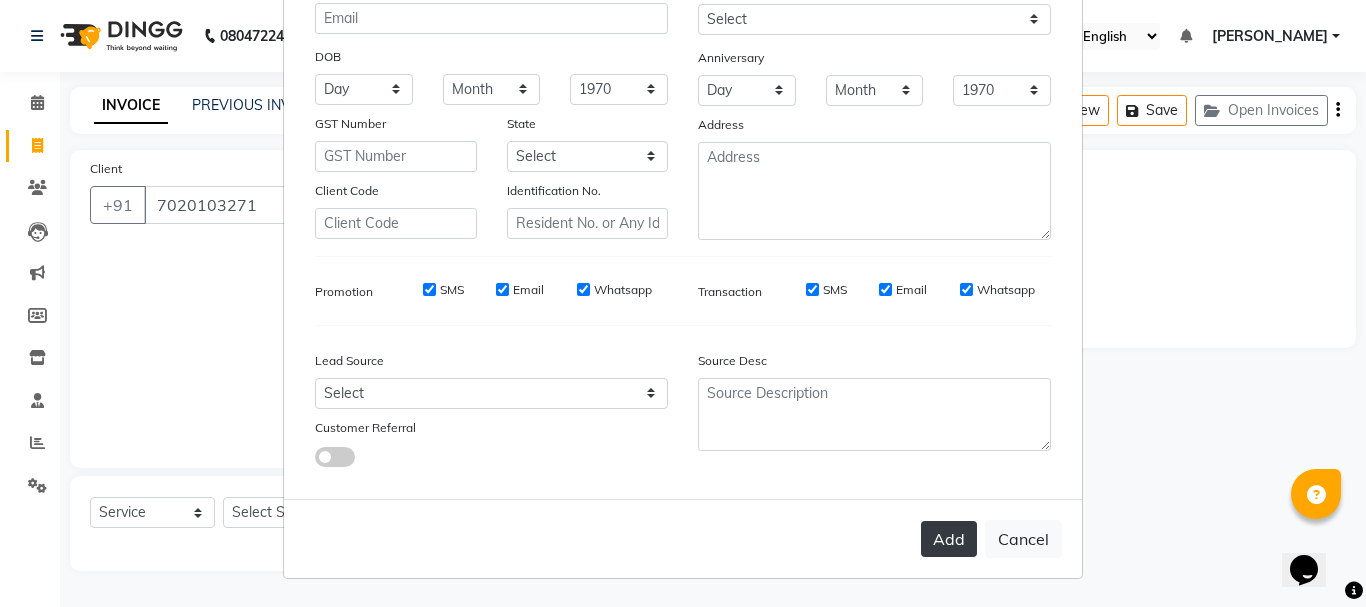 click on "Add" at bounding box center [949, 539] 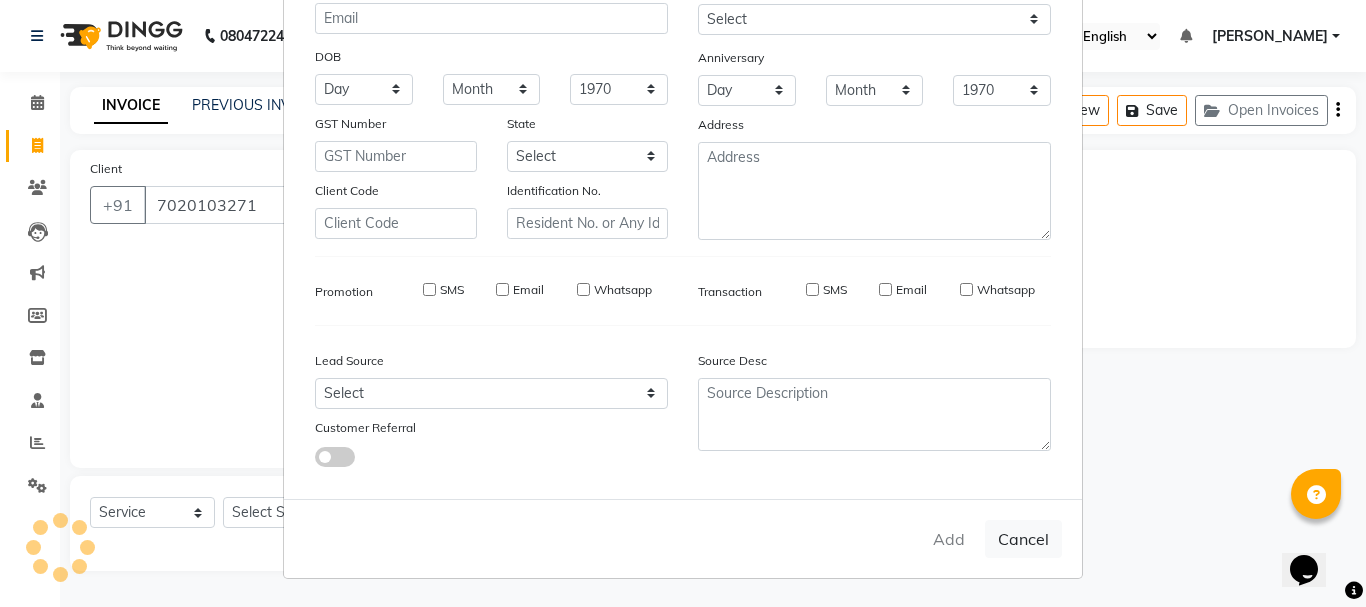 type on "70******71" 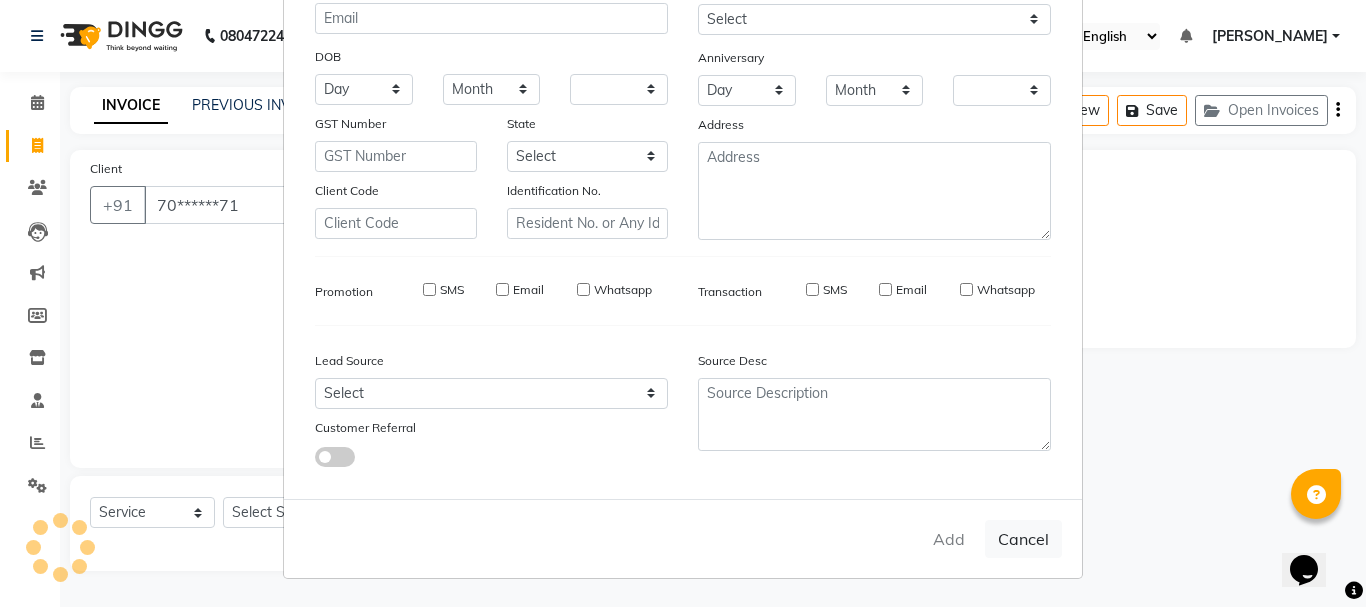 checkbox on "false" 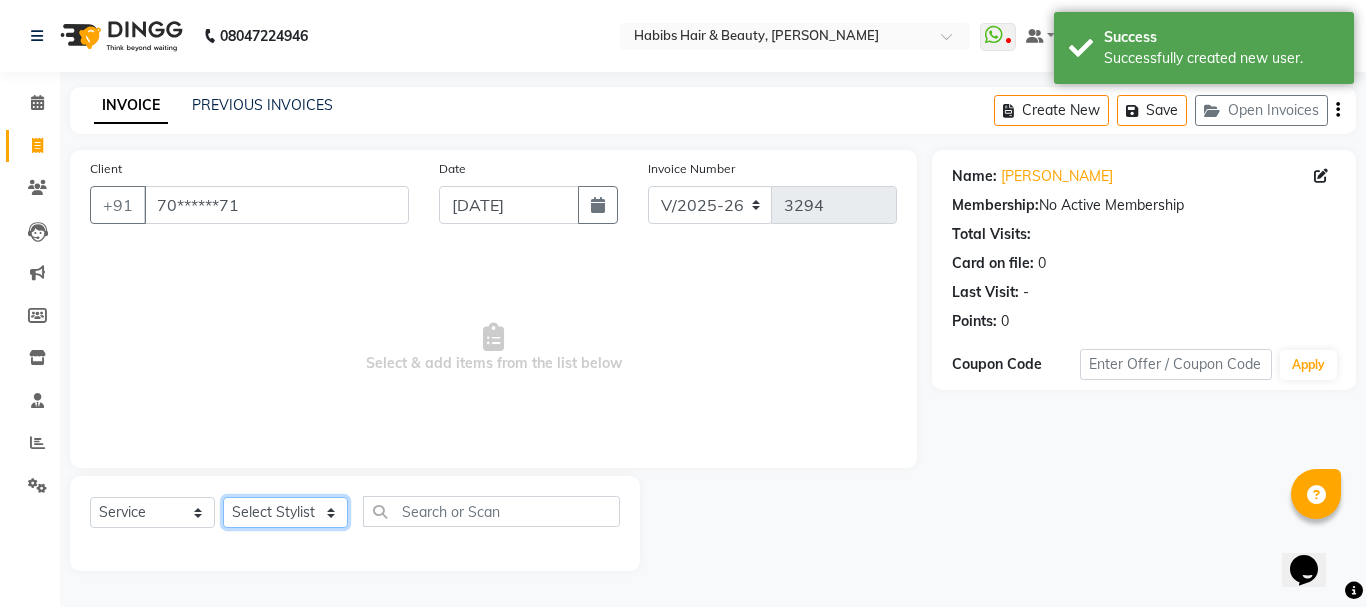 click on "Select Stylist Admin Akshay [PERSON_NAME] [PERSON_NAME] [PERSON_NAME]	 [PERSON_NAME][DATE] [PERSON_NAME]" 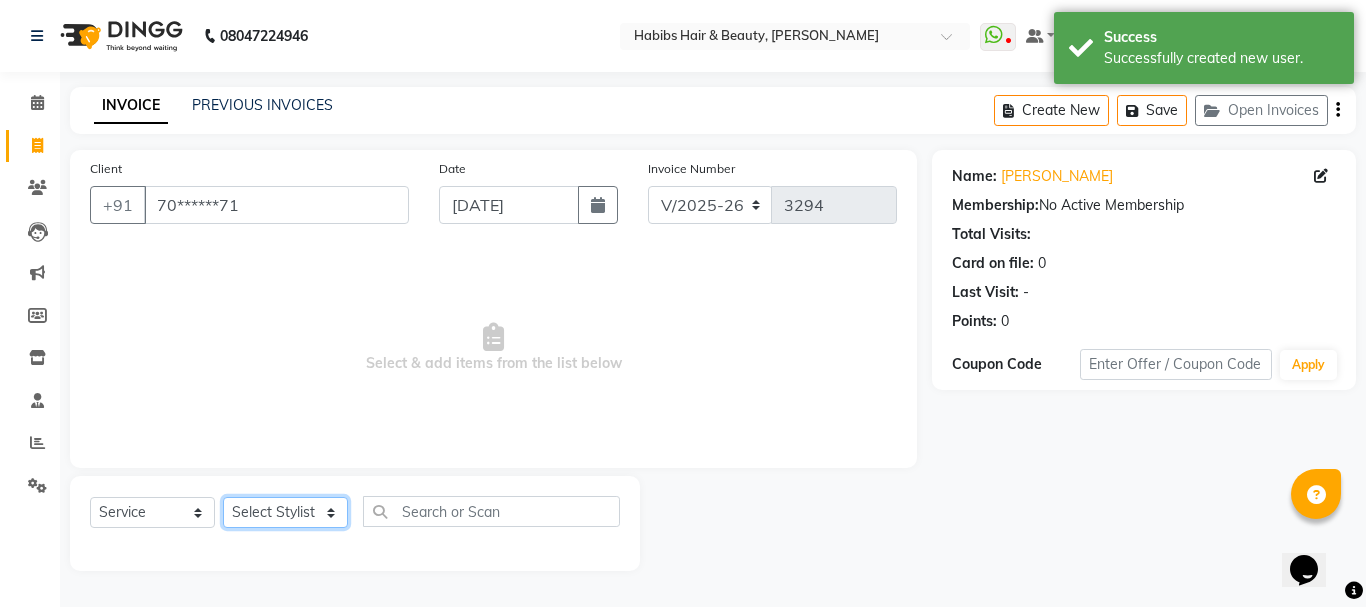 select on "24540" 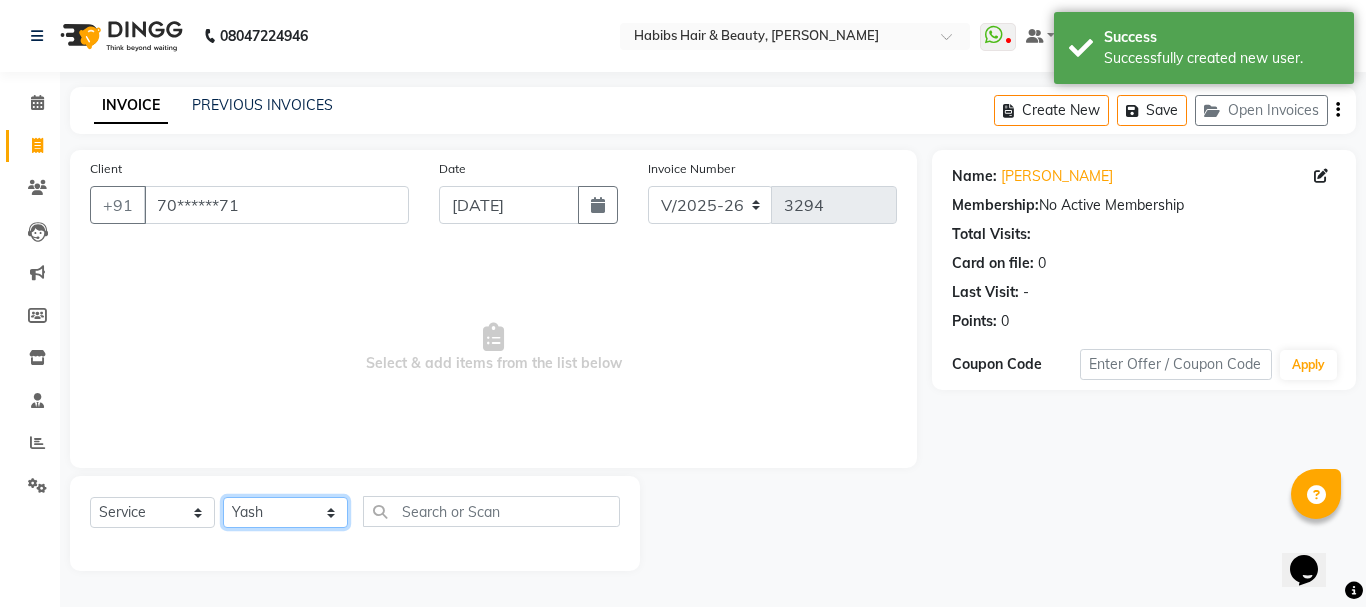 click on "Select Stylist Admin Akshay [PERSON_NAME] [PERSON_NAME] [PERSON_NAME]	 [PERSON_NAME][DATE] [PERSON_NAME]" 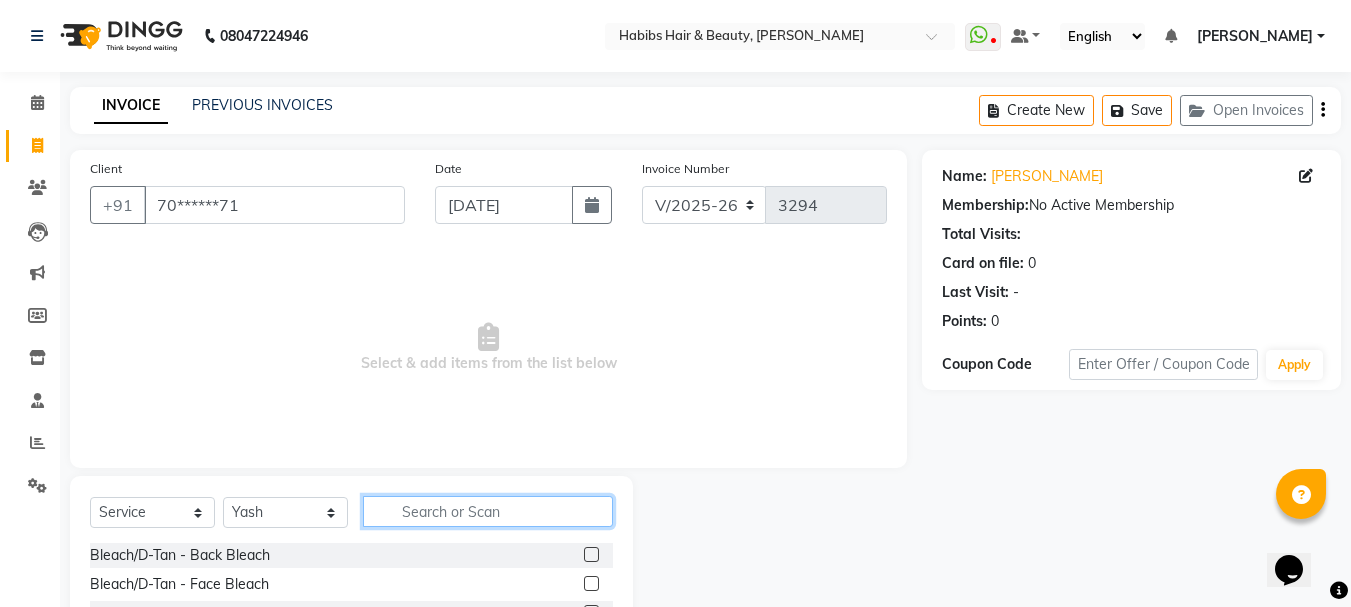 click 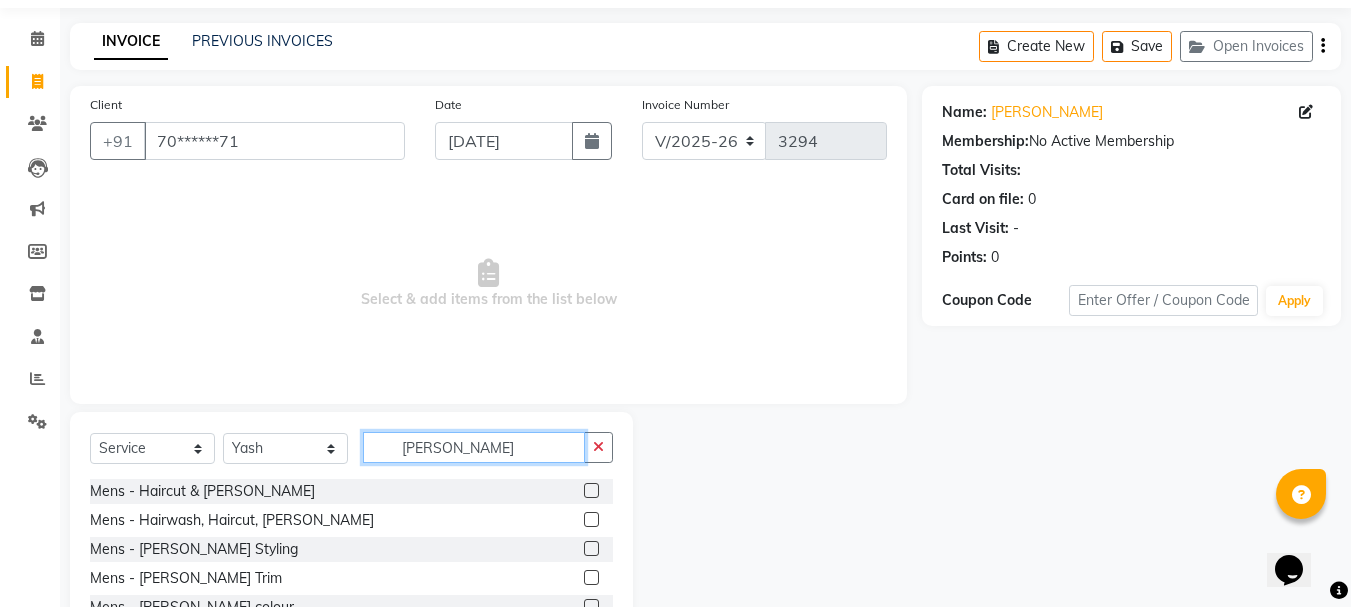 scroll, scrollTop: 139, scrollLeft: 0, axis: vertical 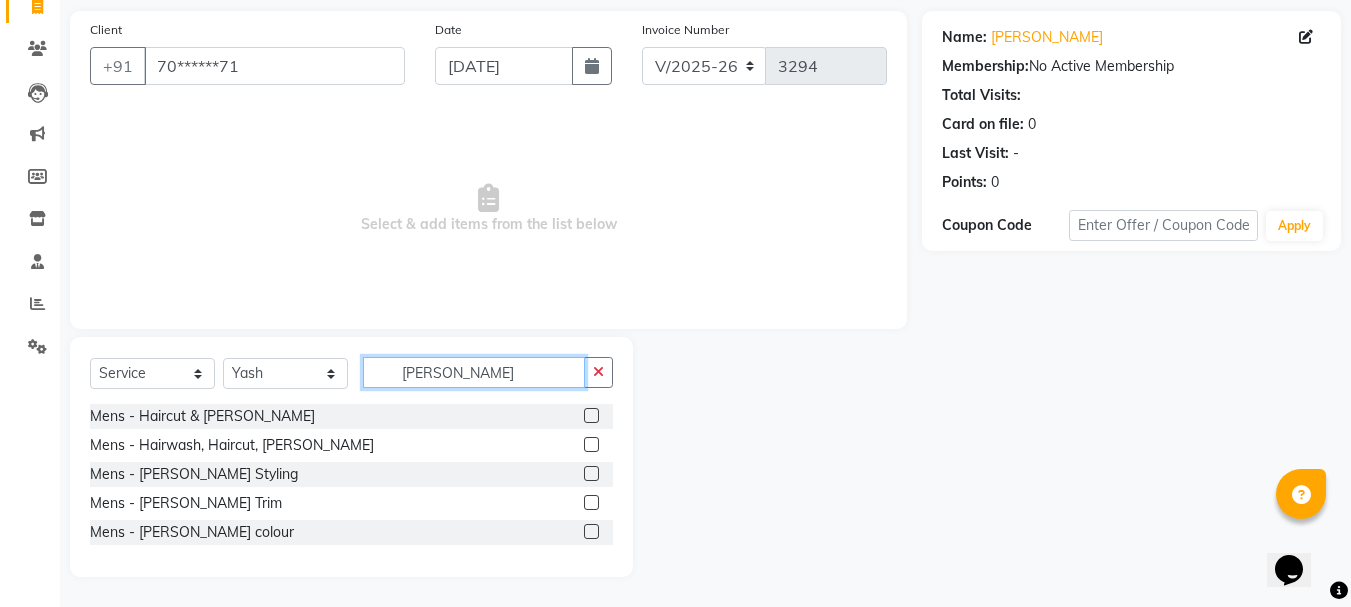 type on "[PERSON_NAME]" 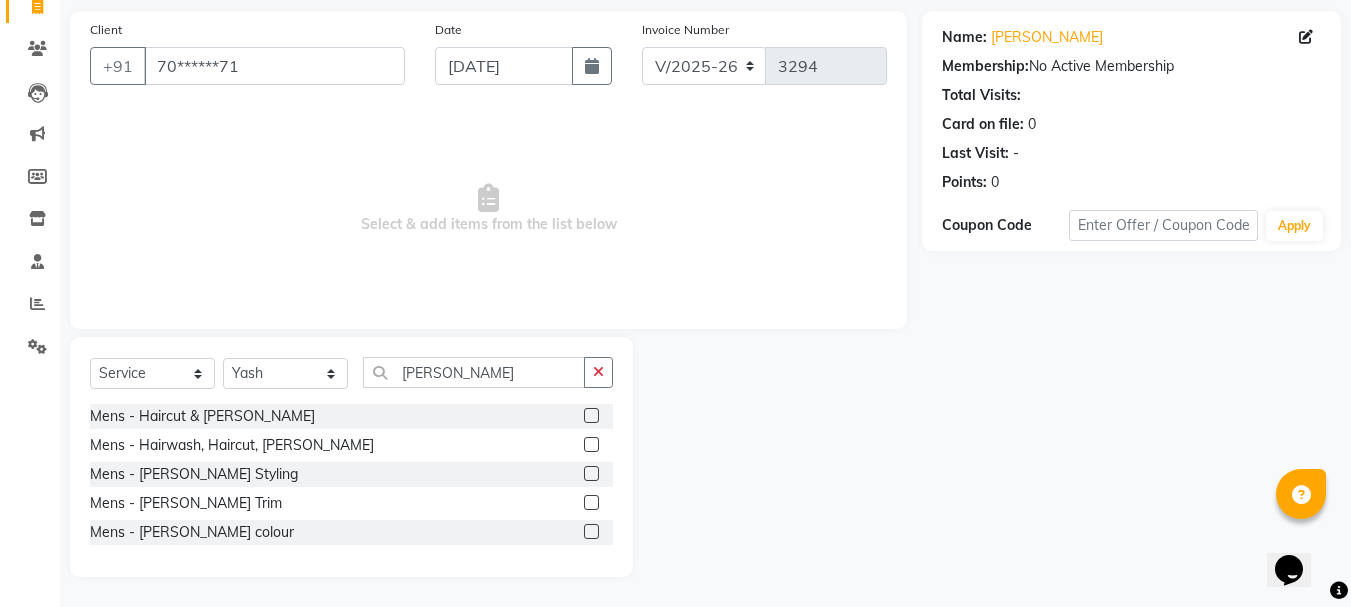 click 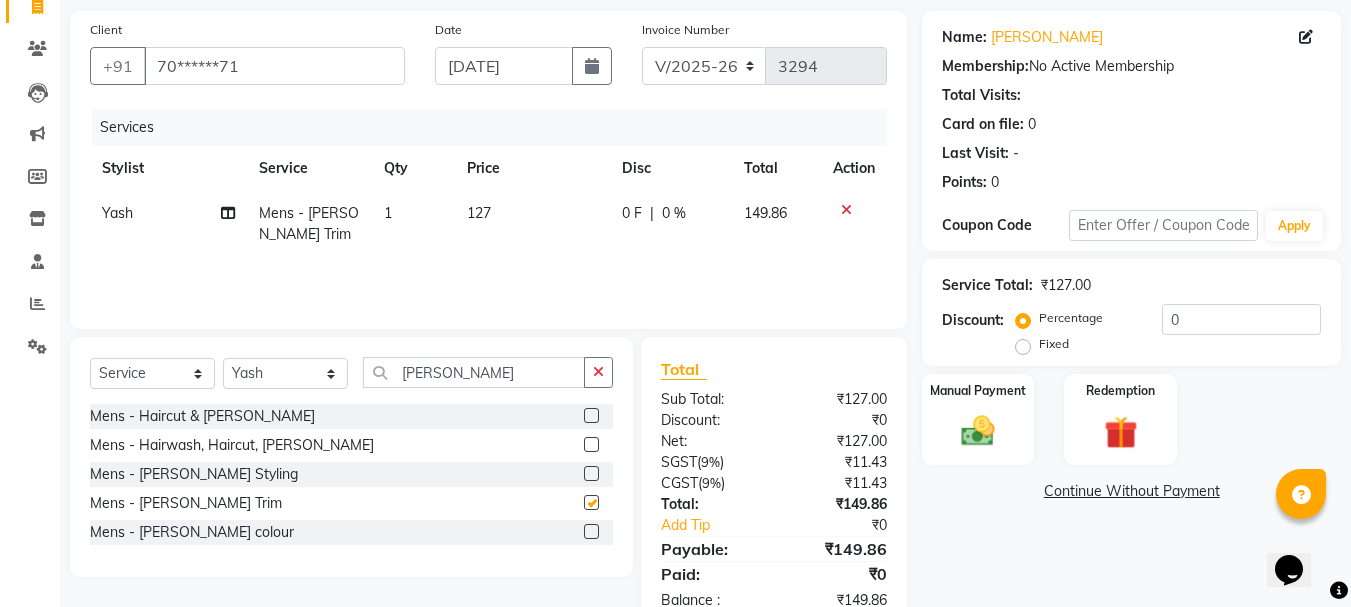 checkbox on "false" 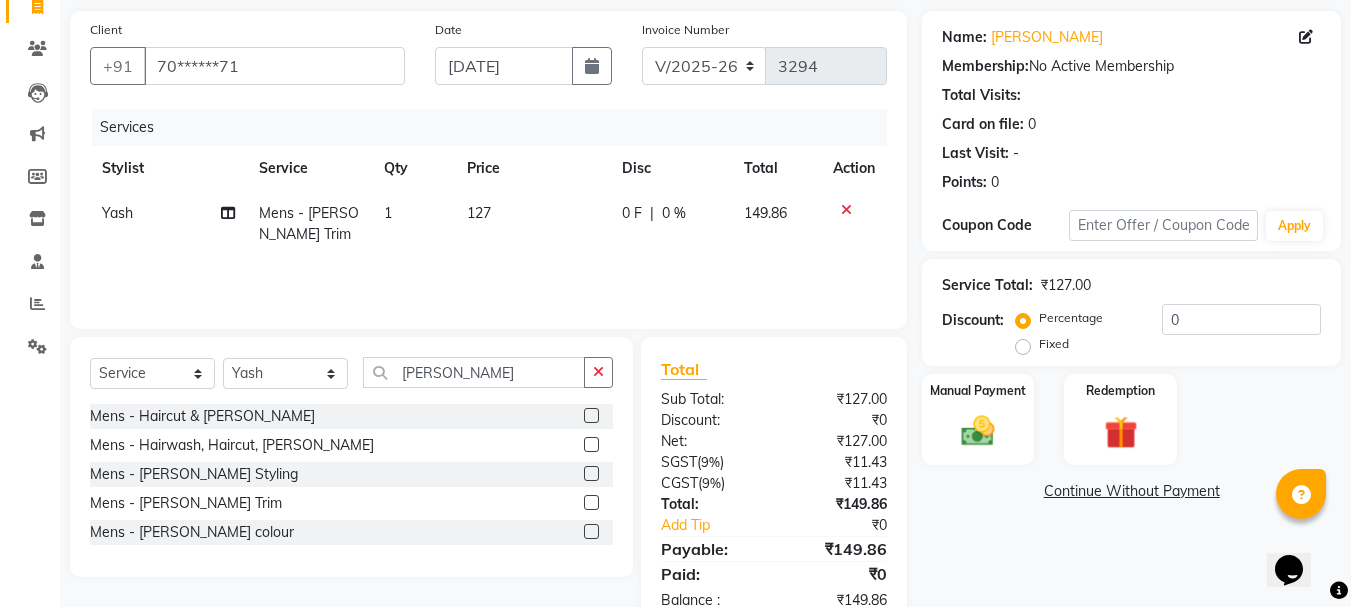 click on "127" 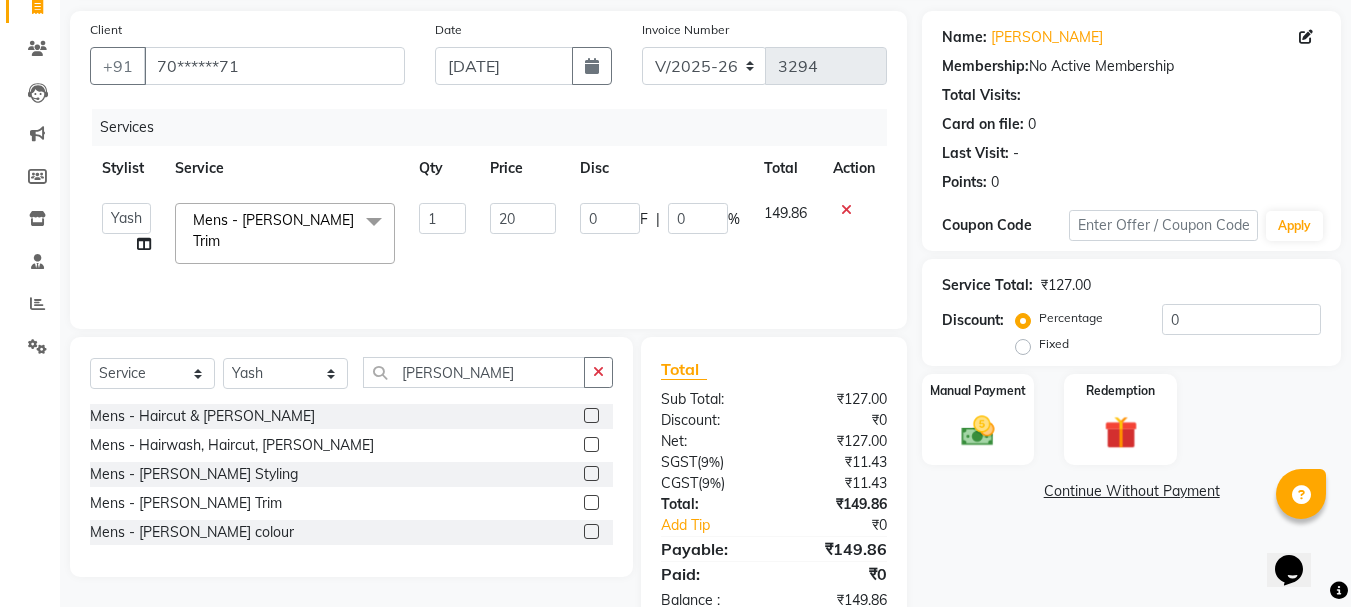 type on "200" 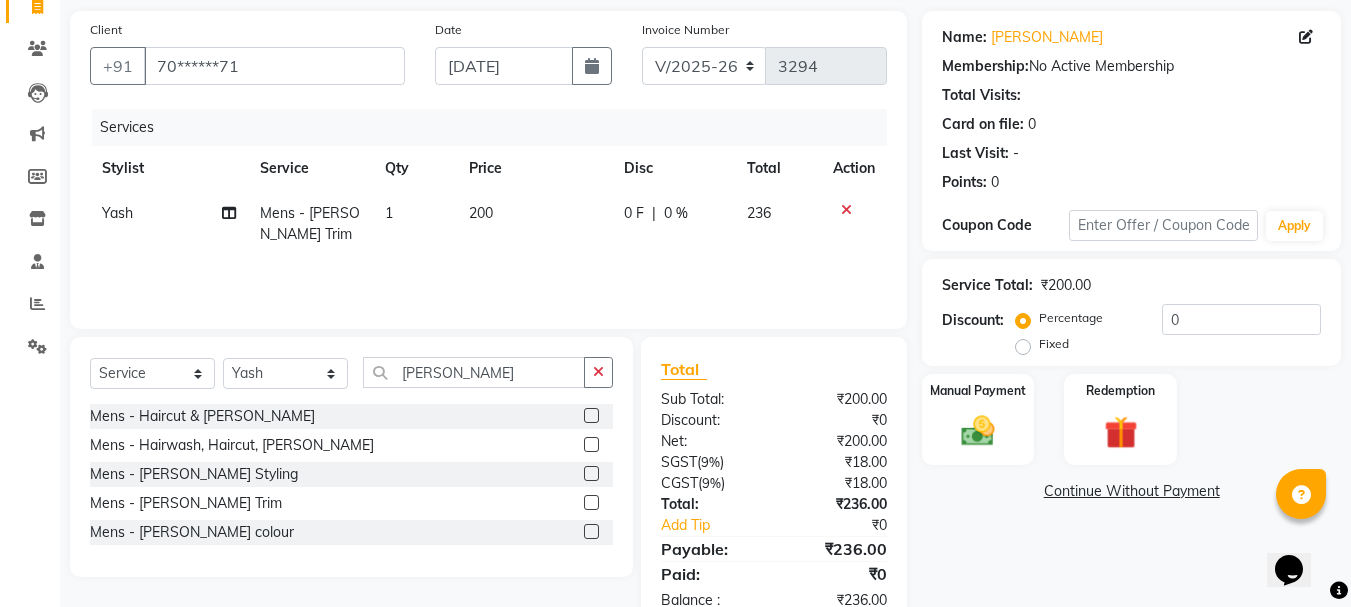 drag, startPoint x: 572, startPoint y: 126, endPoint x: 1109, endPoint y: 125, distance: 537.0009 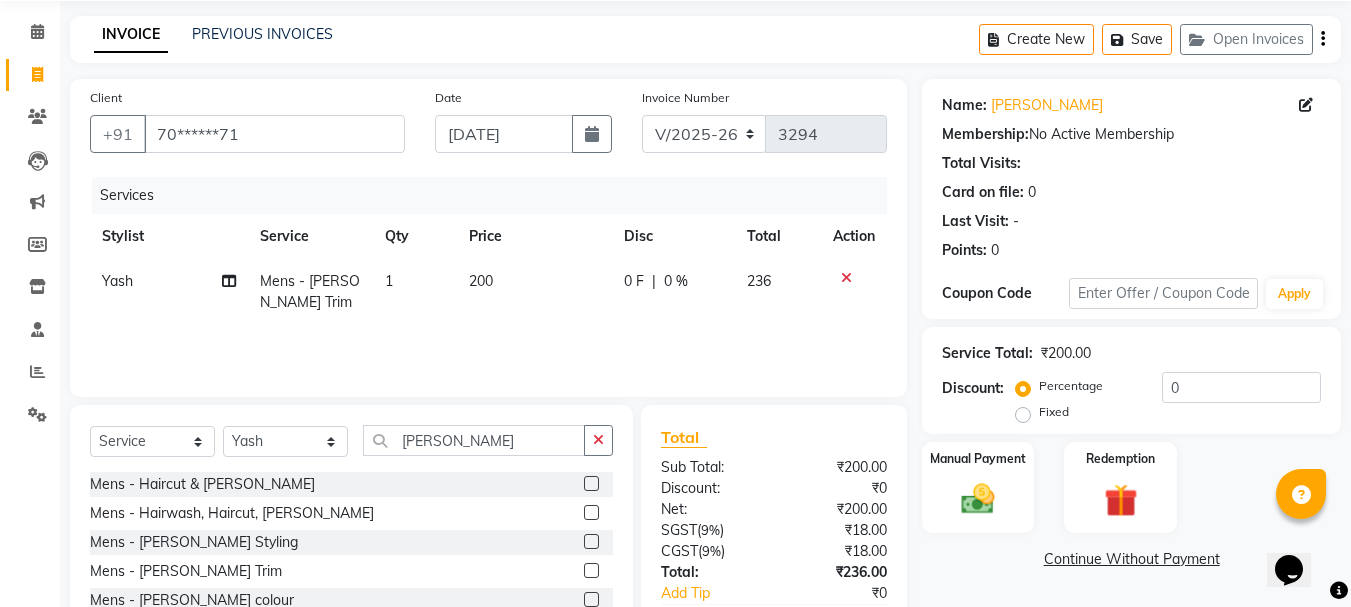 scroll, scrollTop: 0, scrollLeft: 0, axis: both 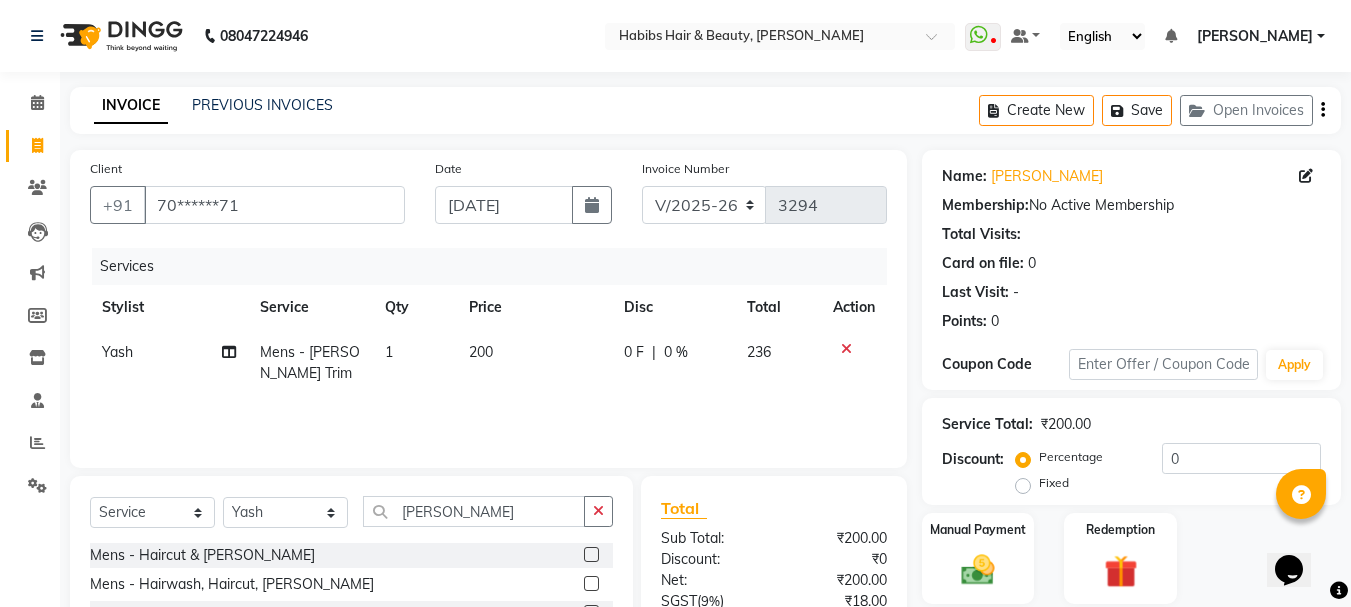 click 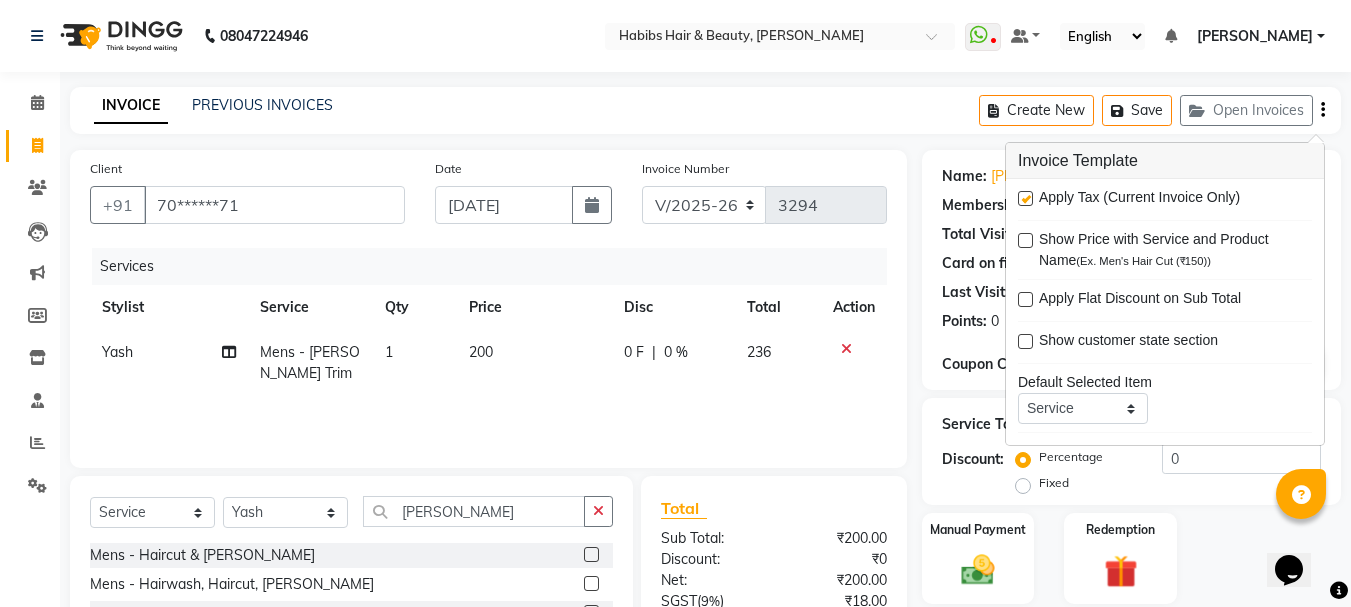click at bounding box center [1025, 198] 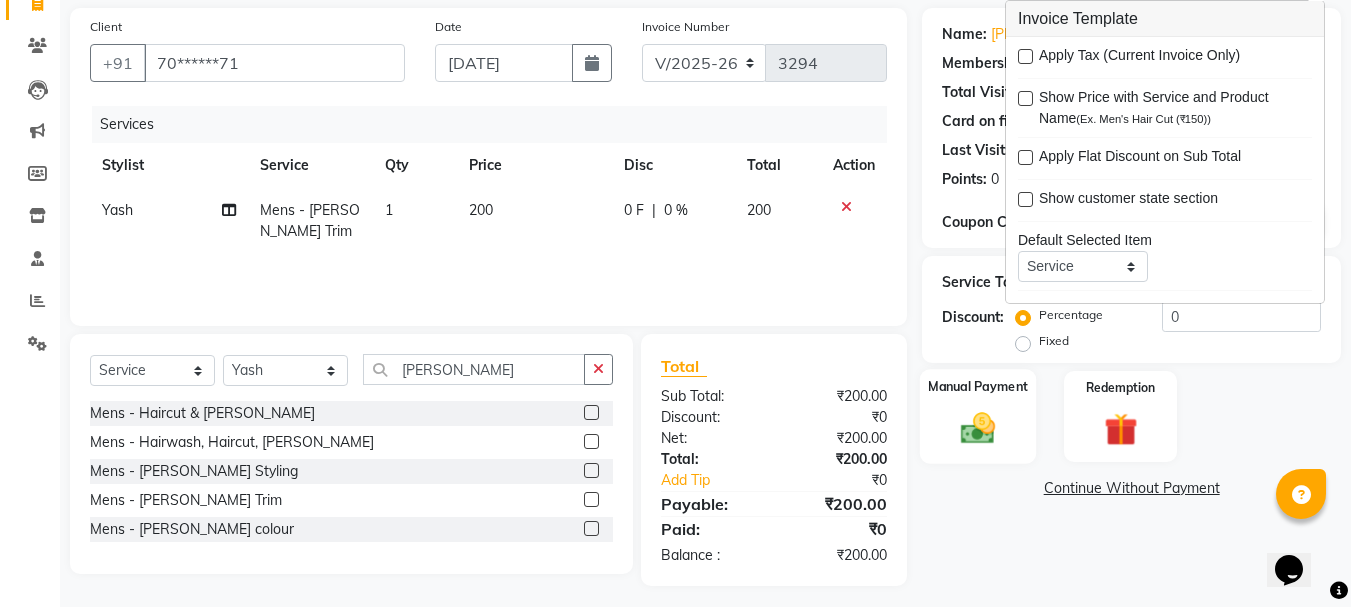 scroll, scrollTop: 151, scrollLeft: 0, axis: vertical 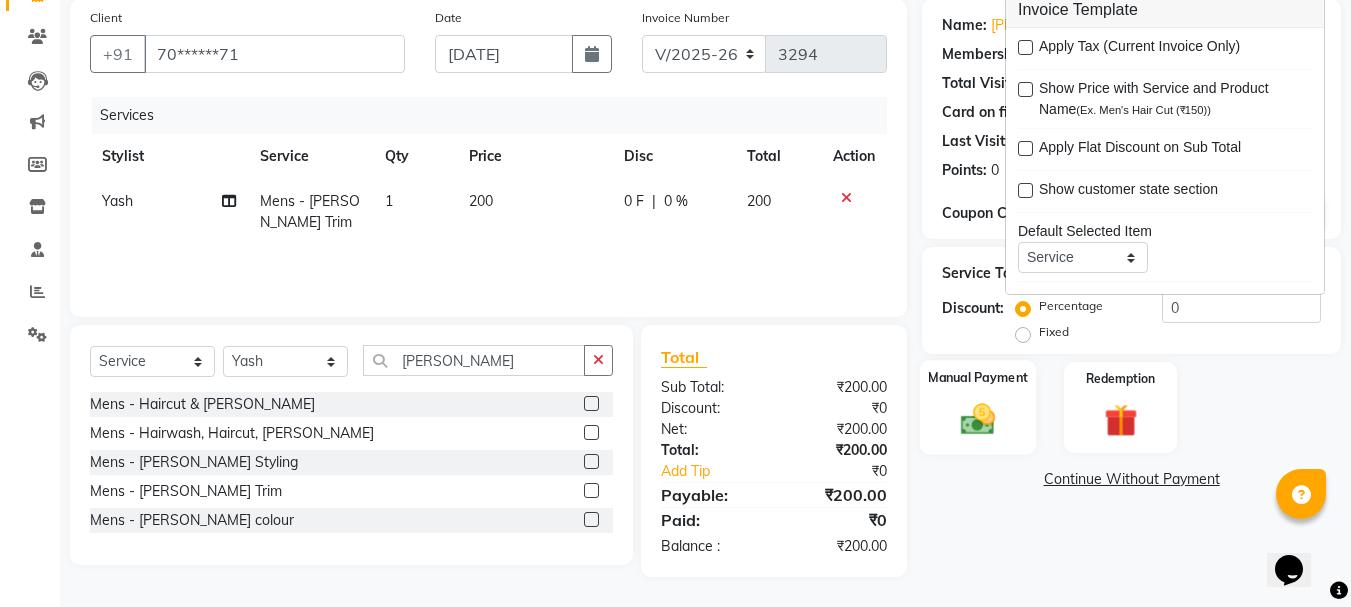 click on "Manual Payment" 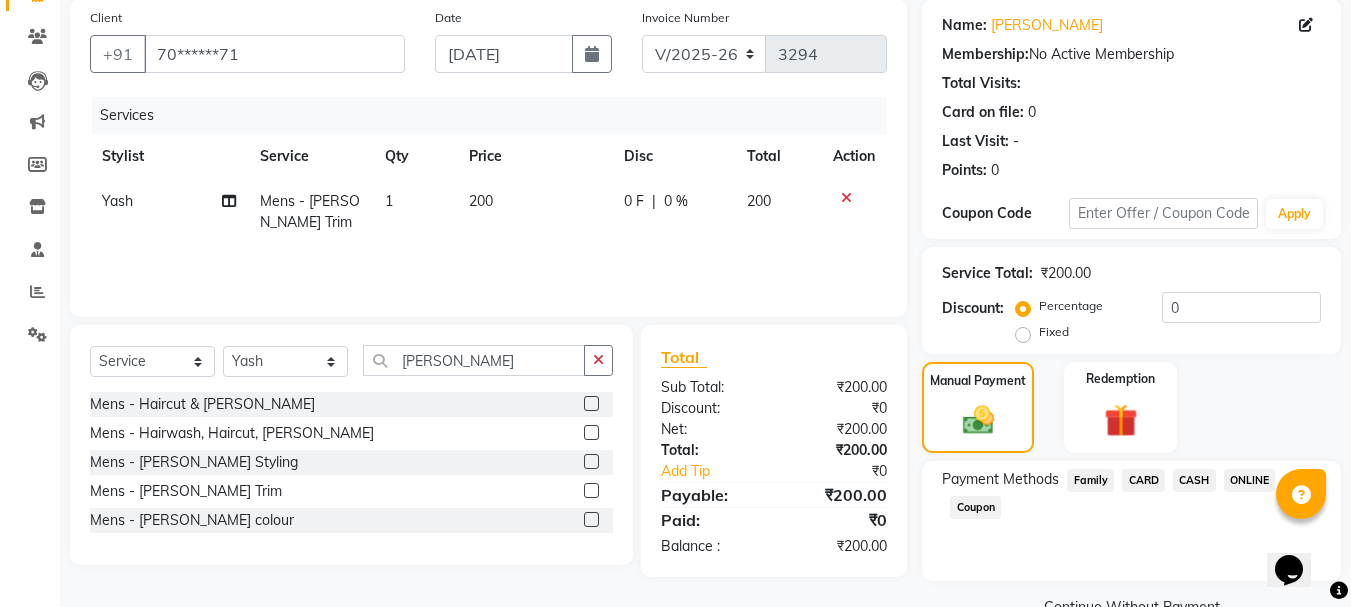 click on "ONLINE" 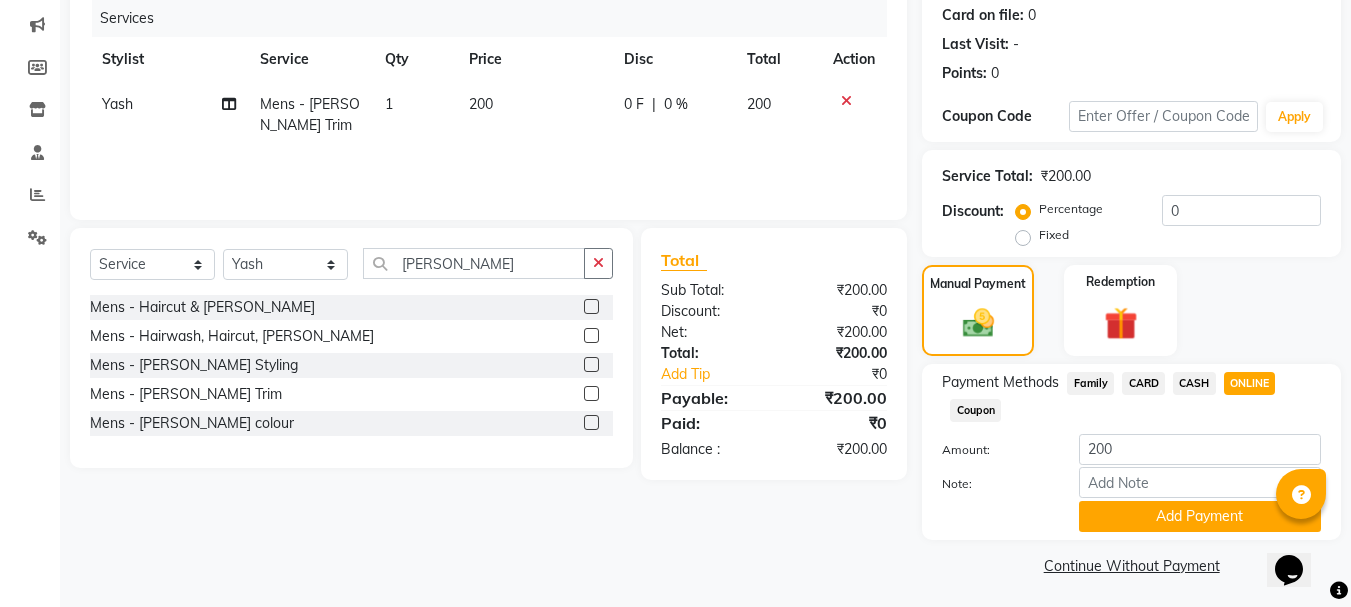 scroll, scrollTop: 252, scrollLeft: 0, axis: vertical 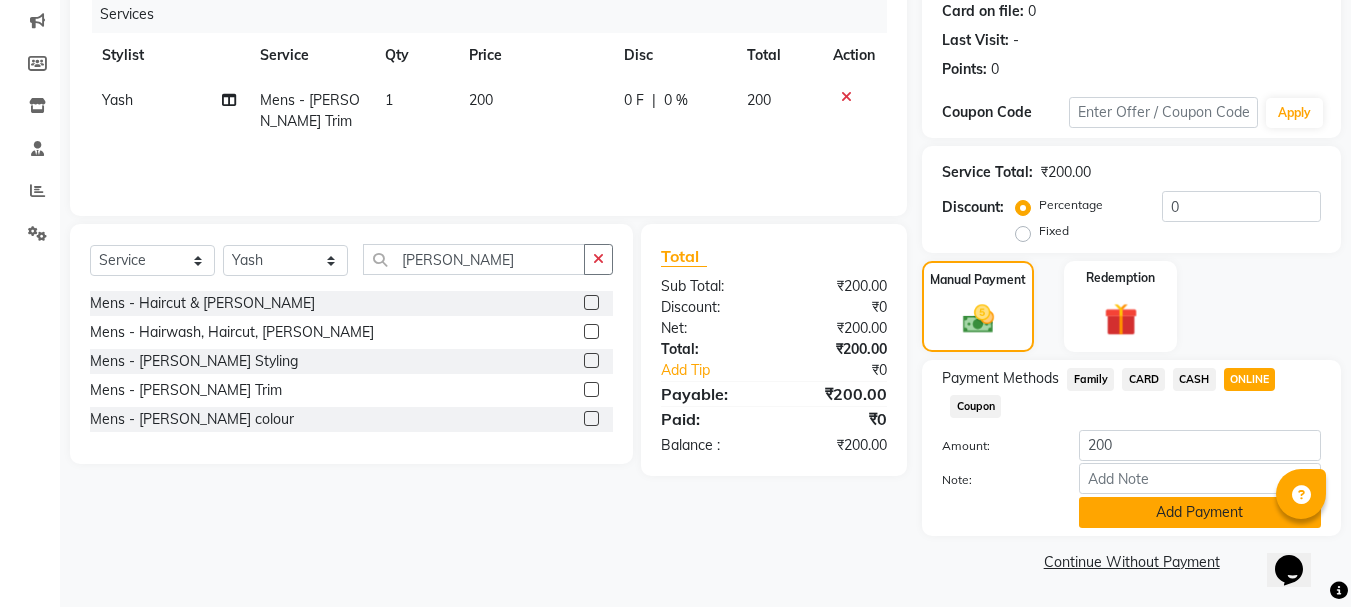 click on "Add Payment" 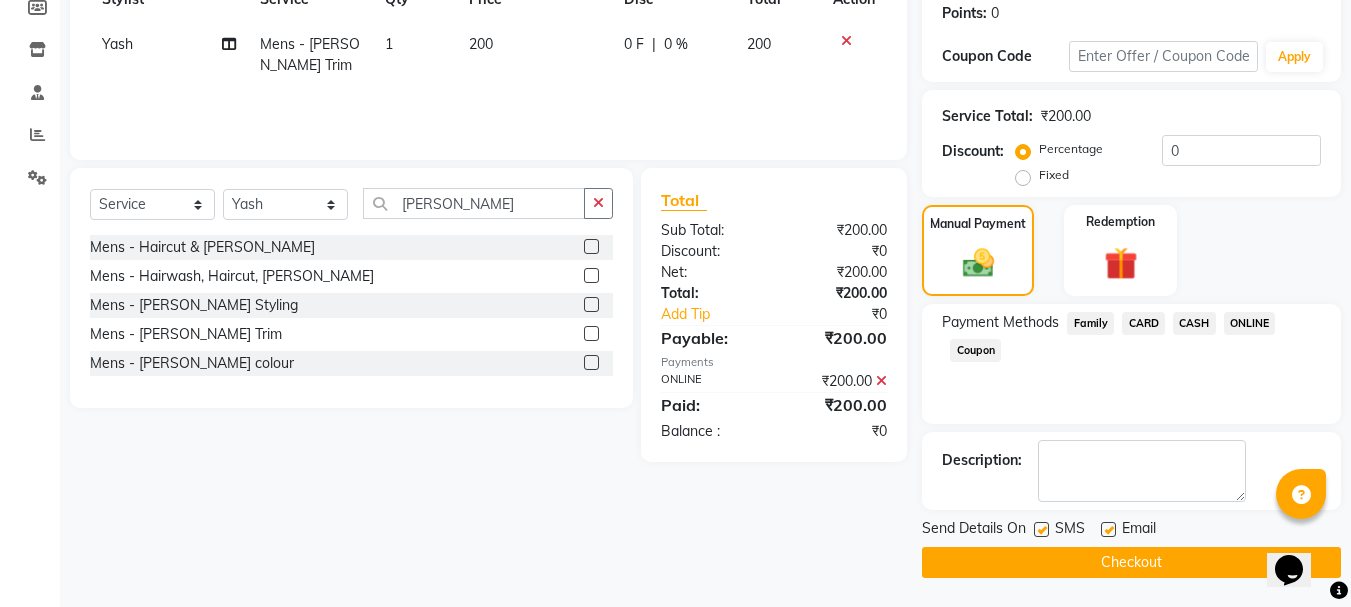 scroll, scrollTop: 309, scrollLeft: 0, axis: vertical 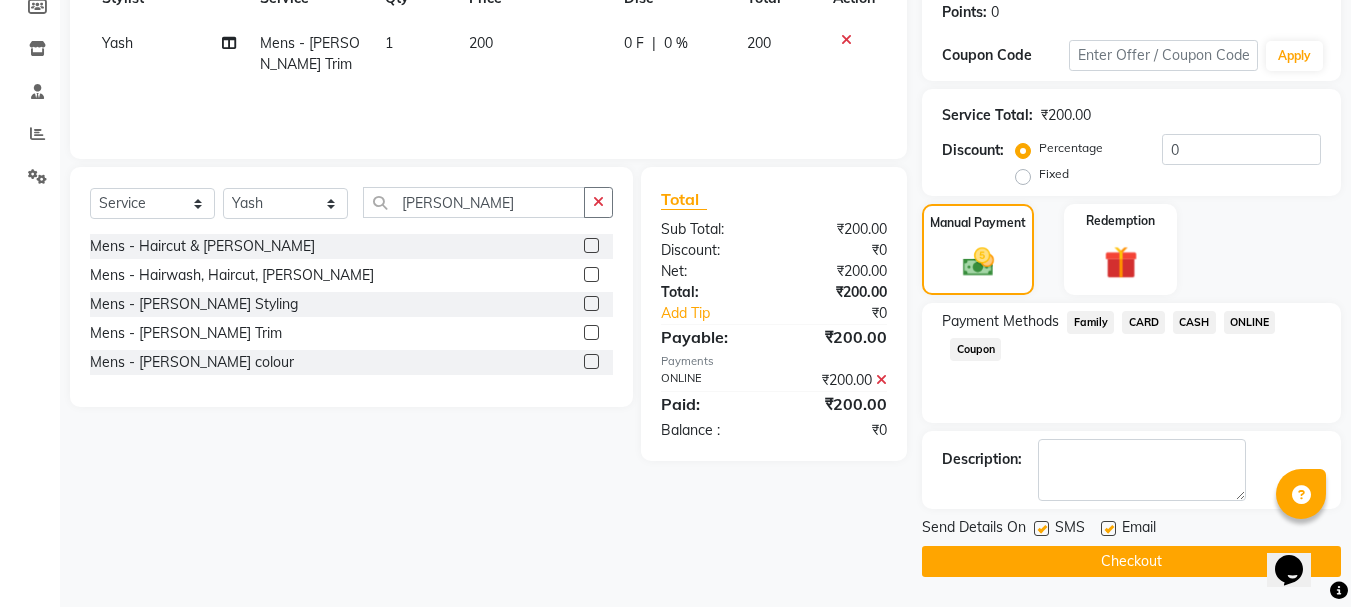 click on "Checkout" 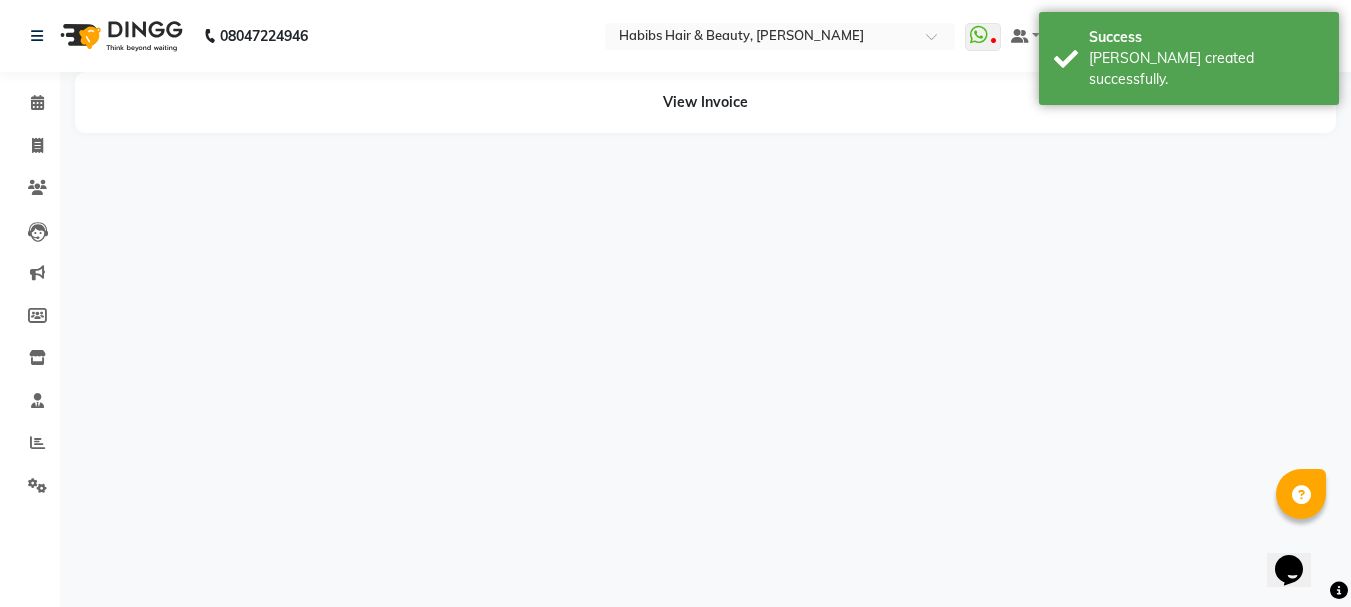 scroll, scrollTop: 0, scrollLeft: 0, axis: both 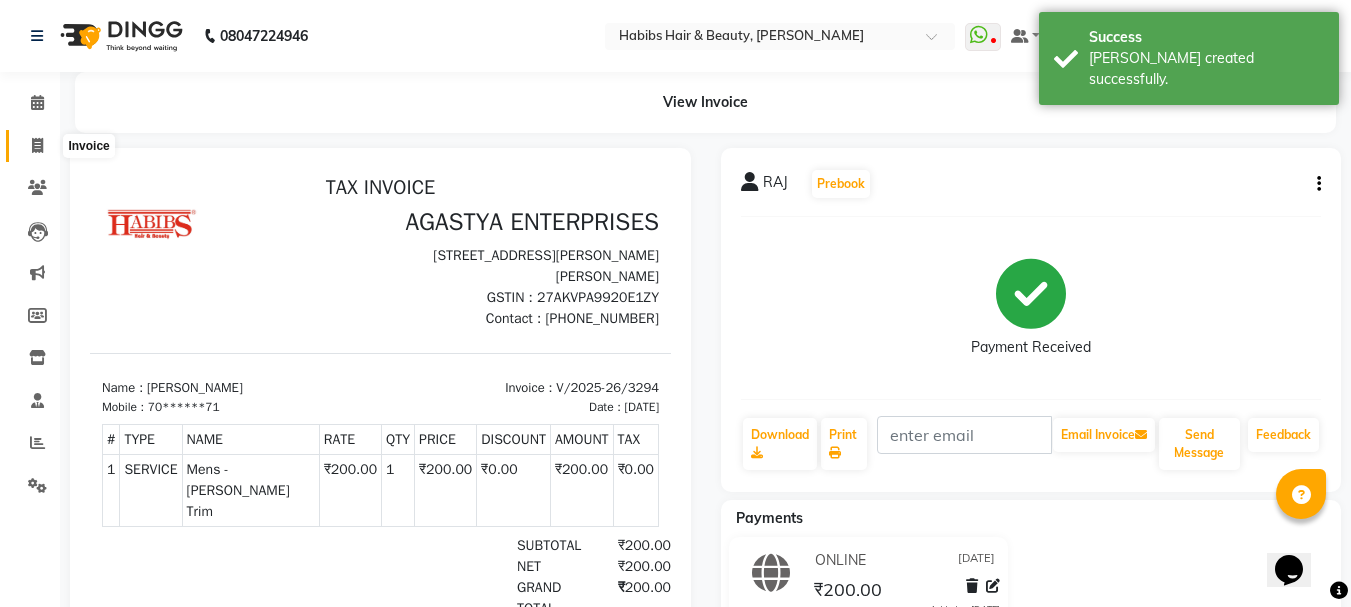 click 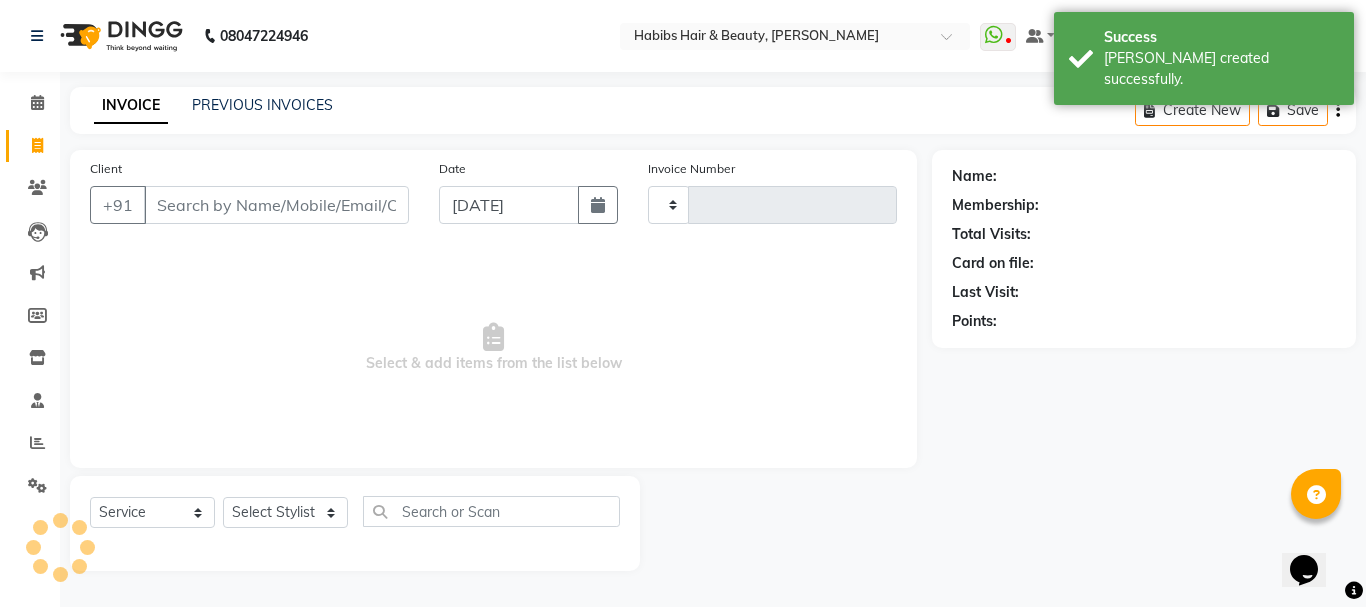 type on "3295" 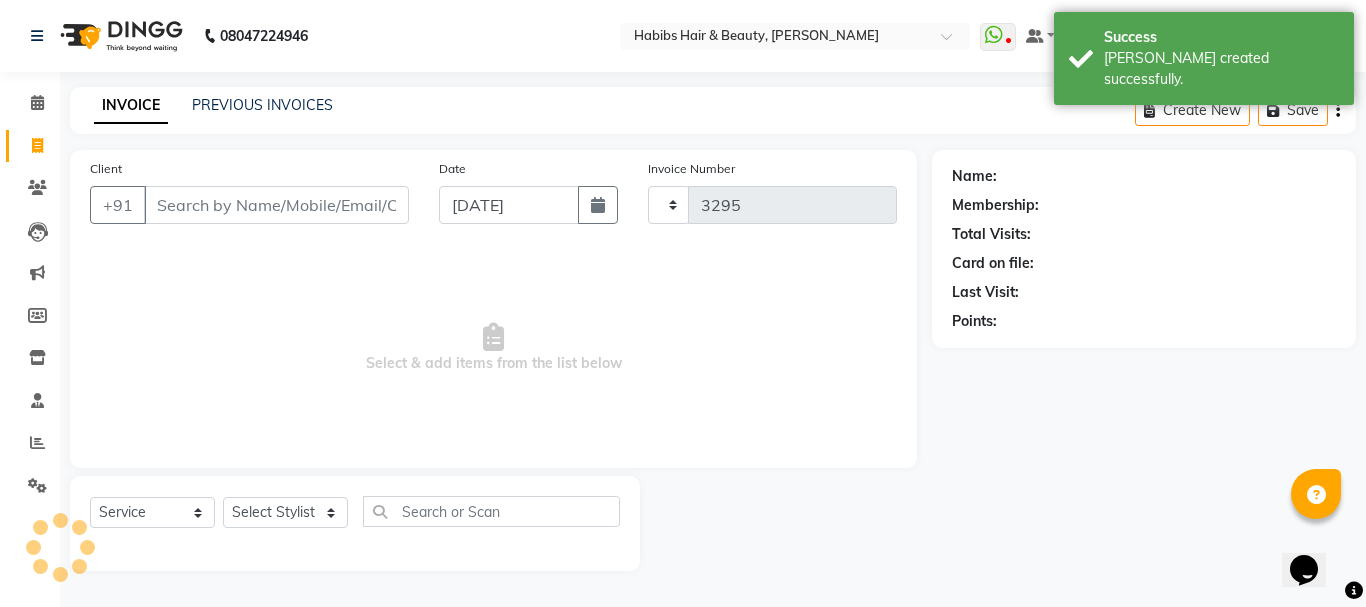 select on "3712" 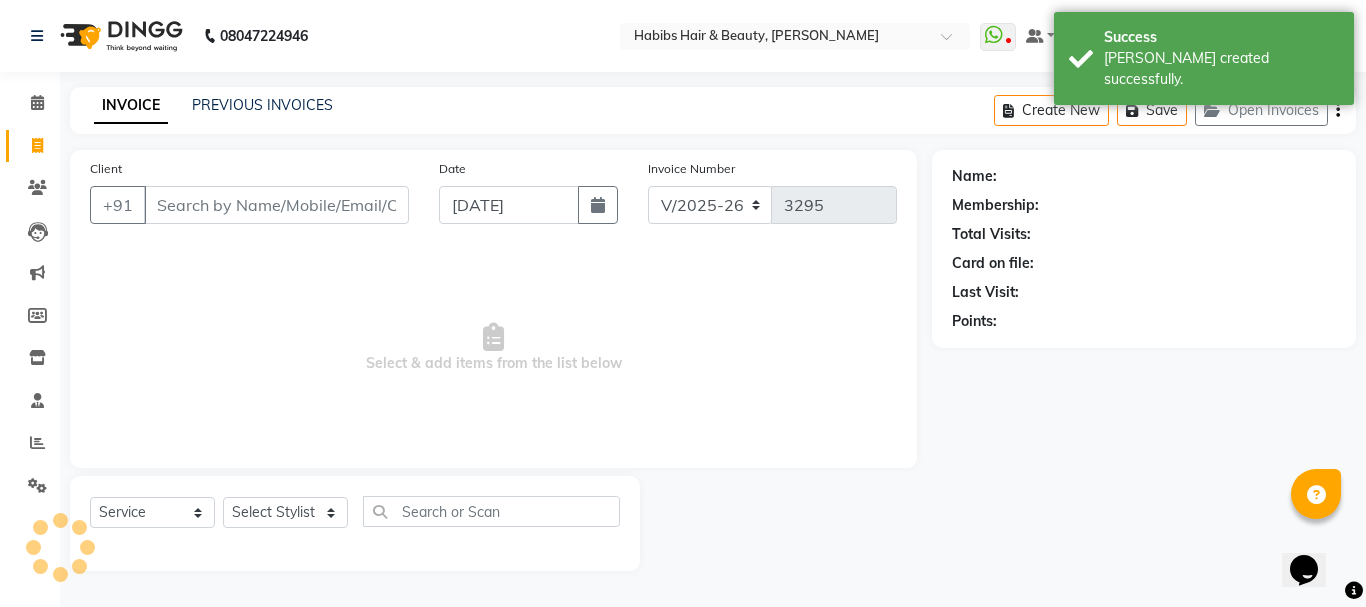 click on "Client" at bounding box center (276, 205) 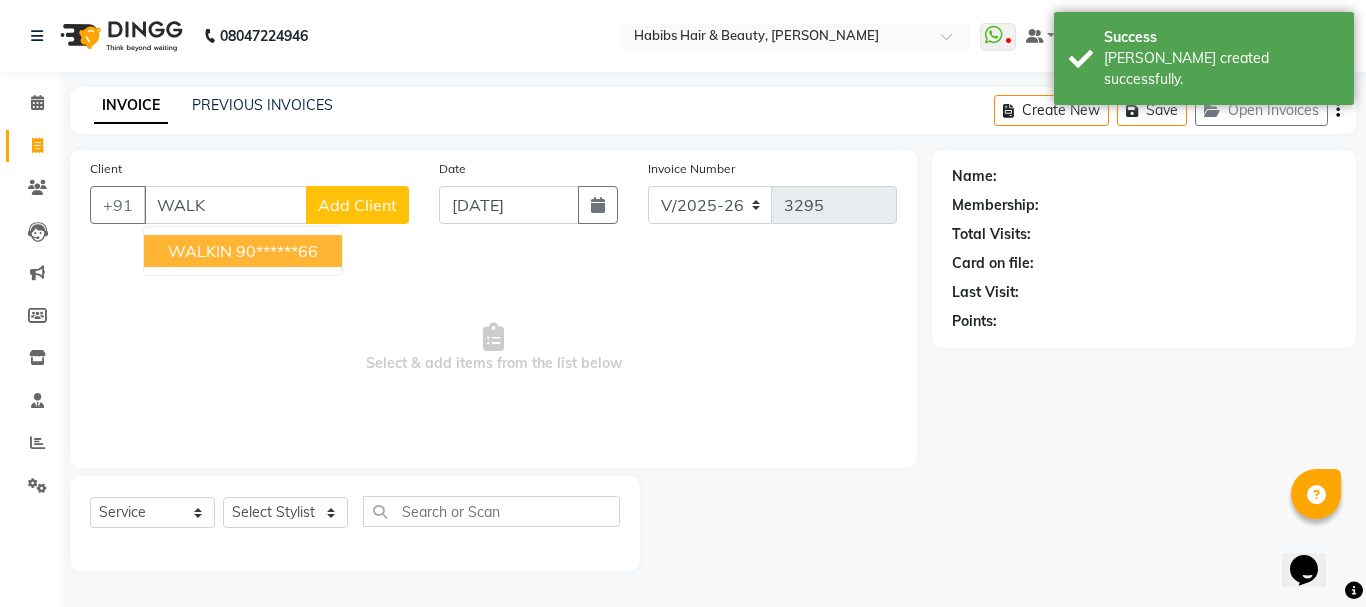 click on "90******66" at bounding box center [277, 251] 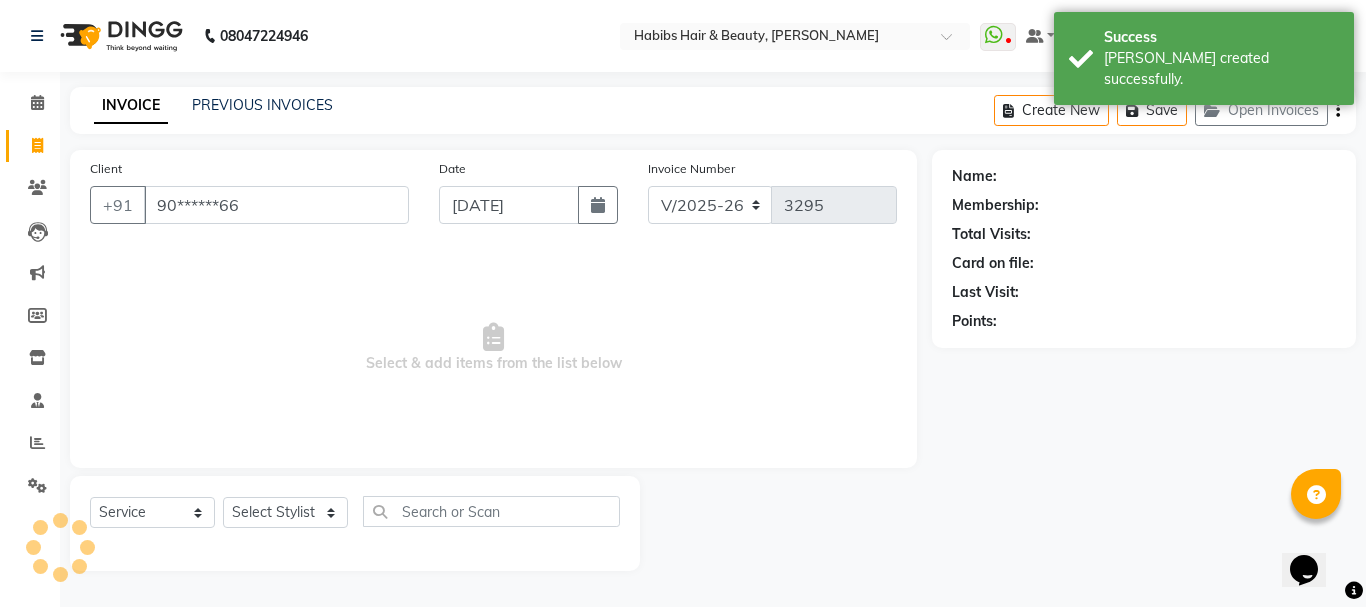 type on "90******66" 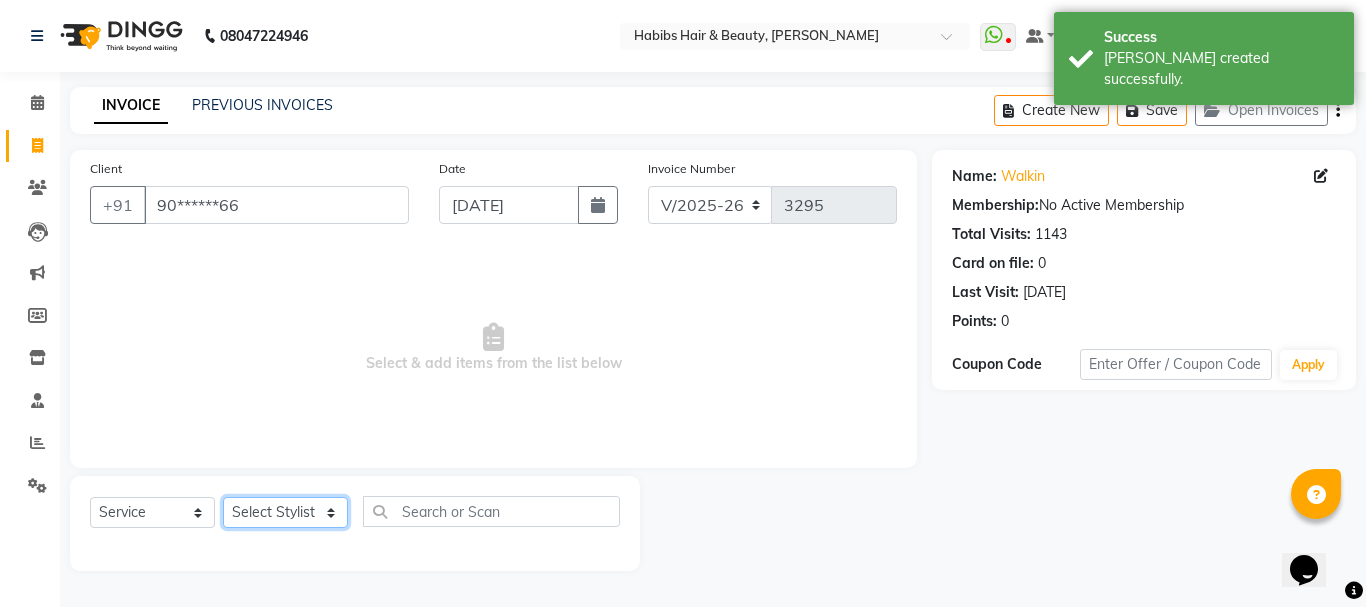 click on "Select Stylist Admin Akshay [PERSON_NAME] [PERSON_NAME] [PERSON_NAME]	 [PERSON_NAME][DATE] [PERSON_NAME]" 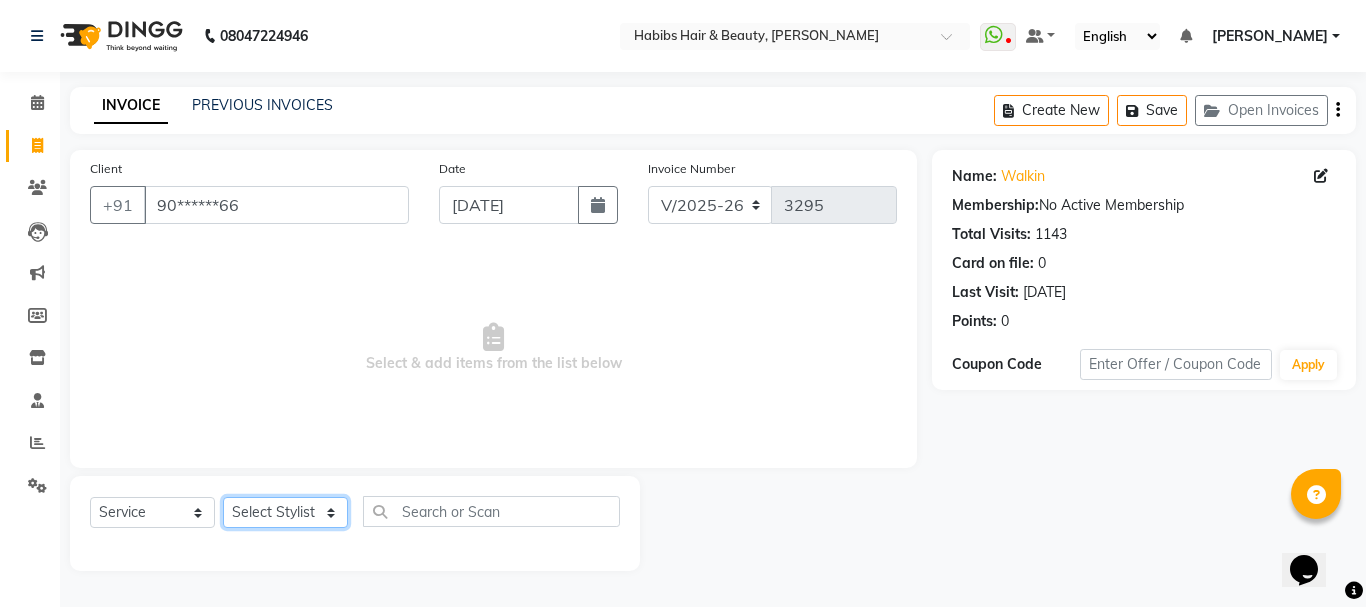 select on "53779" 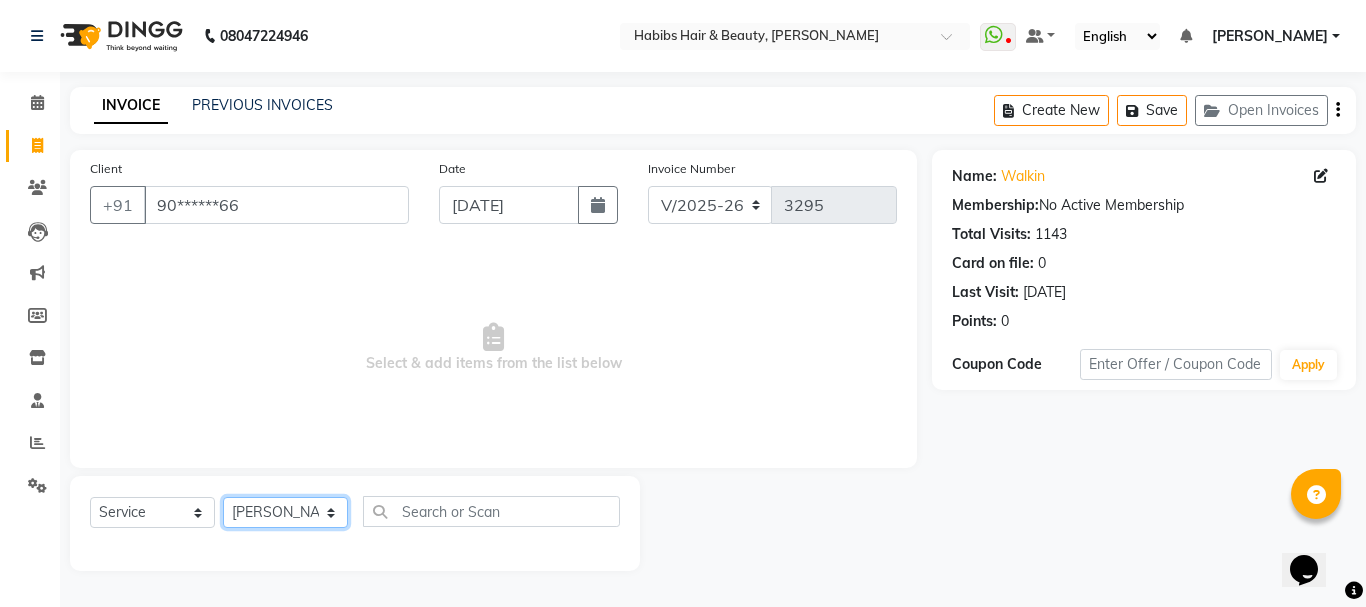 click on "Select Stylist Admin Akshay [PERSON_NAME] [PERSON_NAME] [PERSON_NAME]	 [PERSON_NAME][DATE] [PERSON_NAME]" 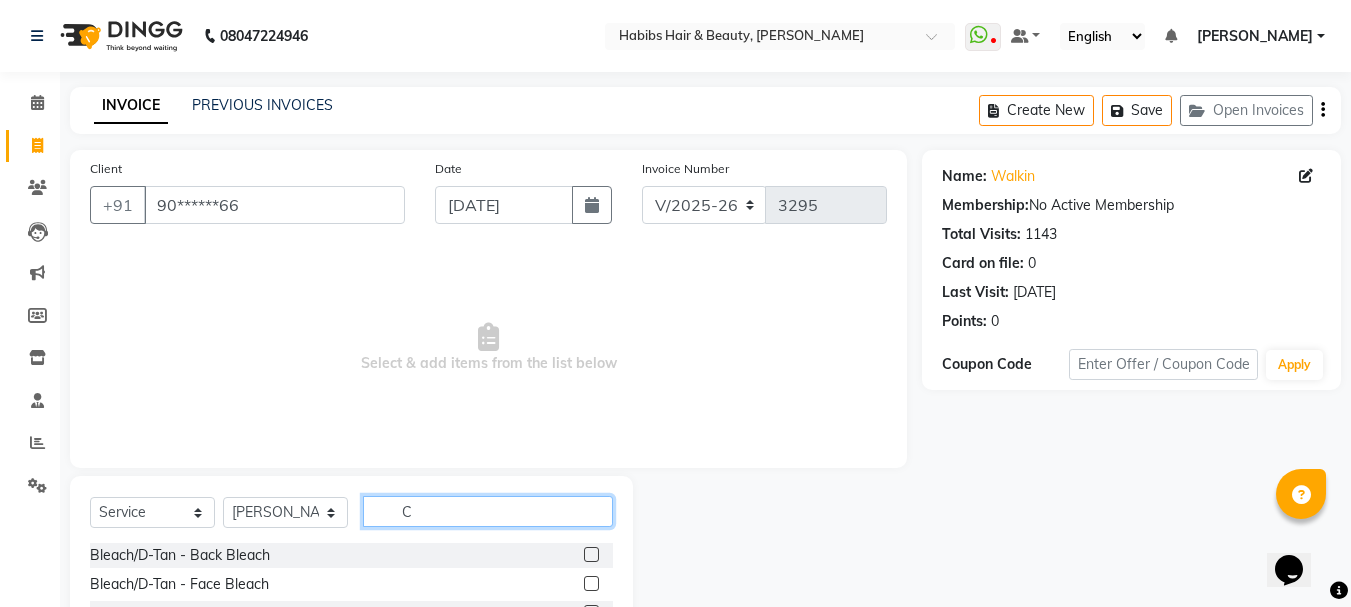 click on "C" 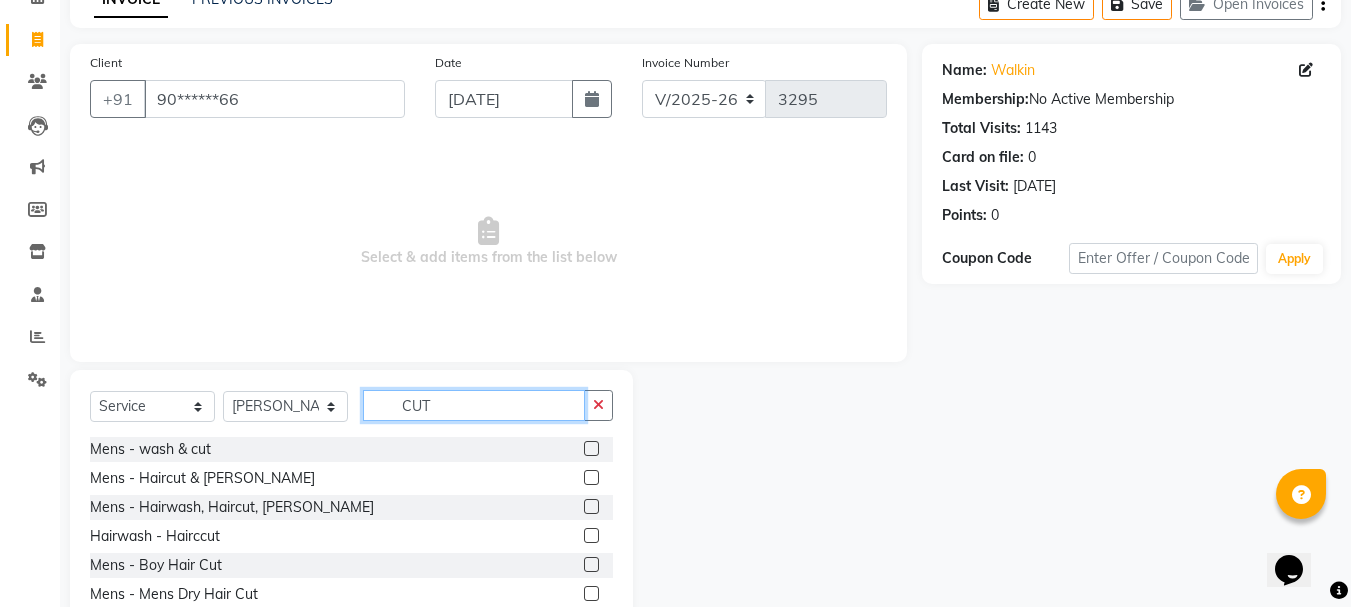 scroll, scrollTop: 194, scrollLeft: 0, axis: vertical 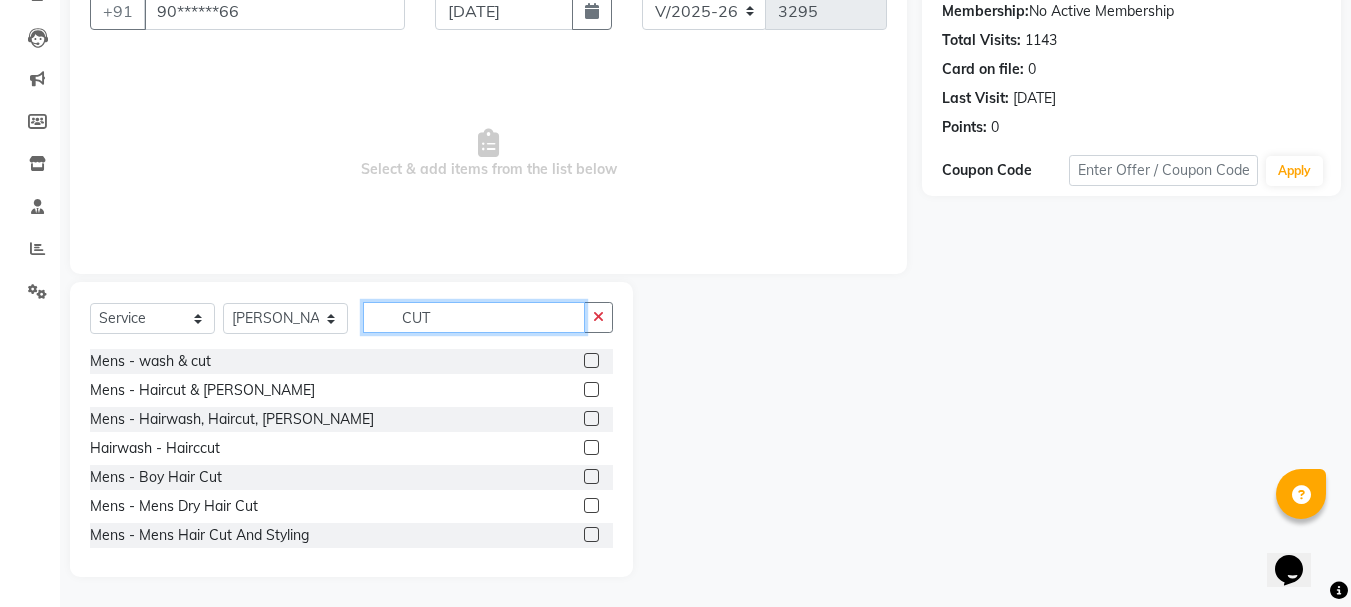 type on "CUT" 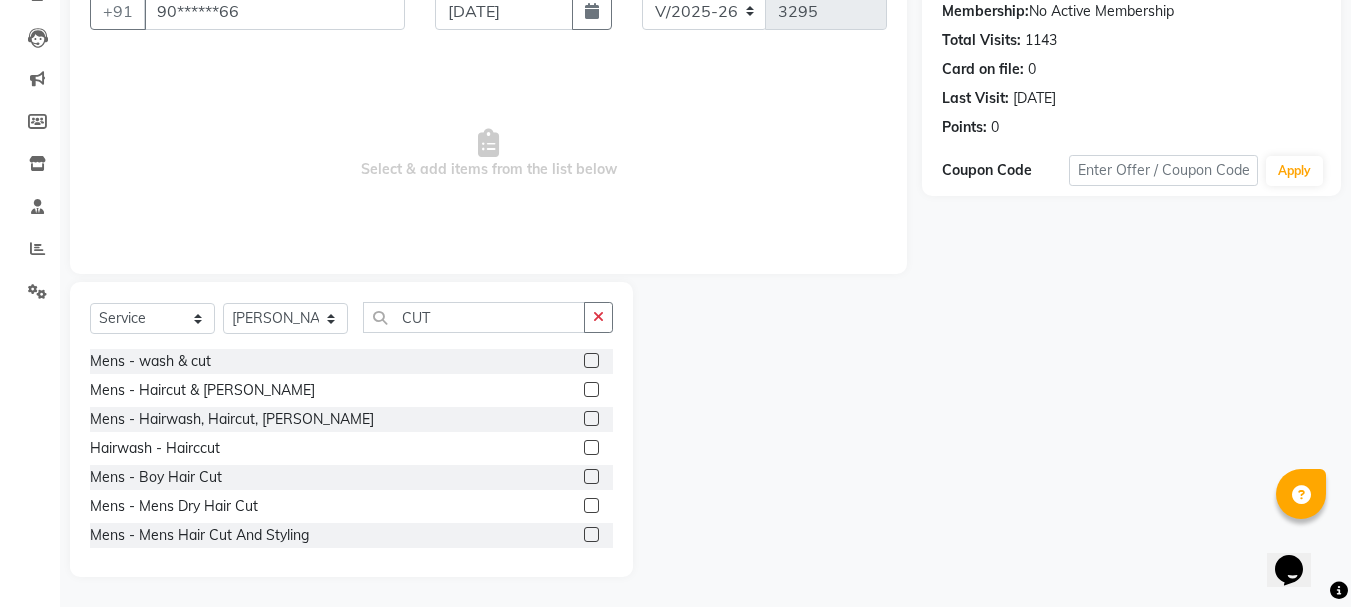 click 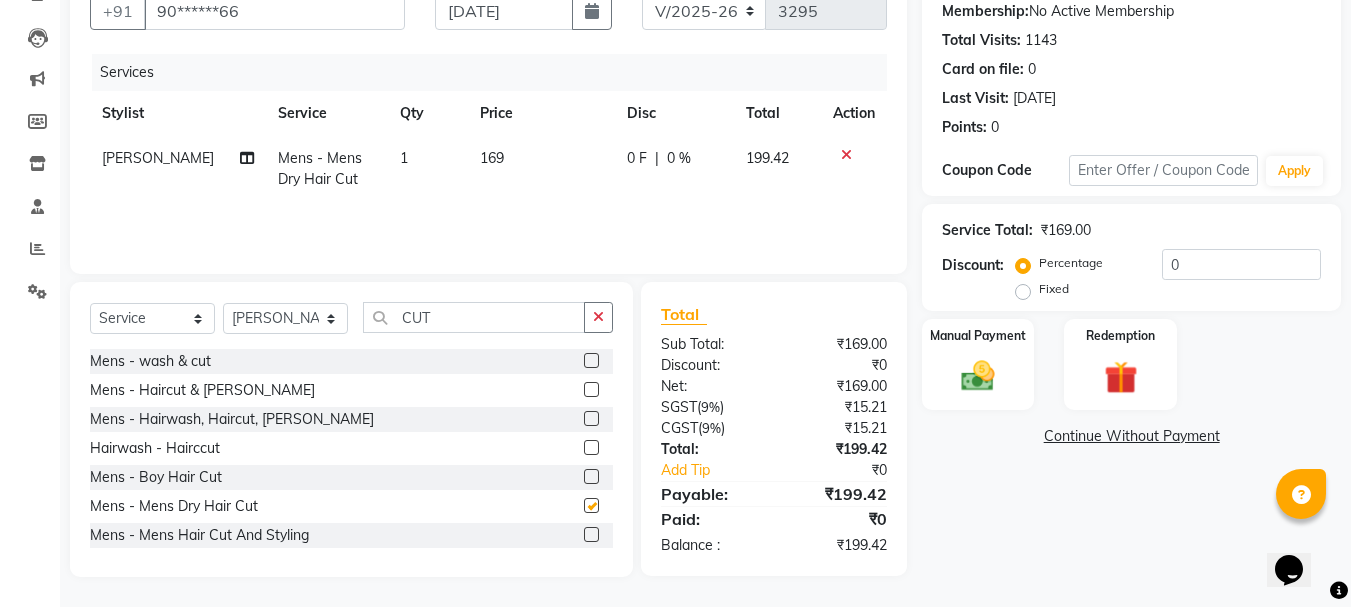 checkbox on "false" 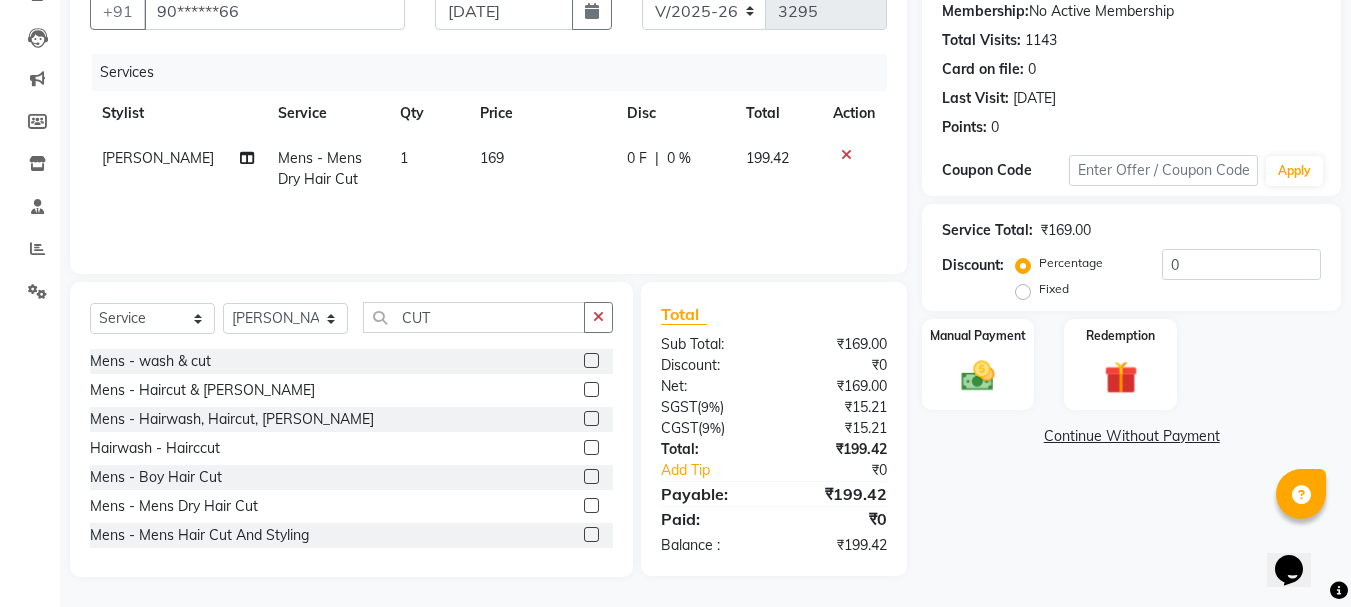 click on "169" 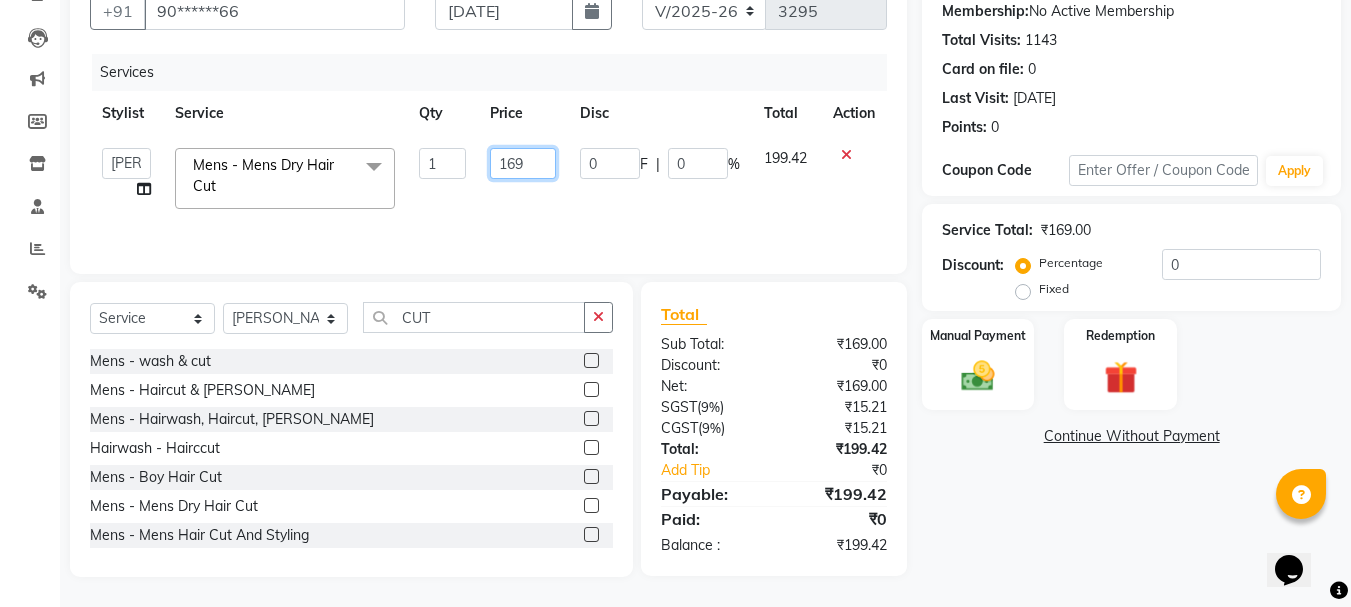click on "169" 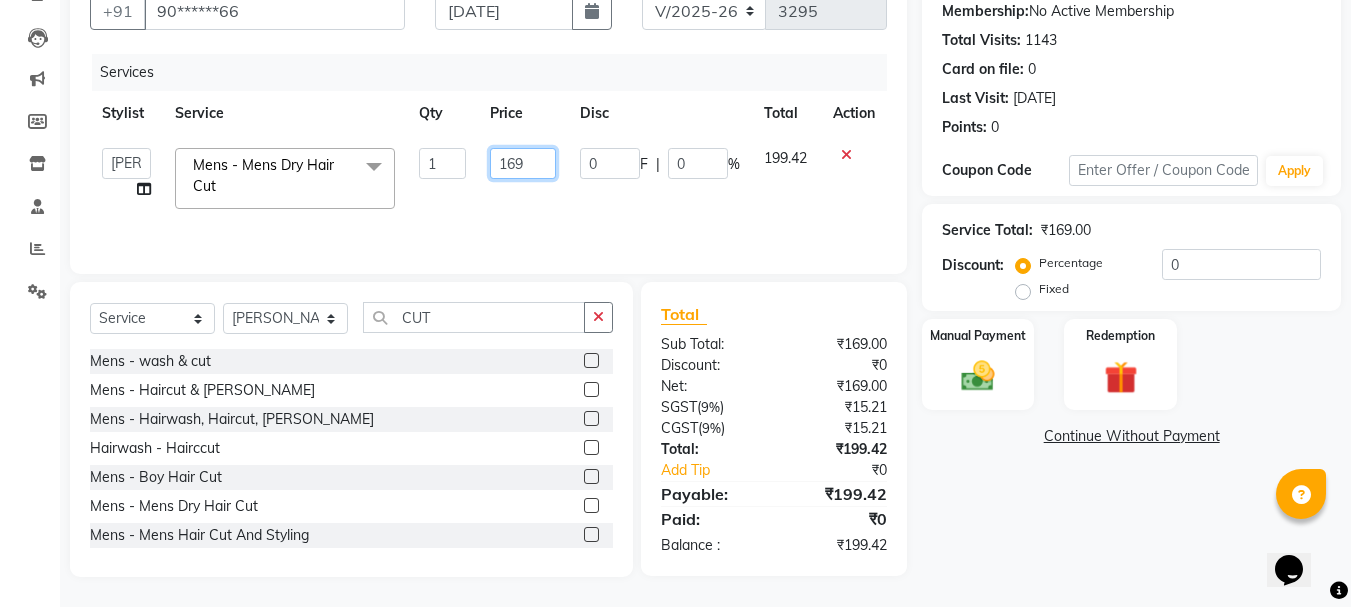 click on "169" 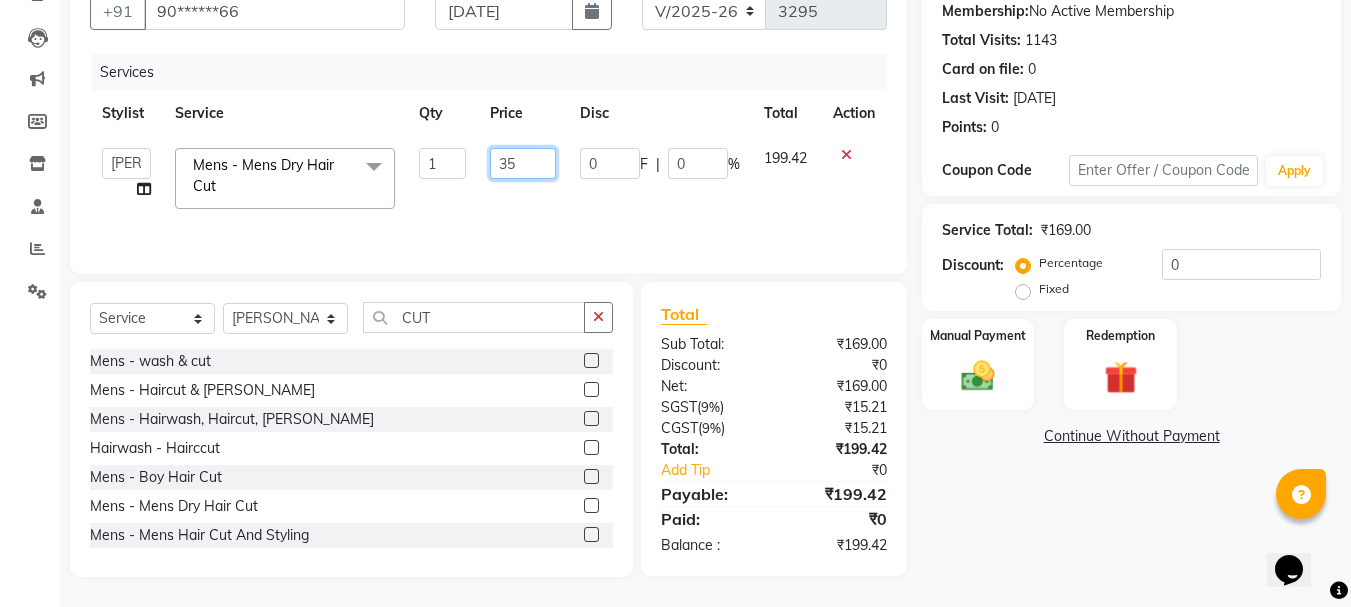 type on "350" 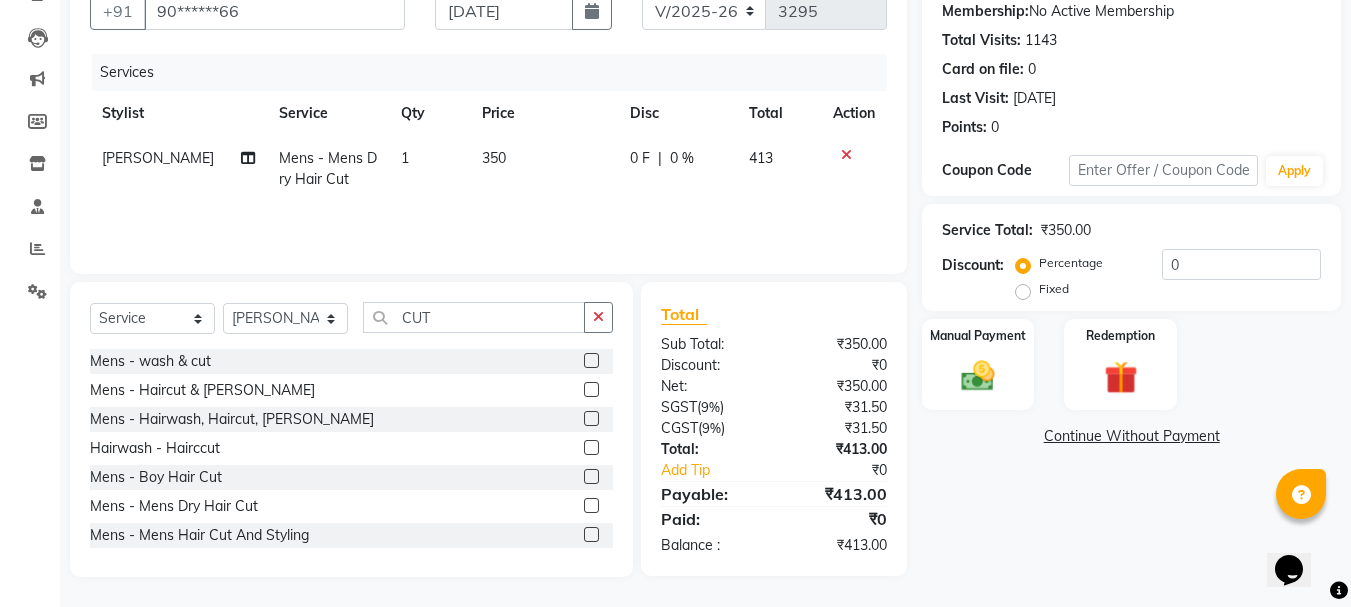 click on "Stylist Service Qty Price Disc Total Action" 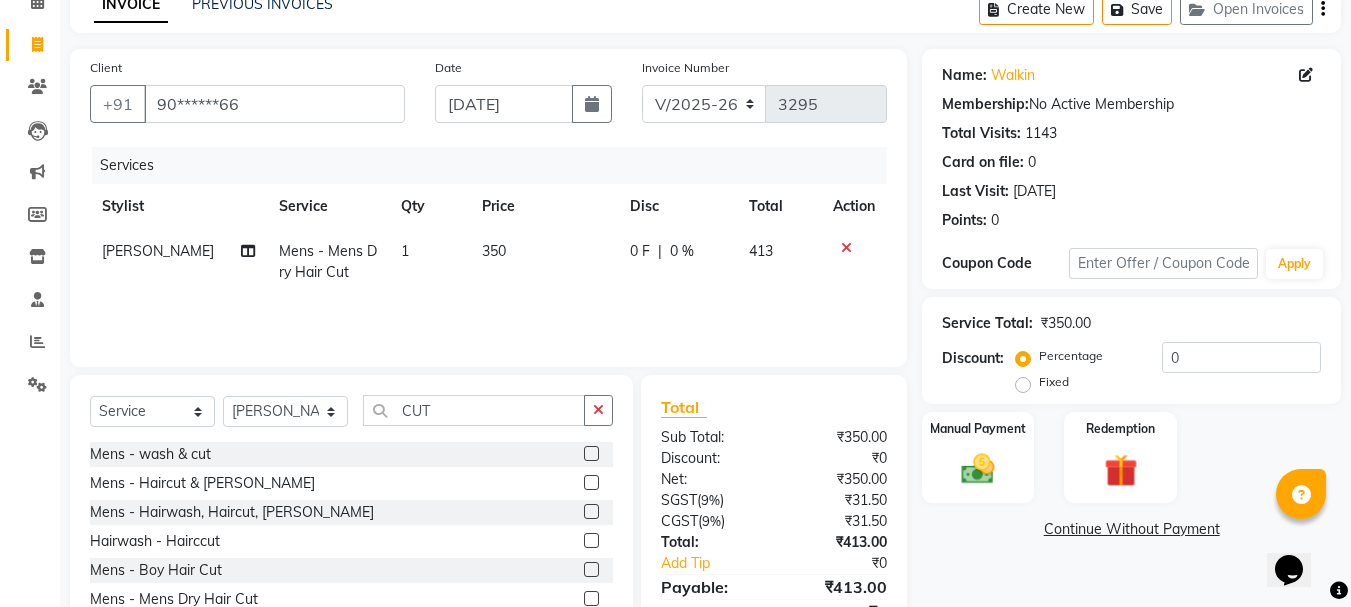 scroll, scrollTop: 0, scrollLeft: 0, axis: both 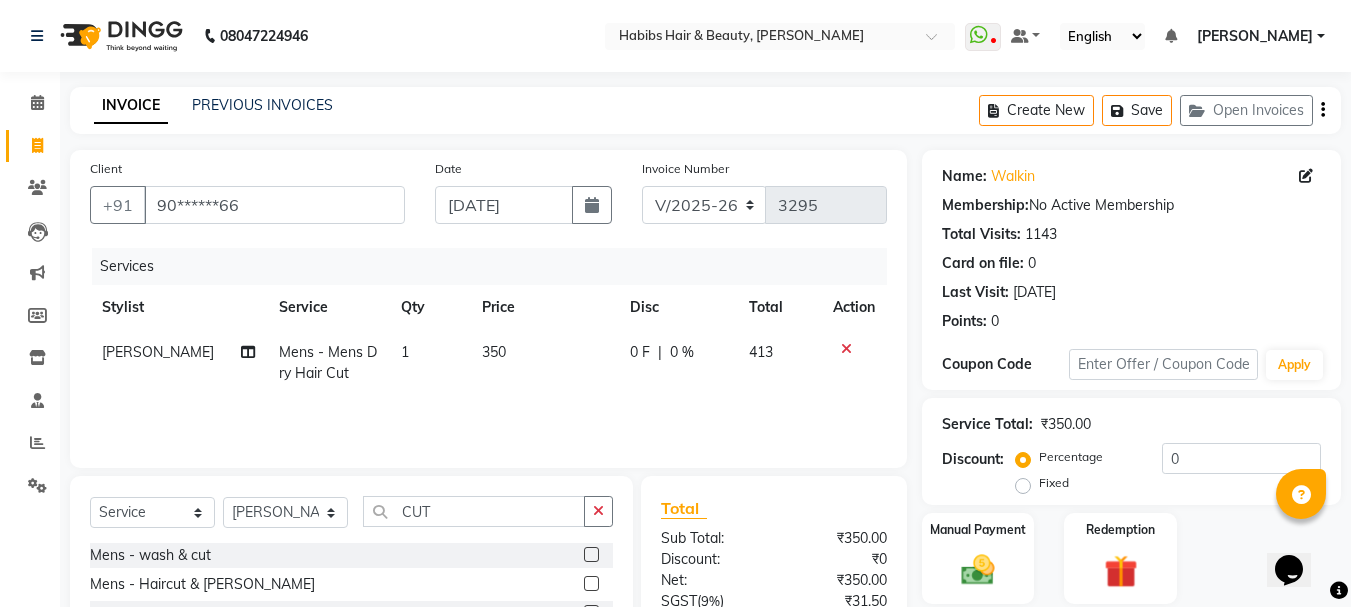 click 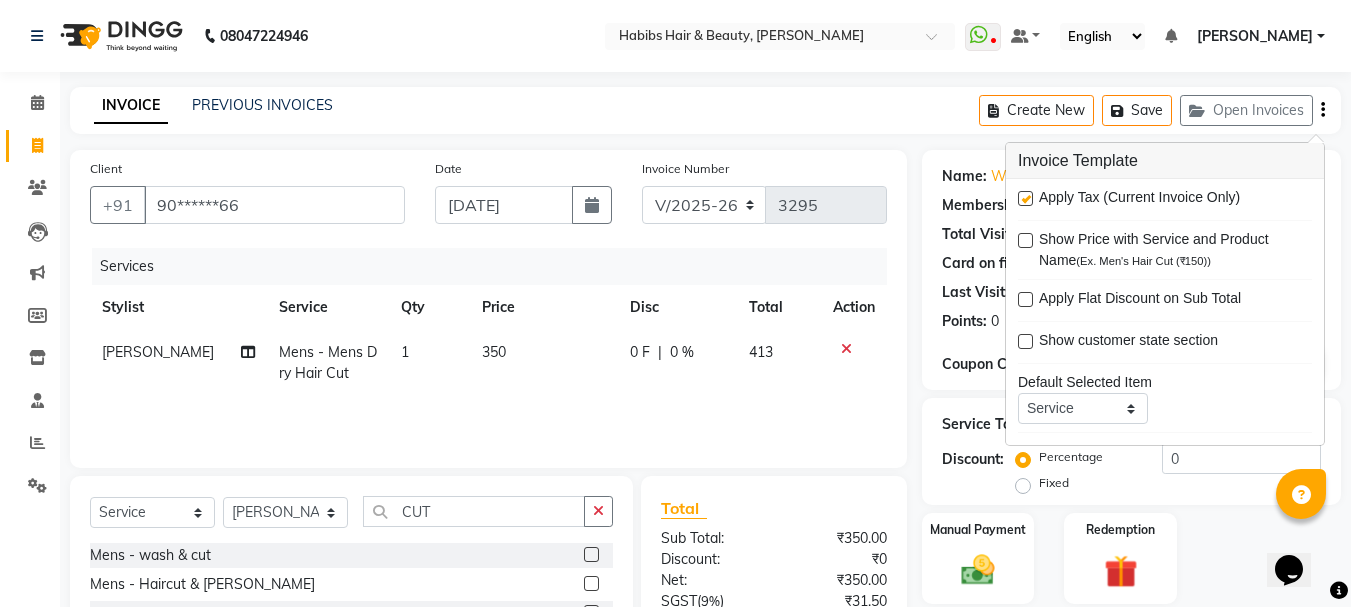 click at bounding box center [1025, 198] 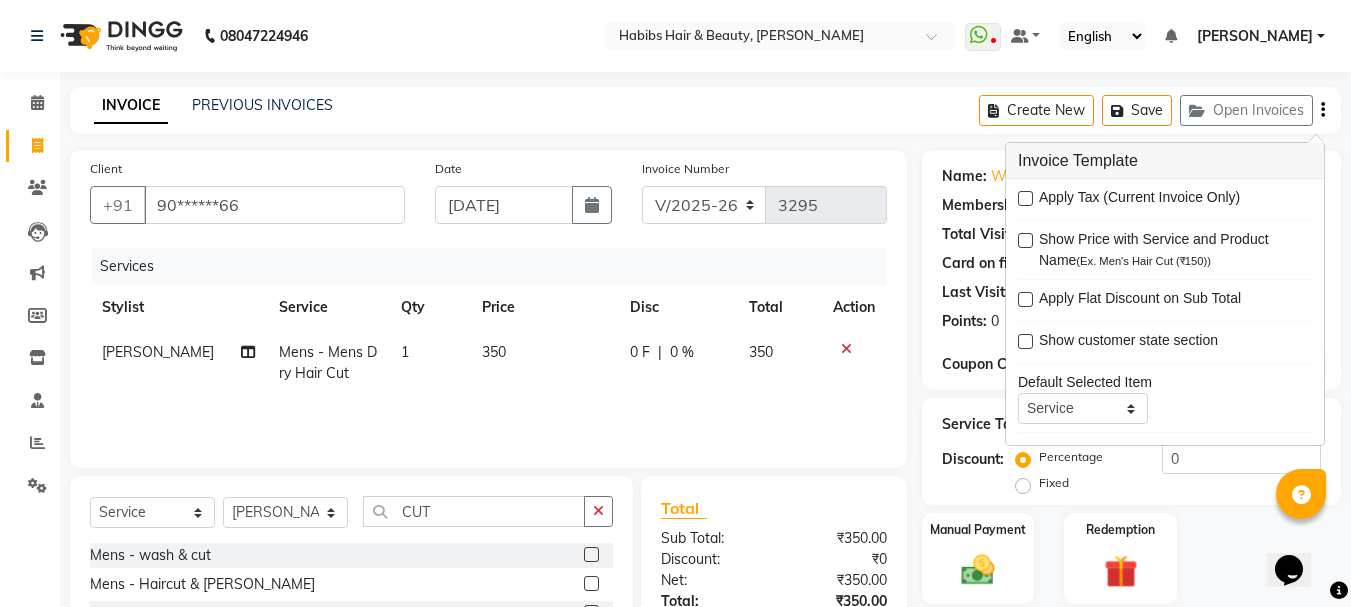 scroll, scrollTop: 194, scrollLeft: 0, axis: vertical 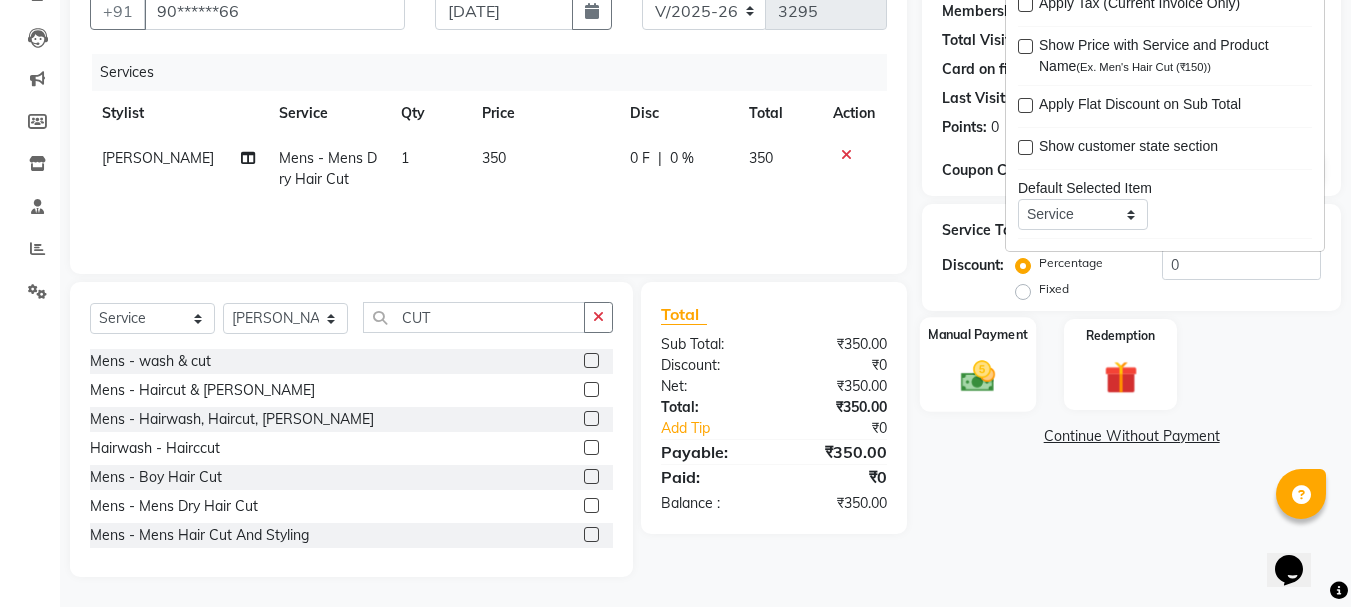 click on "Manual Payment" 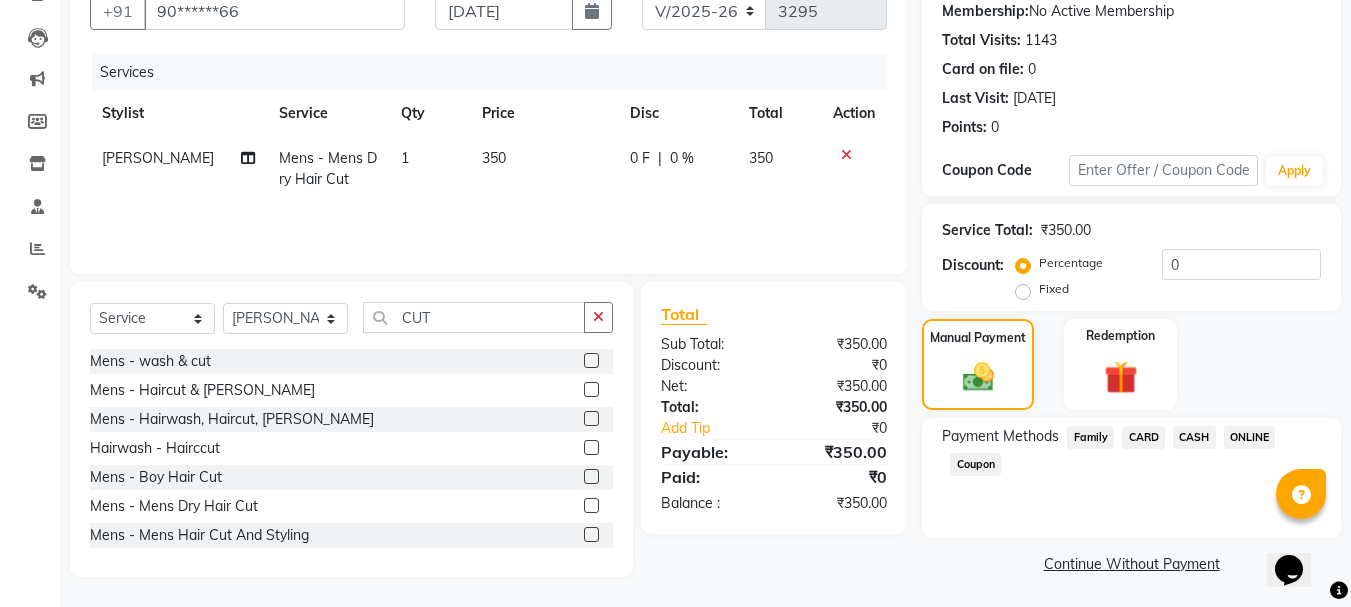 click on "CARD" 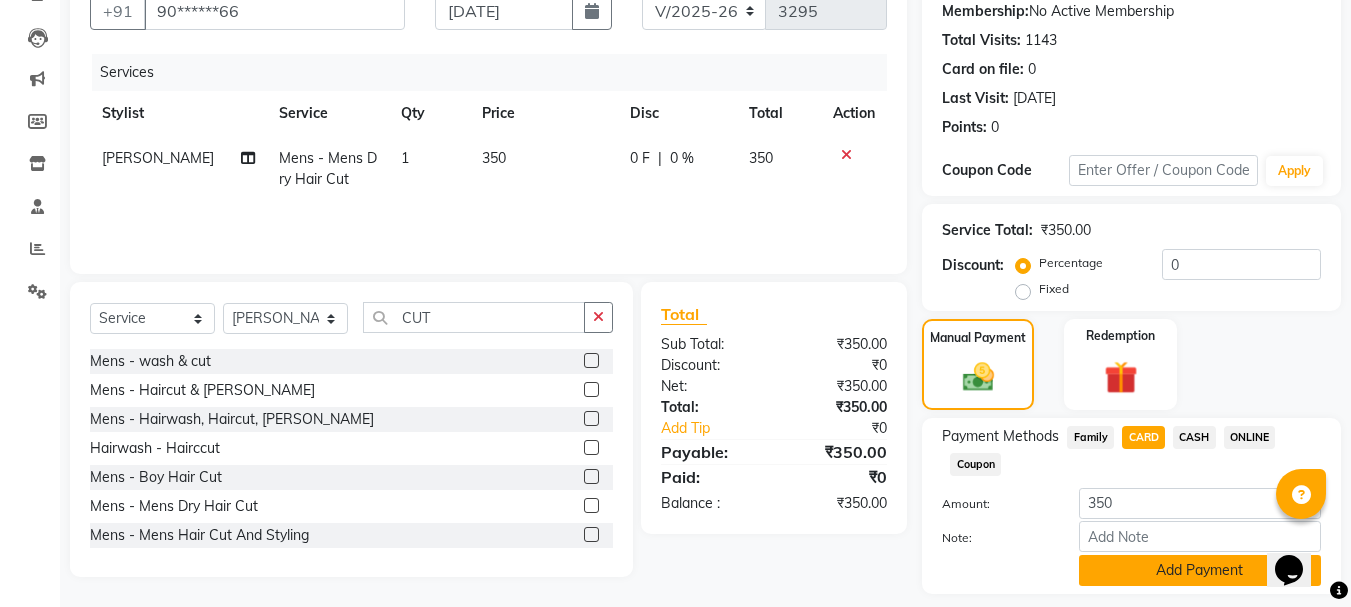 click on "Add Payment" 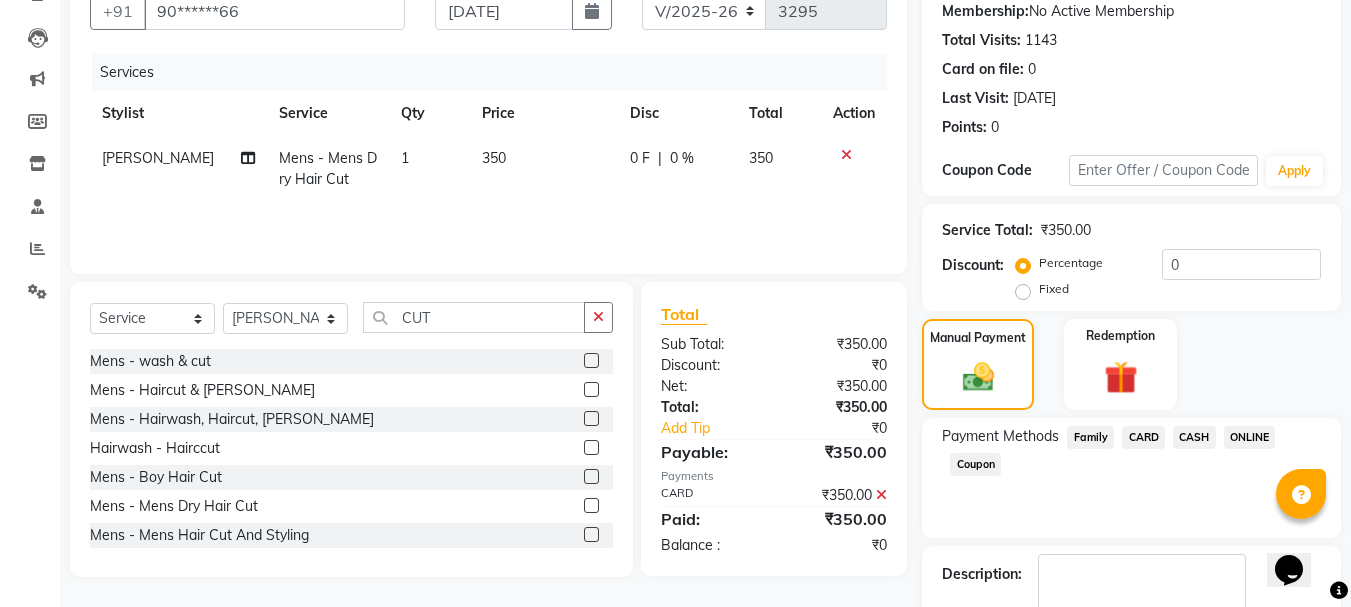 scroll, scrollTop: 309, scrollLeft: 0, axis: vertical 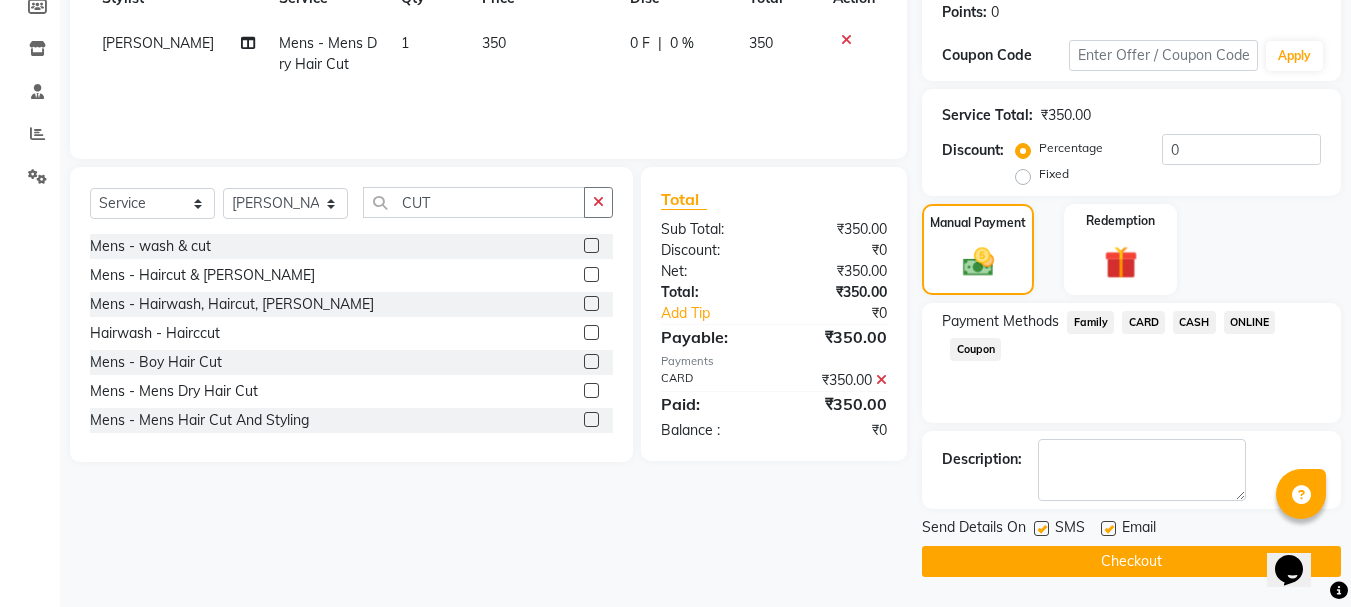 click on "Checkout" 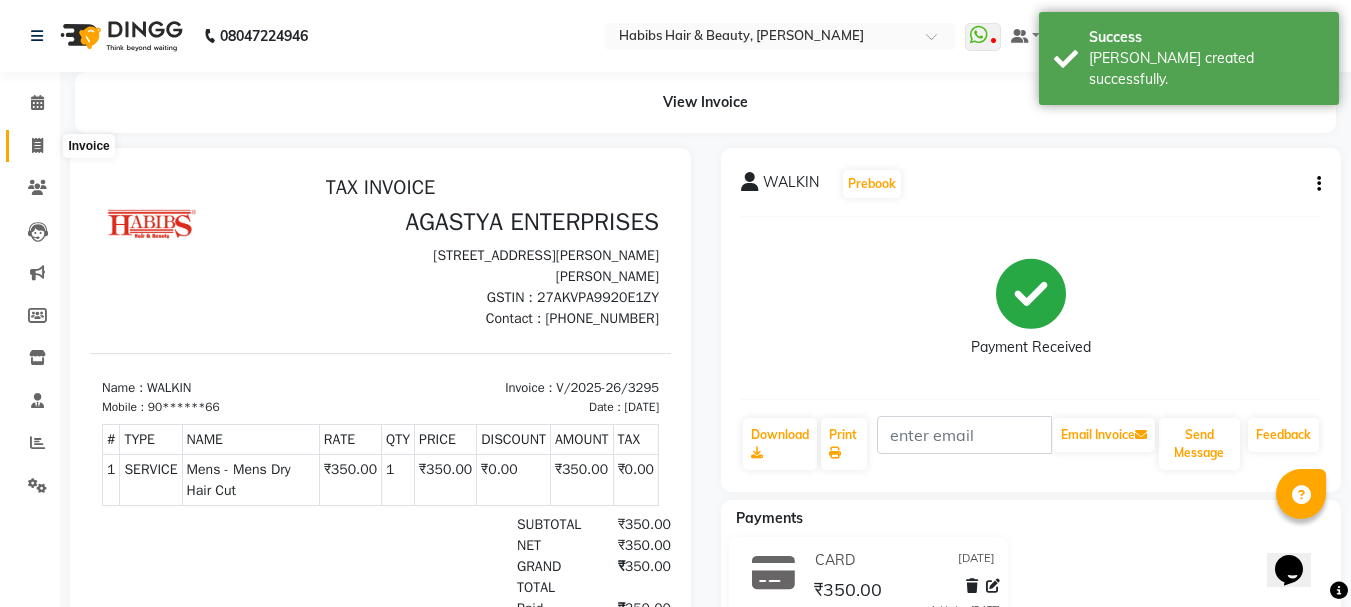 scroll, scrollTop: 0, scrollLeft: 0, axis: both 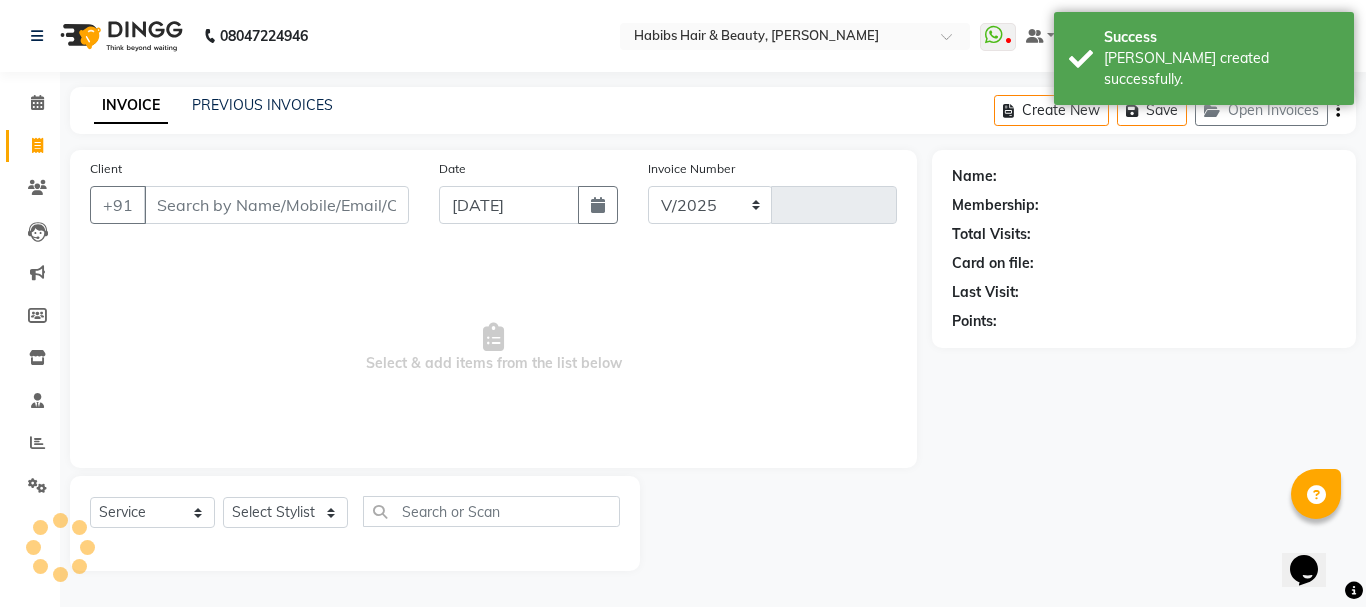select on "3712" 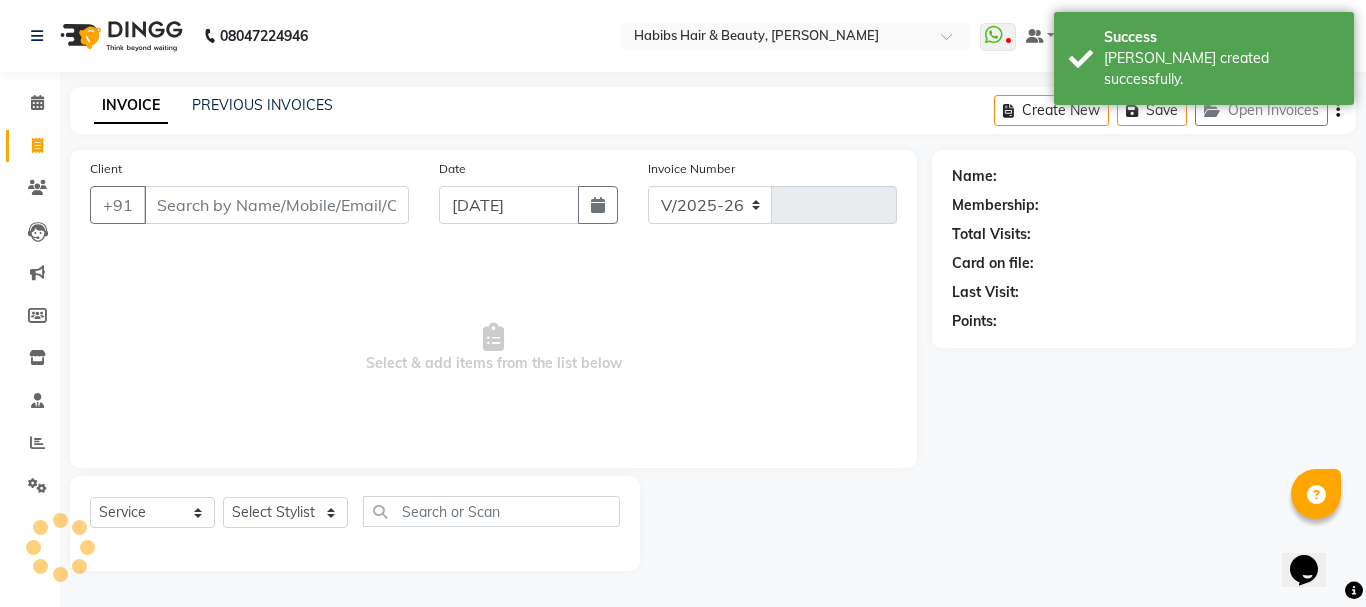 type on "3296" 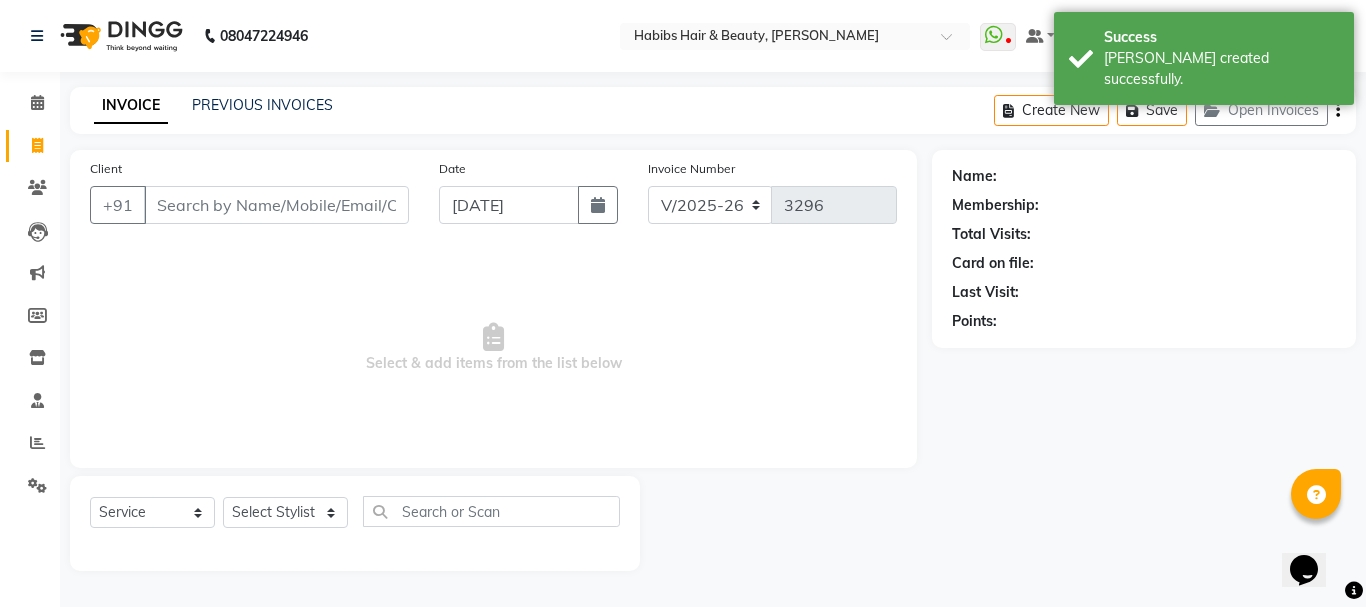 click on "Client" at bounding box center [276, 205] 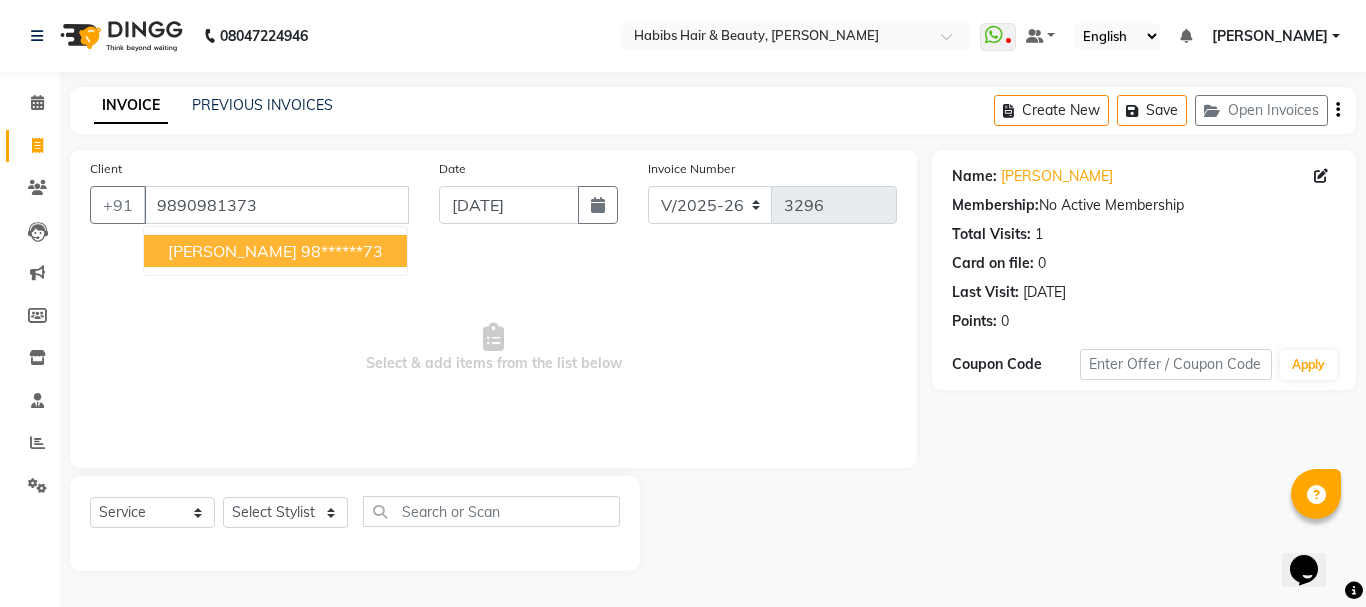 click on "98******73" at bounding box center [342, 251] 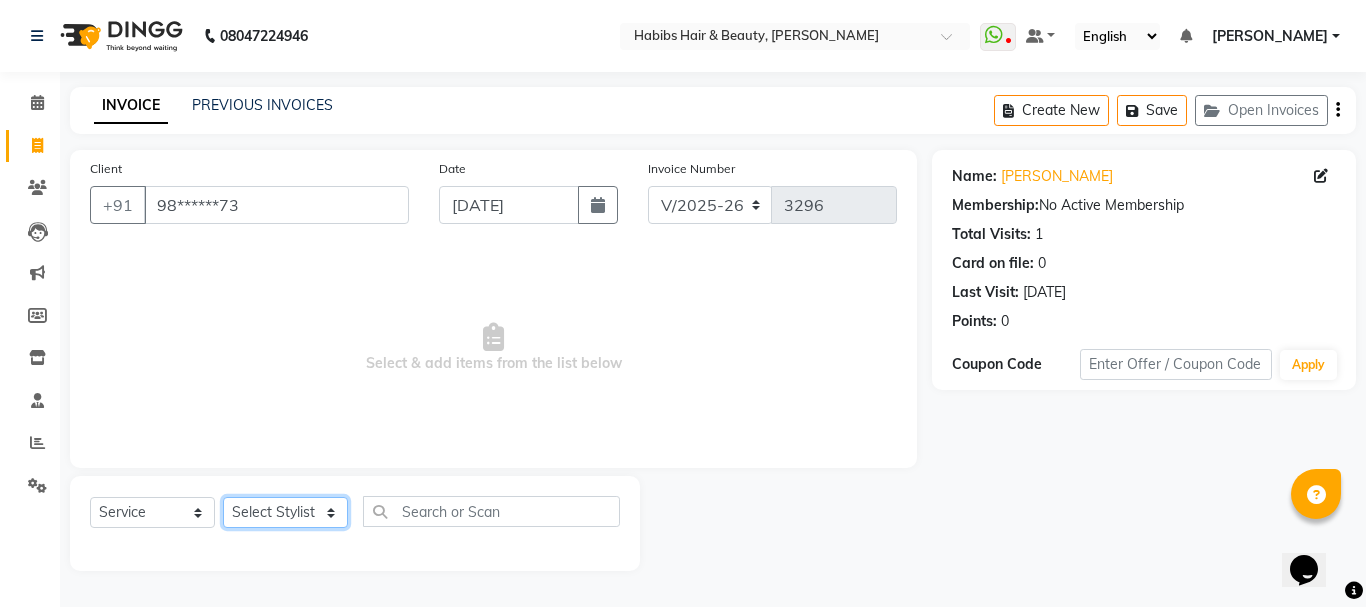 click on "Select Stylist Admin Akshay [PERSON_NAME] [PERSON_NAME] [PERSON_NAME]	 [PERSON_NAME][DATE] [PERSON_NAME]" 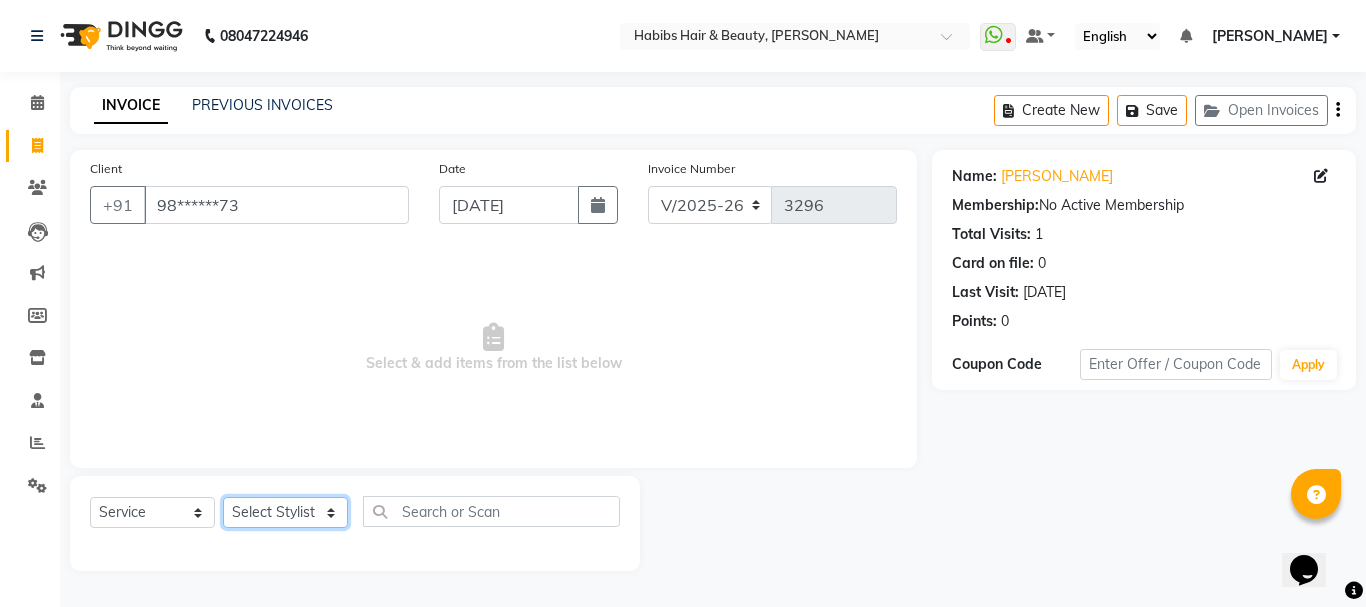 select on "17833" 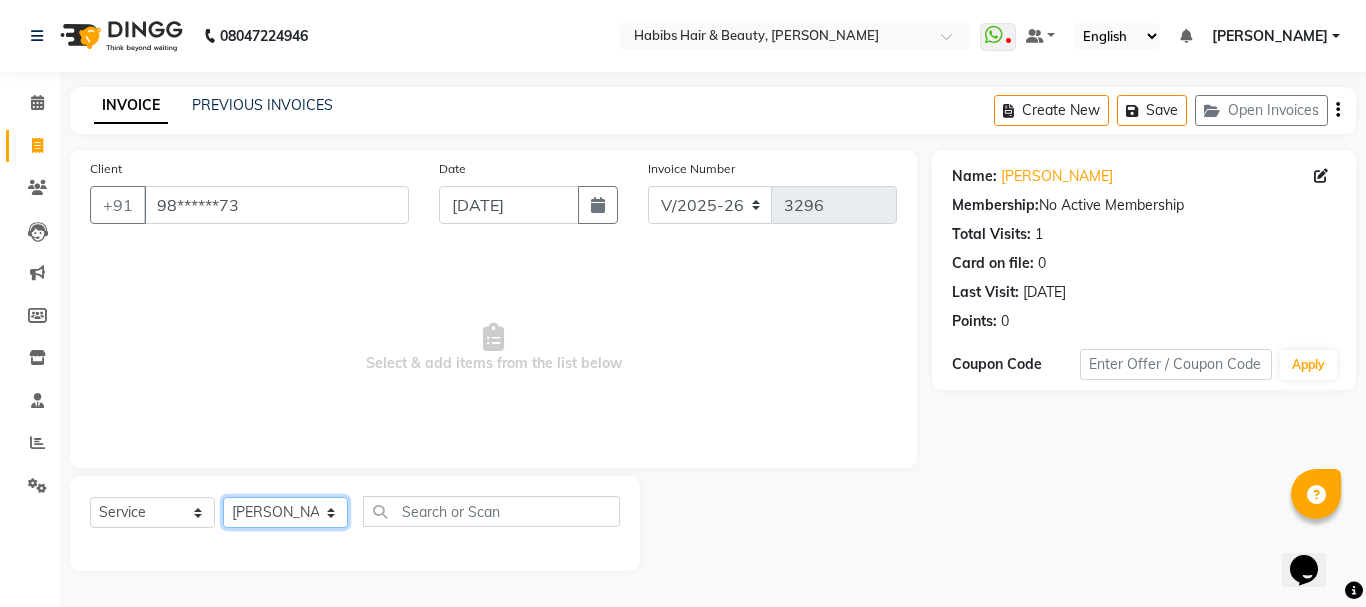 click on "Select Stylist Admin Akshay [PERSON_NAME] [PERSON_NAME] [PERSON_NAME]	 [PERSON_NAME][DATE] [PERSON_NAME]" 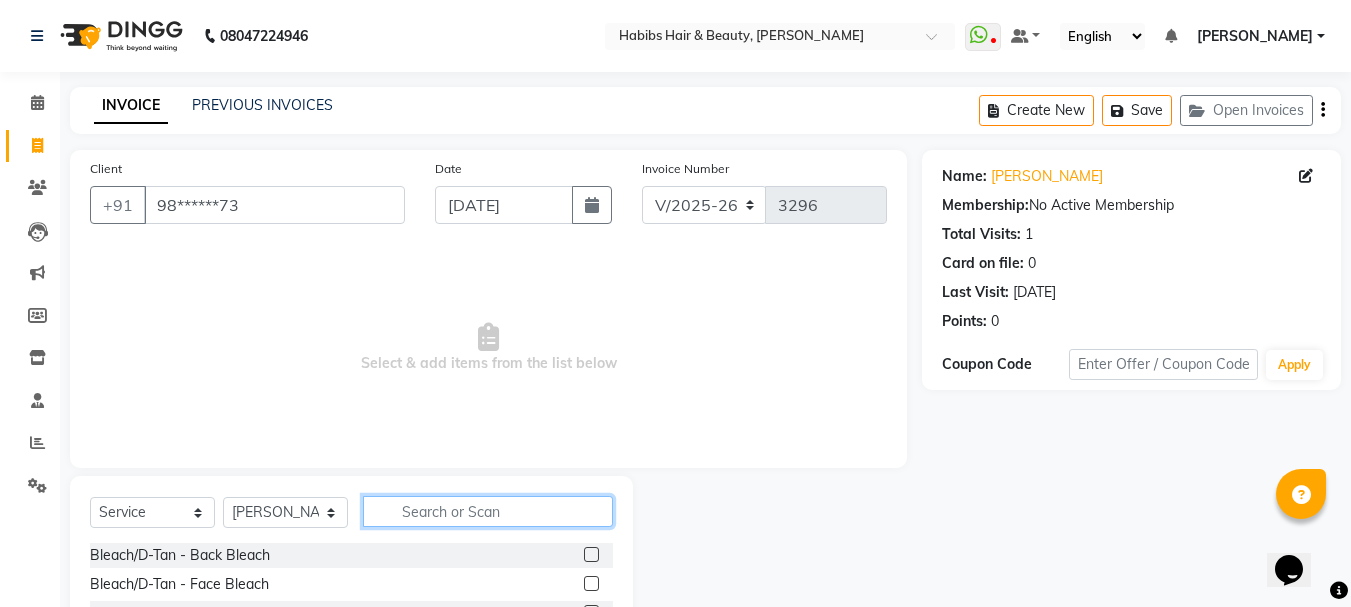 click 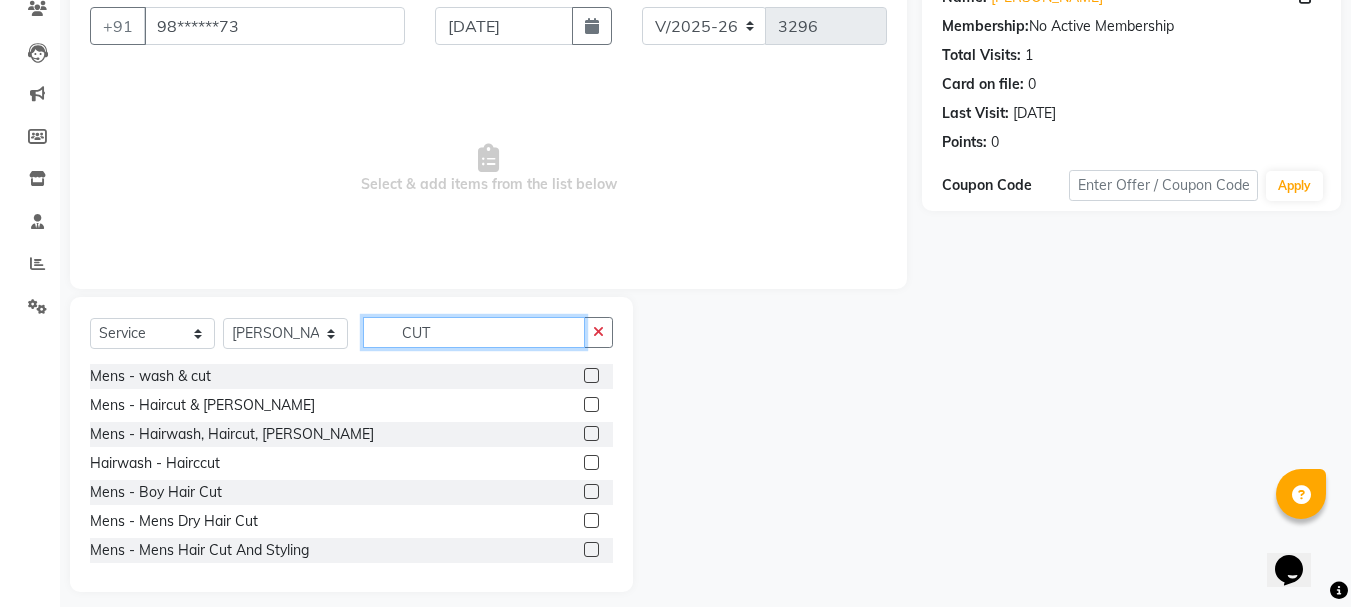 scroll, scrollTop: 194, scrollLeft: 0, axis: vertical 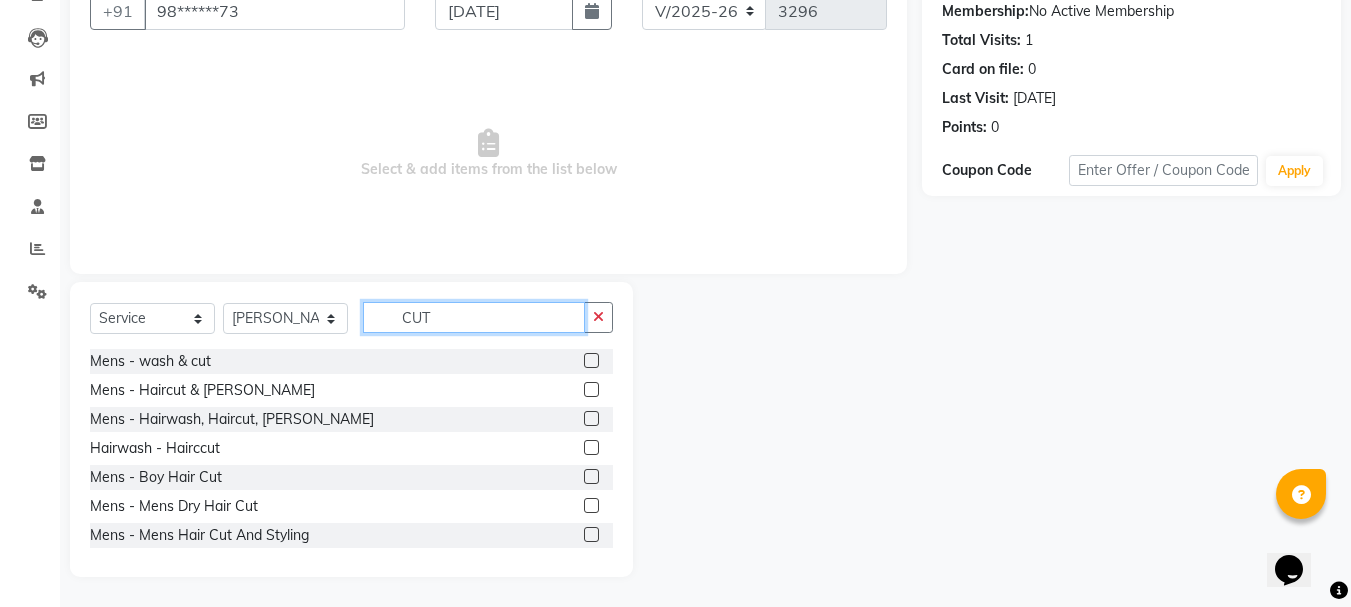 type on "CUT" 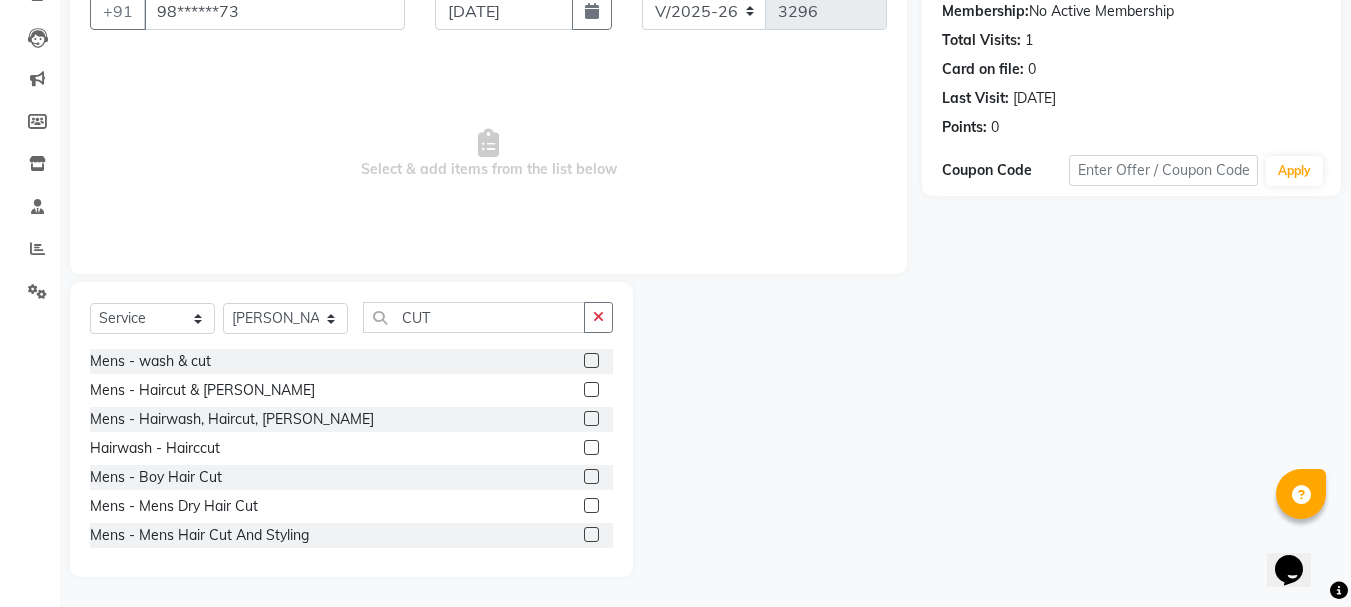 click 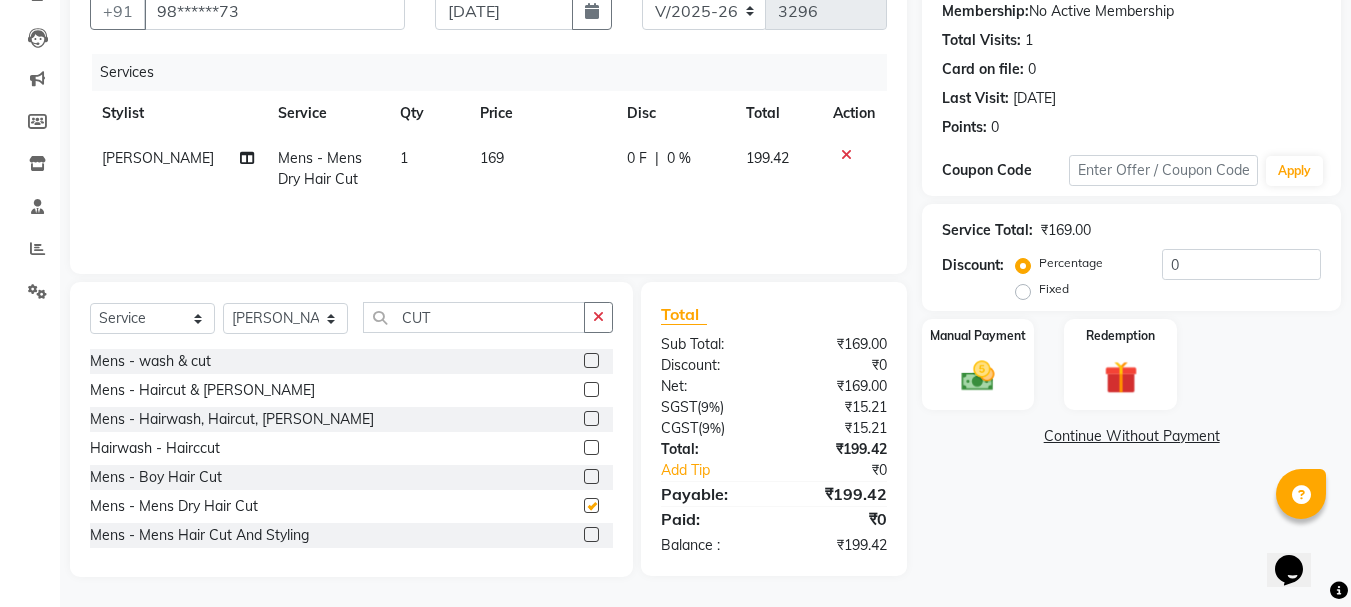 checkbox on "false" 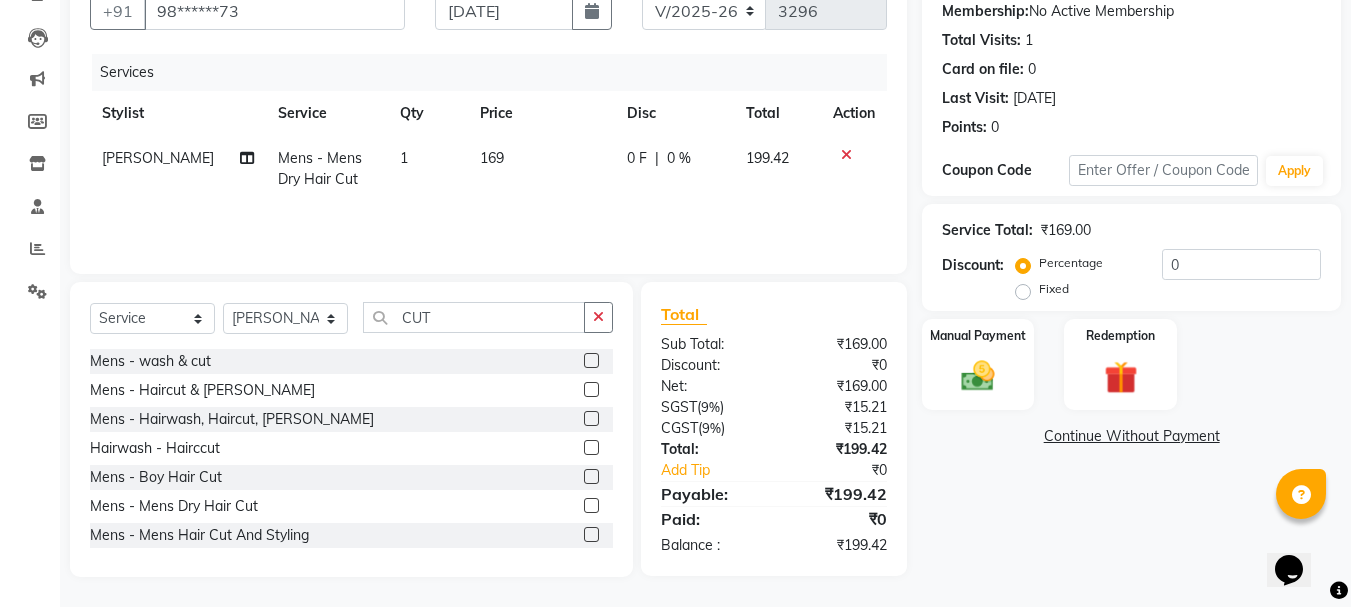 click on "169" 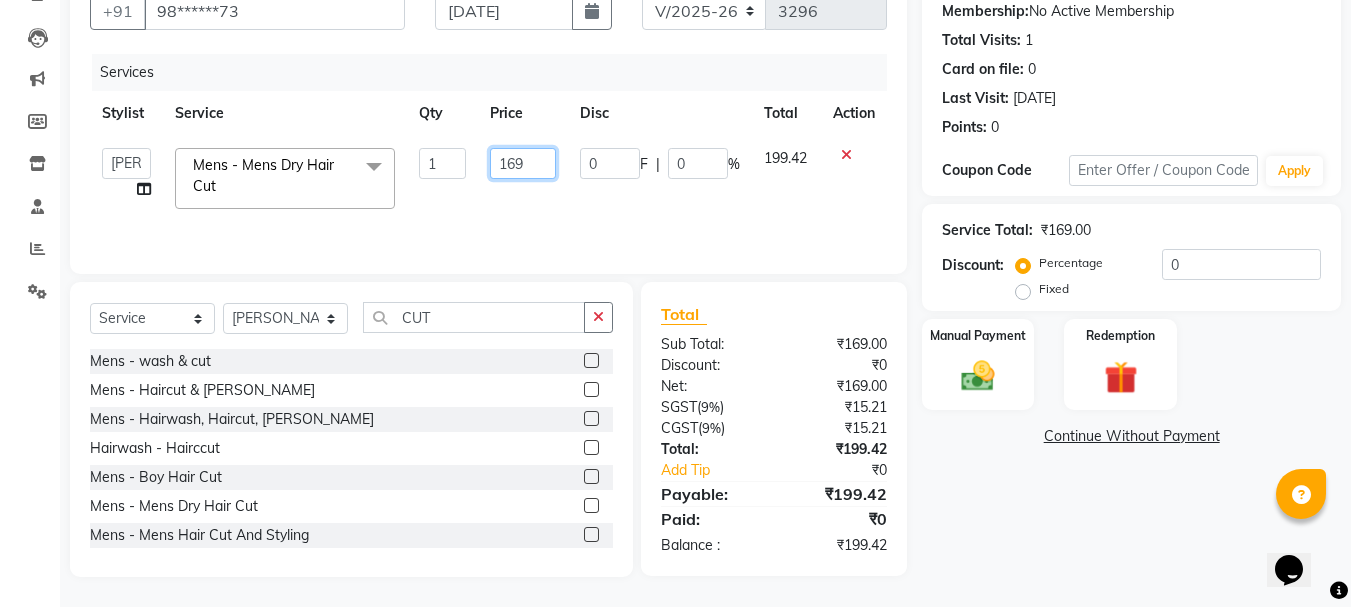 click on "169" 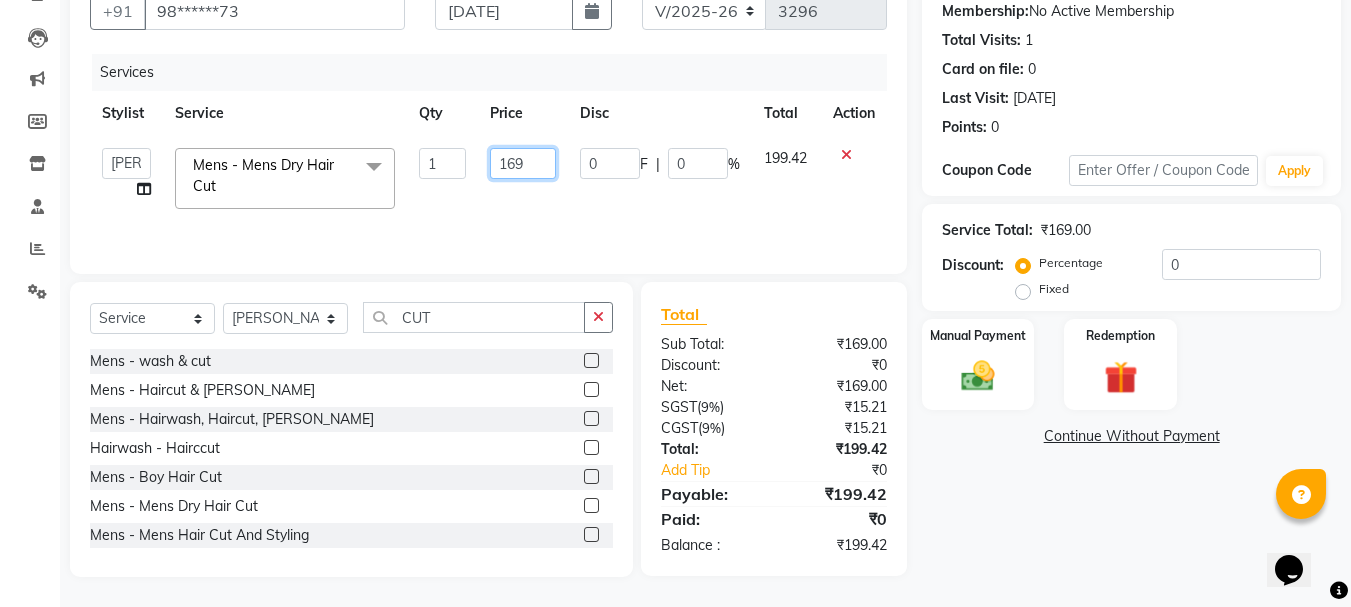 click on "169" 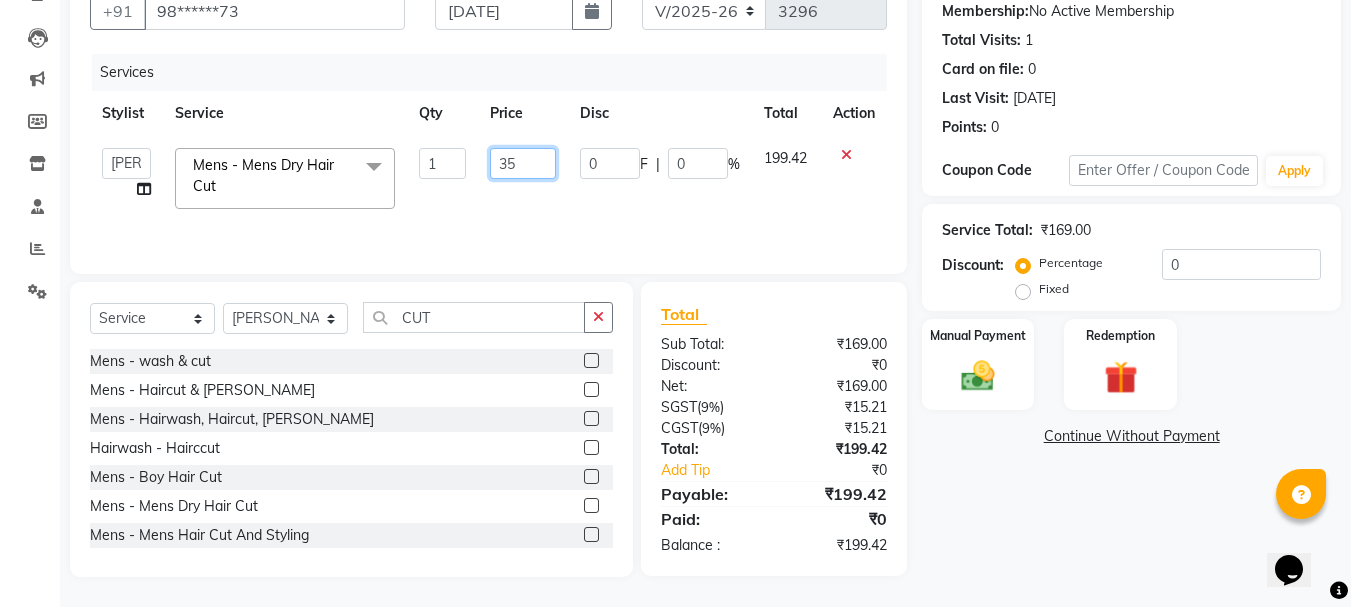 type on "350" 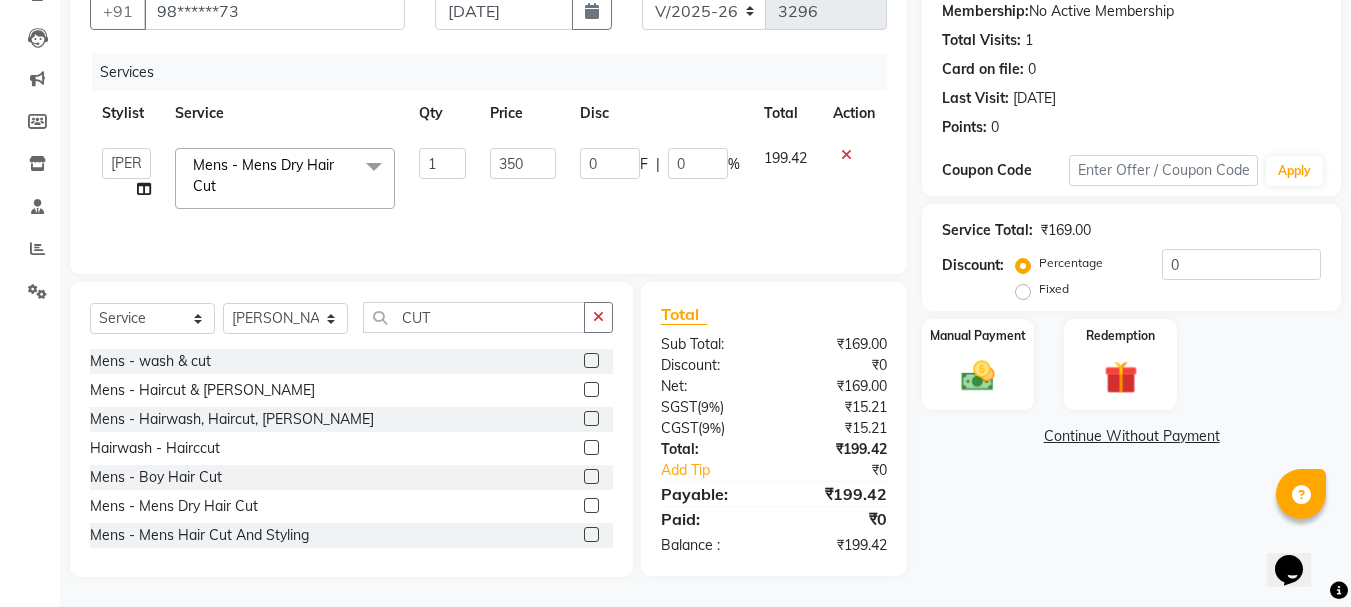click on "Services" 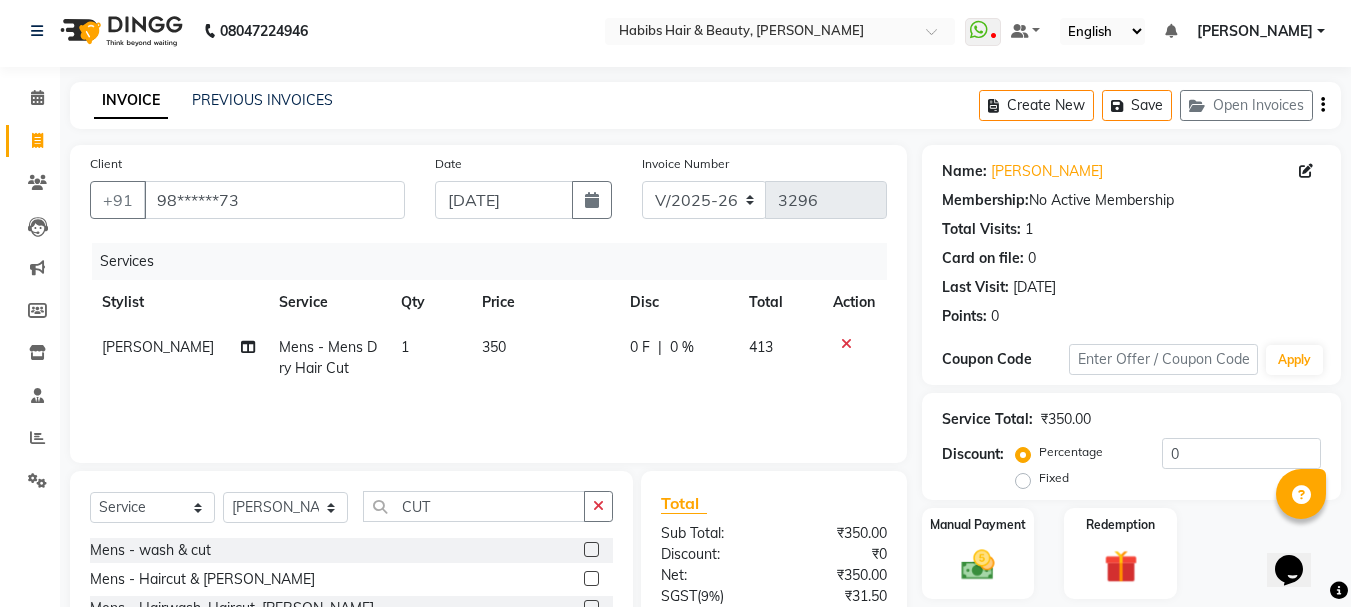scroll, scrollTop: 0, scrollLeft: 0, axis: both 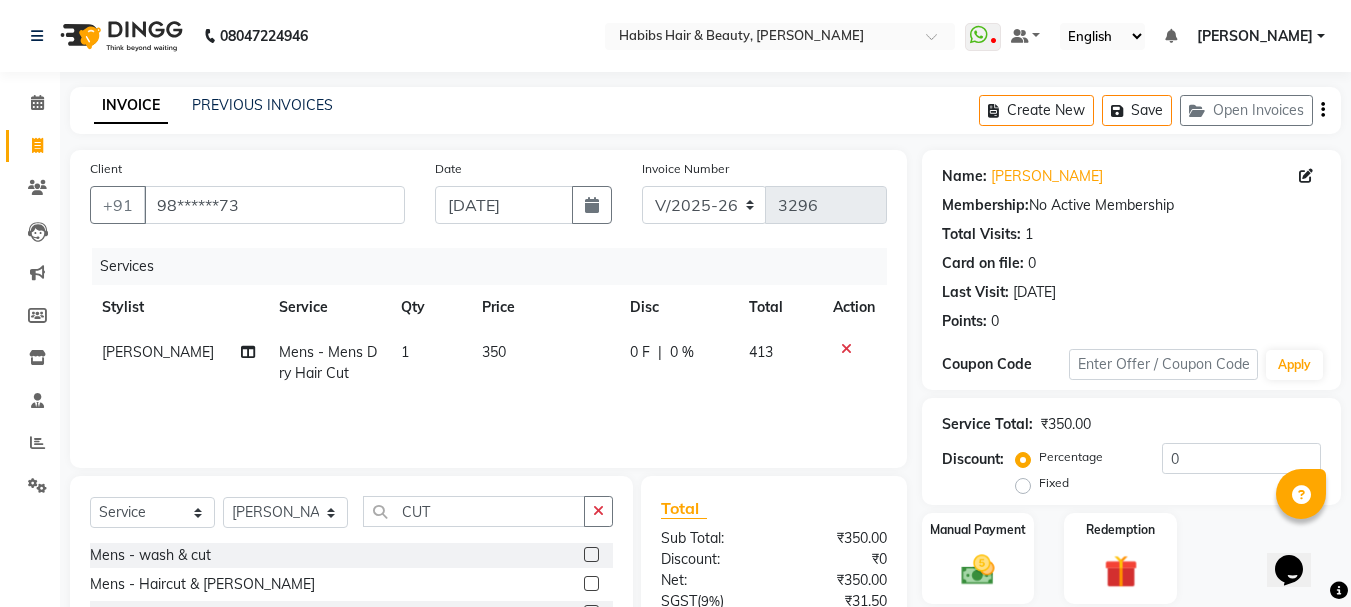 click 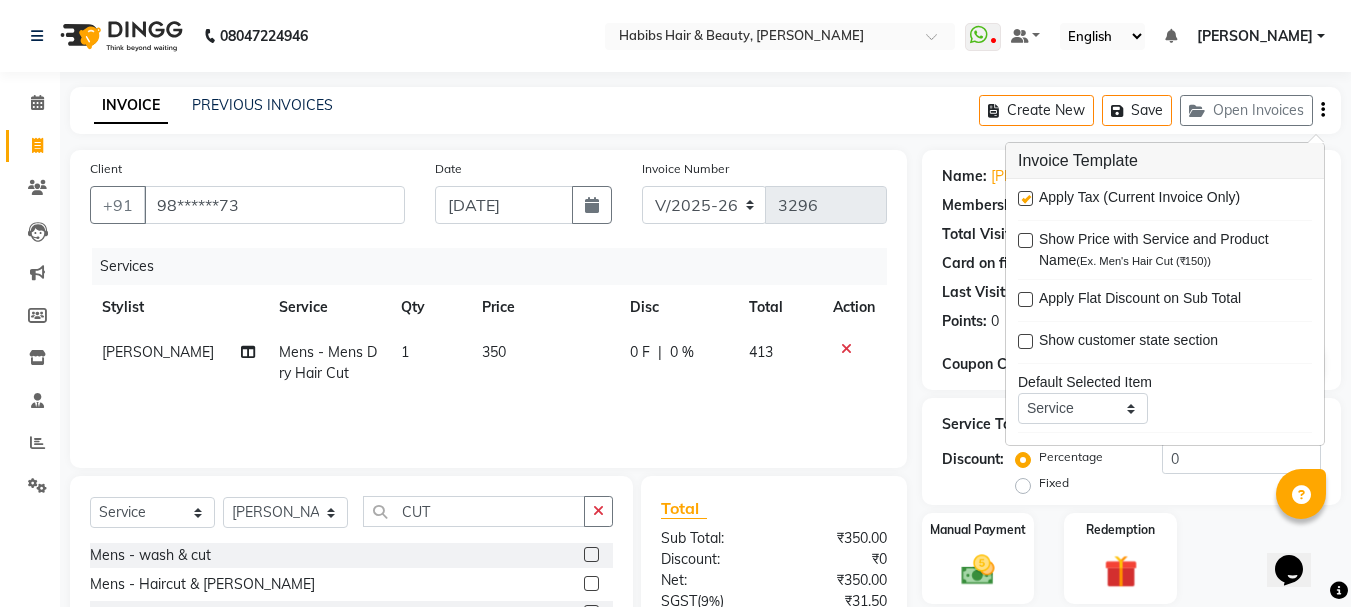 click at bounding box center (1025, 198) 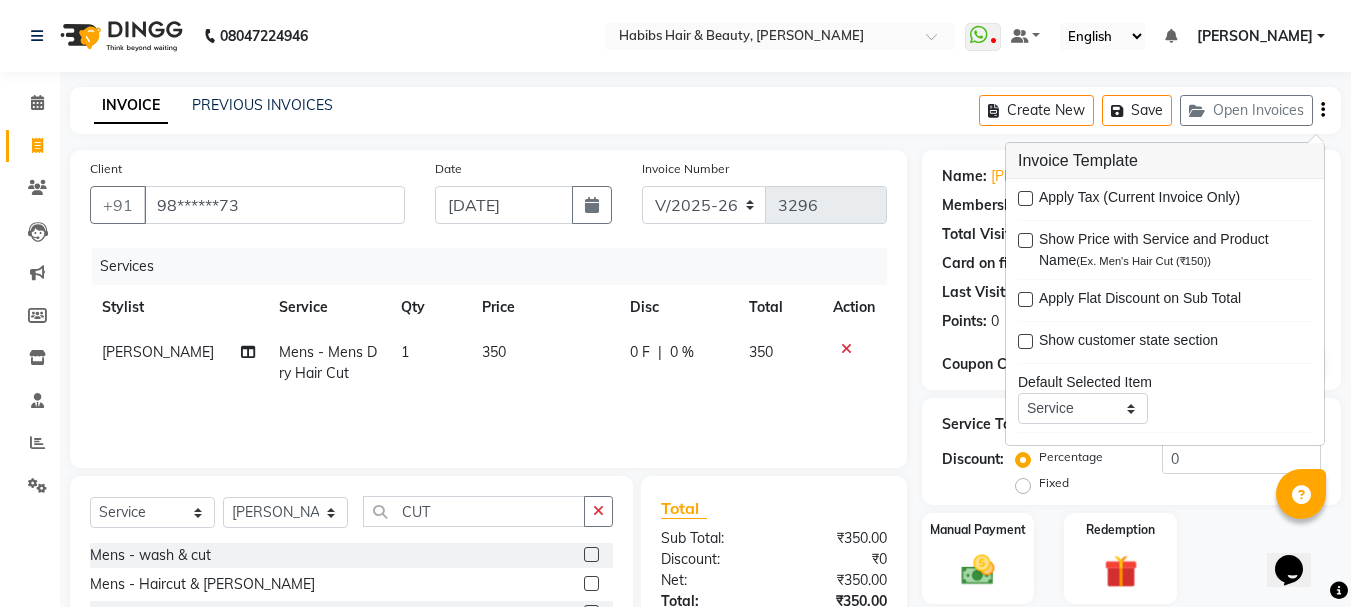 scroll, scrollTop: 194, scrollLeft: 0, axis: vertical 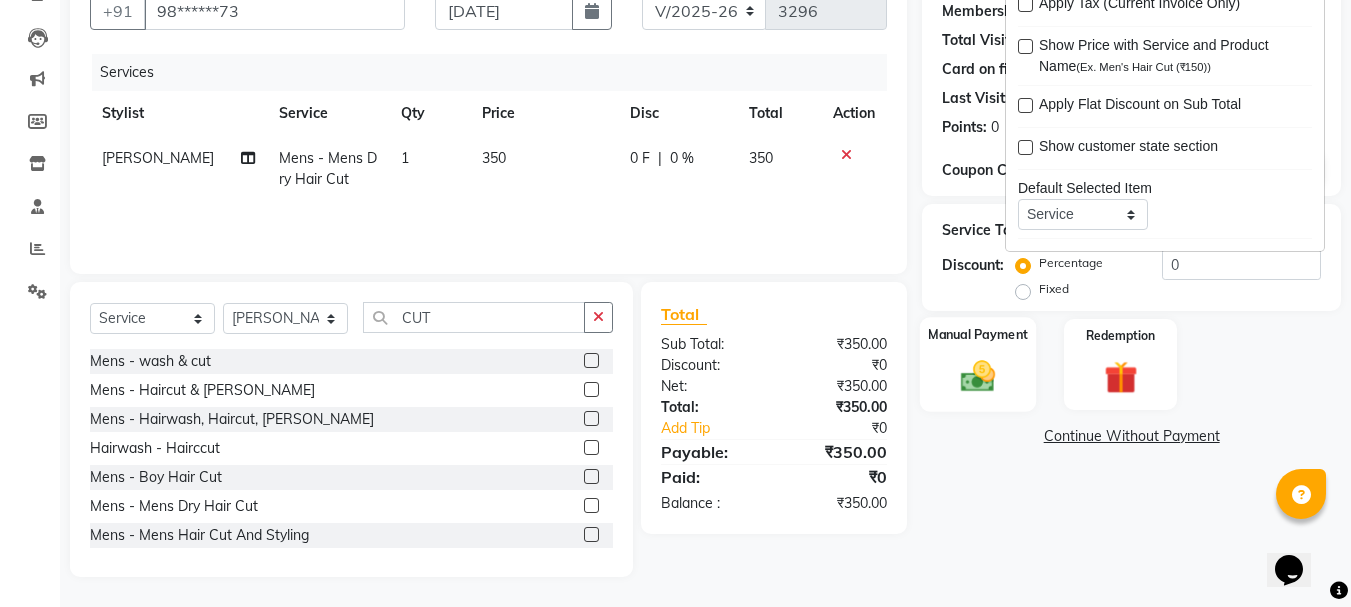 click 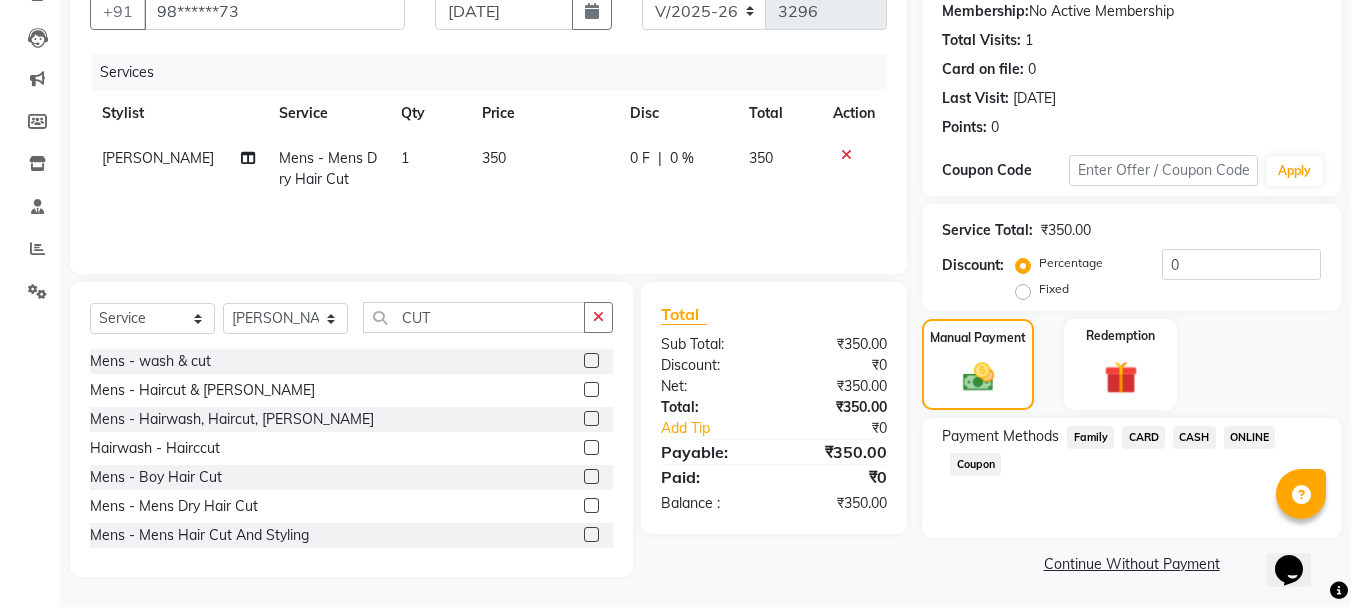 click on "ONLINE" 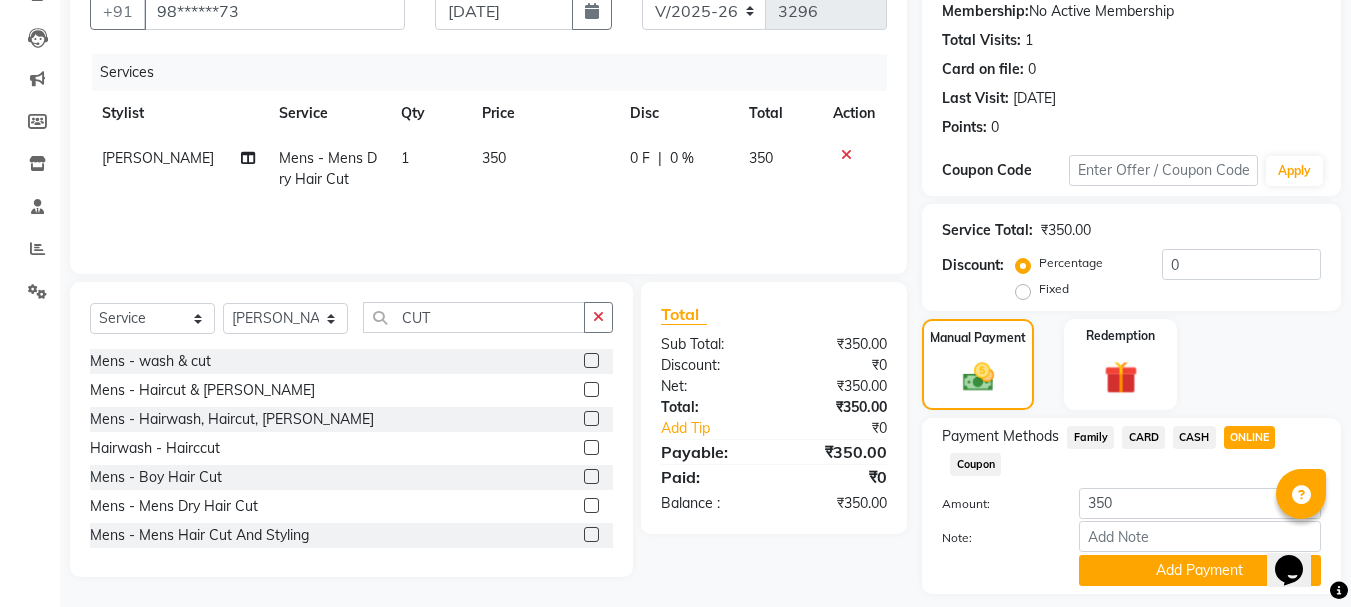 scroll, scrollTop: 252, scrollLeft: 0, axis: vertical 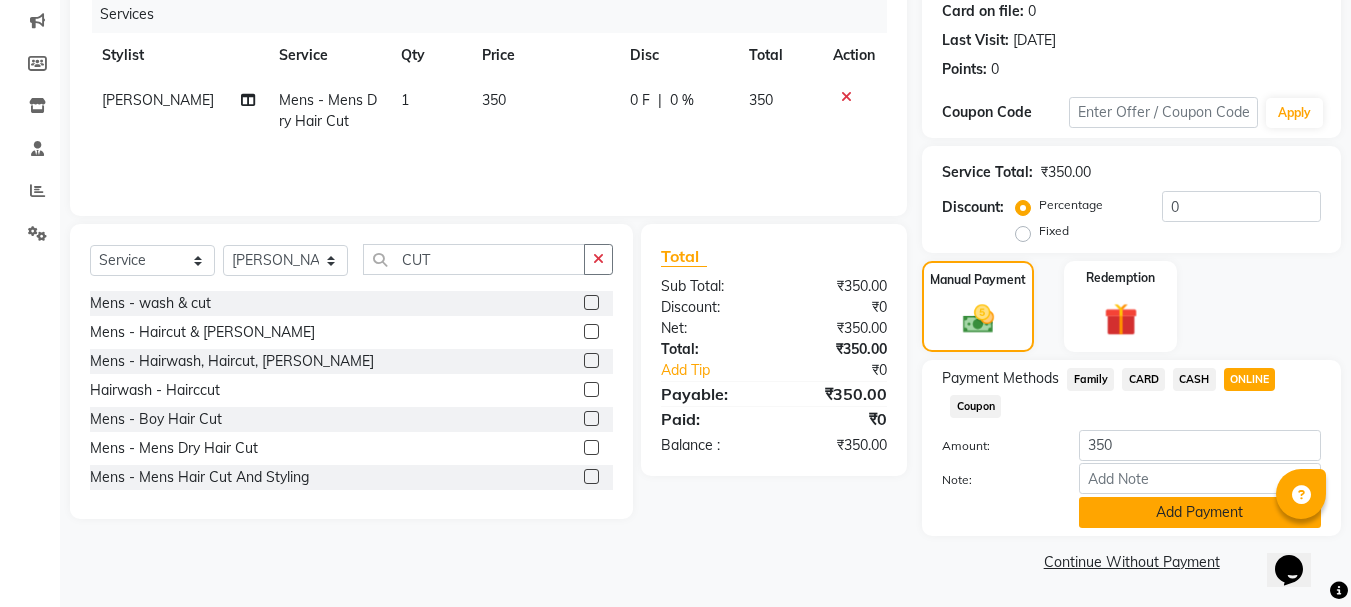 click on "Add Payment" 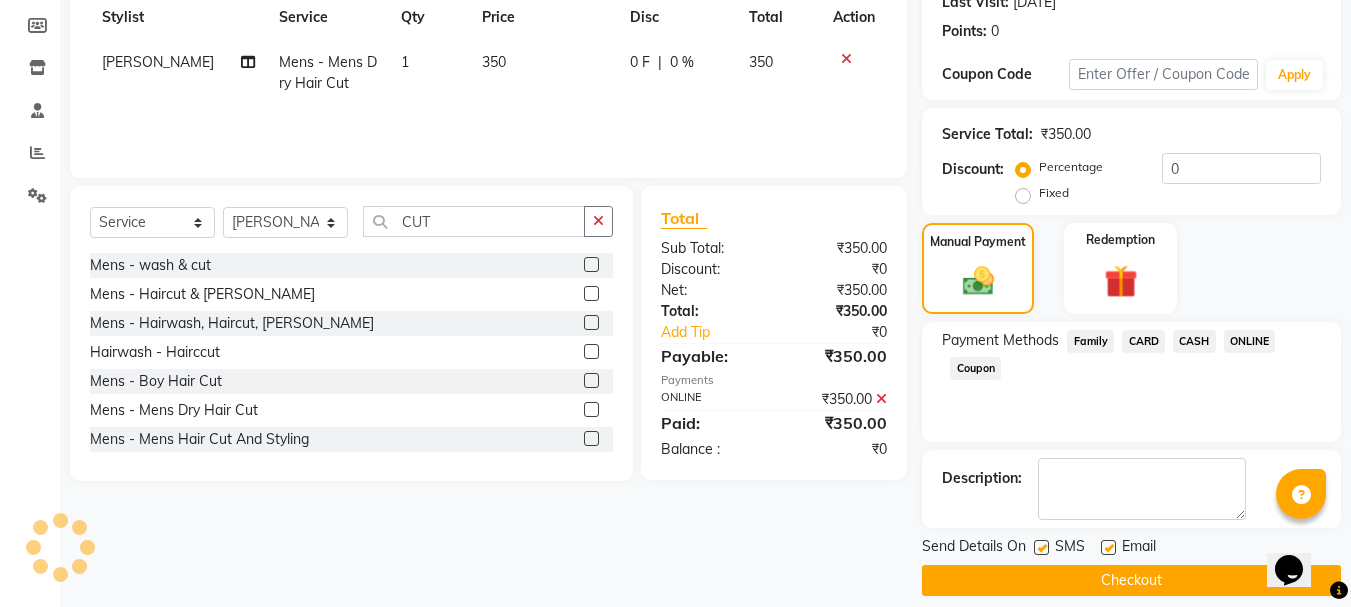 scroll, scrollTop: 309, scrollLeft: 0, axis: vertical 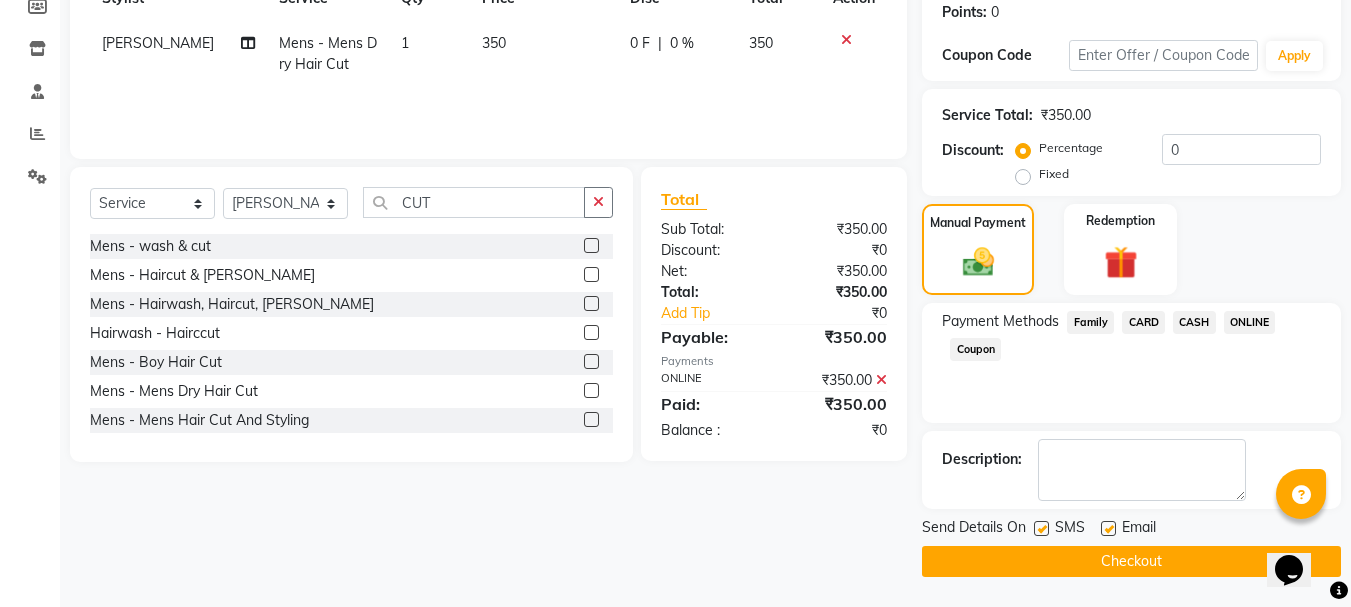click on "Checkout" 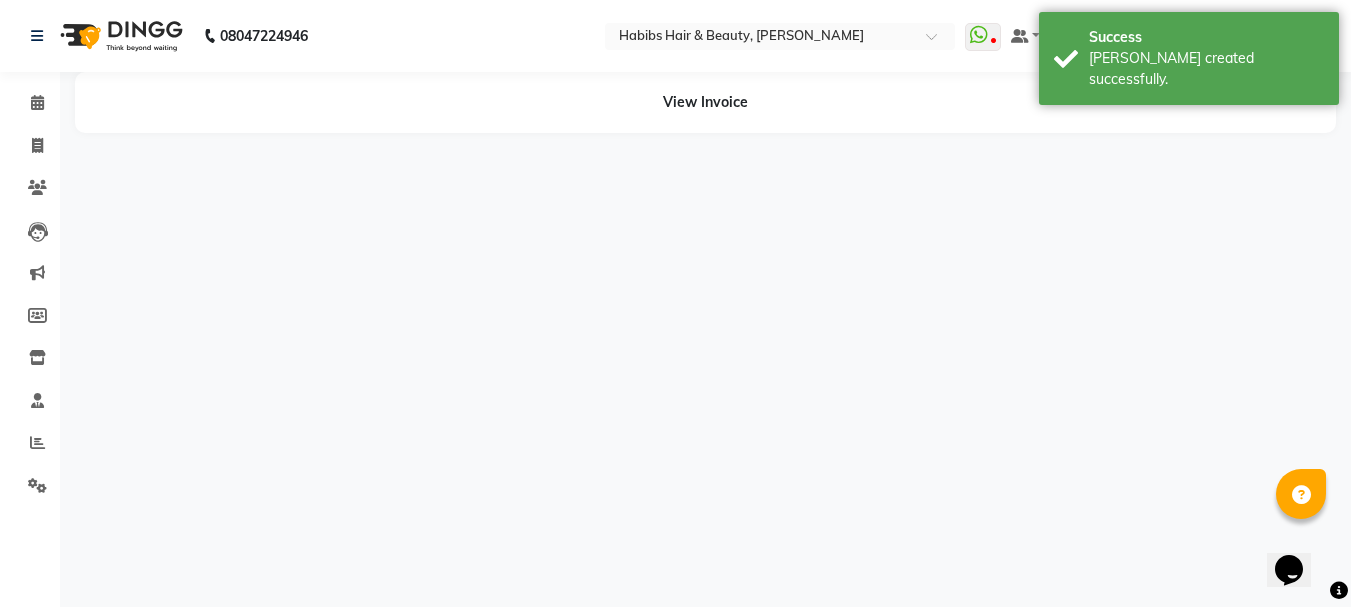 scroll, scrollTop: 0, scrollLeft: 0, axis: both 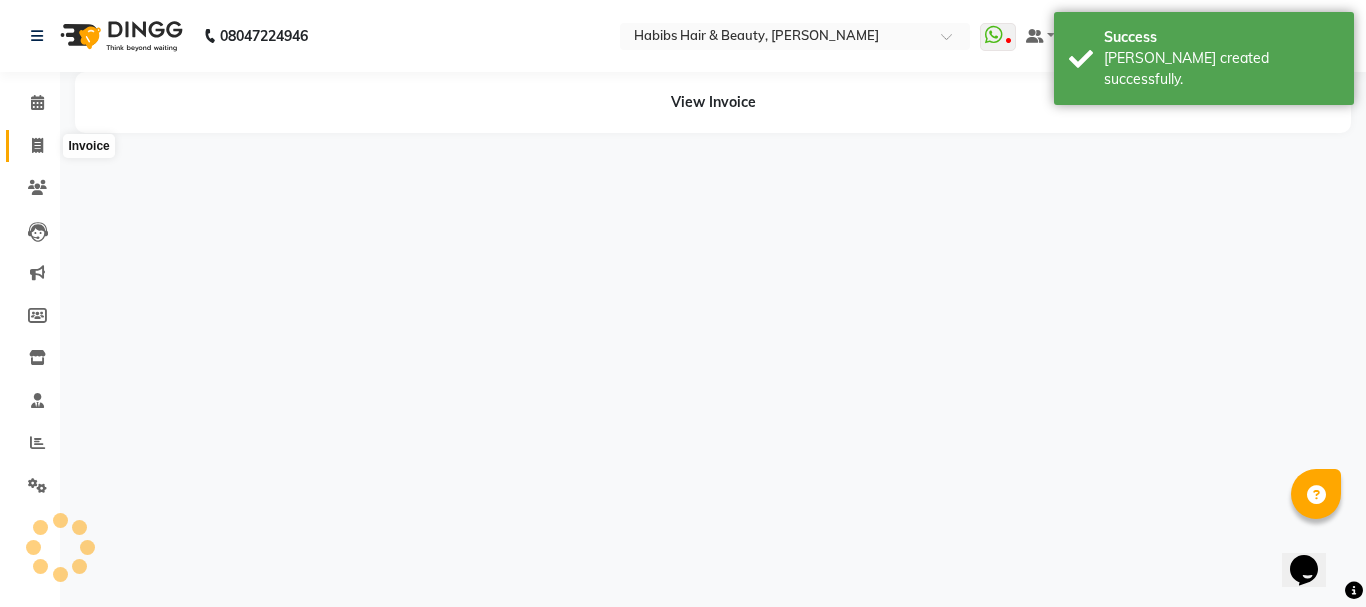 click 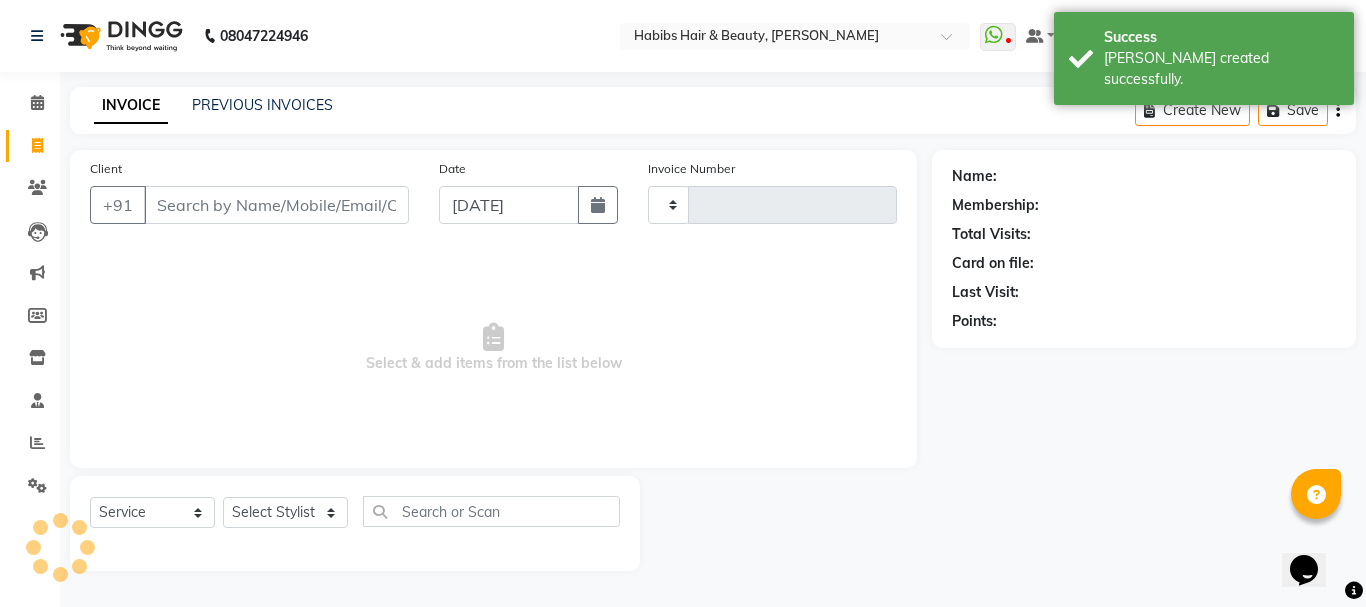 click on "Client" at bounding box center [276, 205] 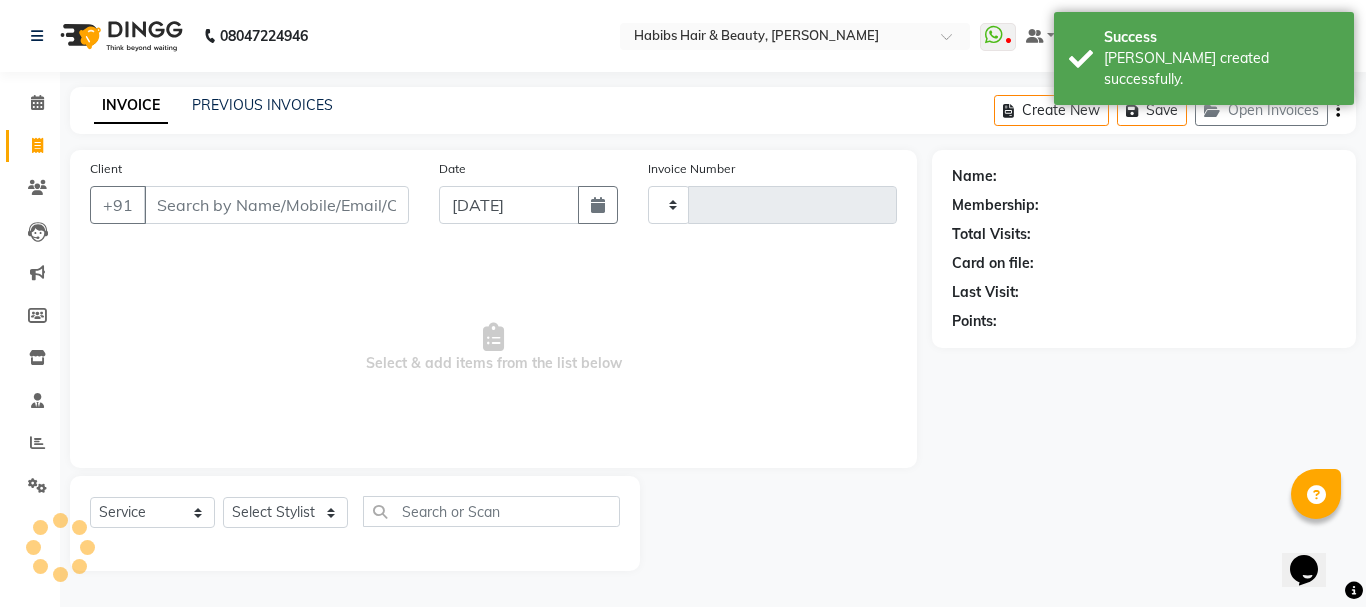 type on "3297" 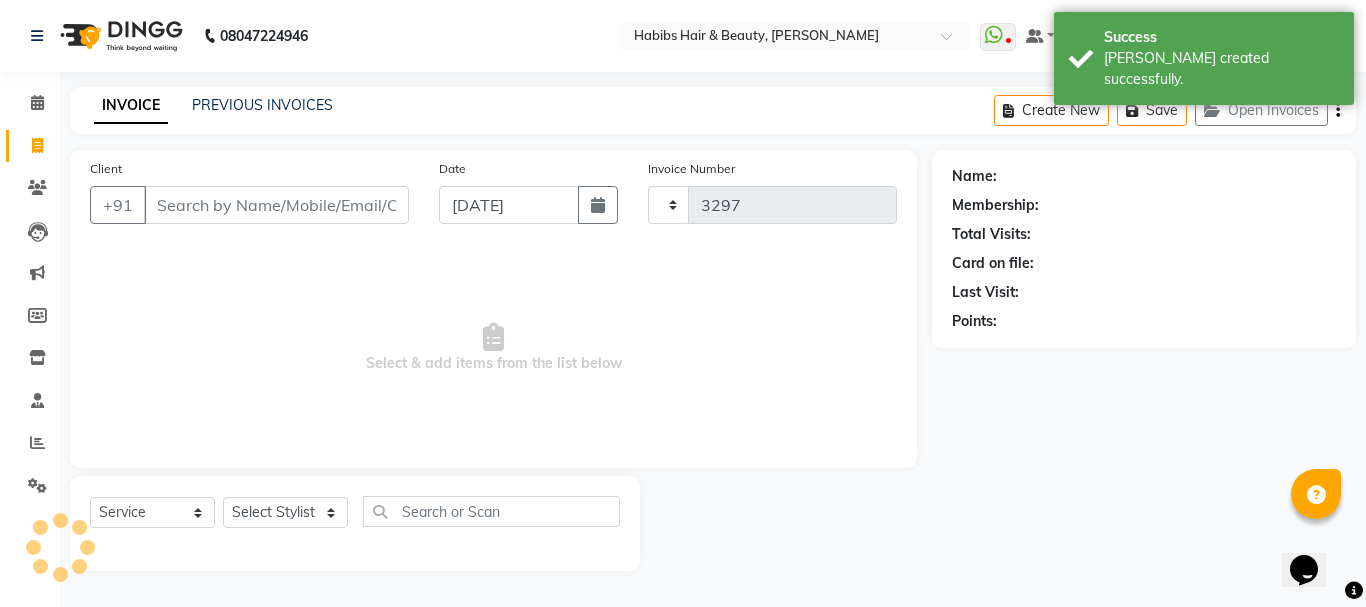 select on "3712" 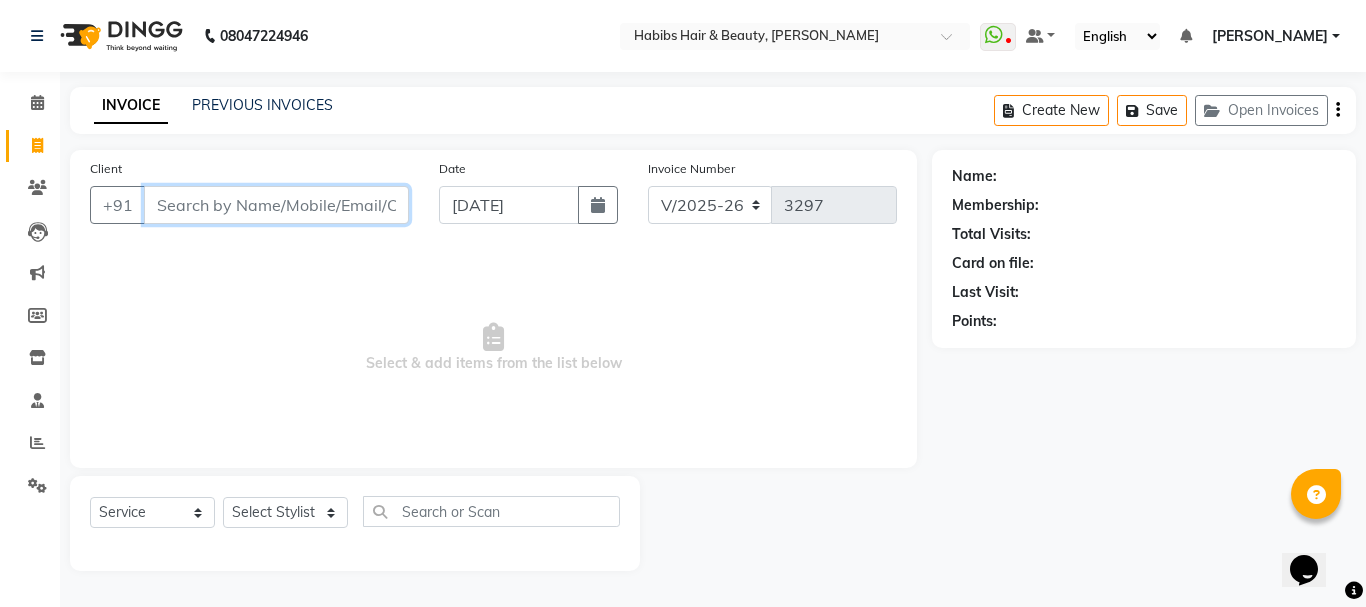 click on "Client" at bounding box center (276, 205) 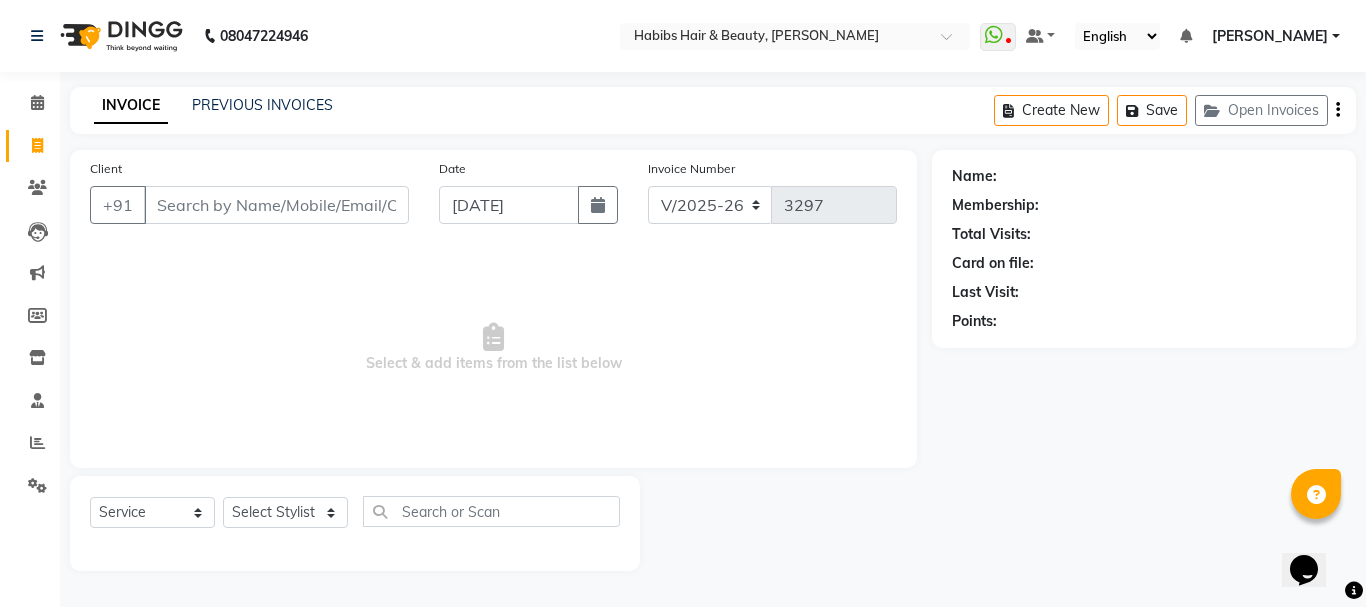 click on "PREVIOUS INVOICES" 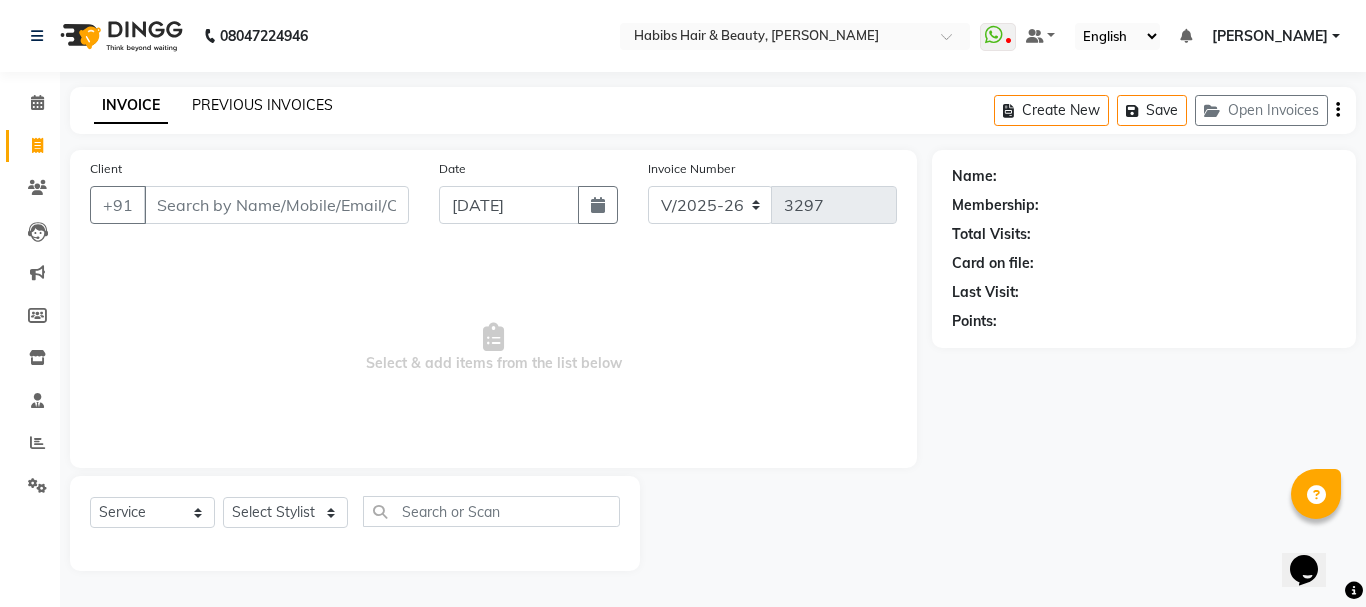 click on "PREVIOUS INVOICES" 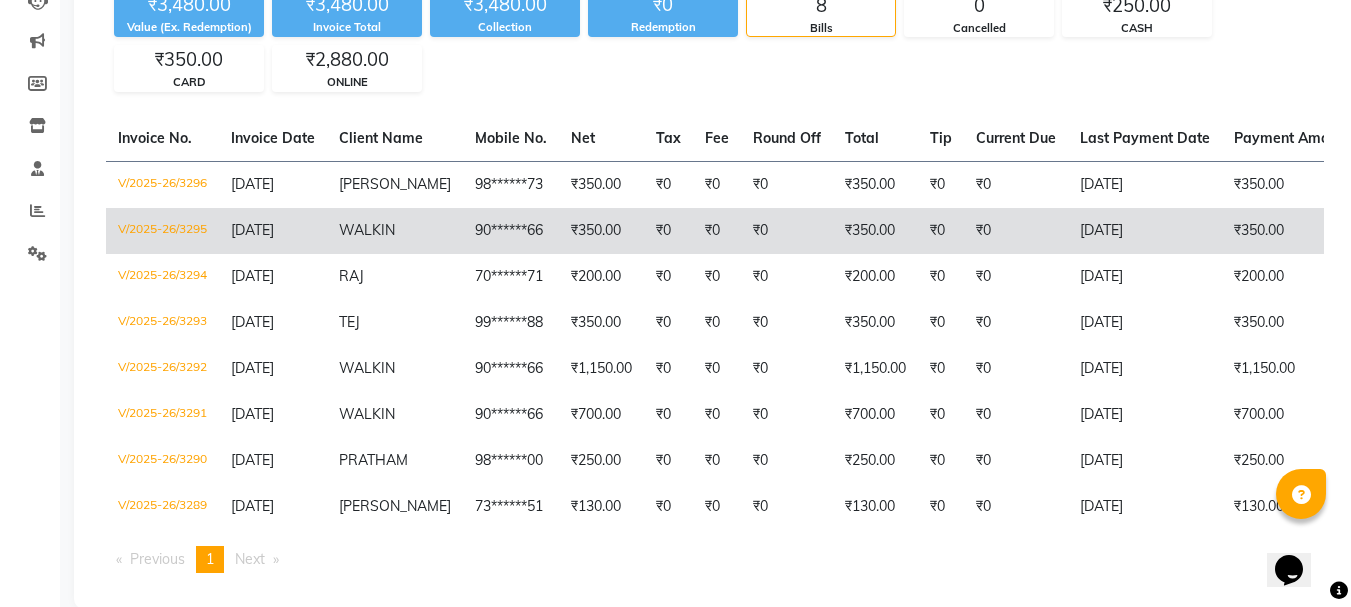 scroll, scrollTop: 270, scrollLeft: 0, axis: vertical 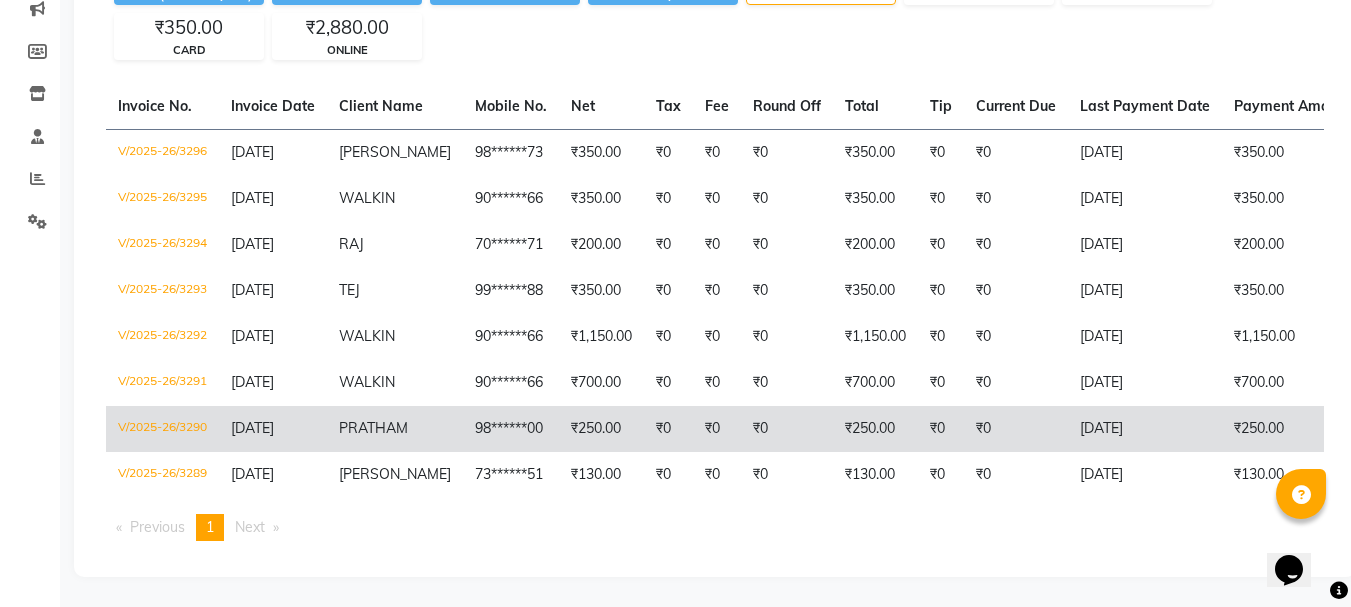 click on "V/2025-26/3290" 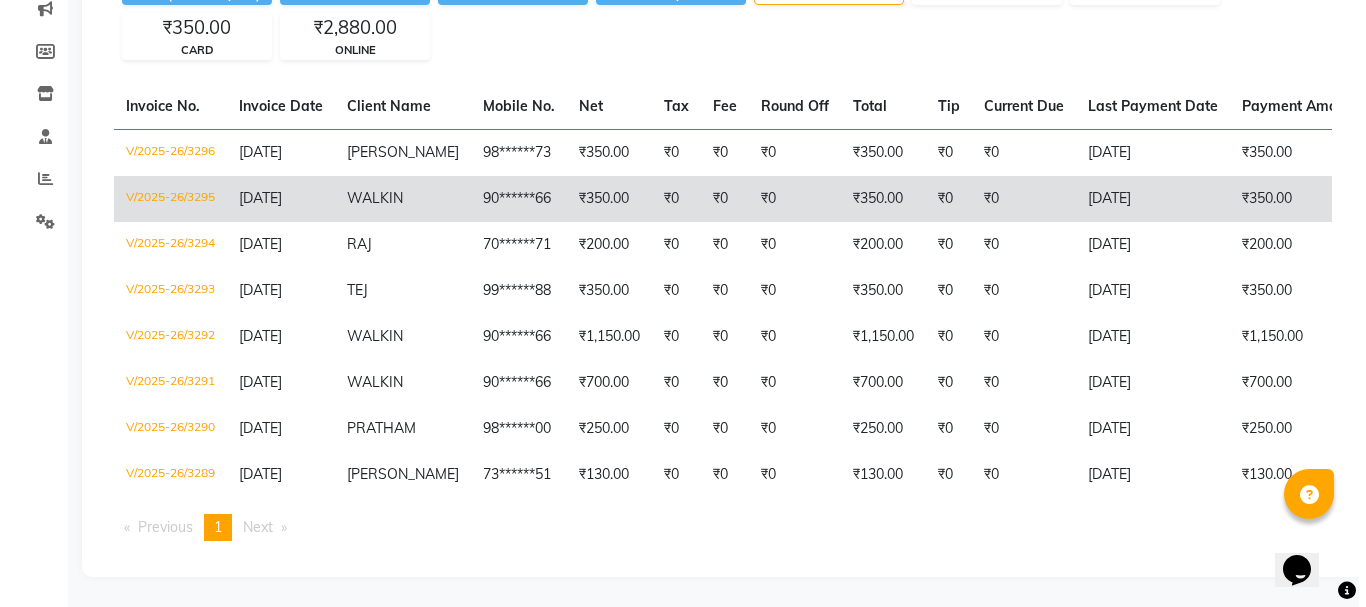 scroll, scrollTop: 0, scrollLeft: 0, axis: both 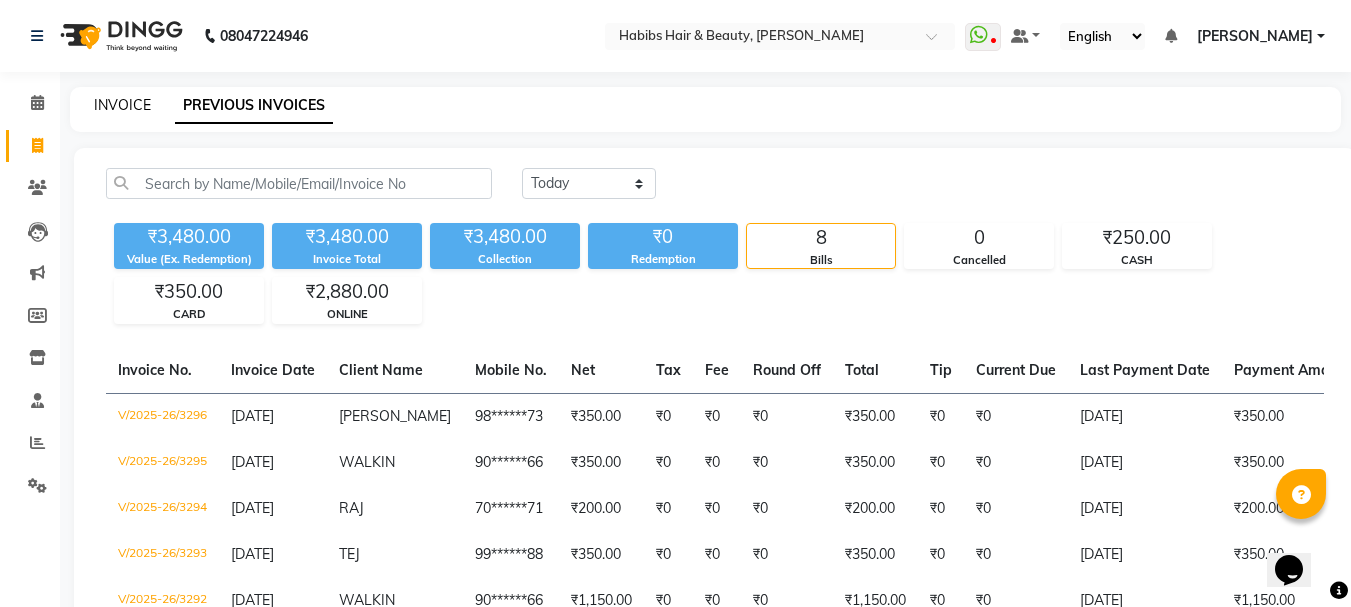 click on "INVOICE" 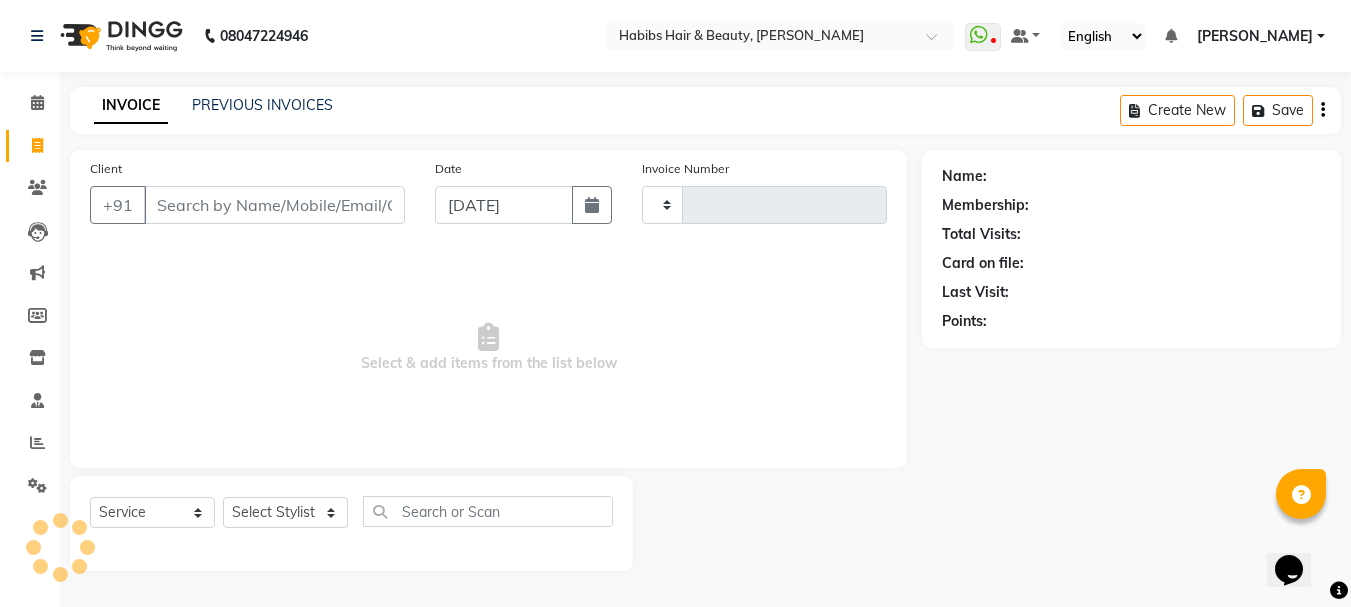 click on "INVOICE" 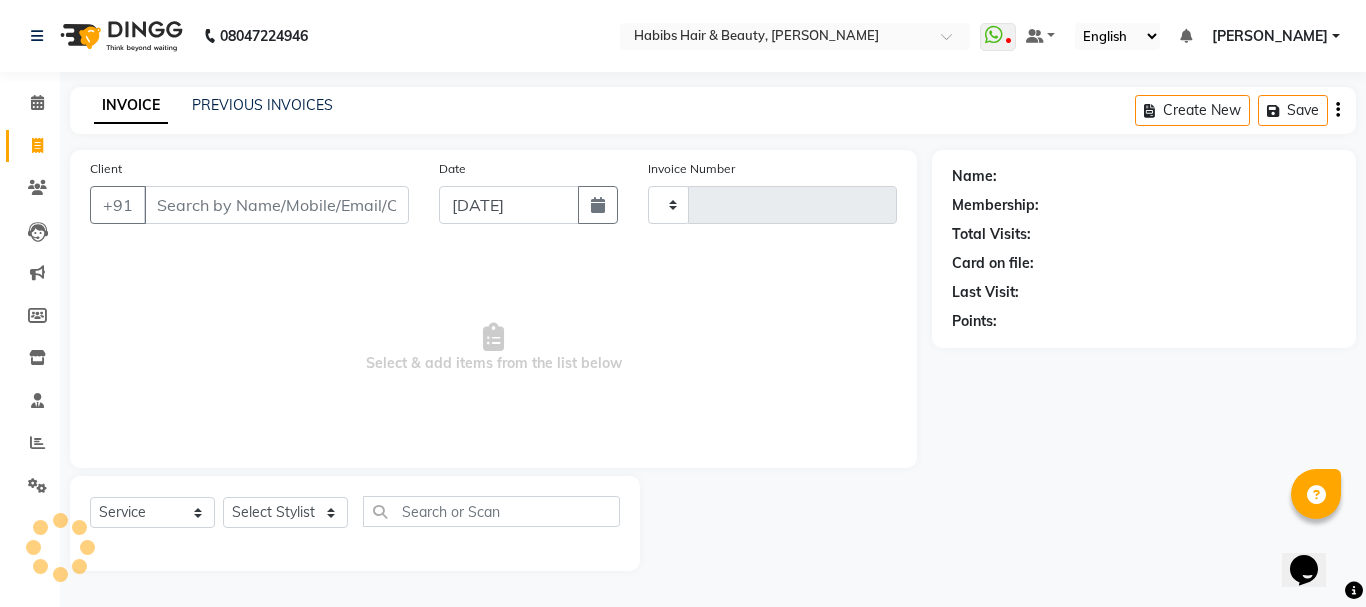 type on "3297" 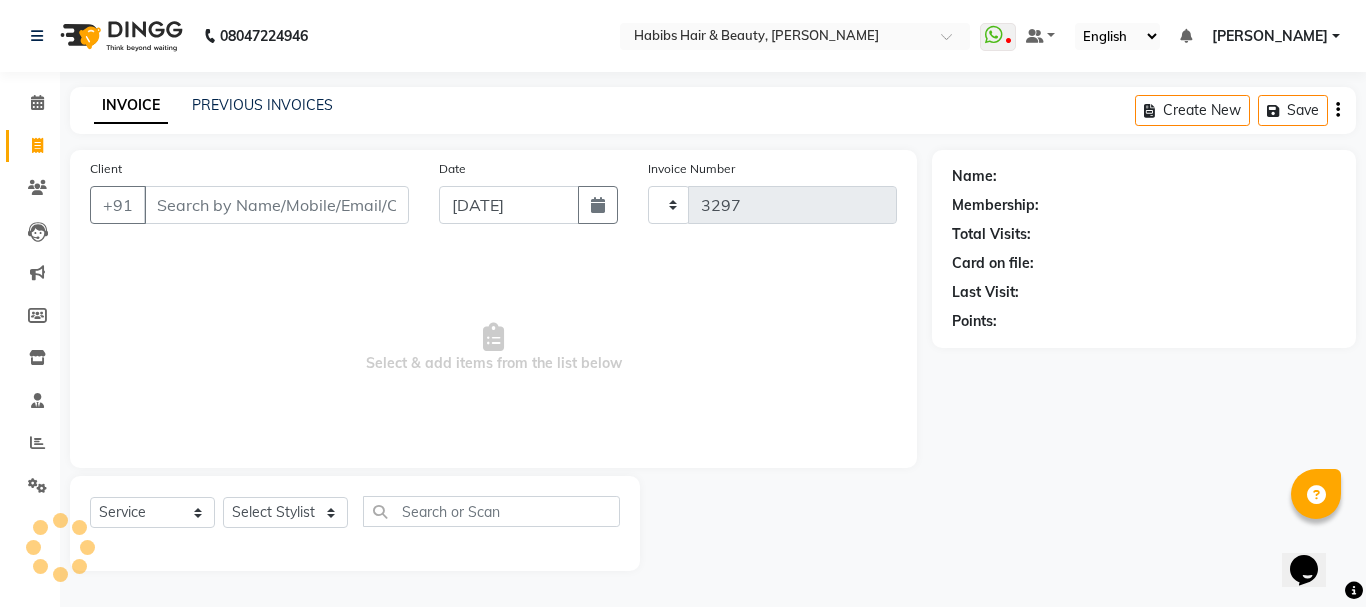 select on "3712" 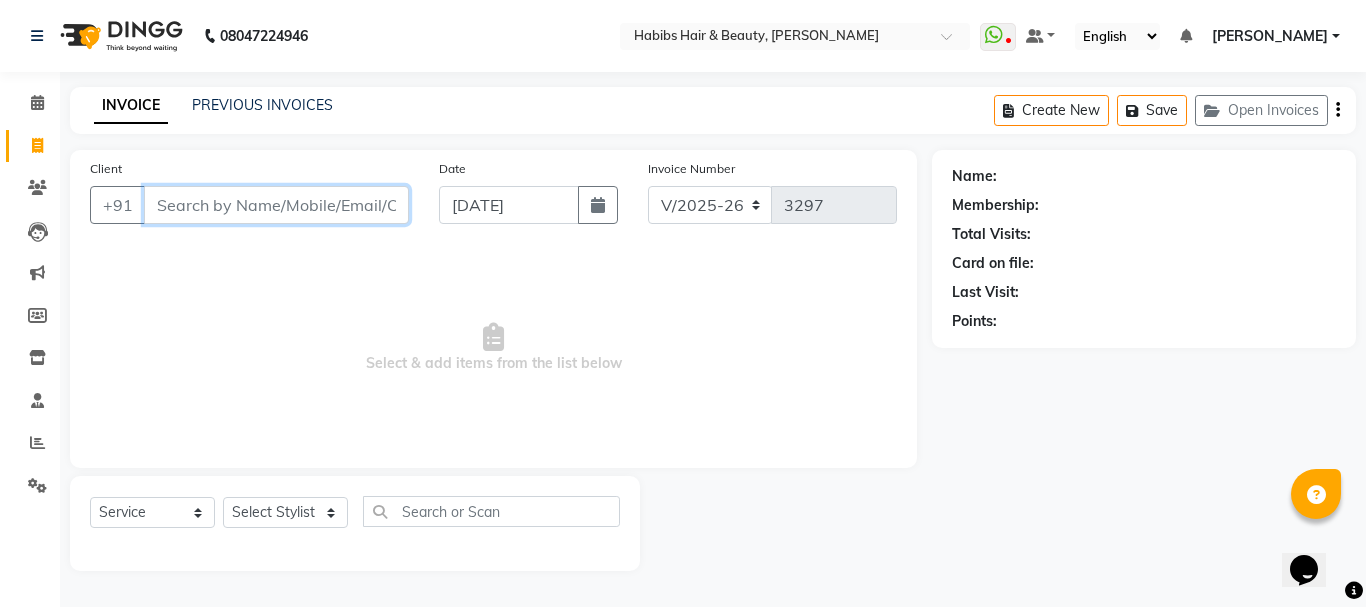 click on "Client" at bounding box center (276, 205) 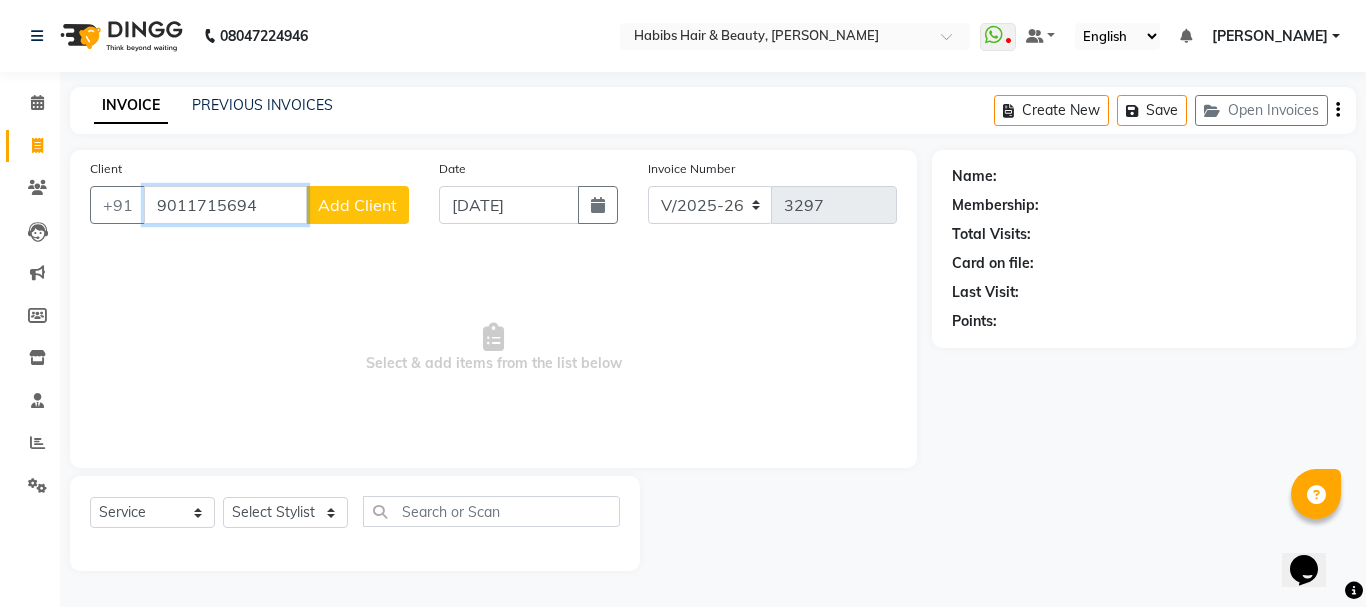 type on "9011715694" 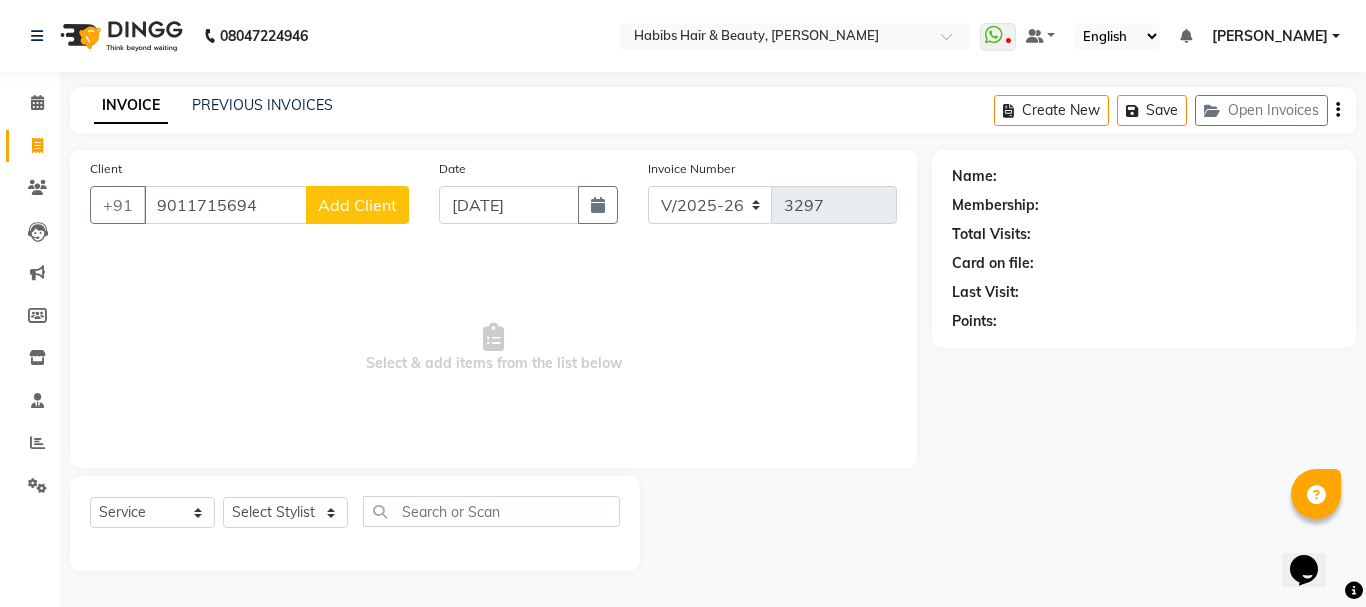click on "Add Client" 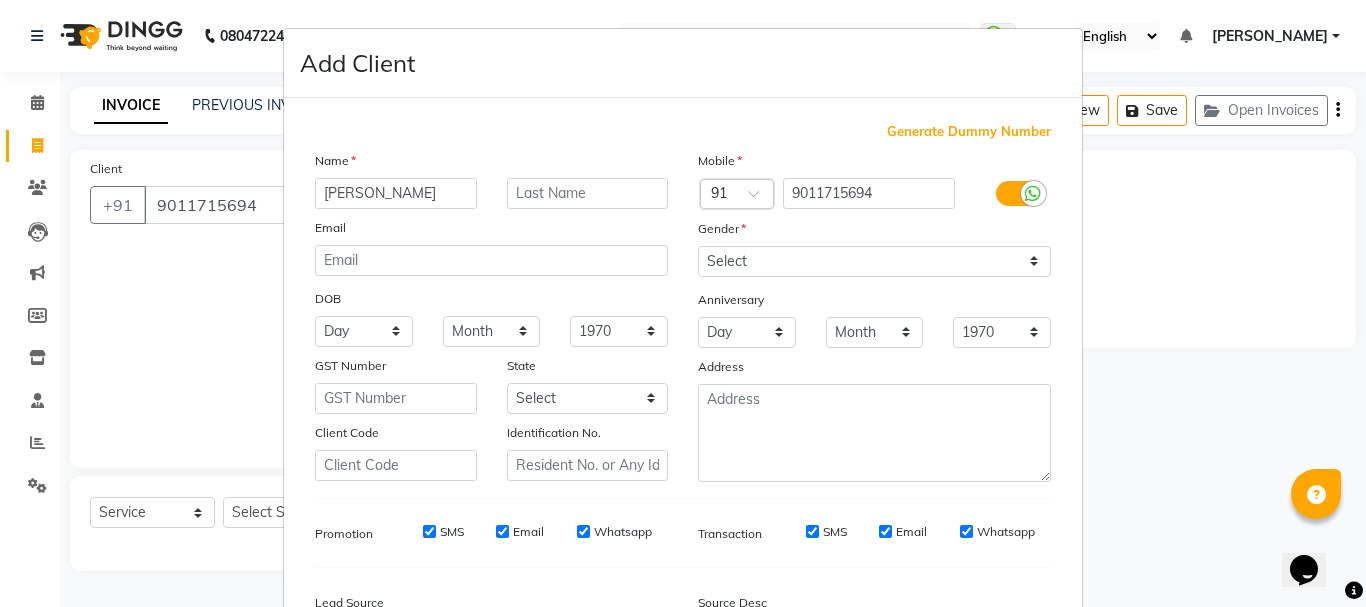 type on "[PERSON_NAME]" 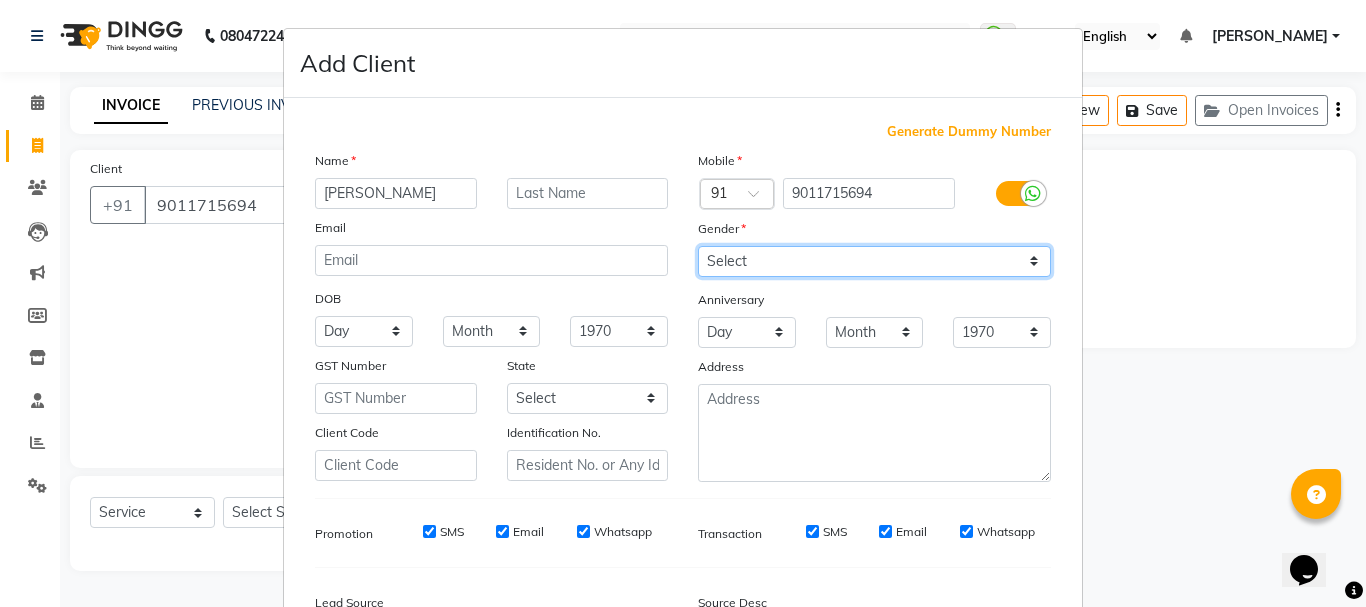 click on "Select [DEMOGRAPHIC_DATA] [DEMOGRAPHIC_DATA] Other Prefer Not To Say" at bounding box center (874, 261) 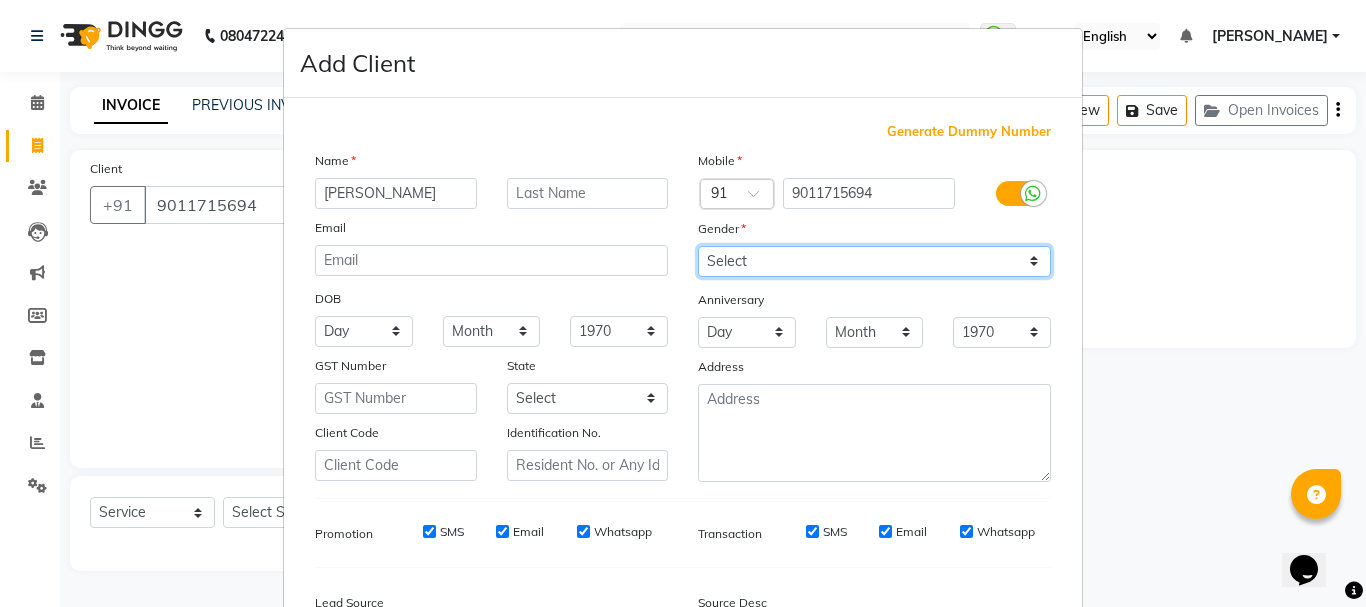 select on "[DEMOGRAPHIC_DATA]" 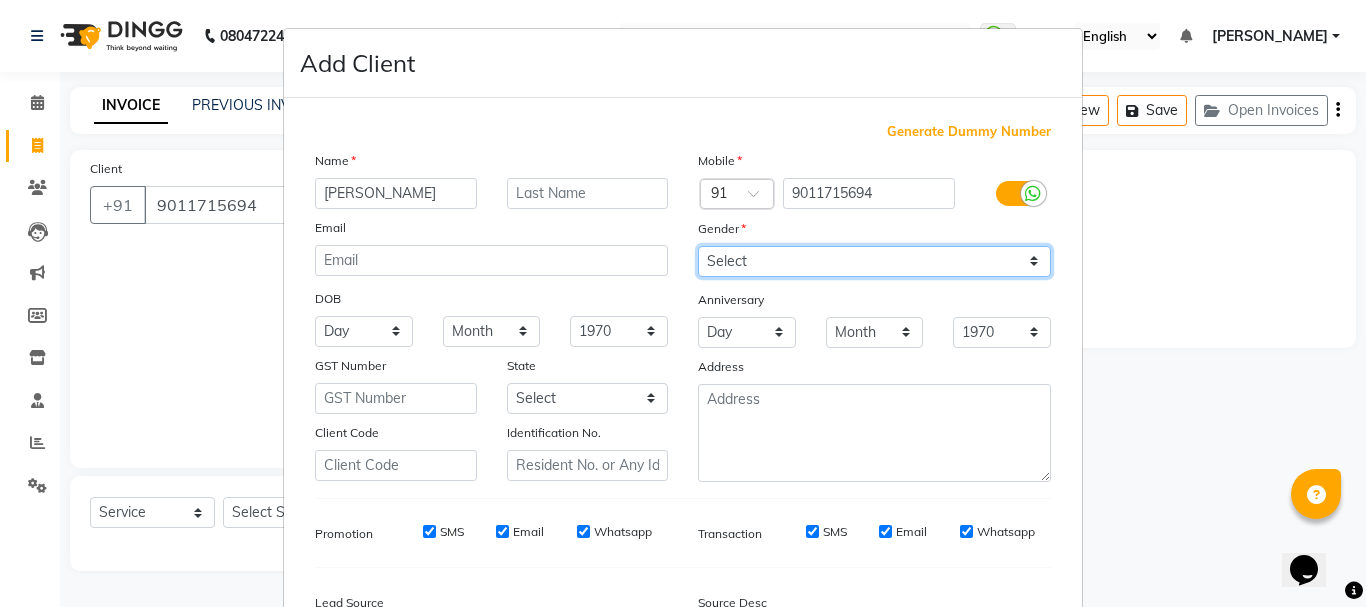 click on "Select [DEMOGRAPHIC_DATA] [DEMOGRAPHIC_DATA] Other Prefer Not To Say" at bounding box center [874, 261] 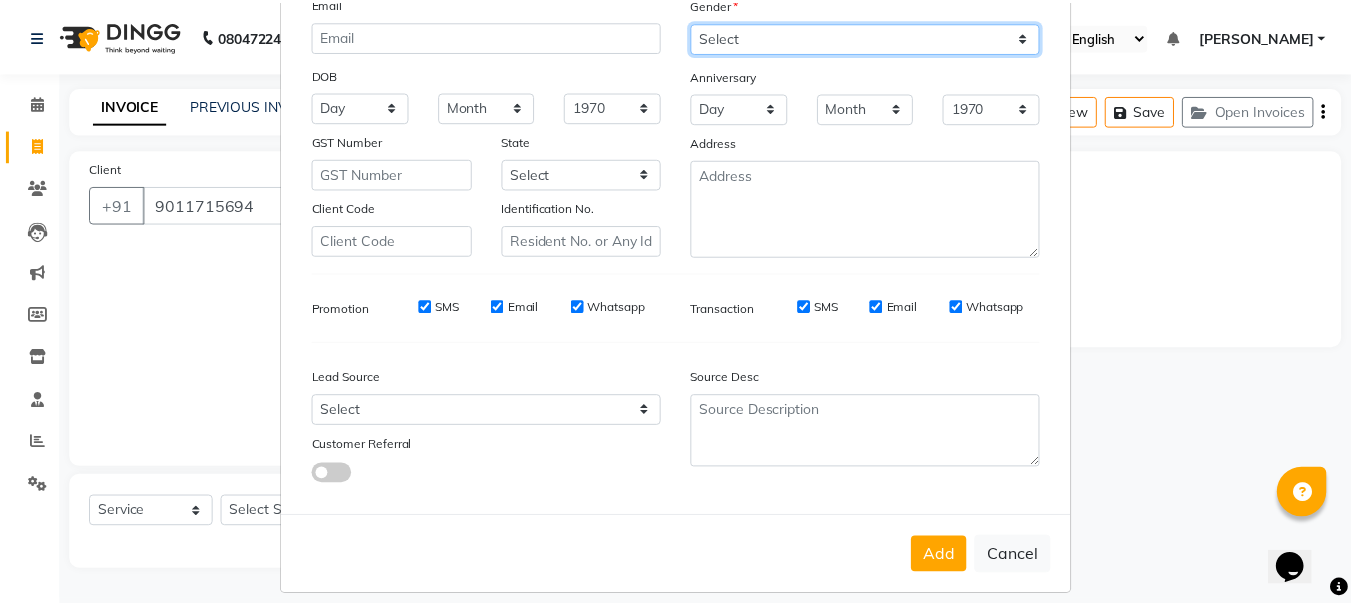 scroll, scrollTop: 242, scrollLeft: 0, axis: vertical 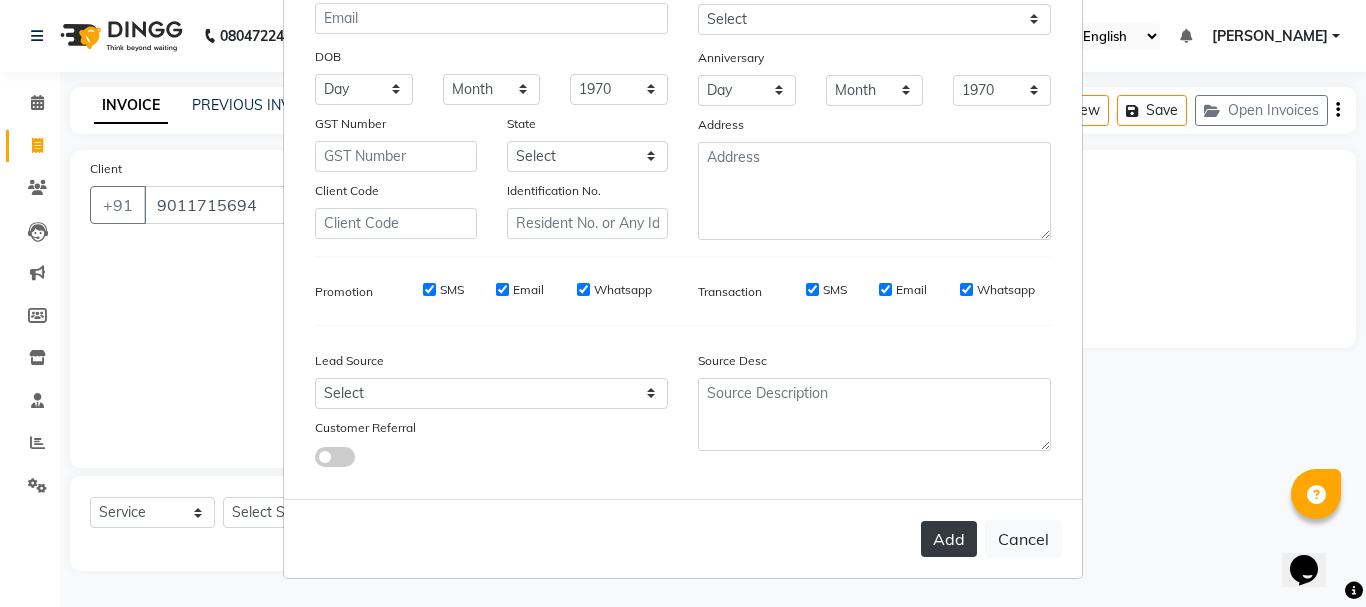 click on "Add" at bounding box center [949, 539] 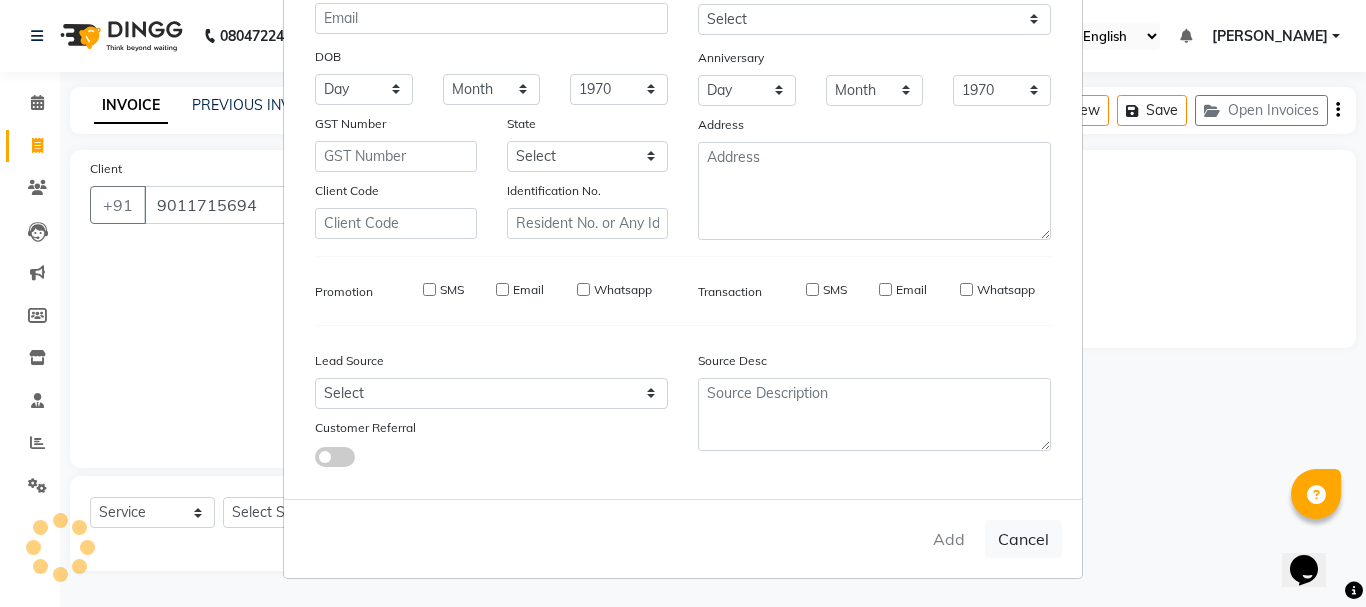 type on "90******94" 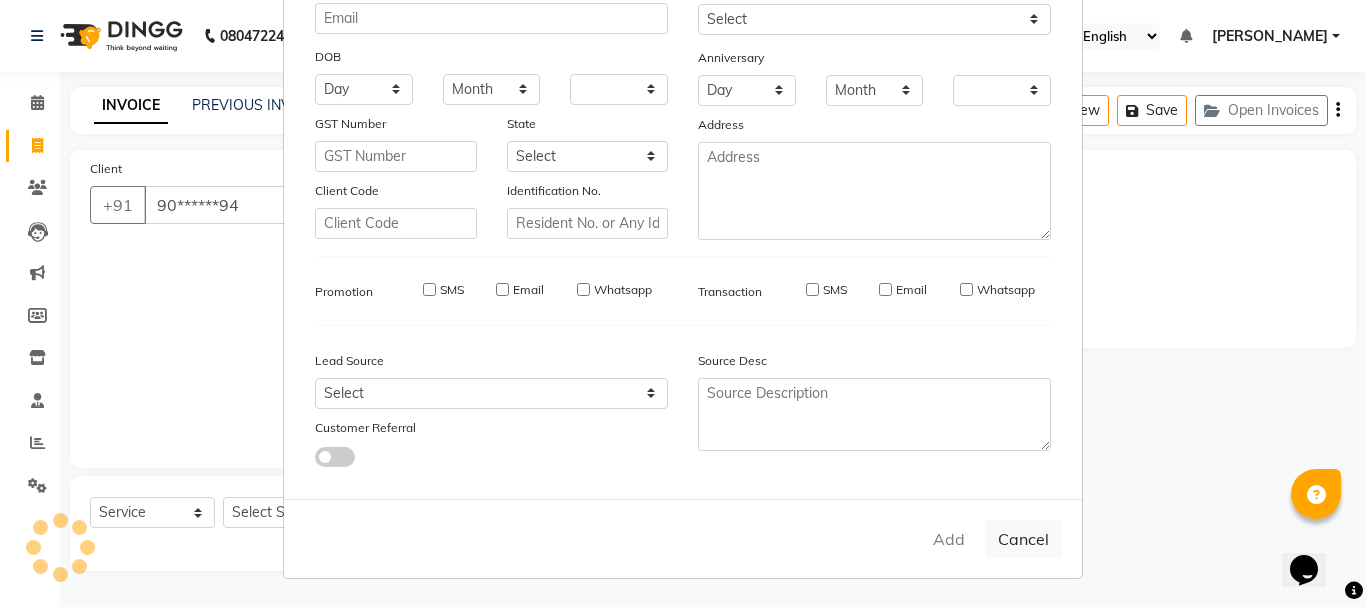 checkbox on "false" 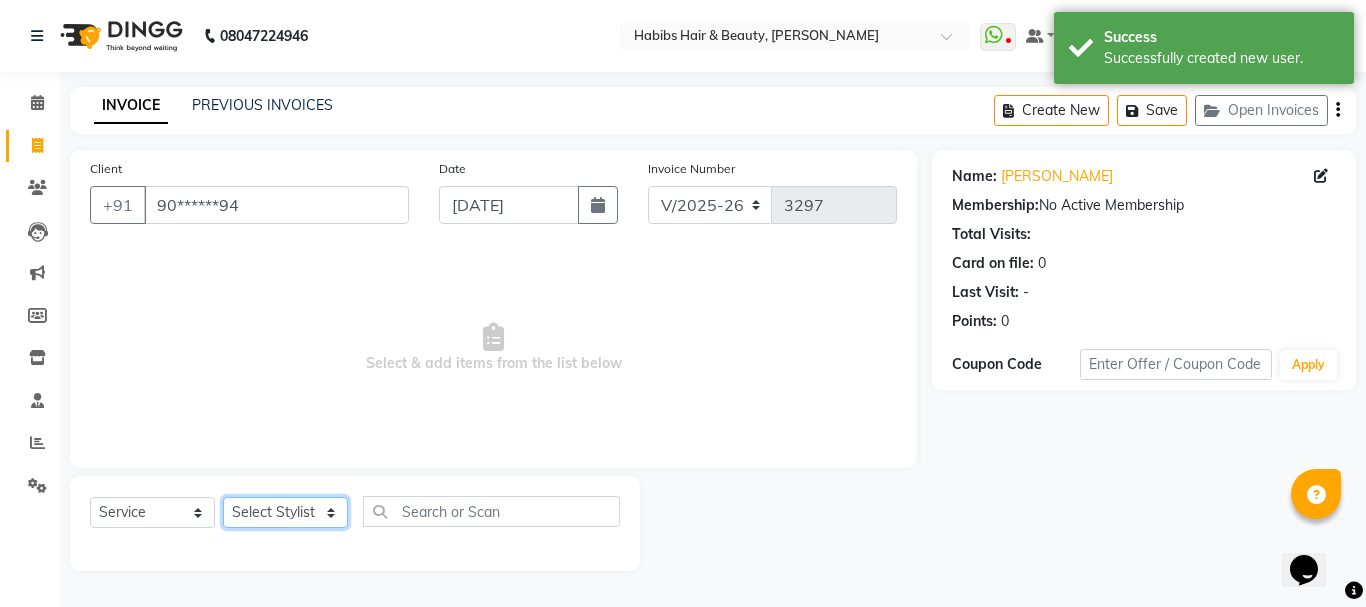 click on "Select Stylist Admin Akshay [PERSON_NAME] [PERSON_NAME] [PERSON_NAME]	 [PERSON_NAME][DATE] [PERSON_NAME]" 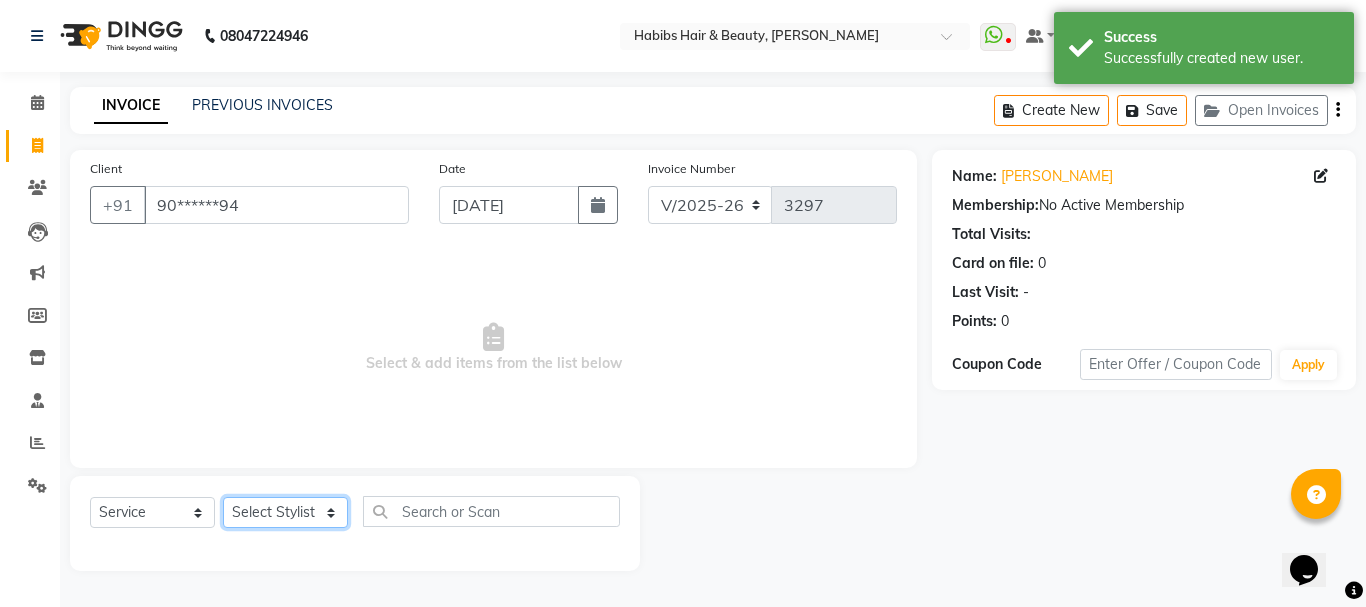 select on "78967" 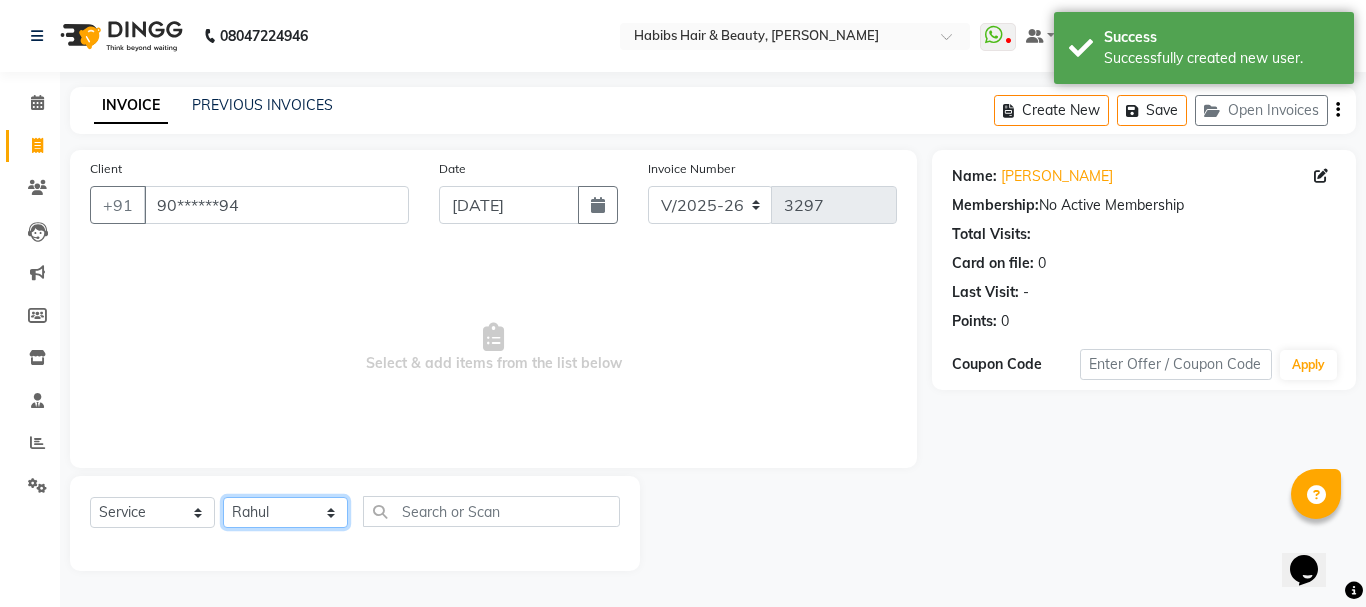 click on "Select Stylist Admin Akshay [PERSON_NAME] [PERSON_NAME] [PERSON_NAME]	 [PERSON_NAME][DATE] [PERSON_NAME]" 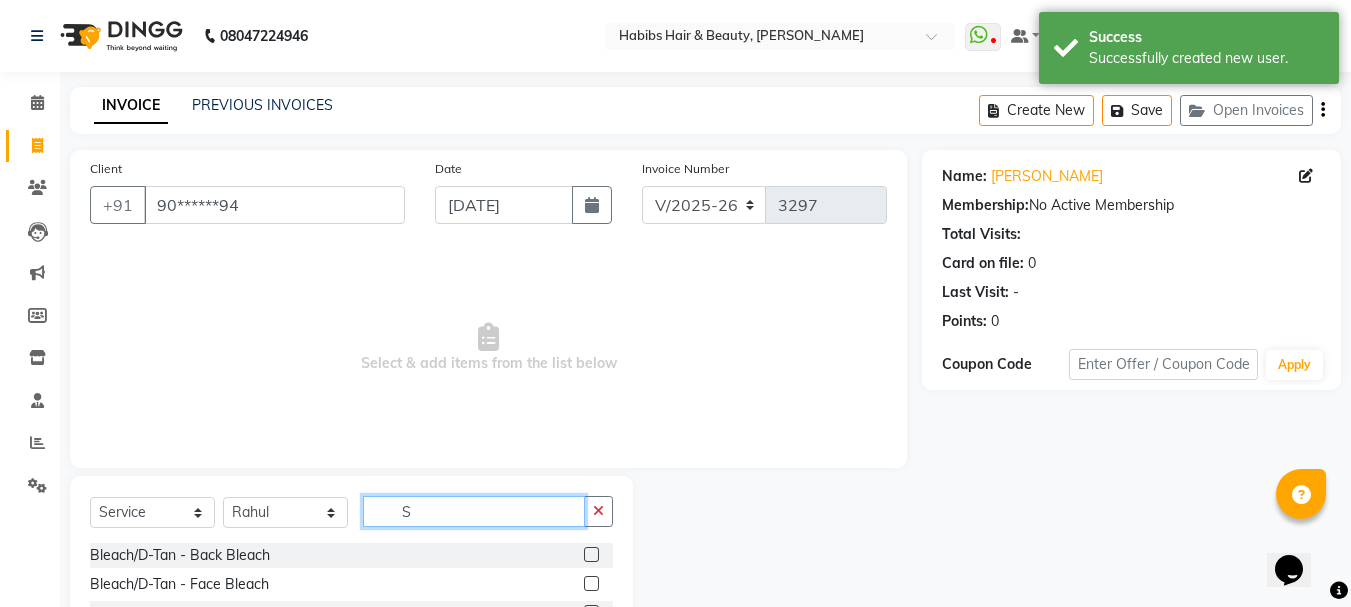 click on "S" 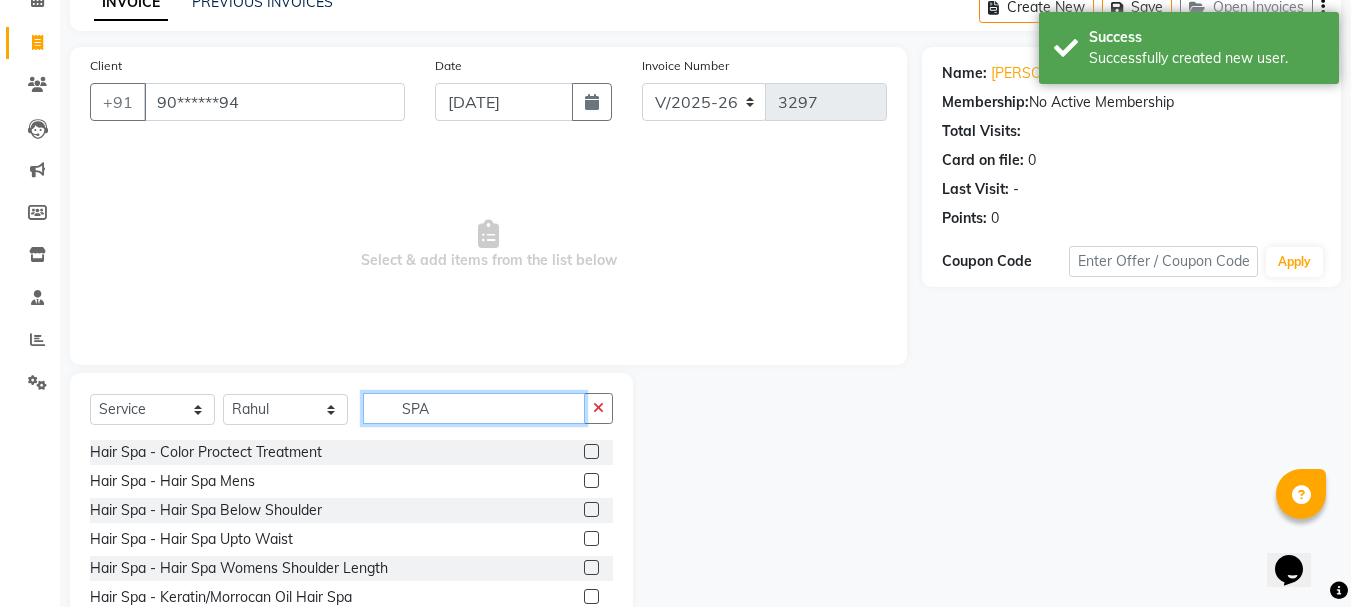 scroll, scrollTop: 194, scrollLeft: 0, axis: vertical 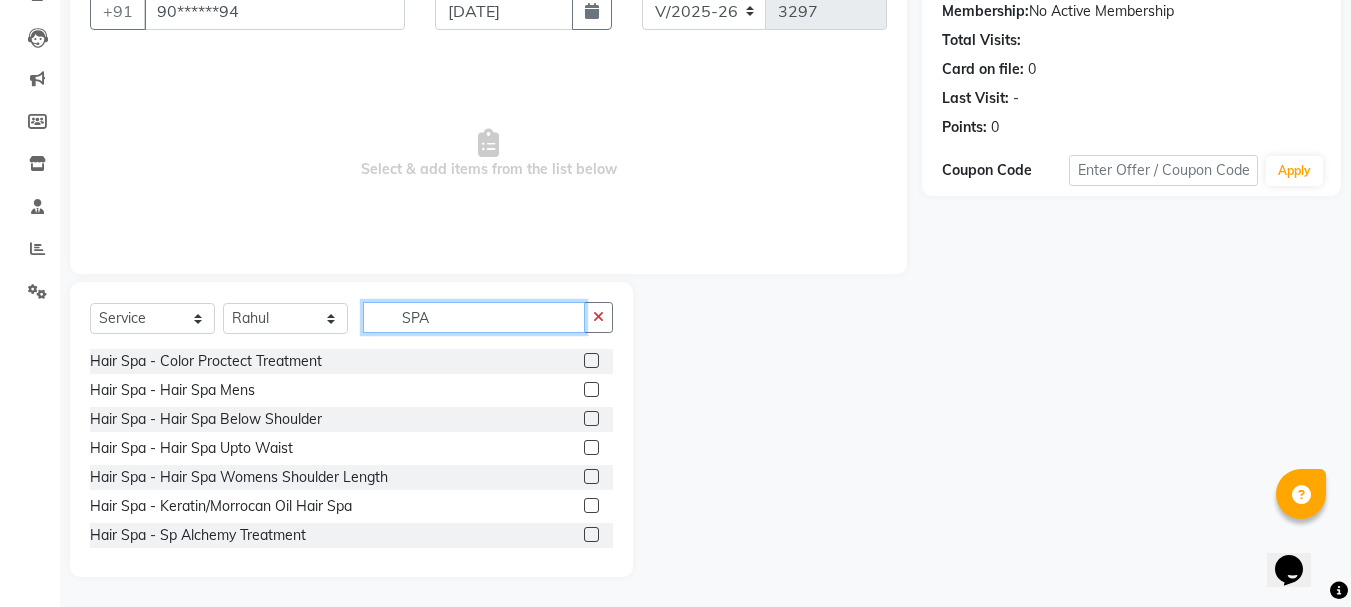 type on "SPA" 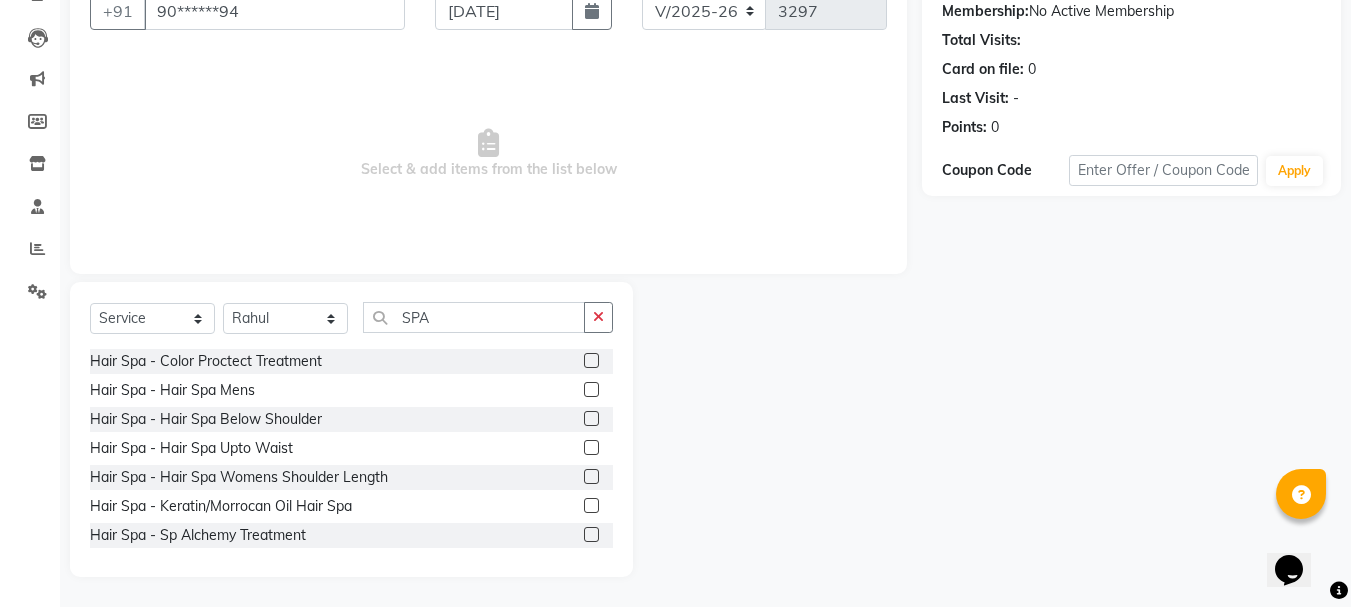 click 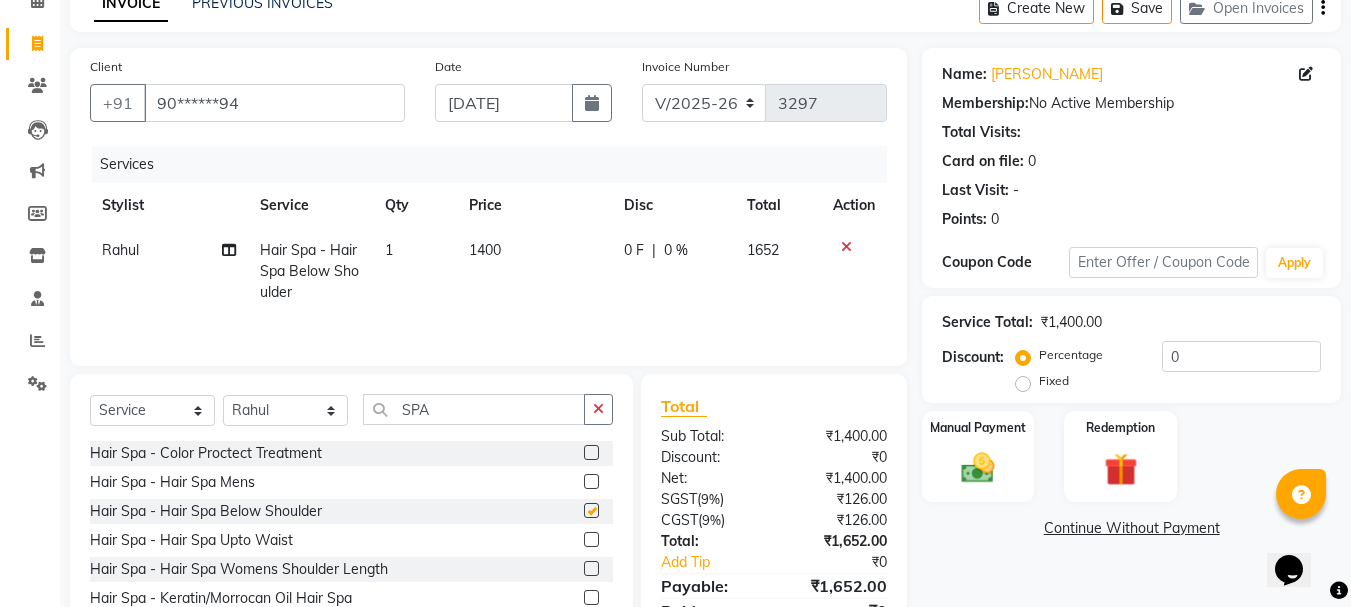 checkbox on "false" 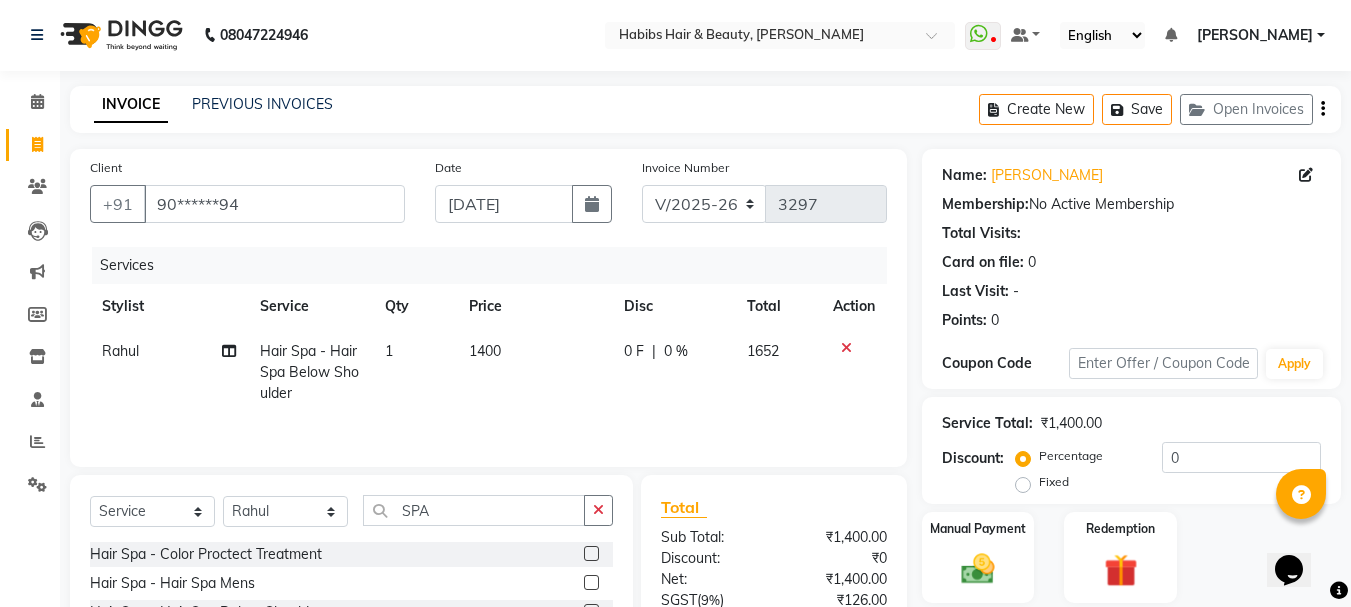 scroll, scrollTop: 0, scrollLeft: 0, axis: both 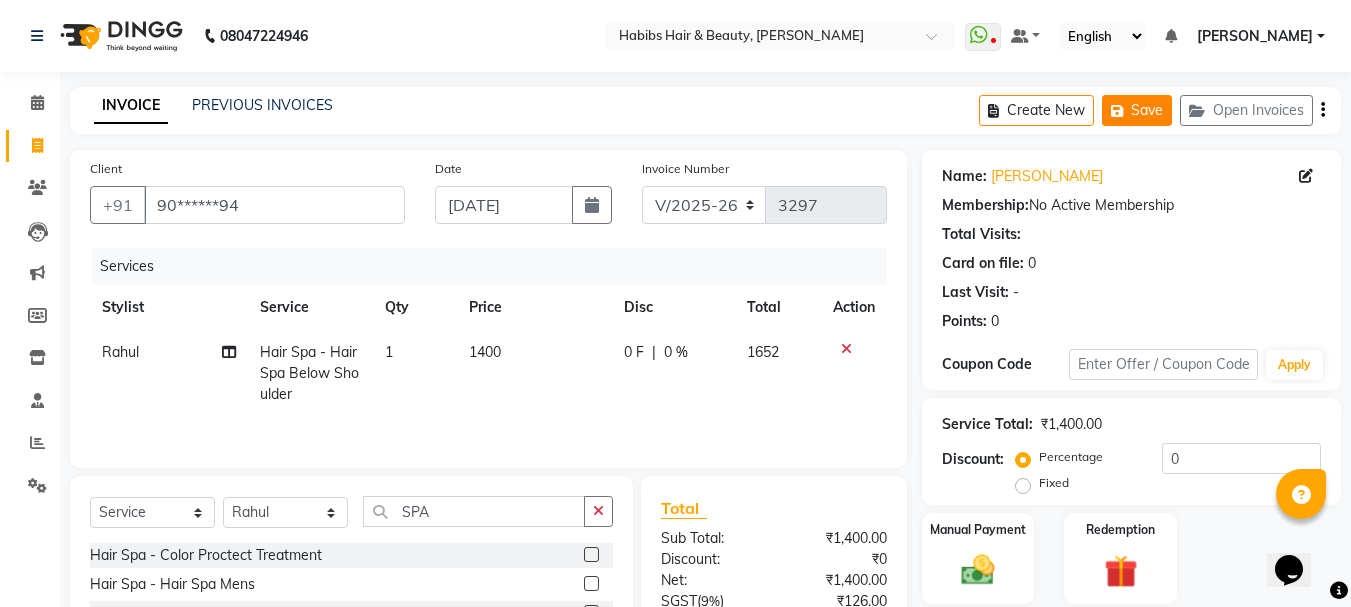 click 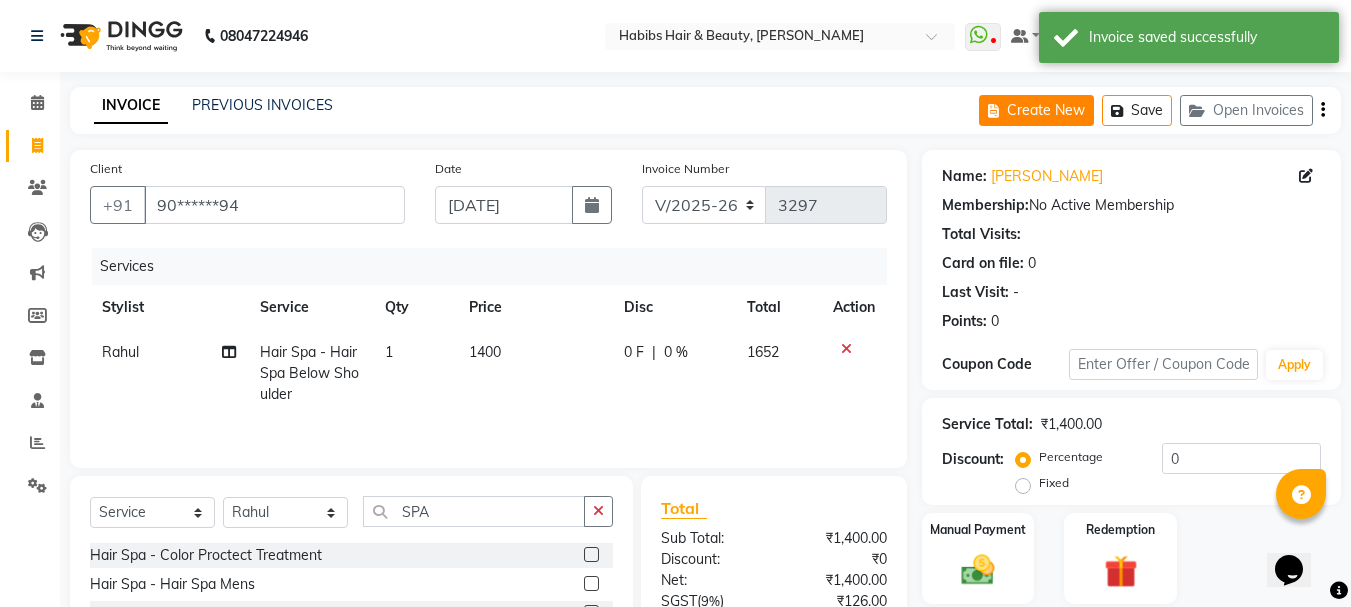 click on "Create New" 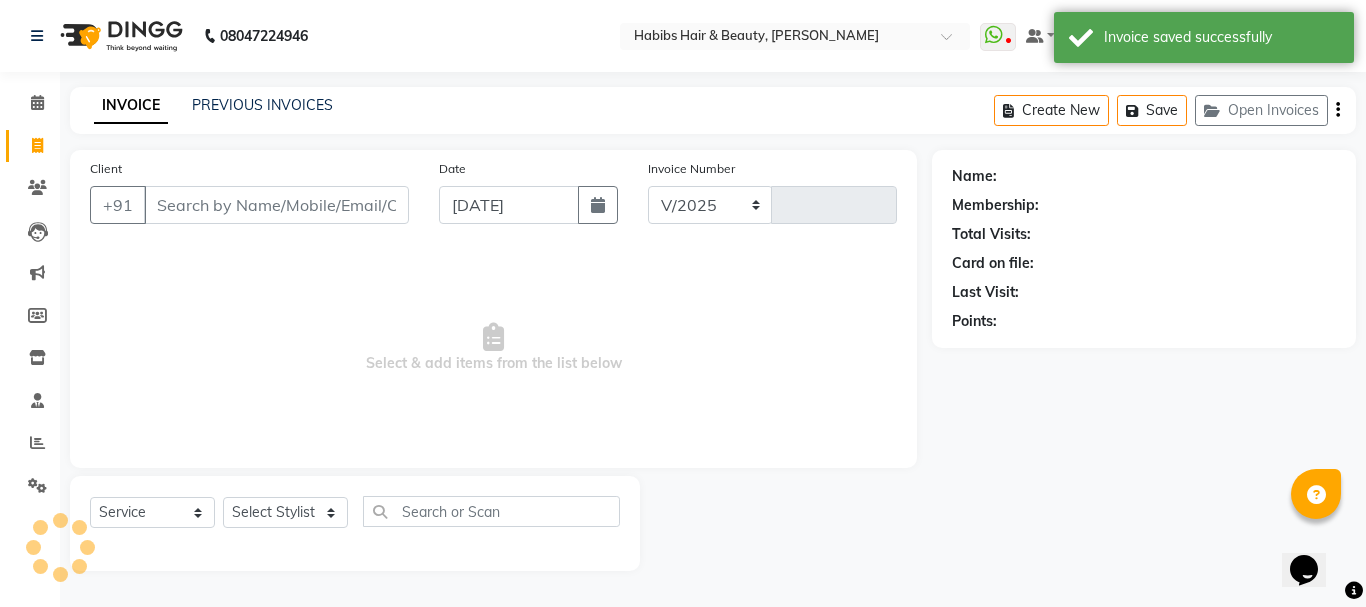 select on "3712" 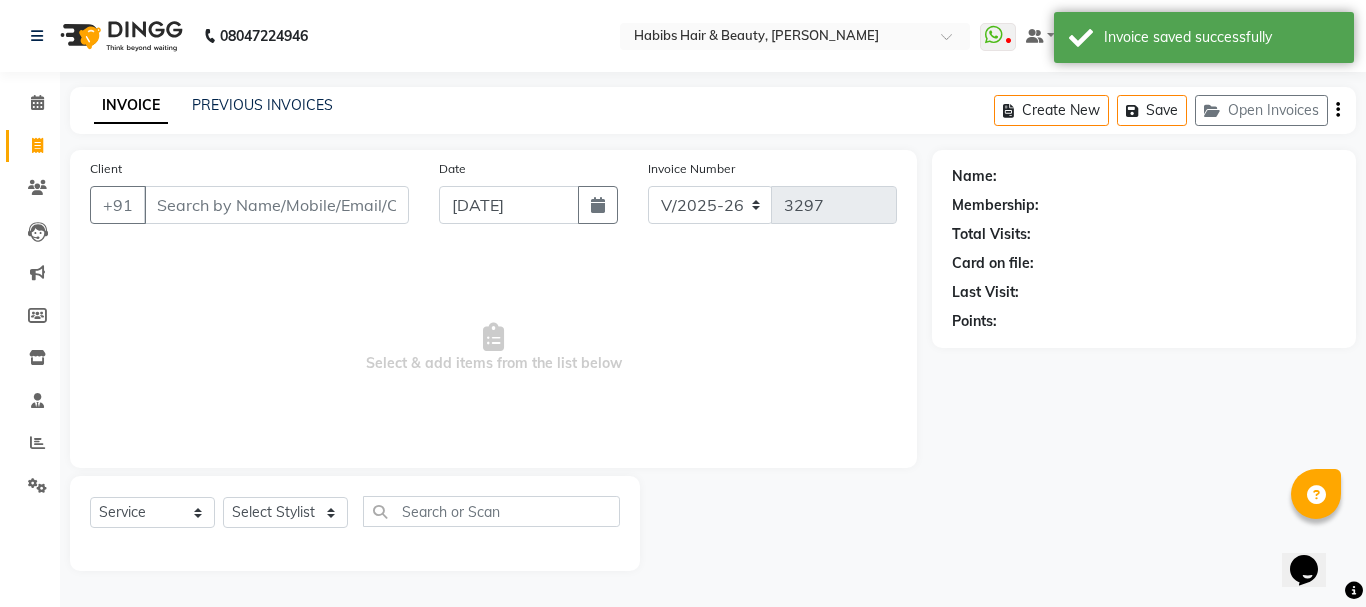 click on "Client" at bounding box center [276, 205] 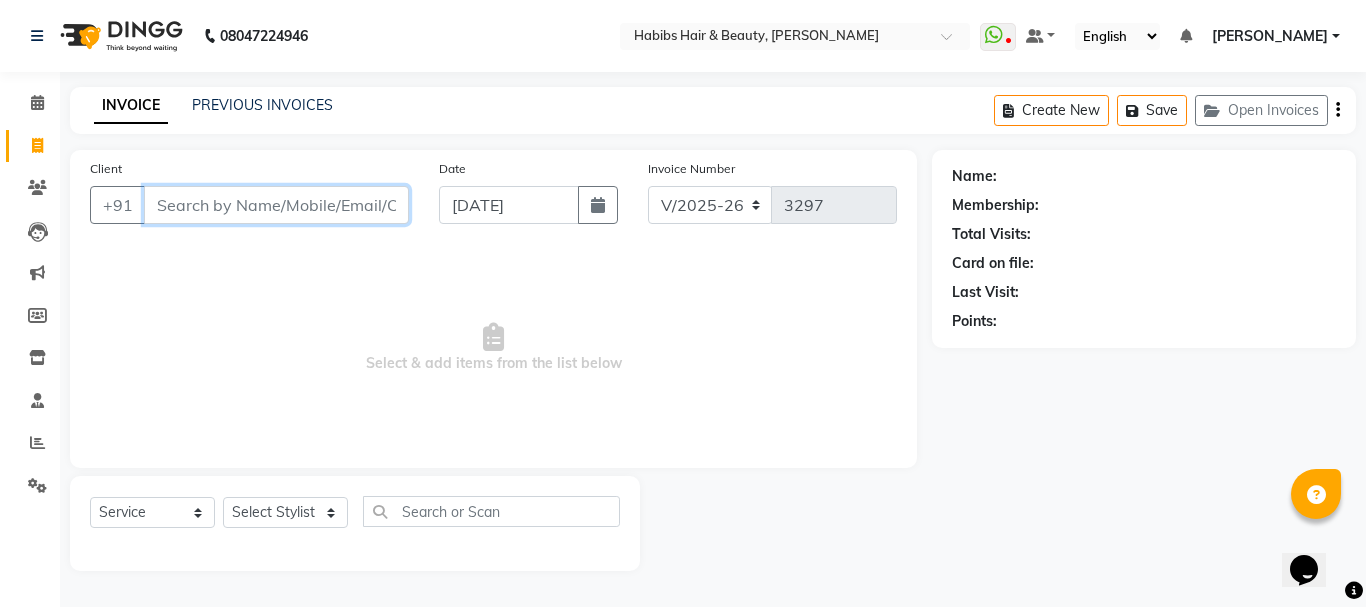 paste on "9850142000" 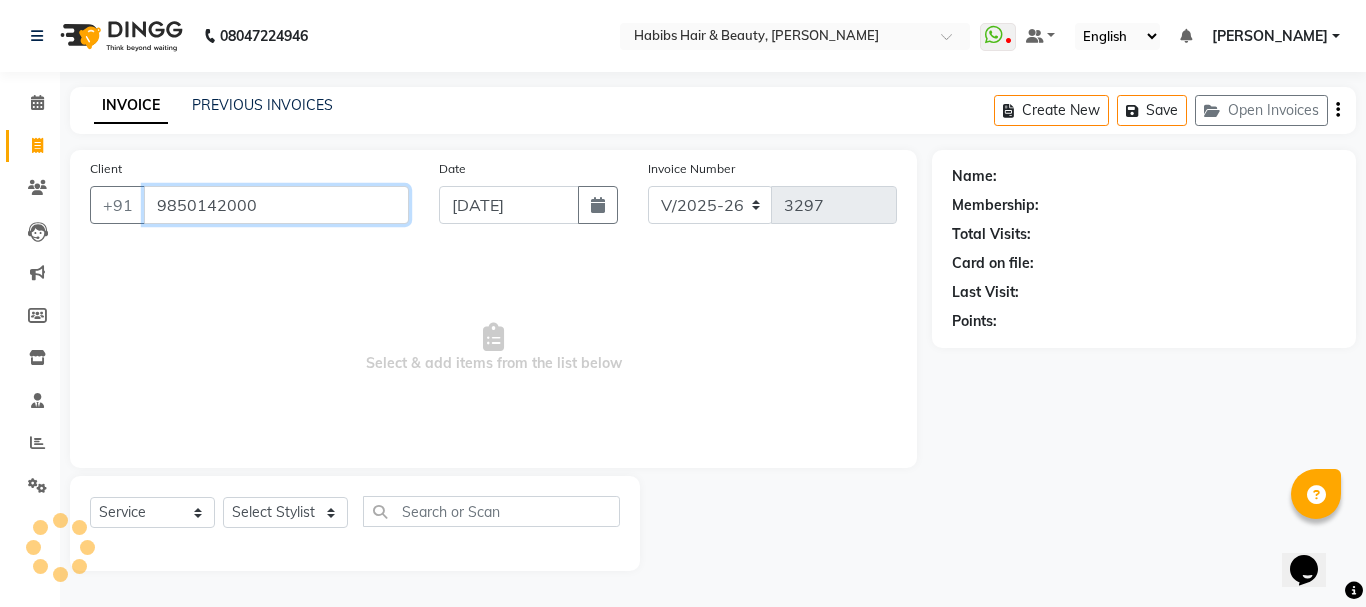 type on "9850142000" 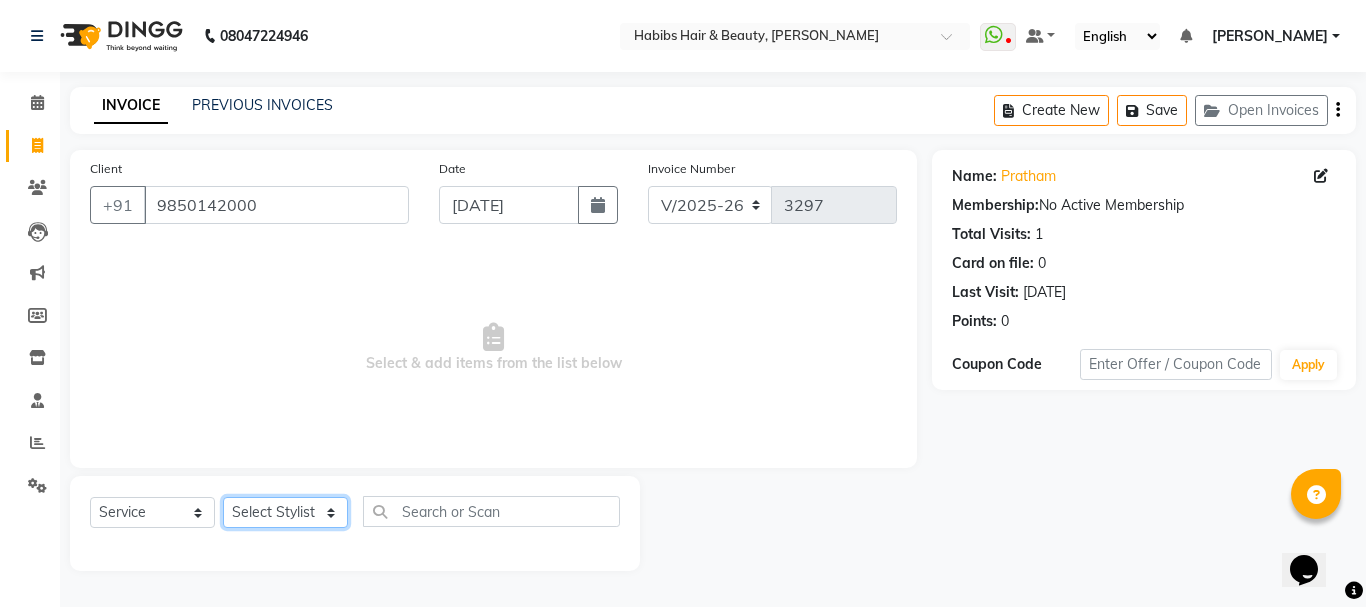 click on "Select Stylist Admin Akshay [PERSON_NAME] [PERSON_NAME] [PERSON_NAME]	 [PERSON_NAME][DATE] [PERSON_NAME]" 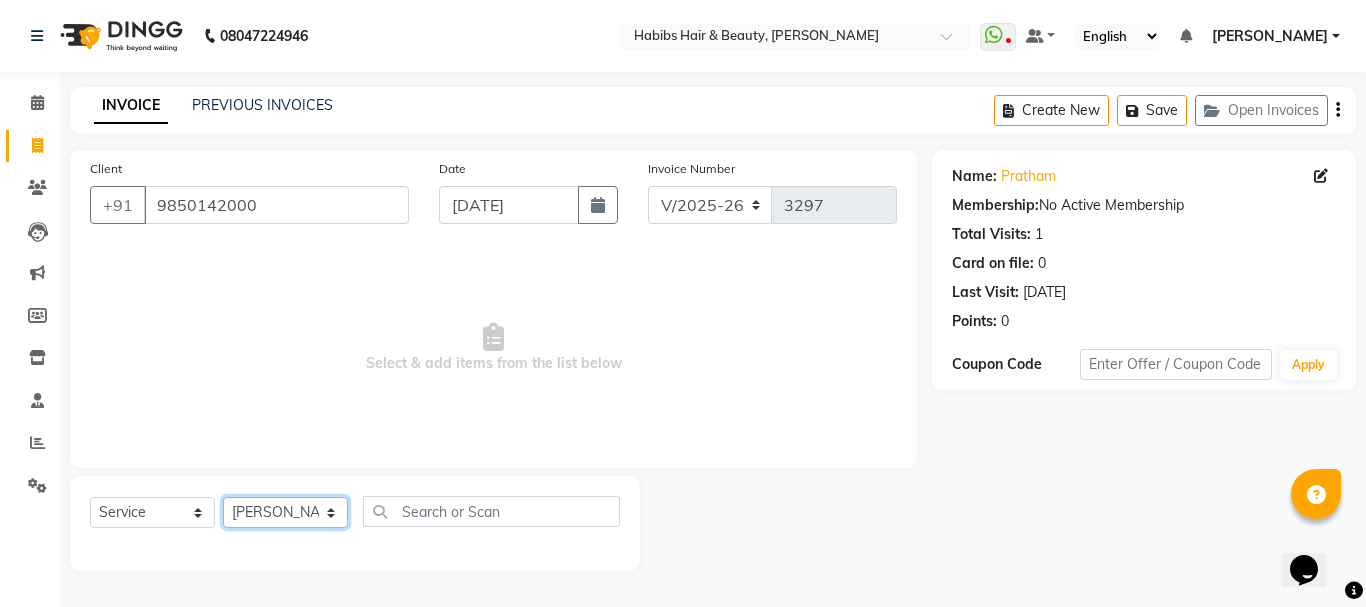 click on "Select Stylist Admin Akshay [PERSON_NAME] [PERSON_NAME] [PERSON_NAME]	 [PERSON_NAME][DATE] [PERSON_NAME]" 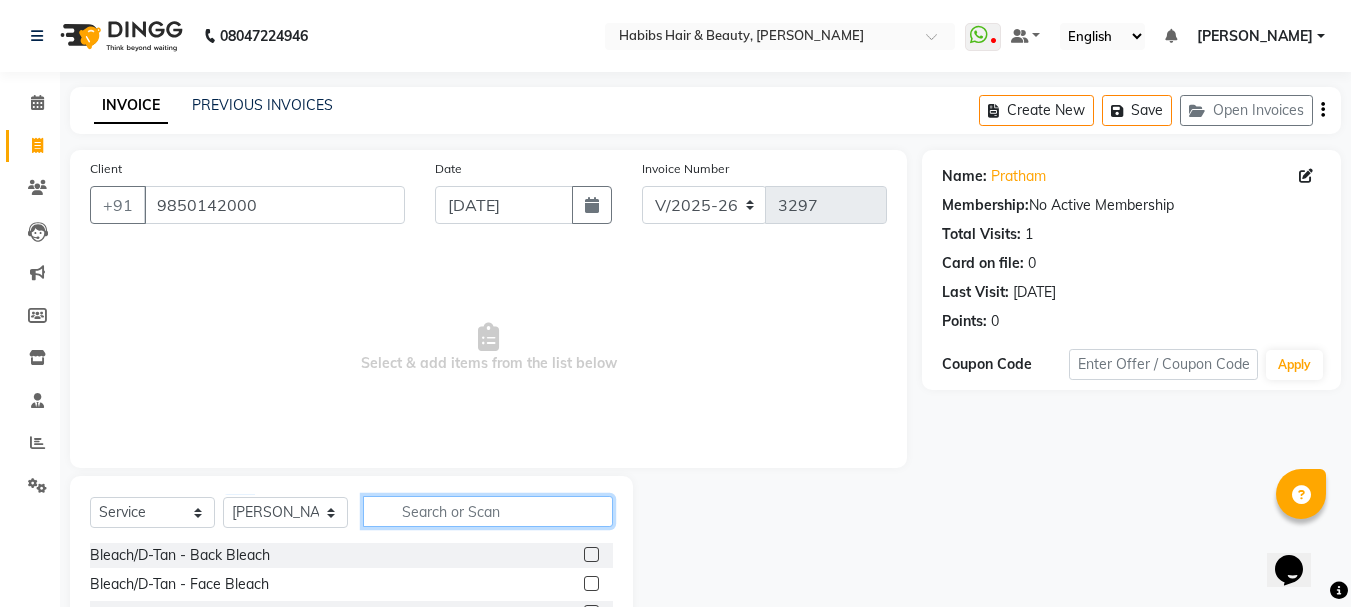 click 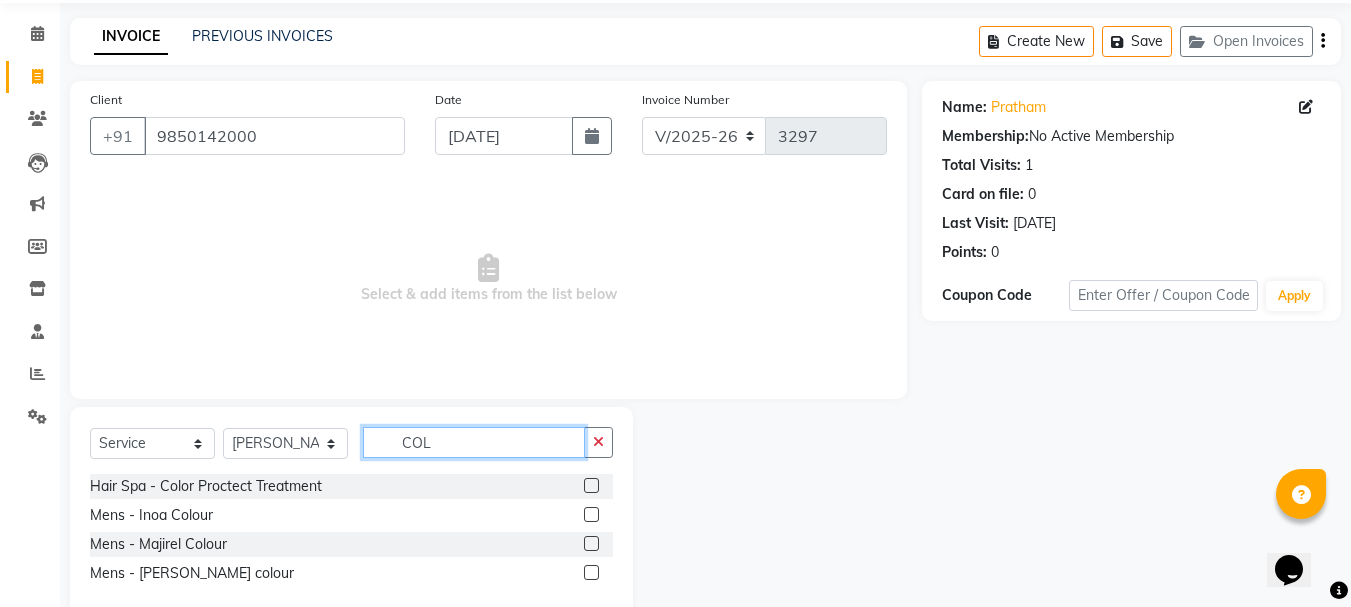 scroll, scrollTop: 110, scrollLeft: 0, axis: vertical 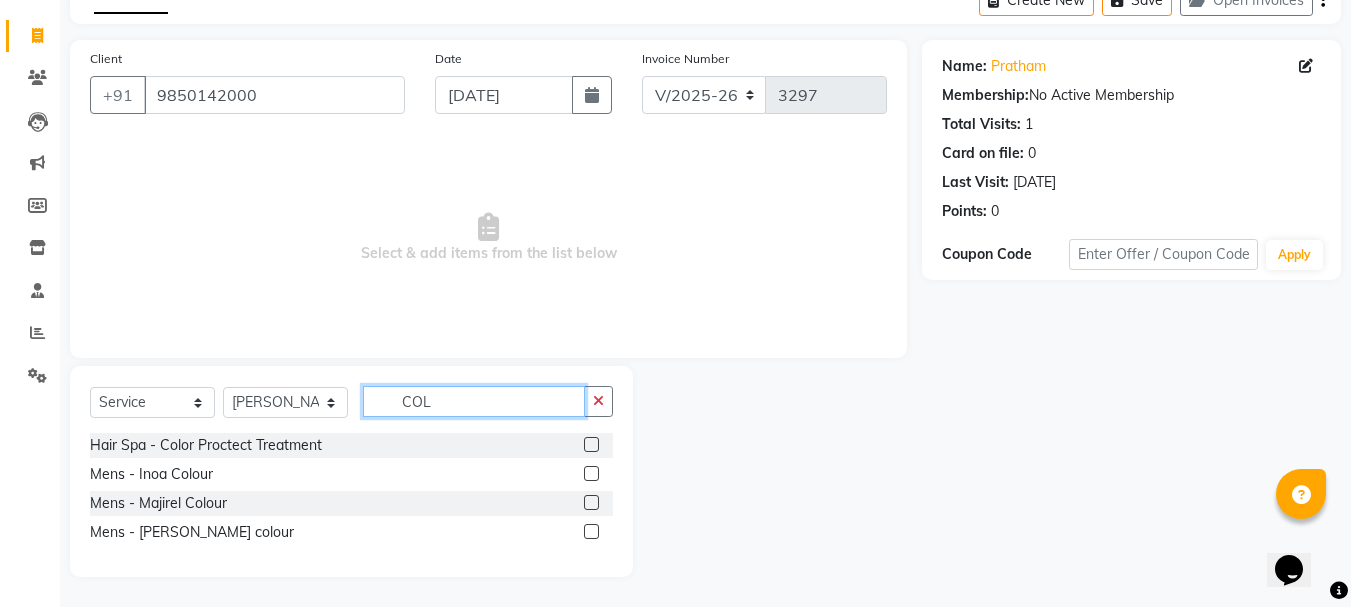 type on "COL" 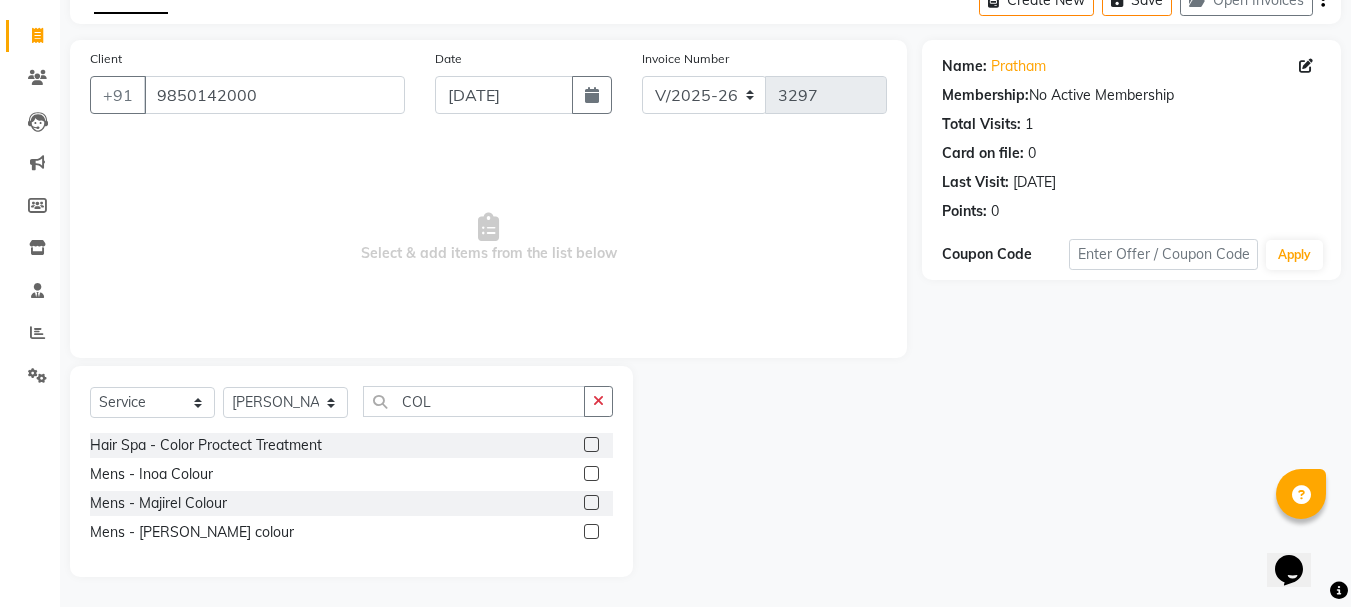 click 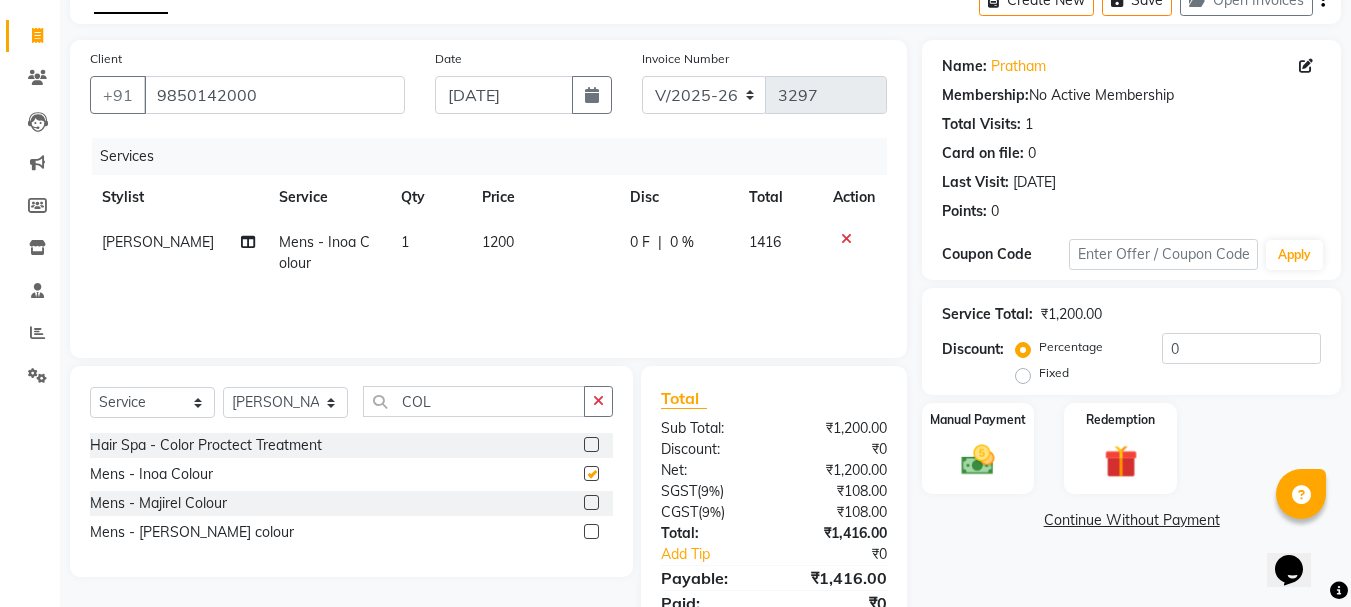 checkbox on "false" 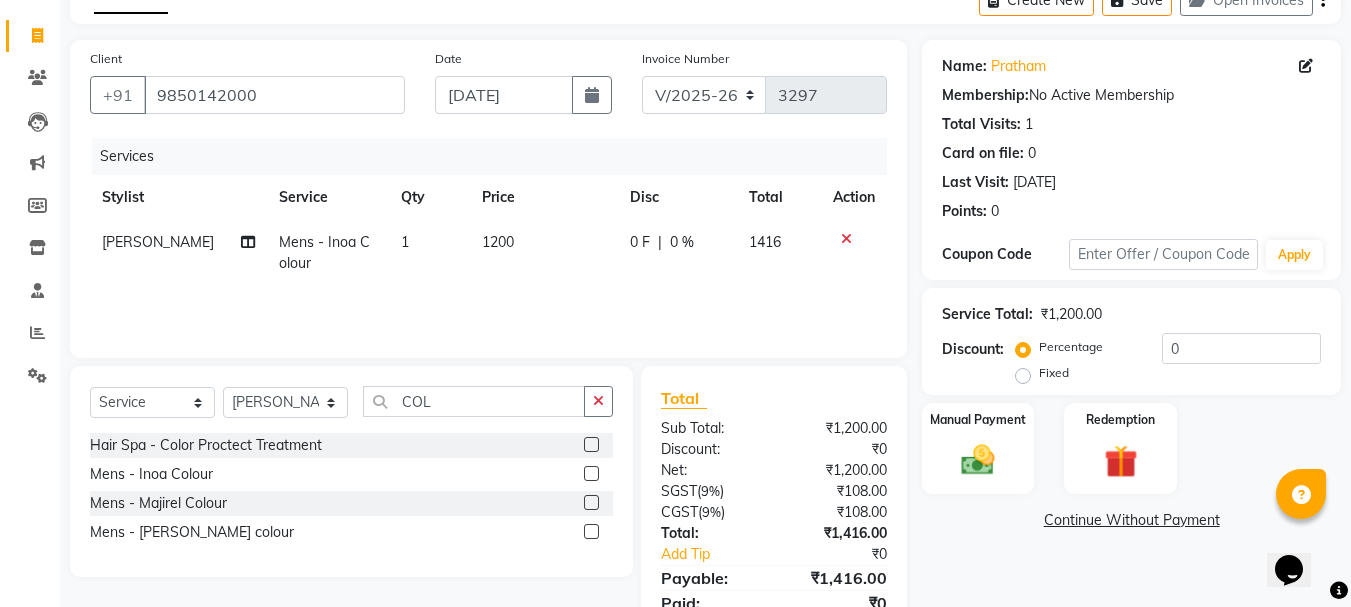 click on "1200" 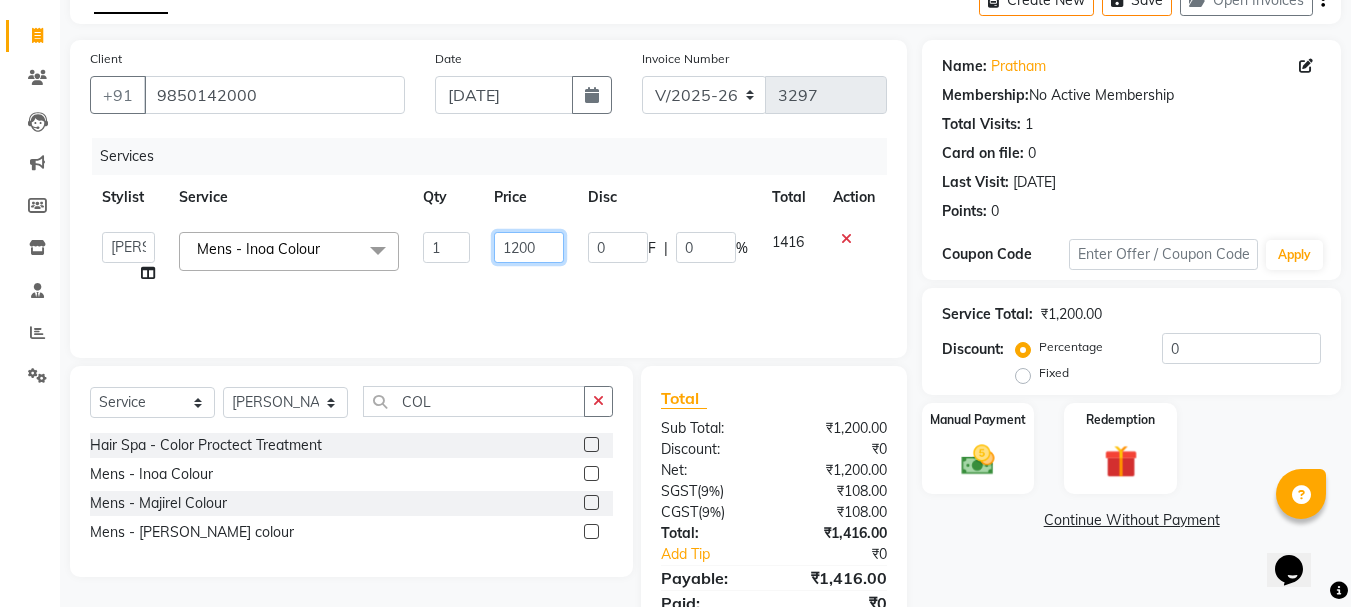 click on "1200" 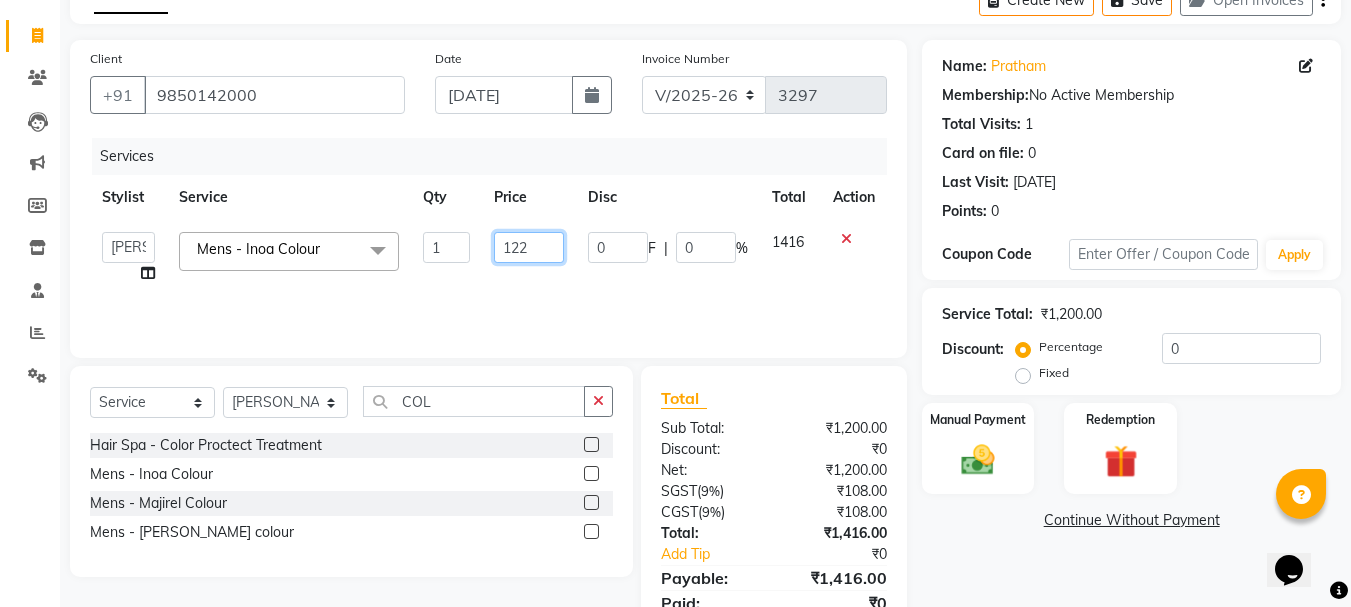 type on "1220" 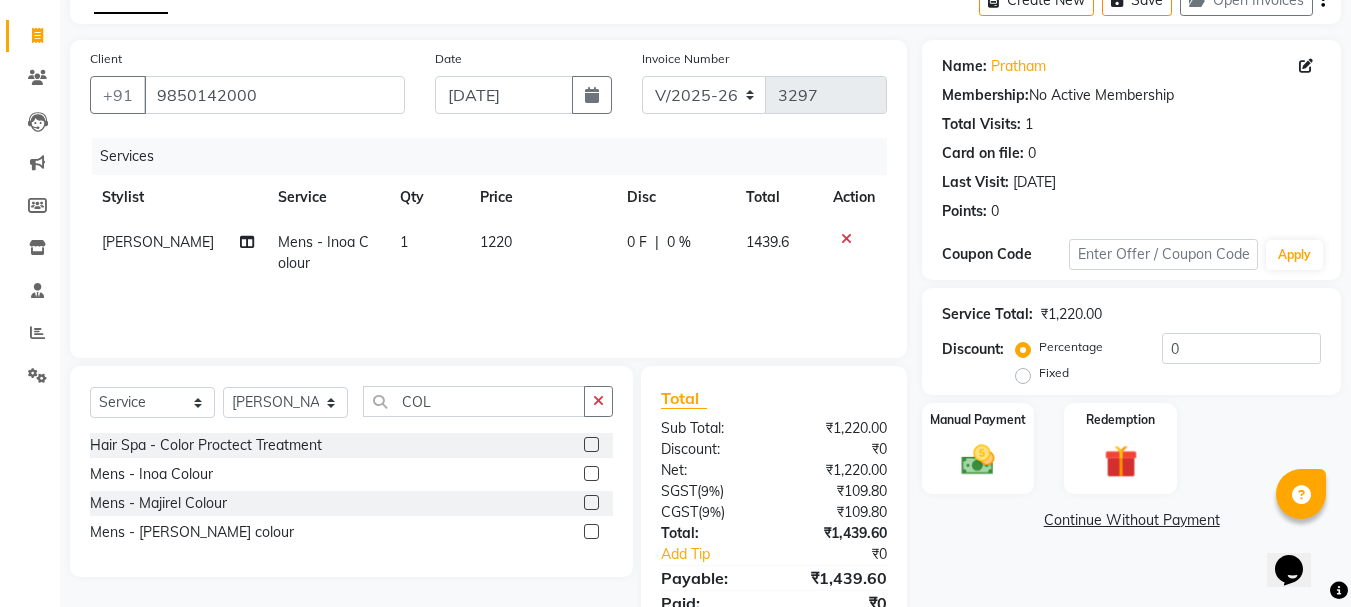 click on "1220" 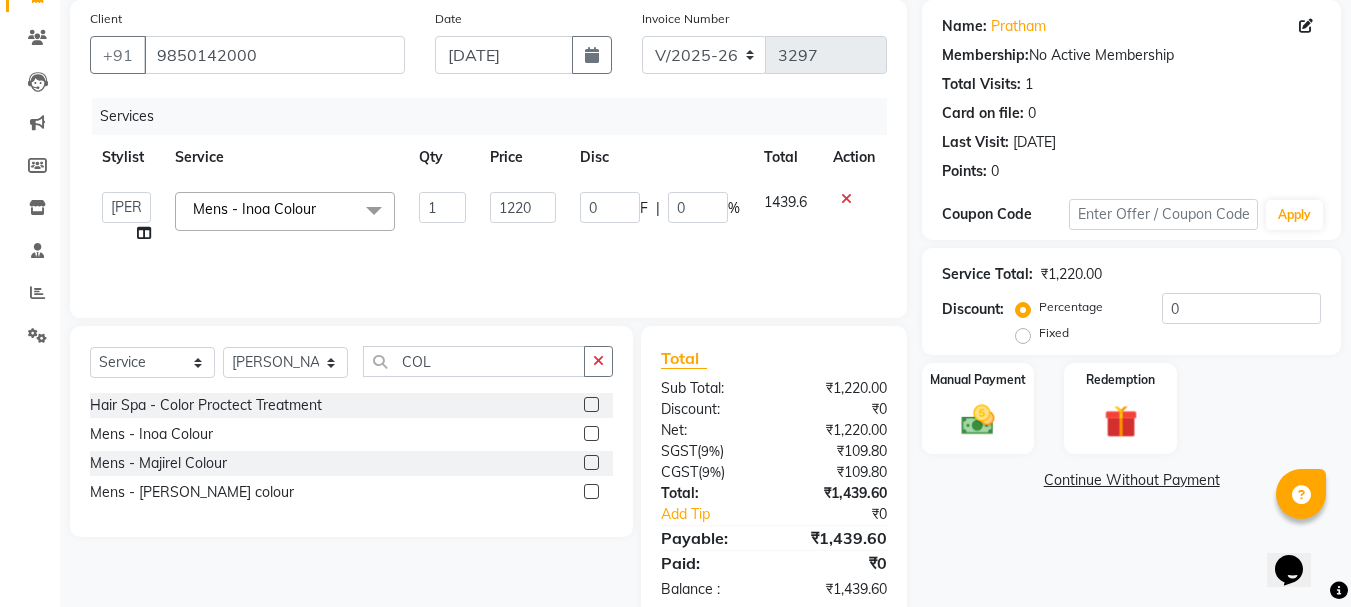 scroll, scrollTop: 193, scrollLeft: 0, axis: vertical 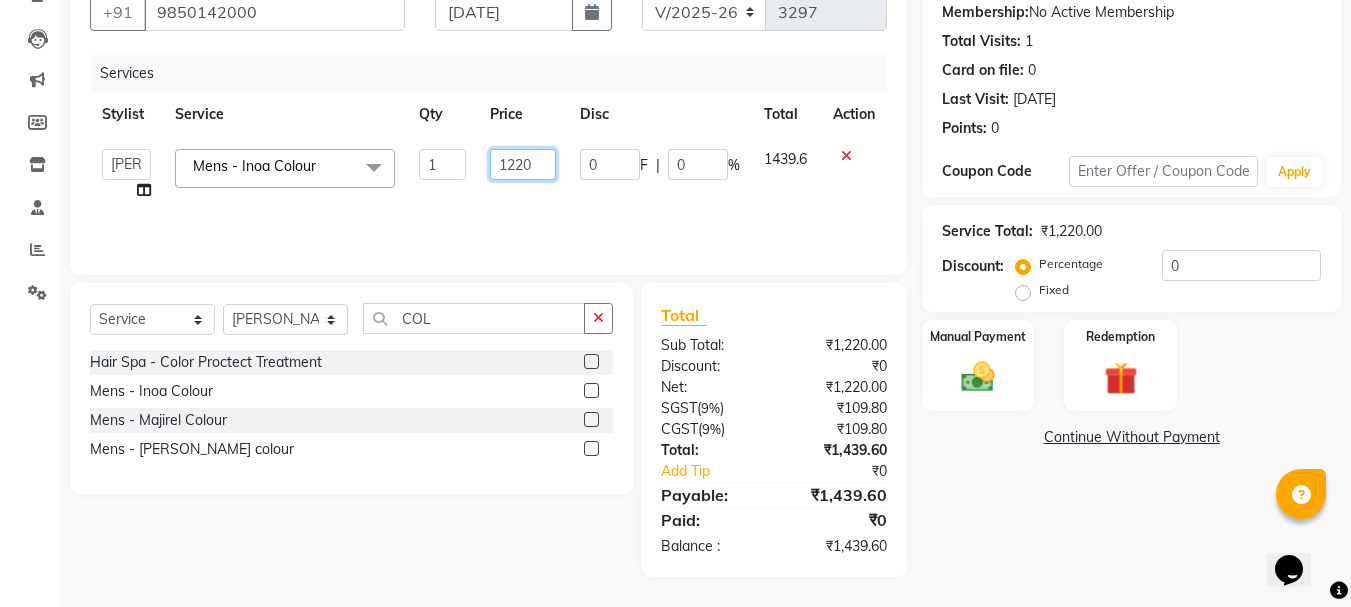click on "1220" 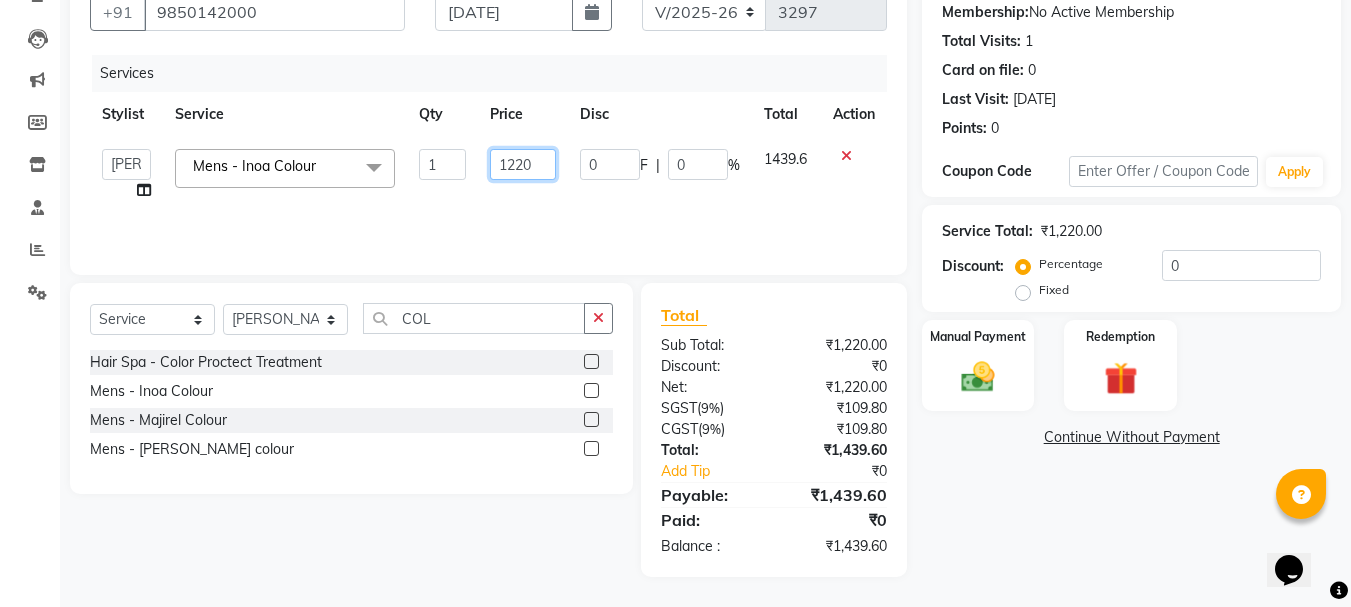 type on "1220.5" 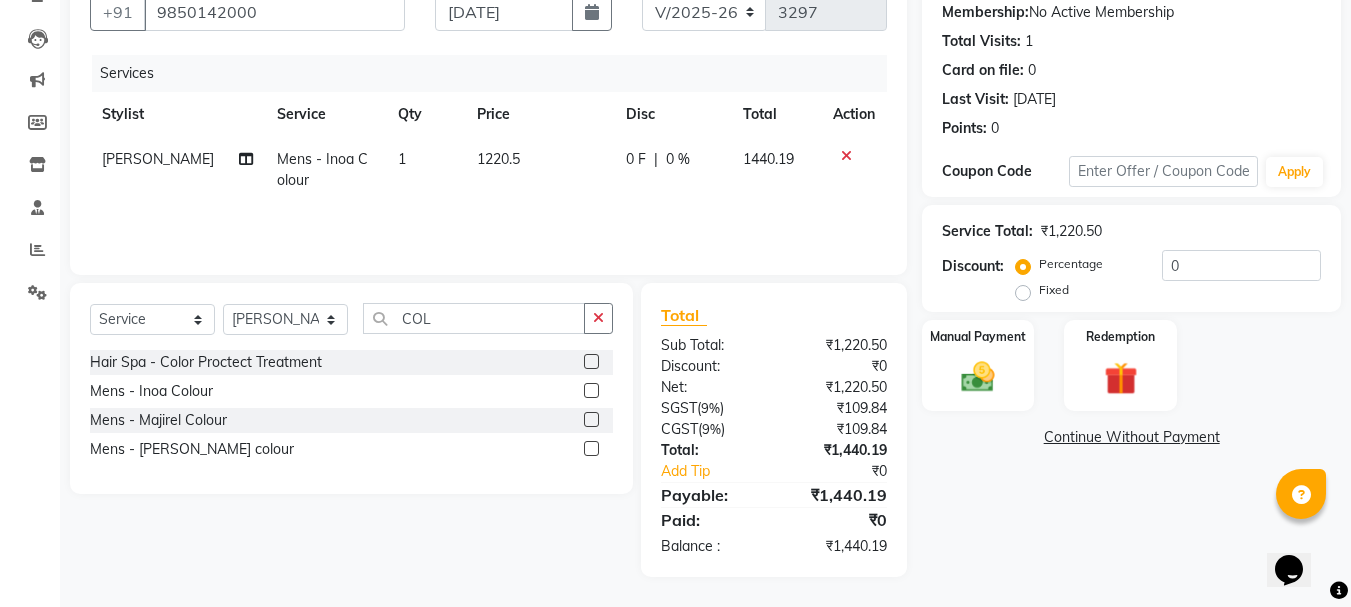click on "1220.5" 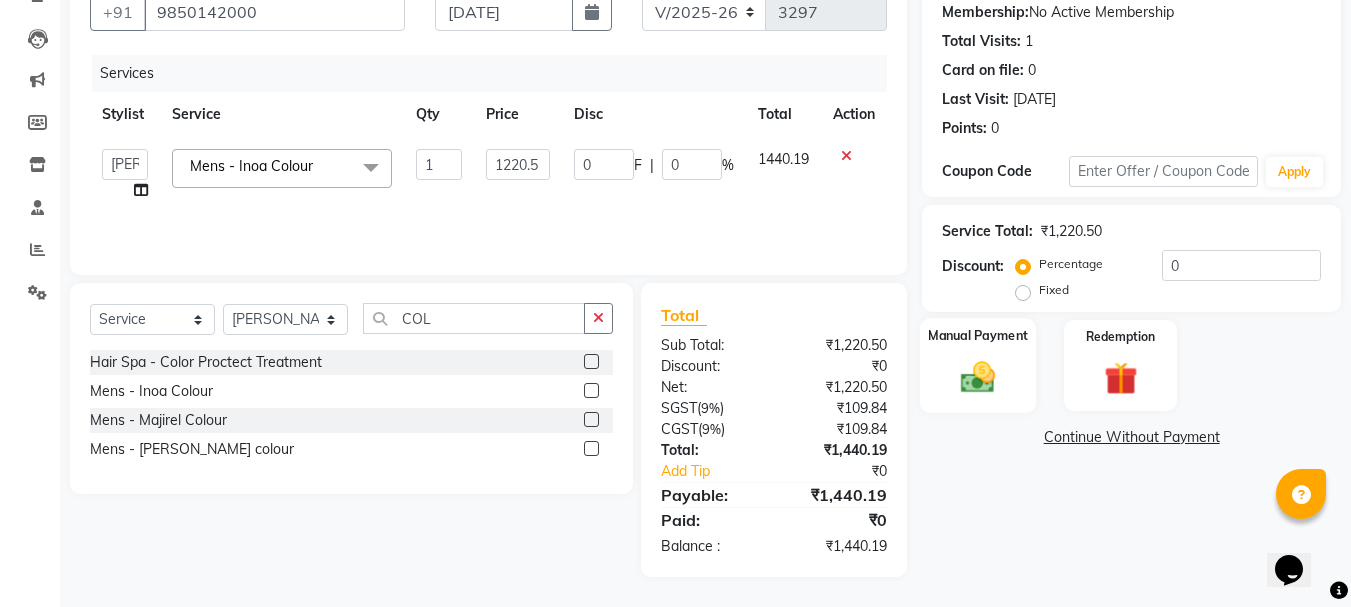 click 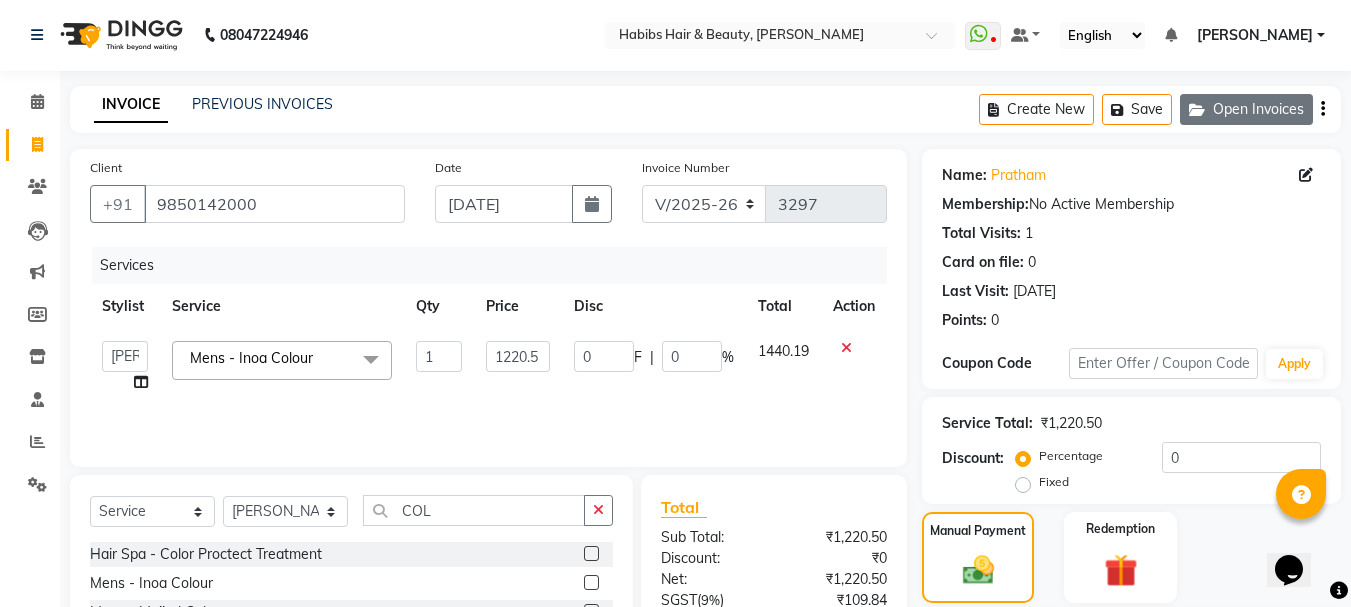 scroll, scrollTop: 0, scrollLeft: 0, axis: both 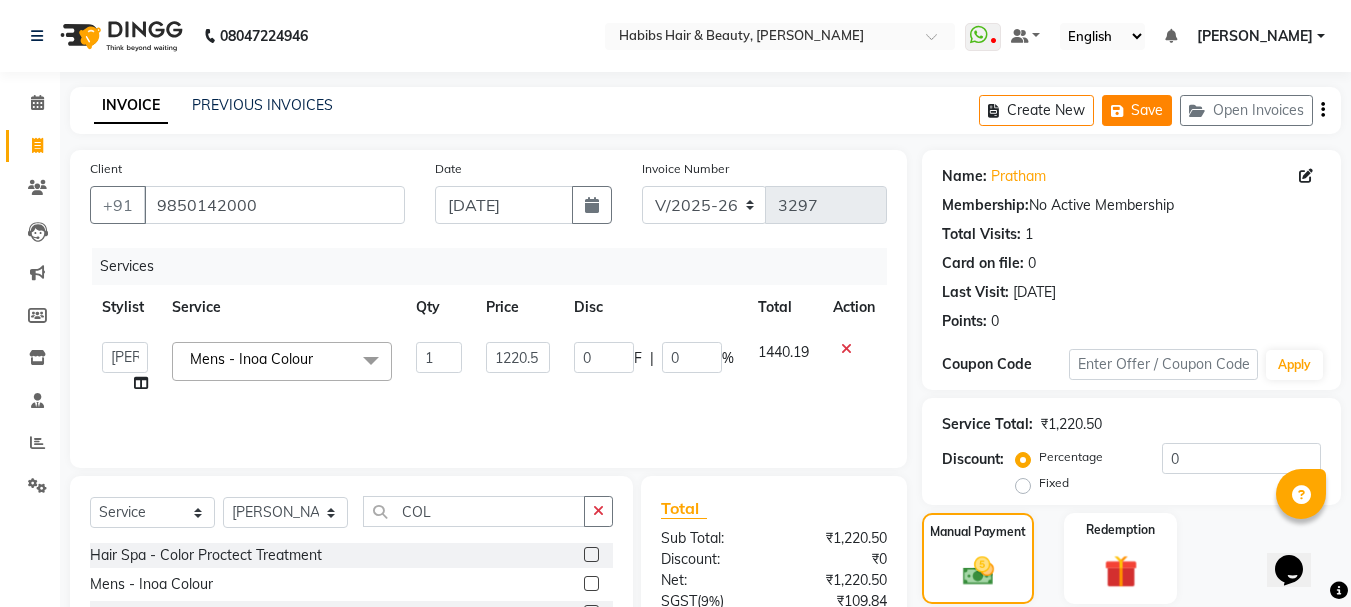 click on "Save" 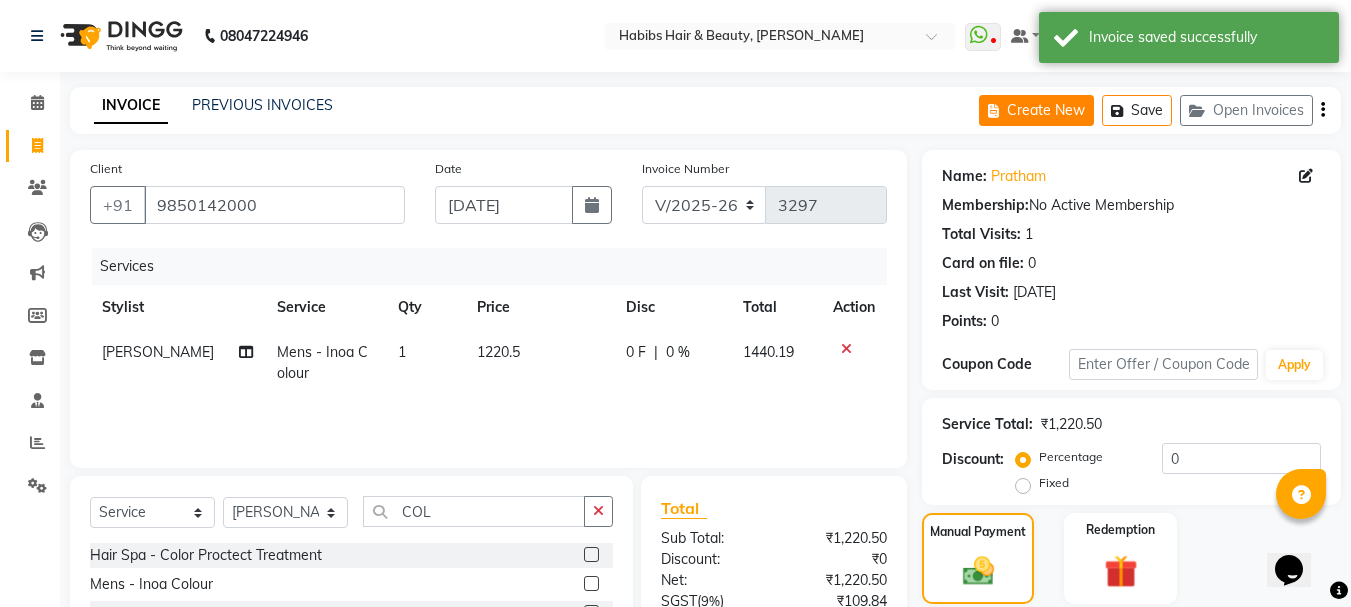 click on "Create New" 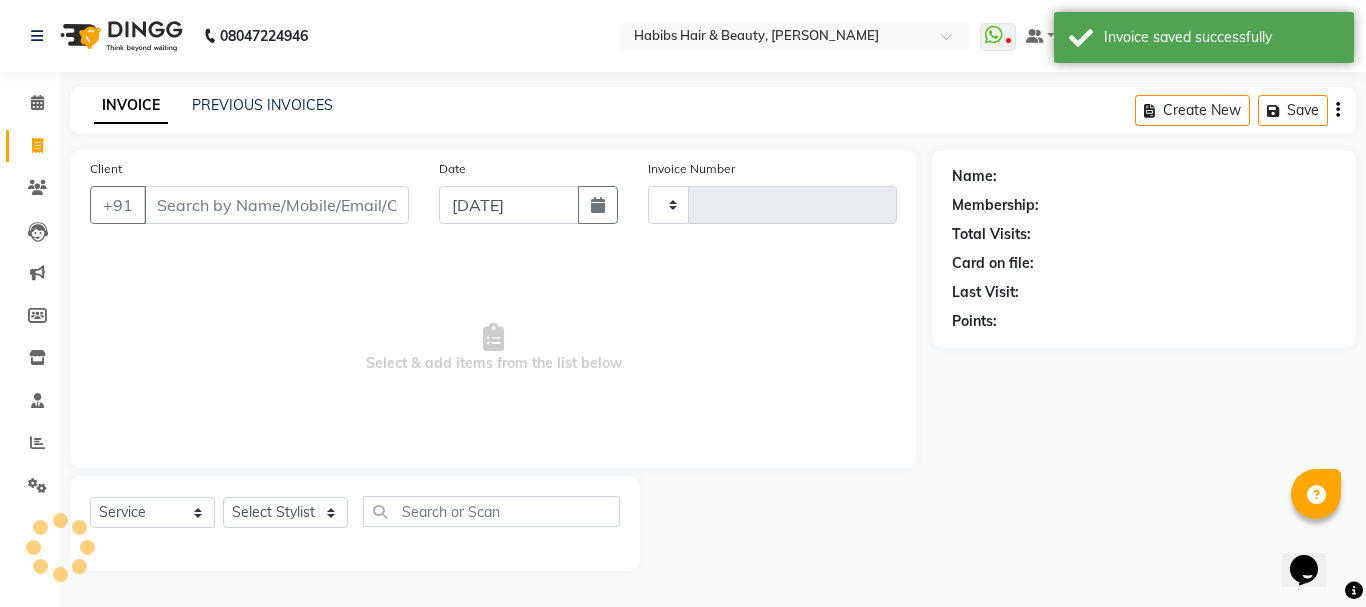 click on "Client" at bounding box center (276, 205) 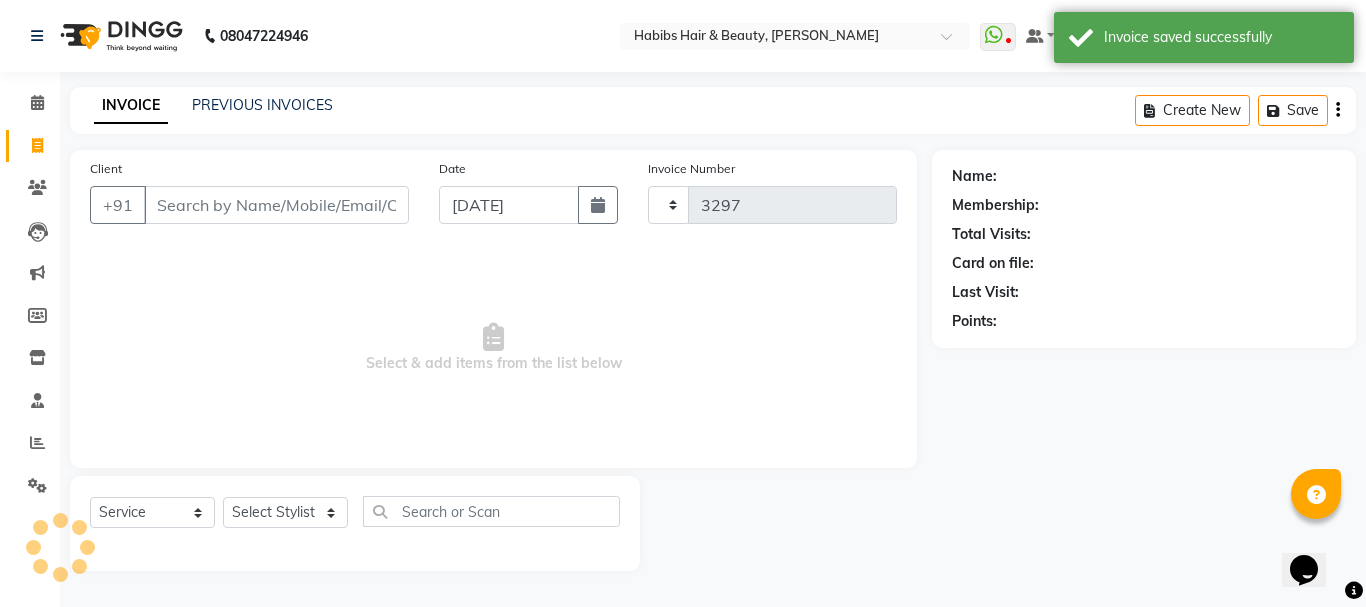 select on "3712" 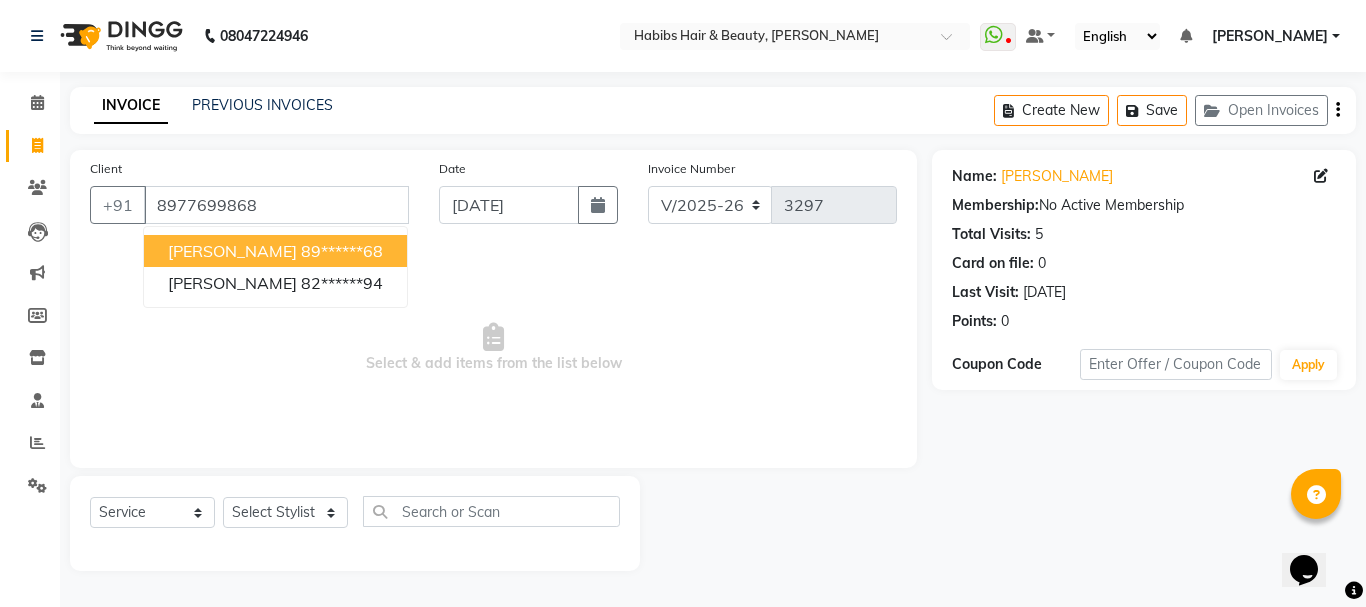 click on "89******68" at bounding box center [342, 251] 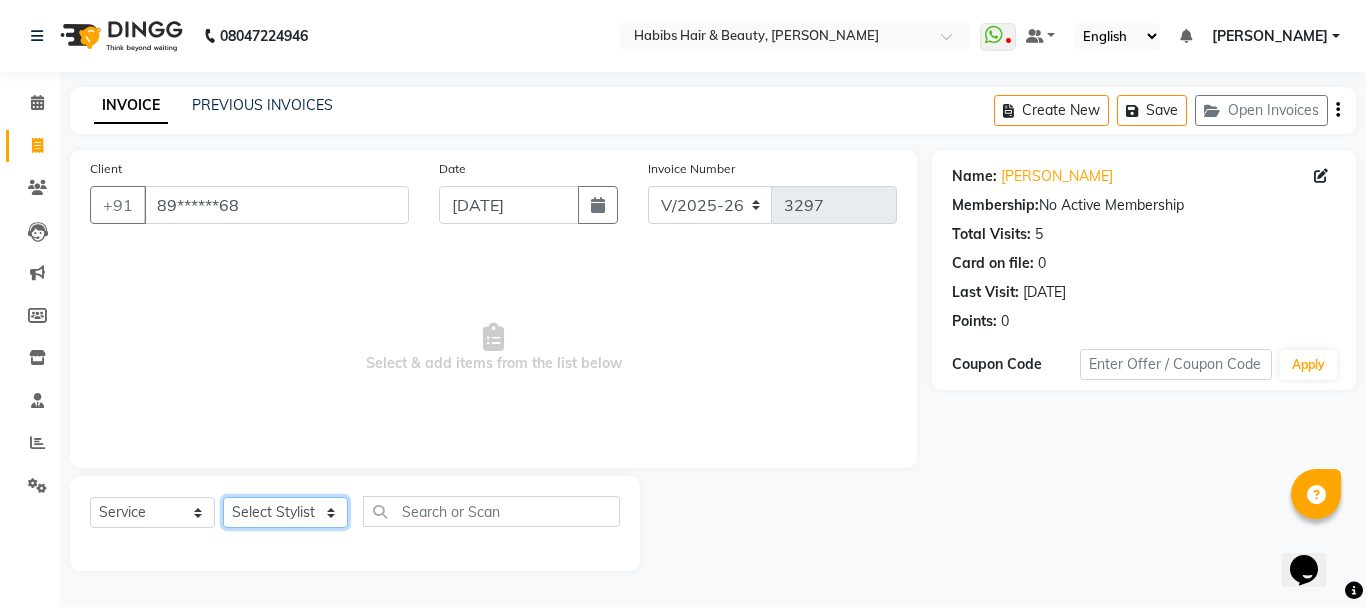 click on "Select Stylist Admin Akshay [PERSON_NAME] [PERSON_NAME] [PERSON_NAME]	 [PERSON_NAME][DATE] [PERSON_NAME]" 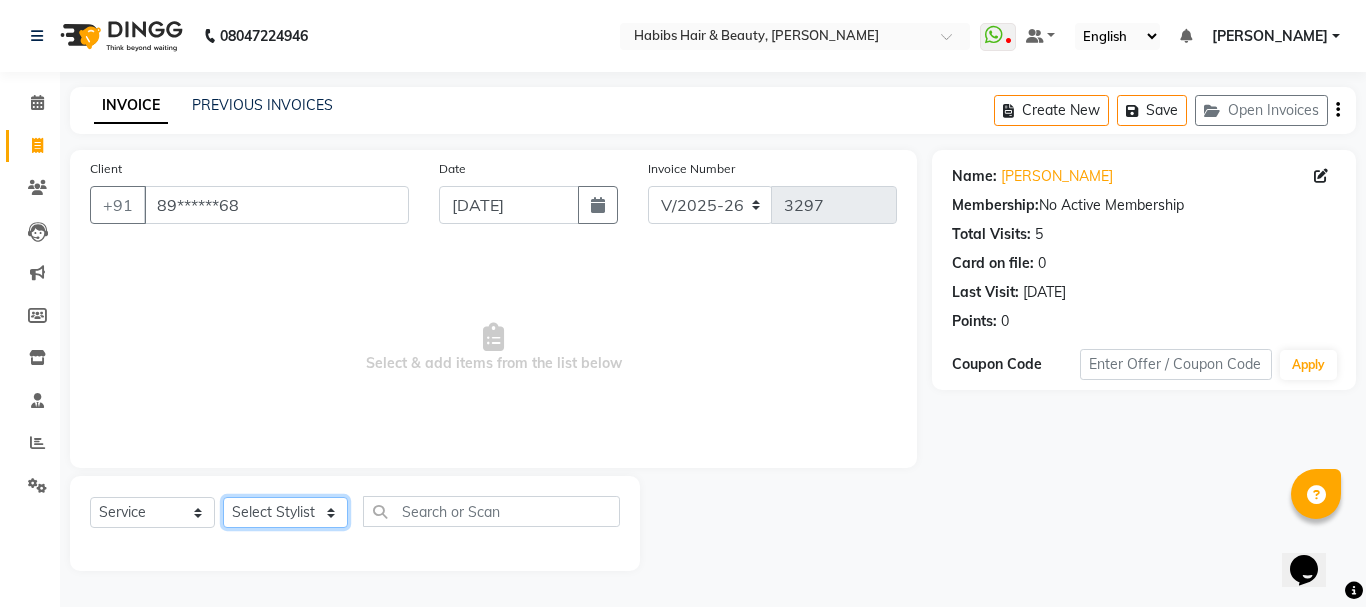 select on "23452" 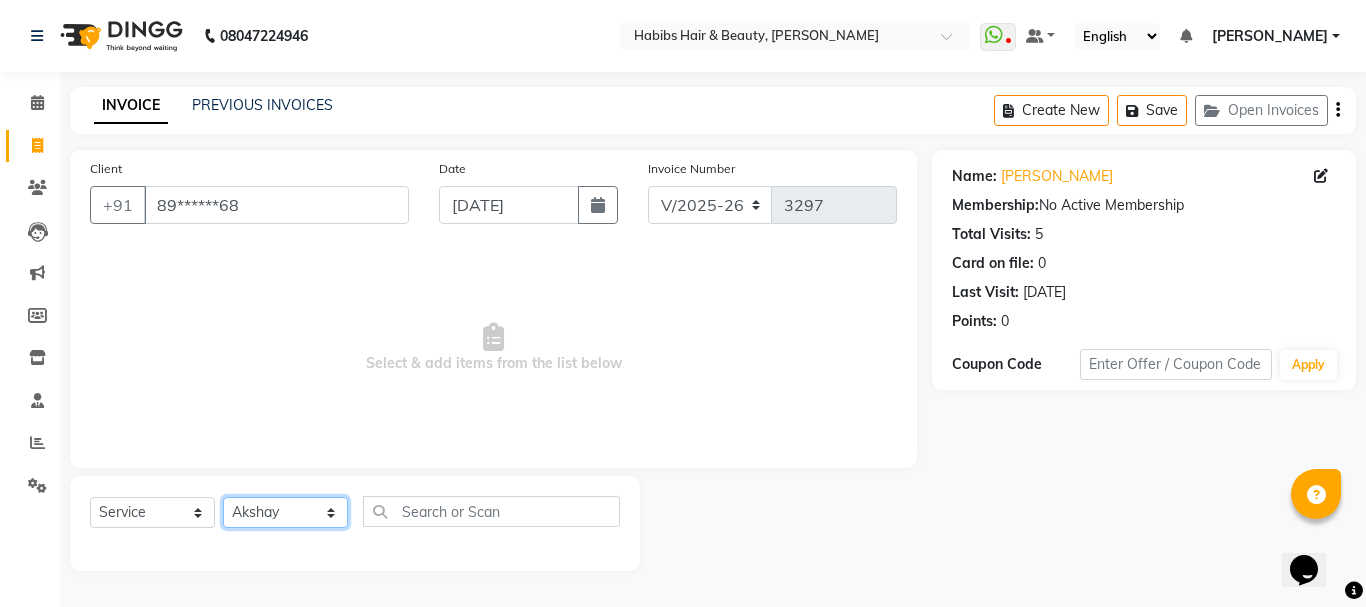 click on "Select Stylist Admin Akshay [PERSON_NAME] [PERSON_NAME] [PERSON_NAME]	 [PERSON_NAME][DATE] [PERSON_NAME]" 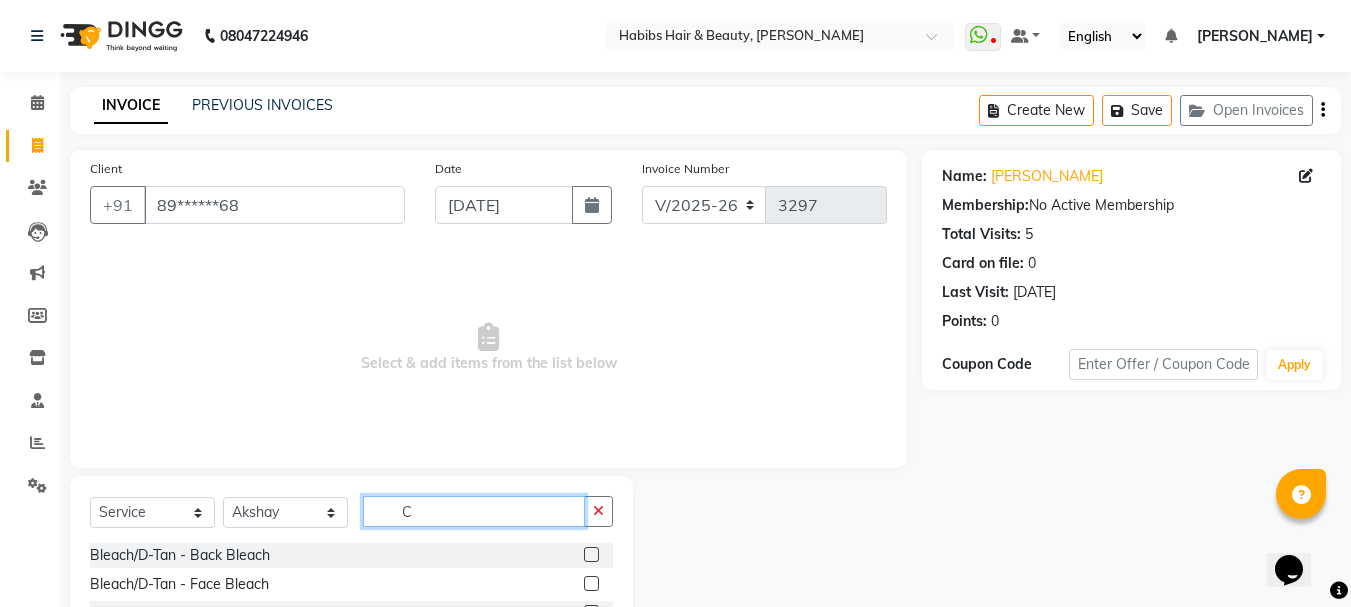 click on "C" 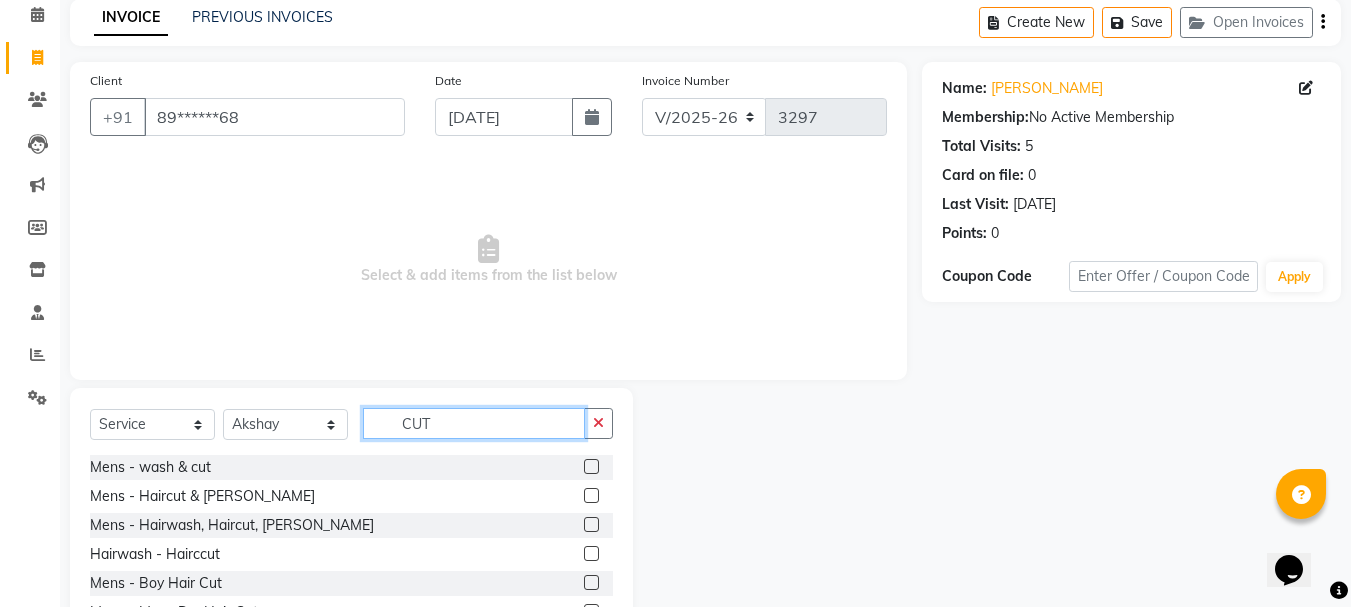 scroll, scrollTop: 194, scrollLeft: 0, axis: vertical 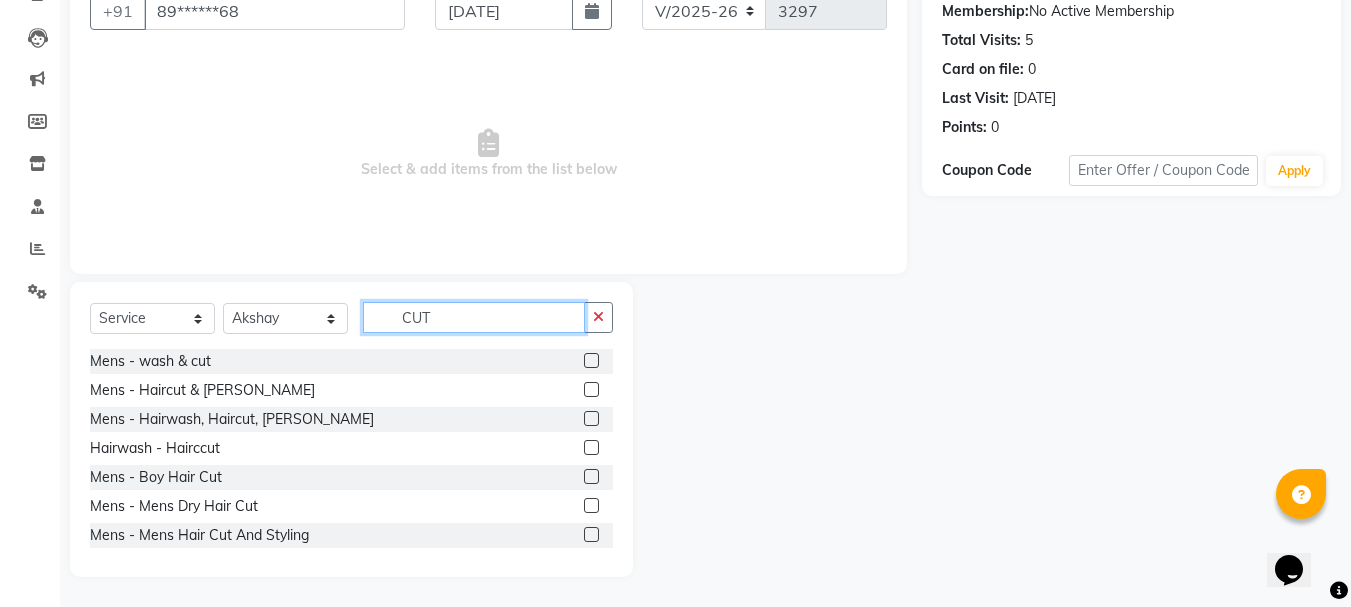 type on "CUT" 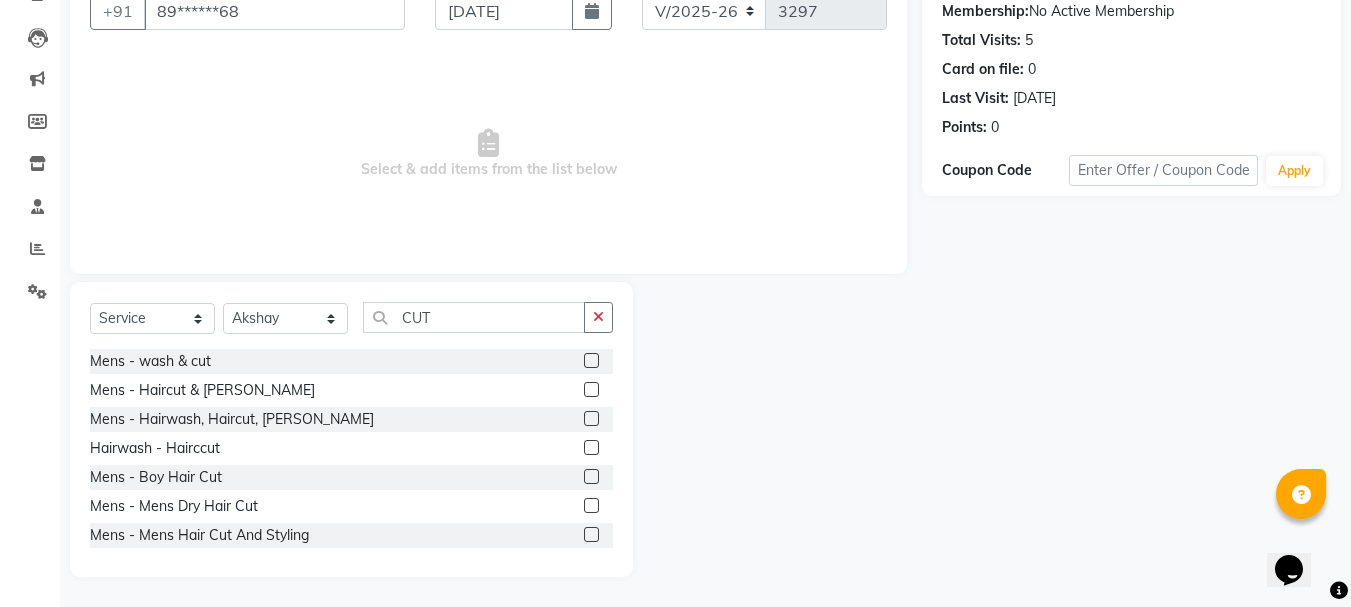 click 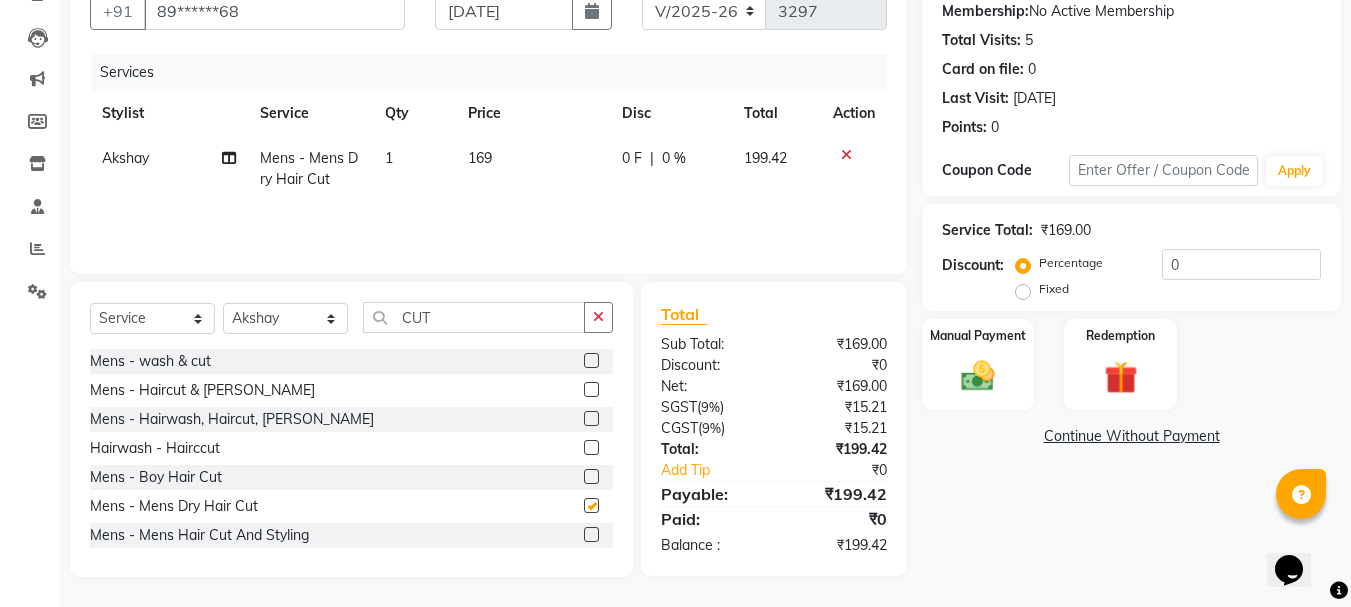 checkbox on "false" 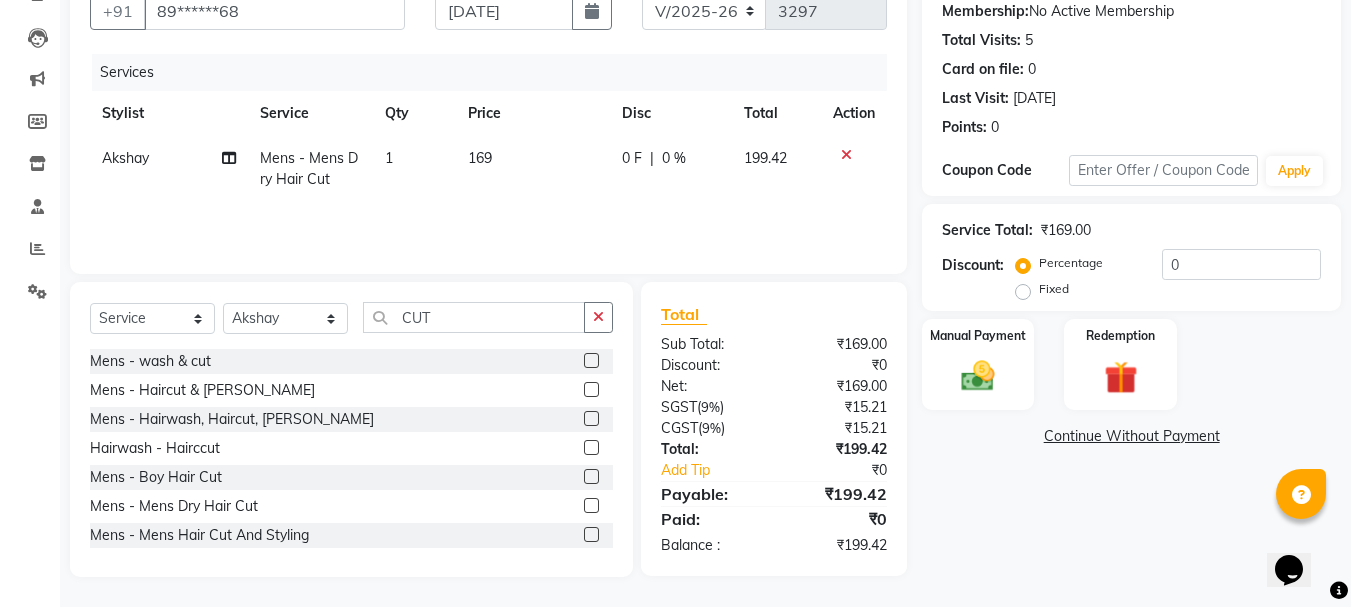 click on "169" 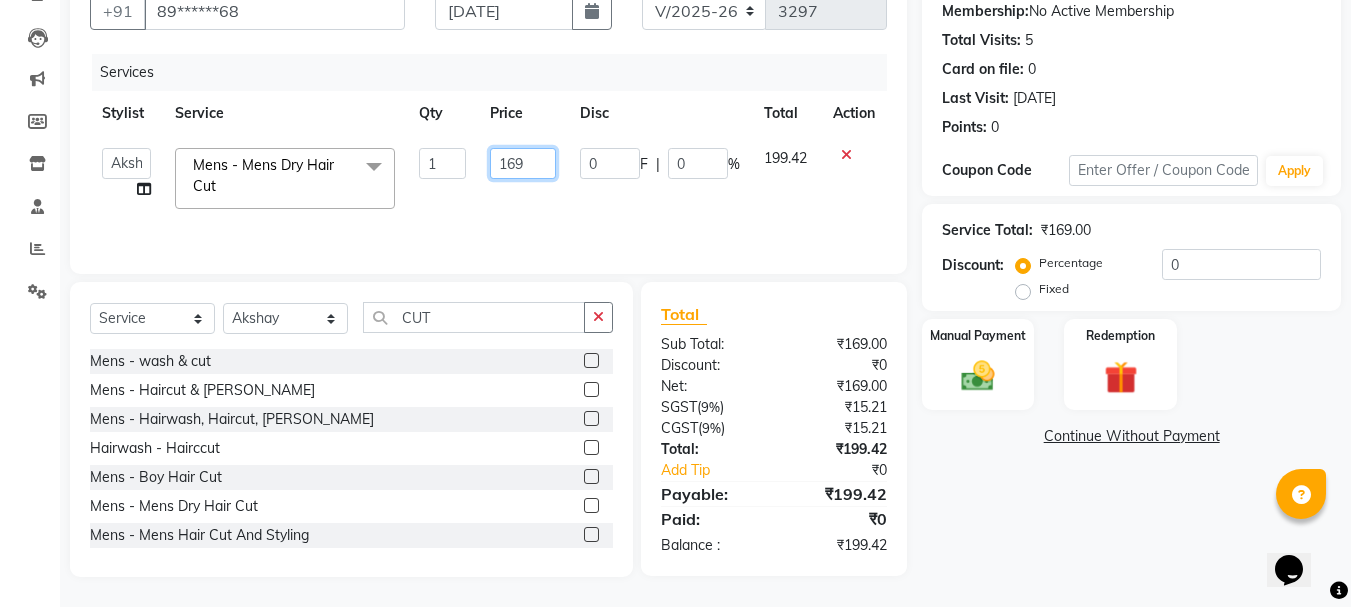 click on "169" 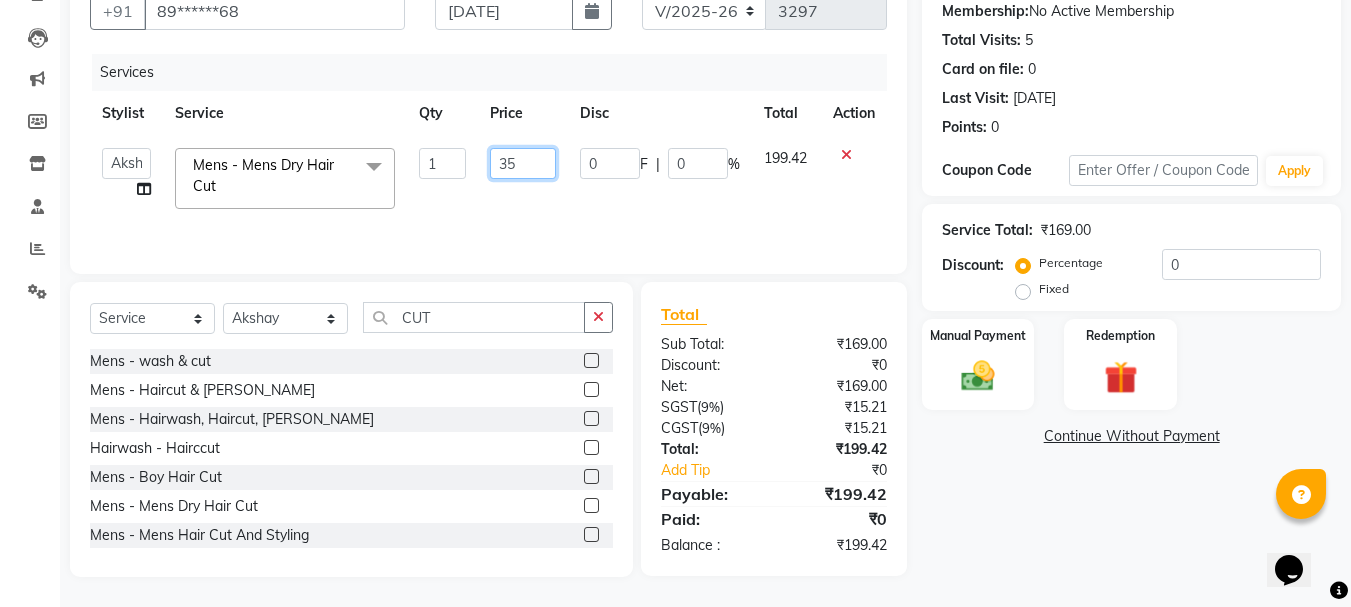 type on "350" 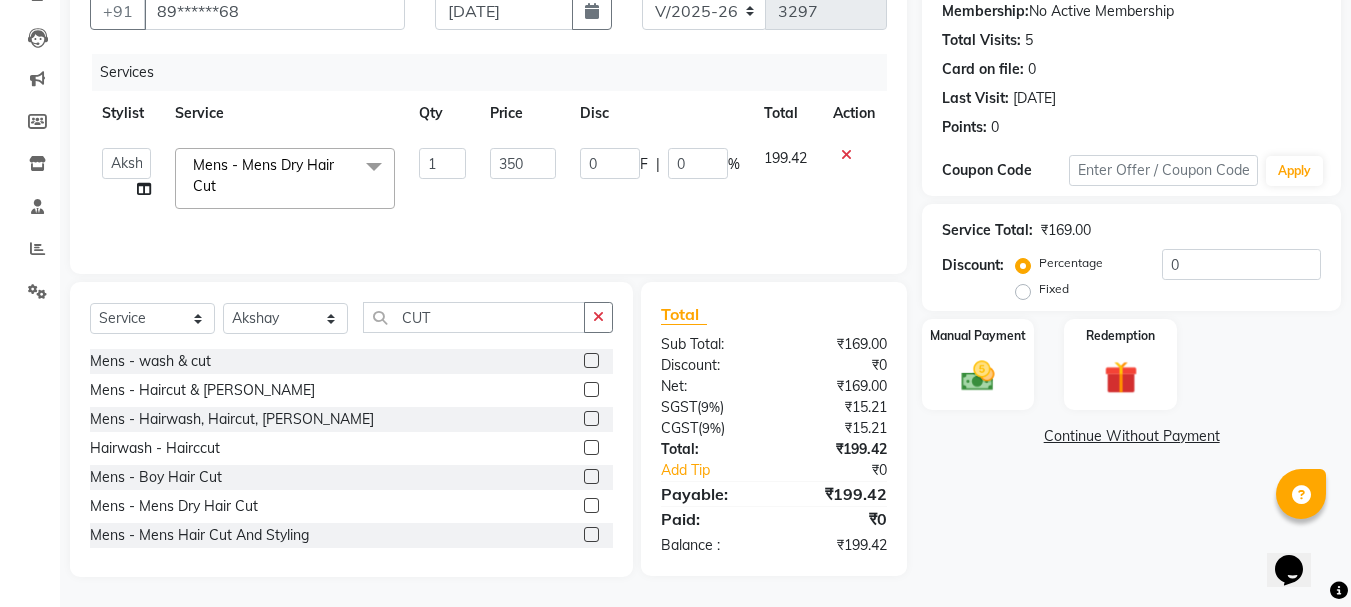click on "Stylist Service Qty Price Disc Total Action" 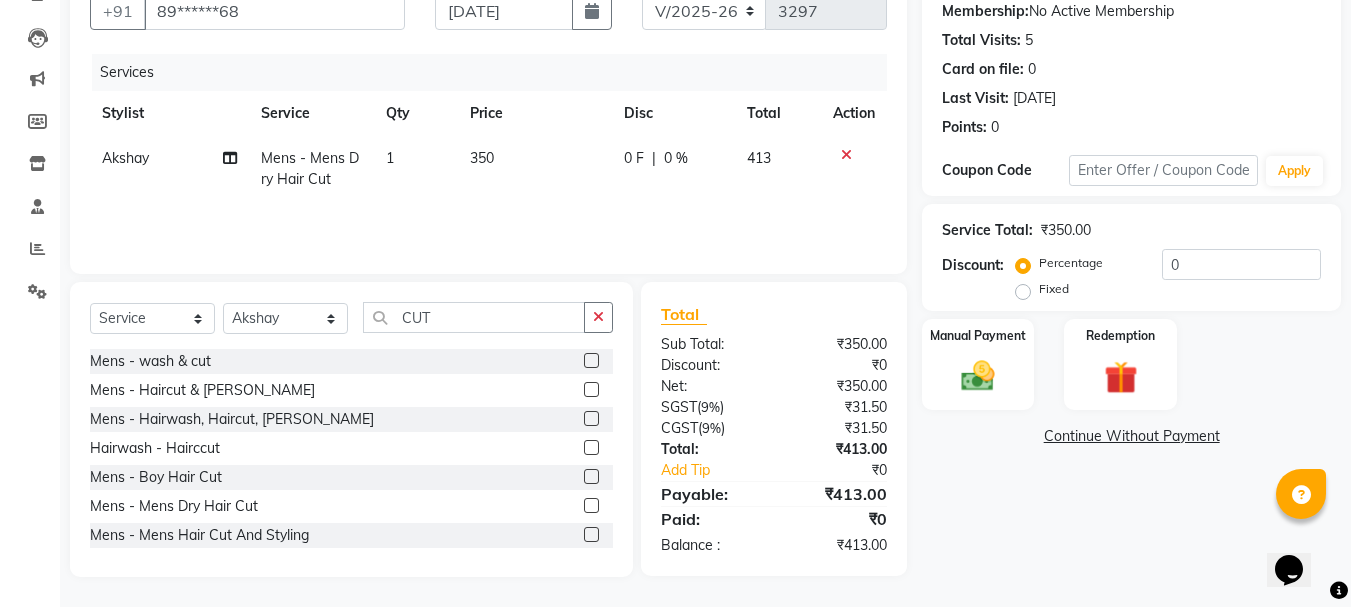 scroll, scrollTop: 0, scrollLeft: 0, axis: both 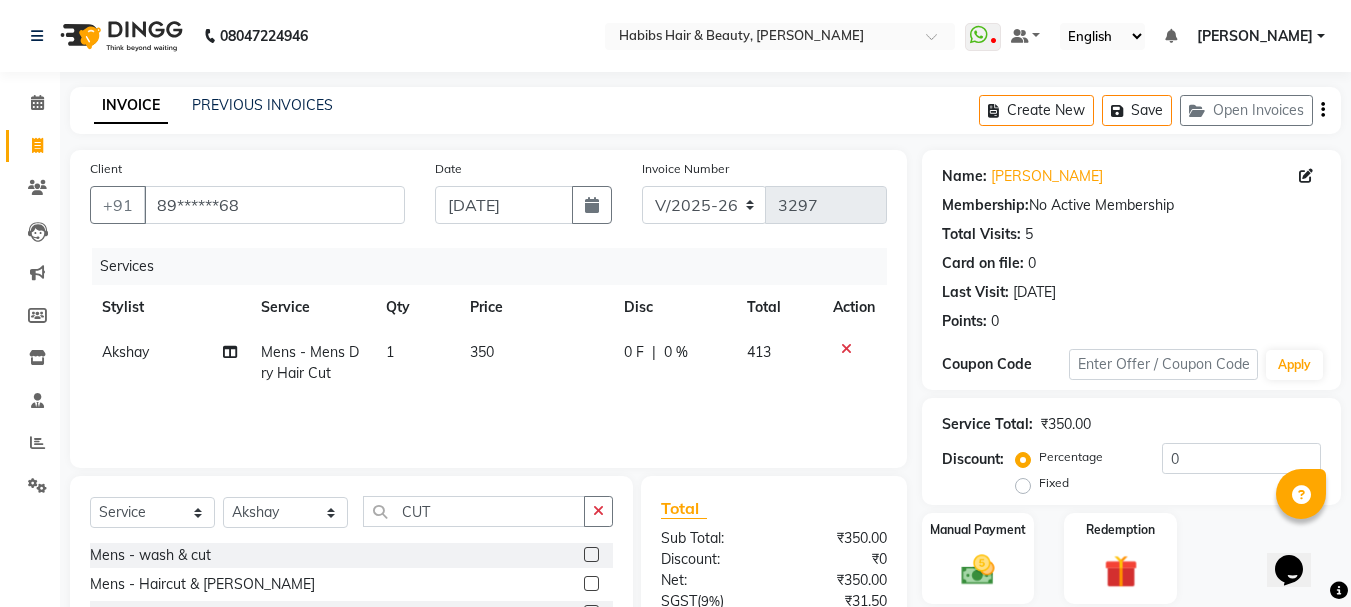 click 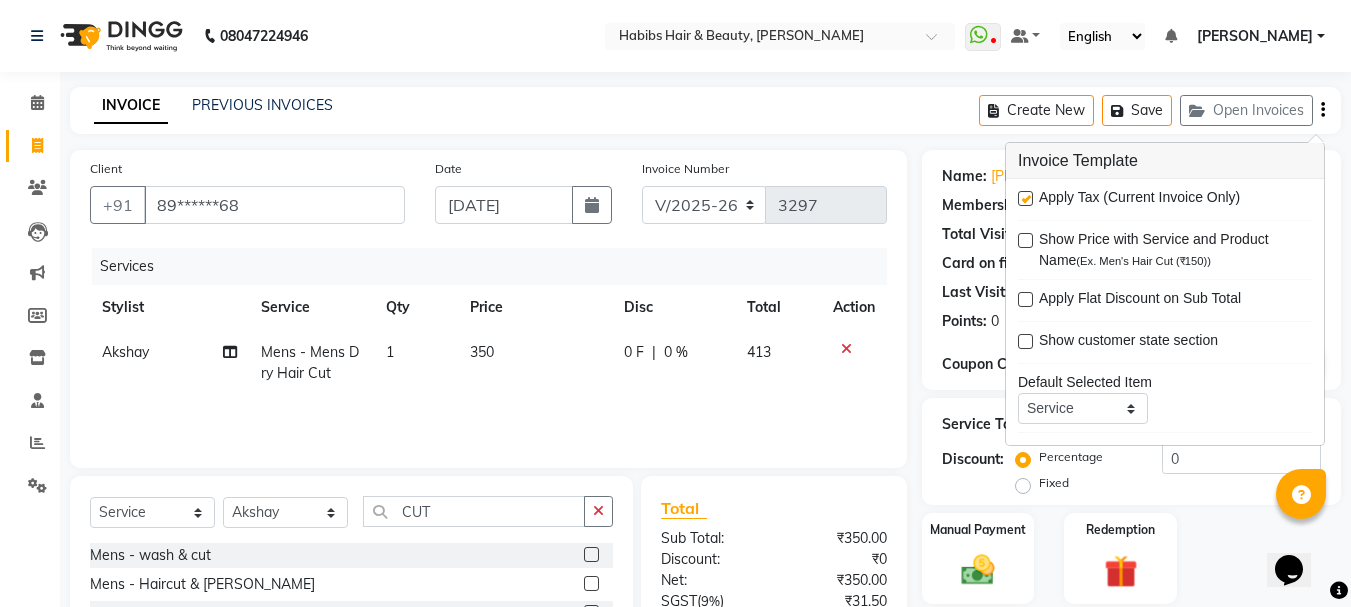 click at bounding box center (1025, 198) 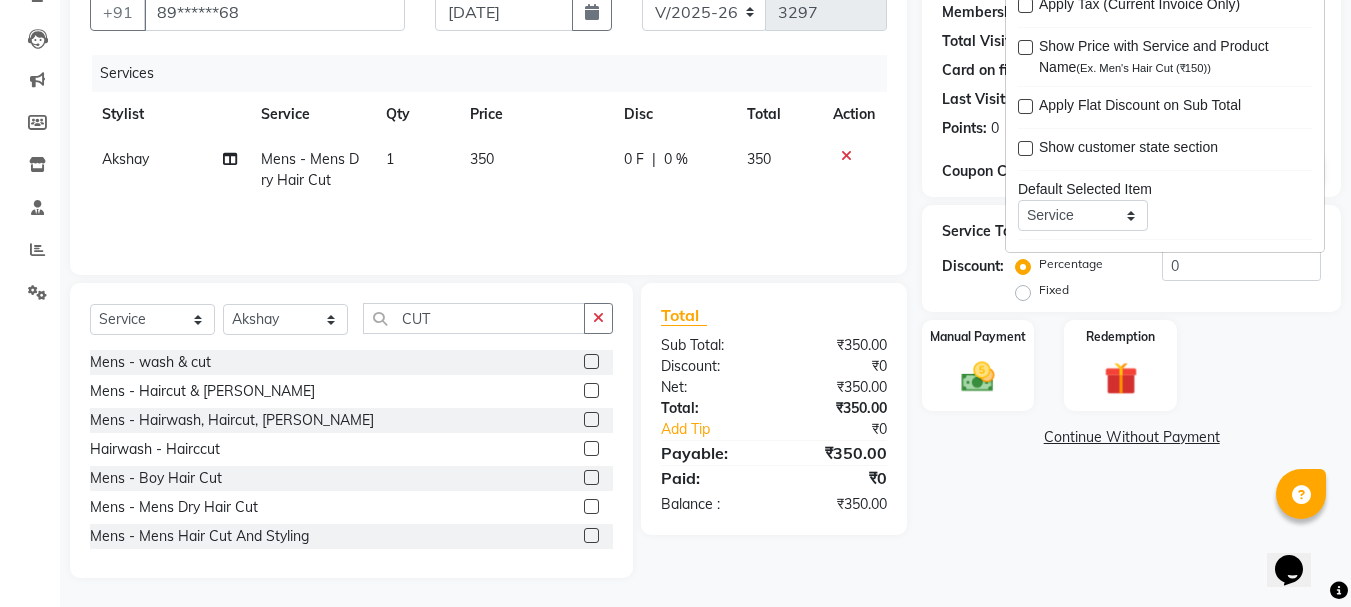 scroll, scrollTop: 194, scrollLeft: 0, axis: vertical 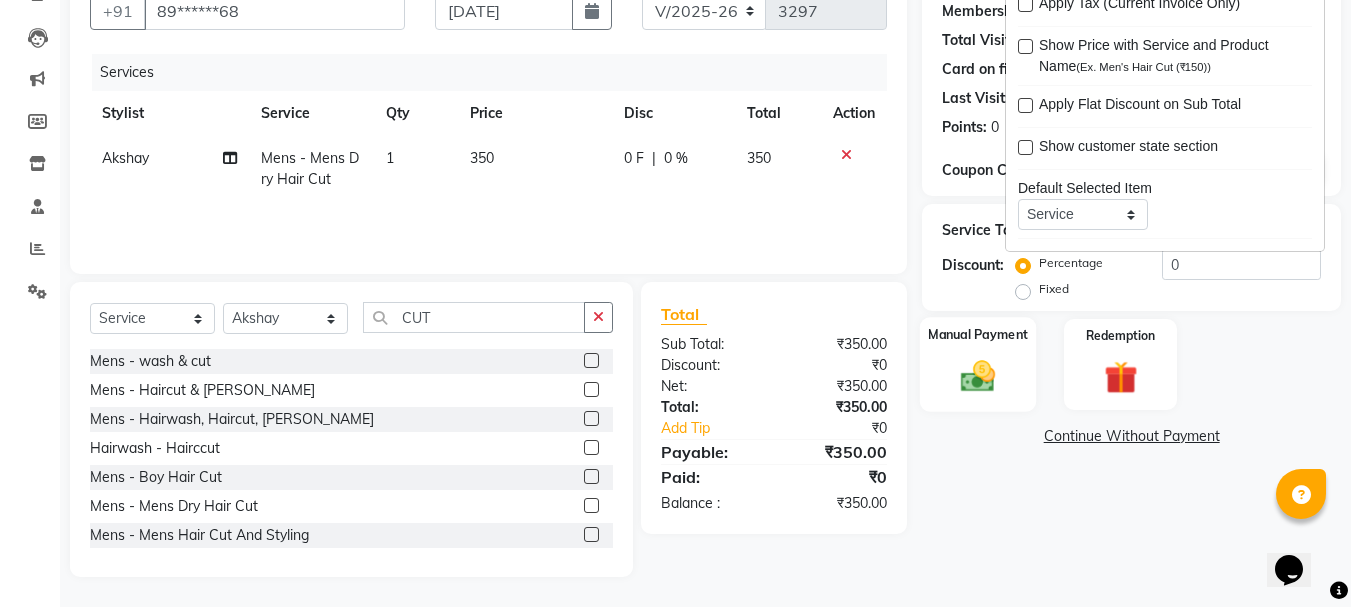 click on "Manual Payment" 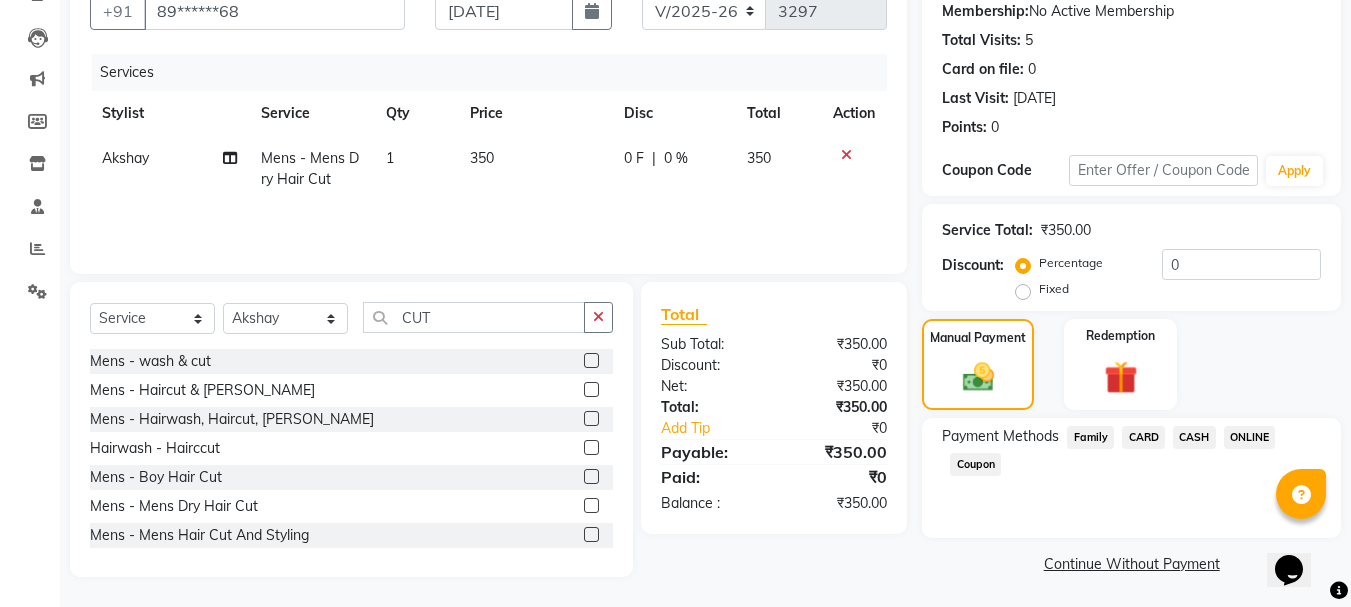 click on "ONLINE" 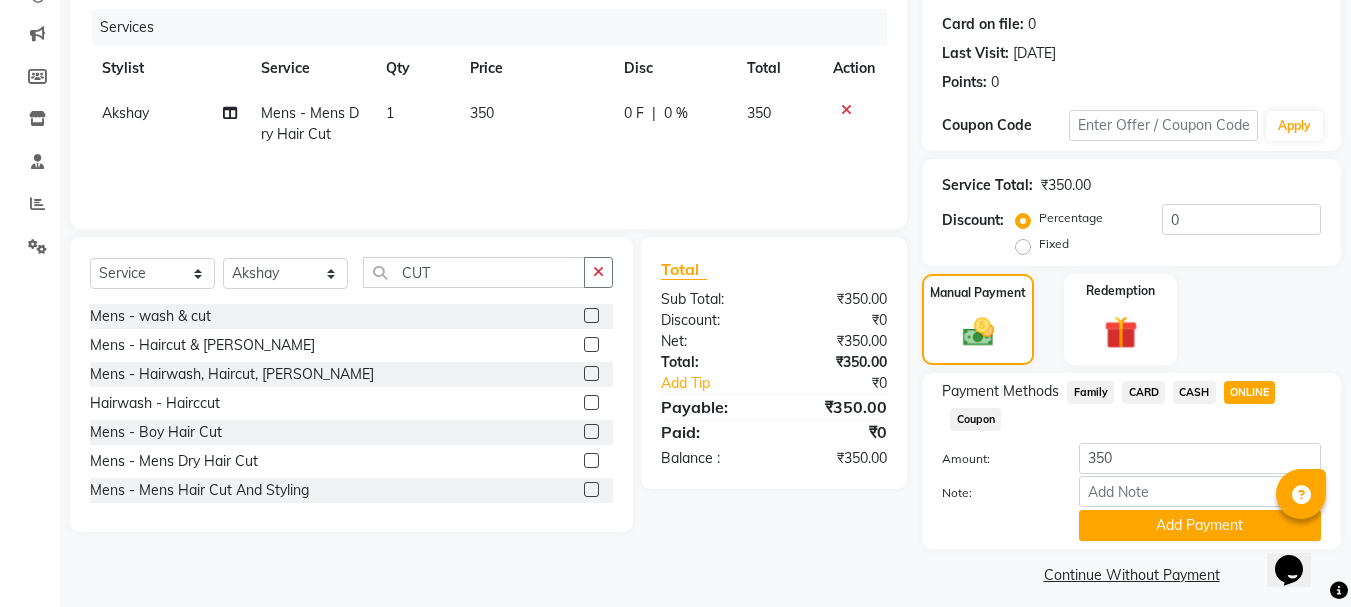 scroll, scrollTop: 252, scrollLeft: 0, axis: vertical 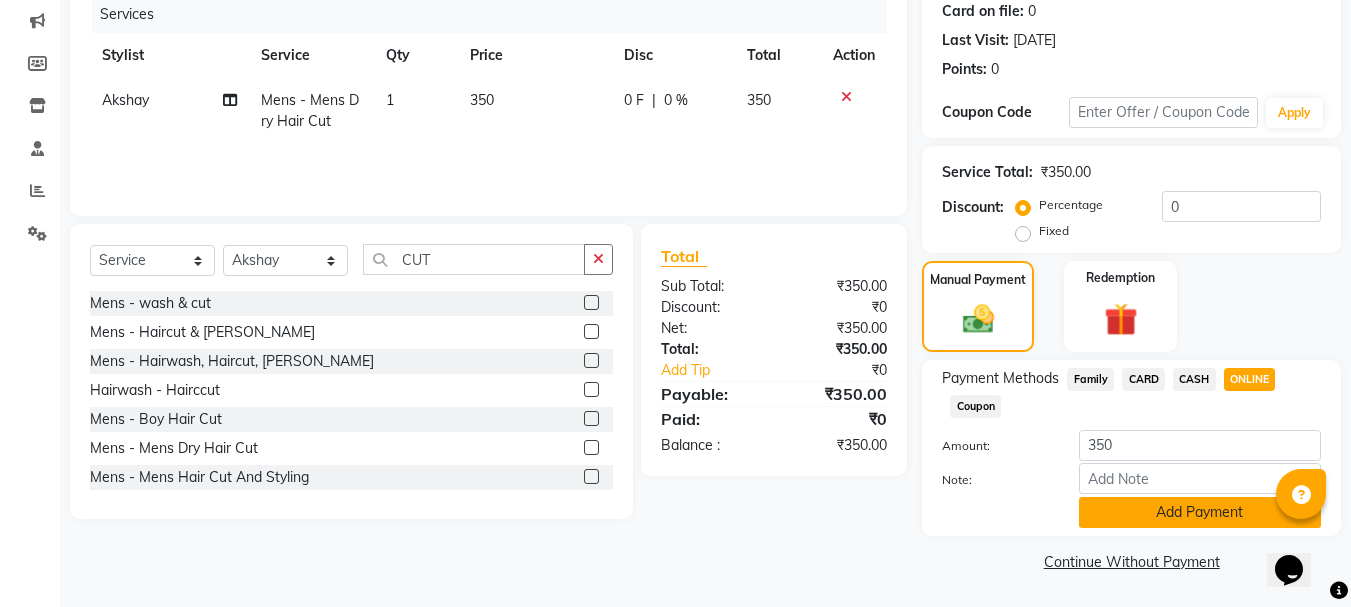 click on "Add Payment" 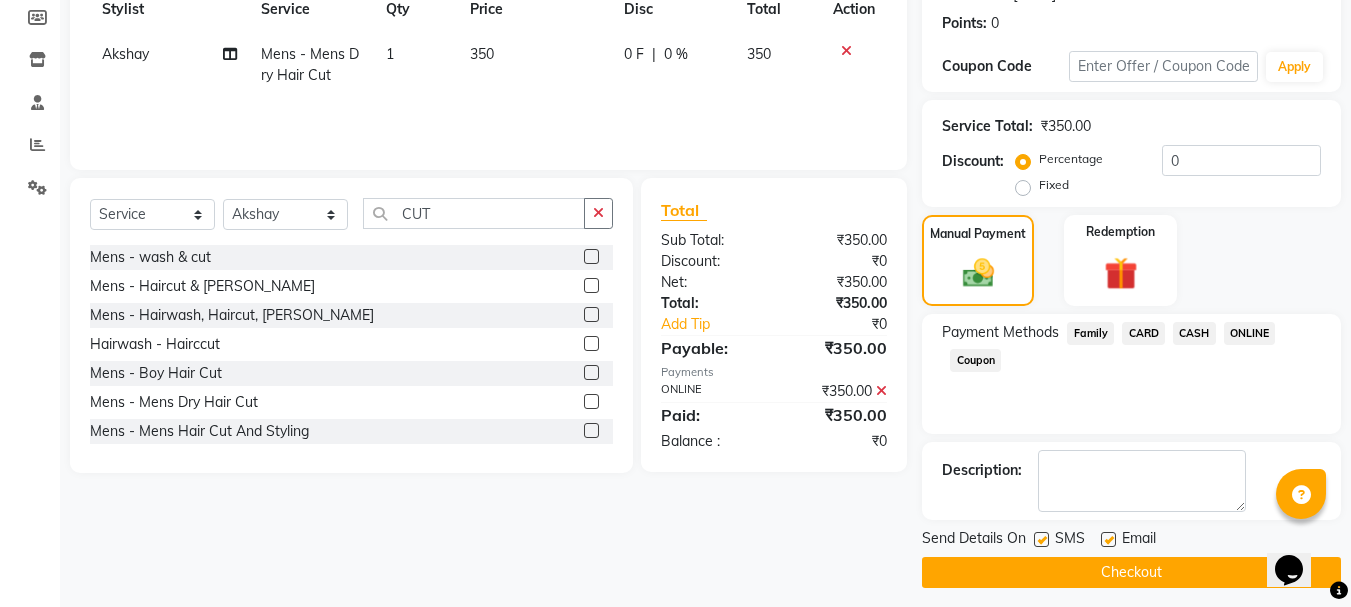 scroll, scrollTop: 309, scrollLeft: 0, axis: vertical 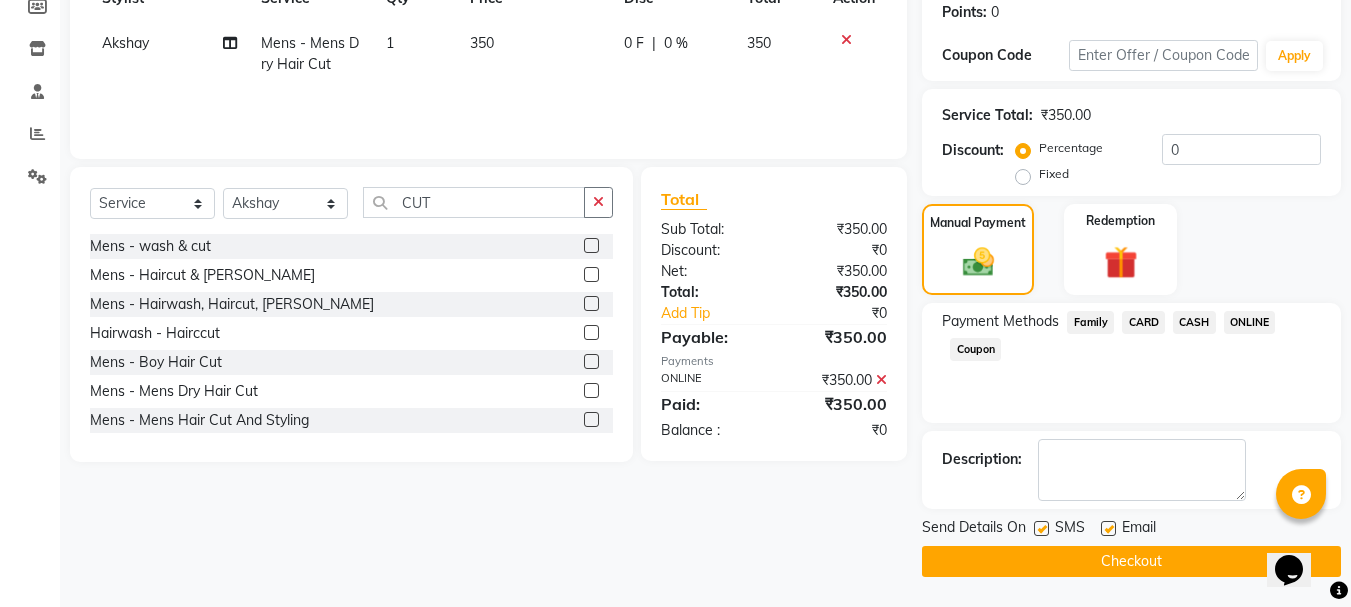 click on "Checkout" 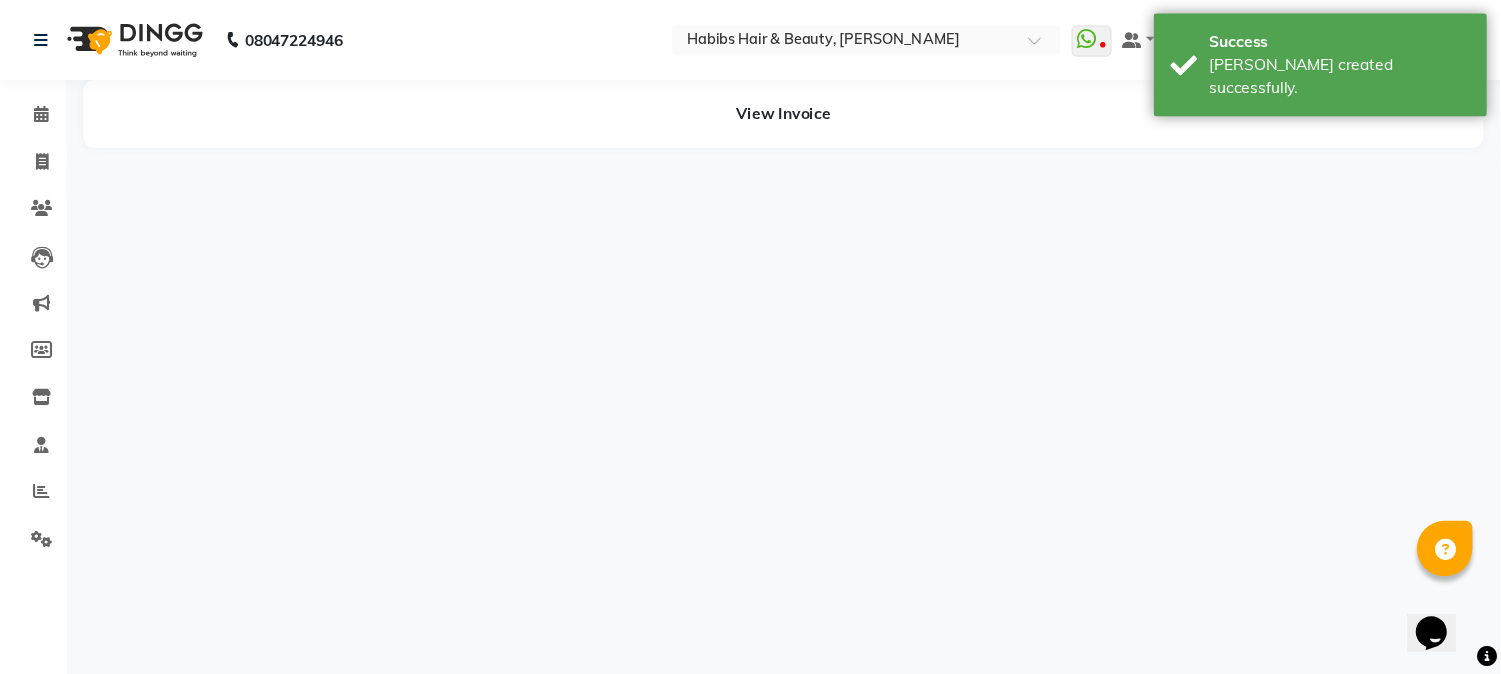 scroll, scrollTop: 0, scrollLeft: 0, axis: both 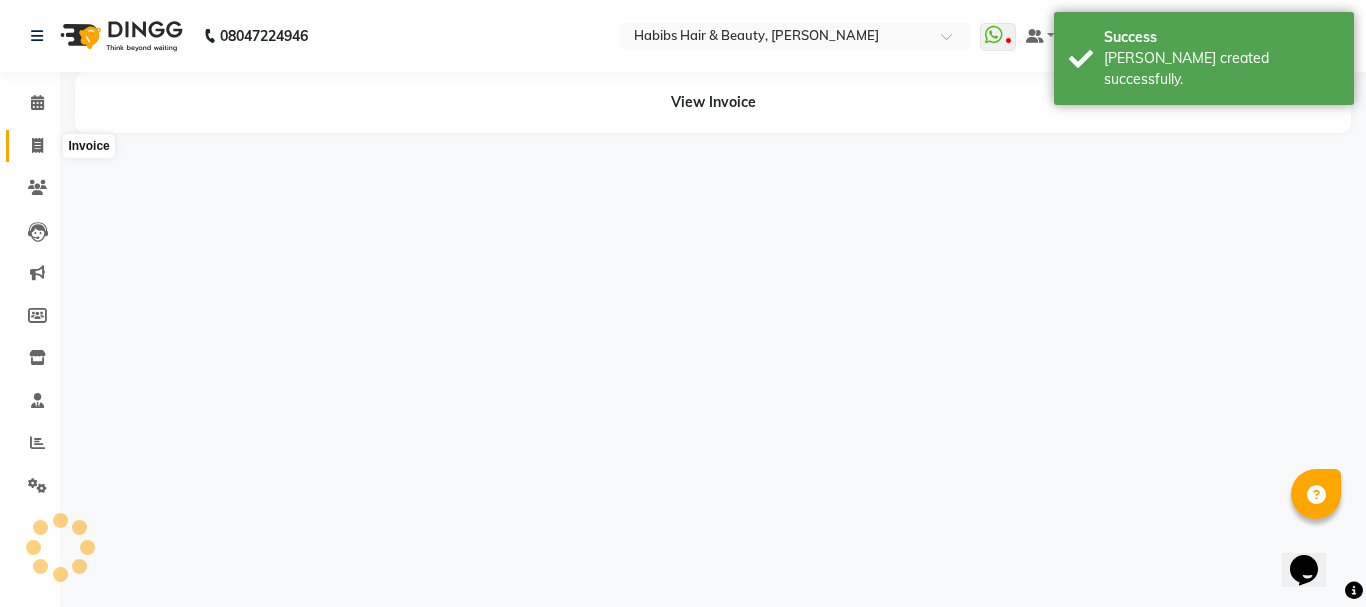 click 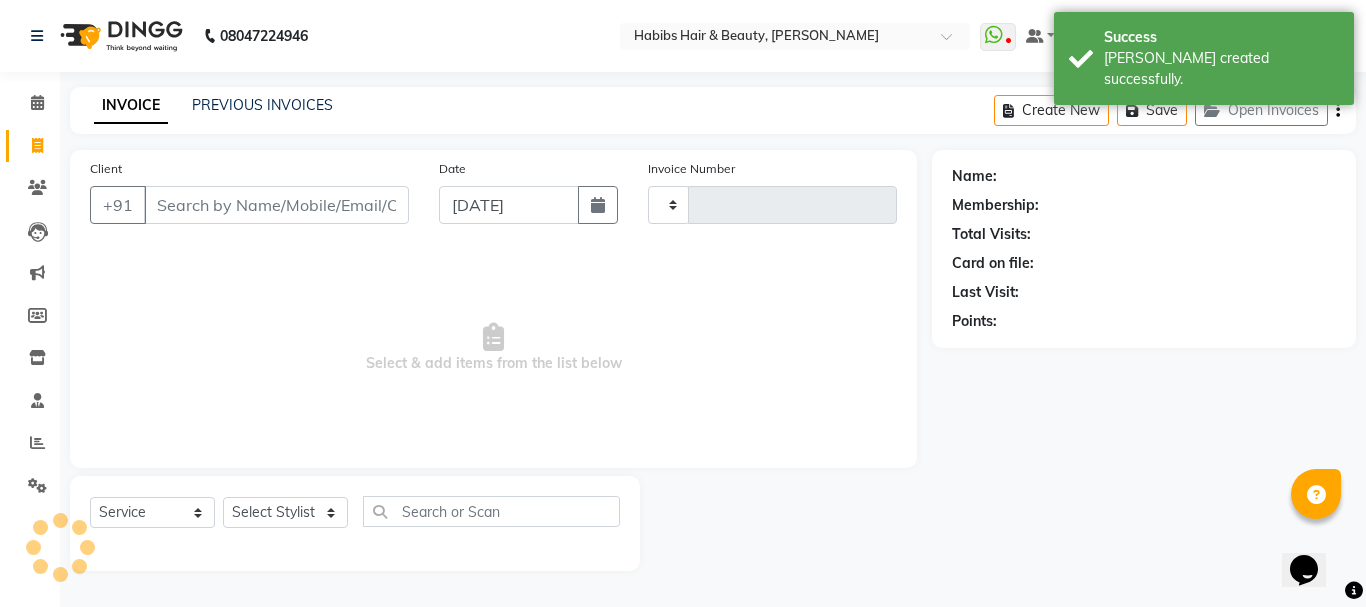 type on "3298" 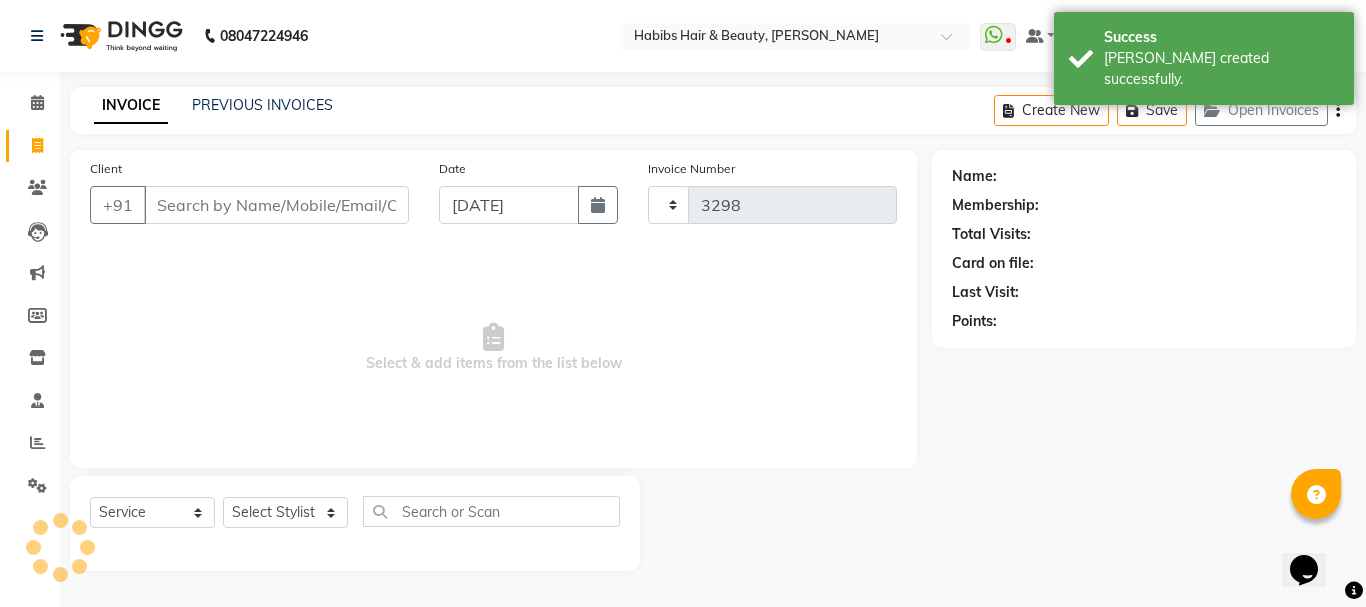 select on "3712" 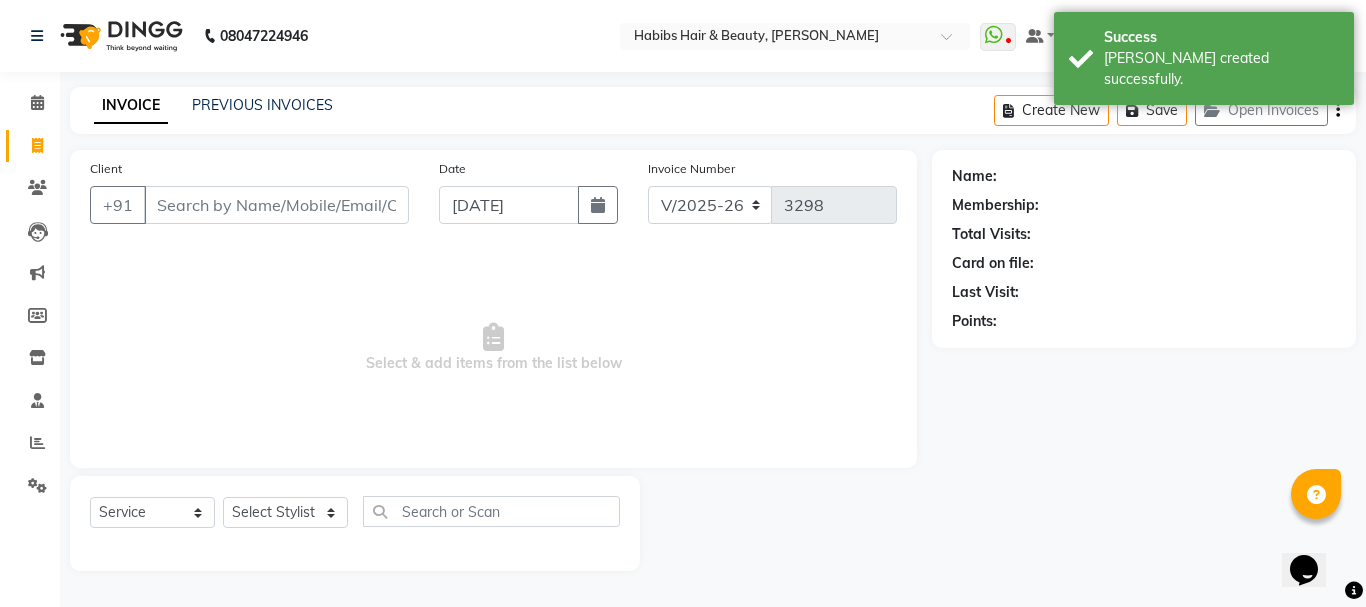 click on "Client" at bounding box center (276, 205) 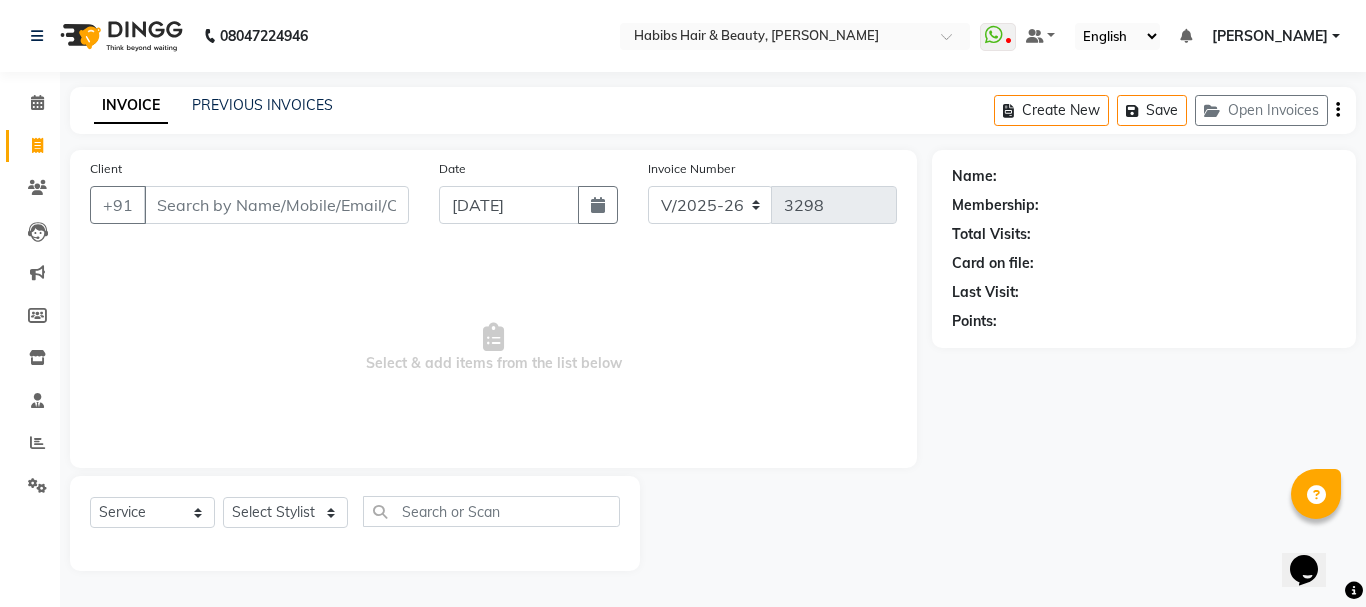 click on "Client" at bounding box center [276, 205] 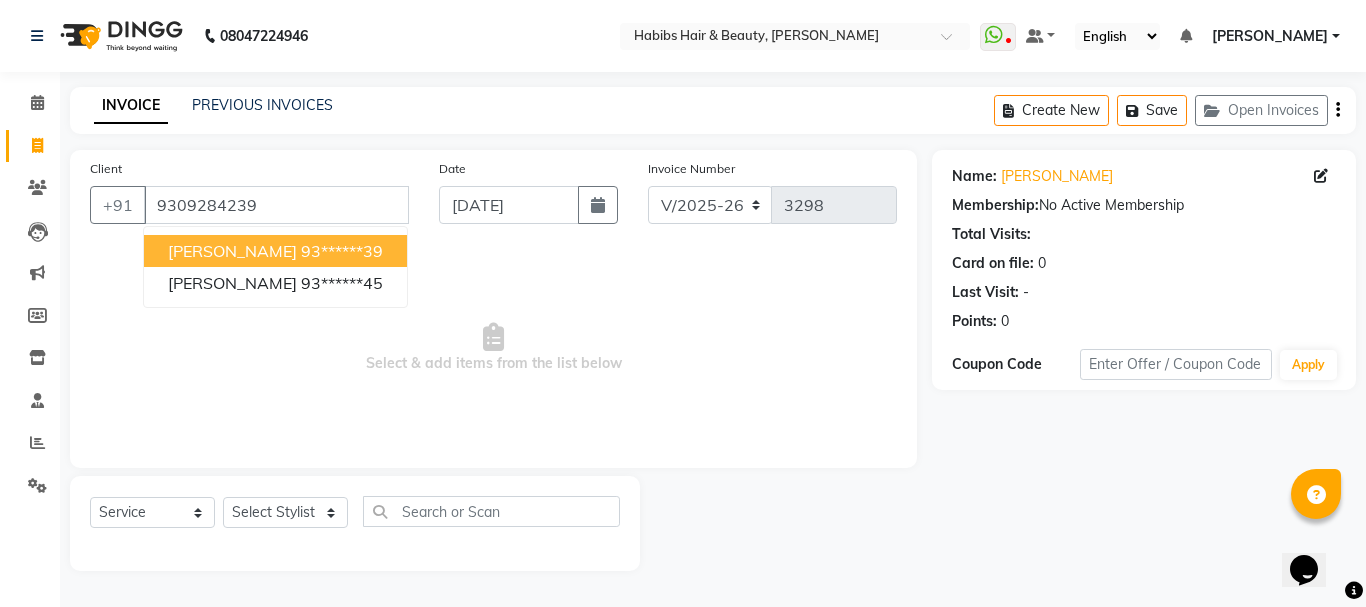 click on "93******39" at bounding box center [342, 251] 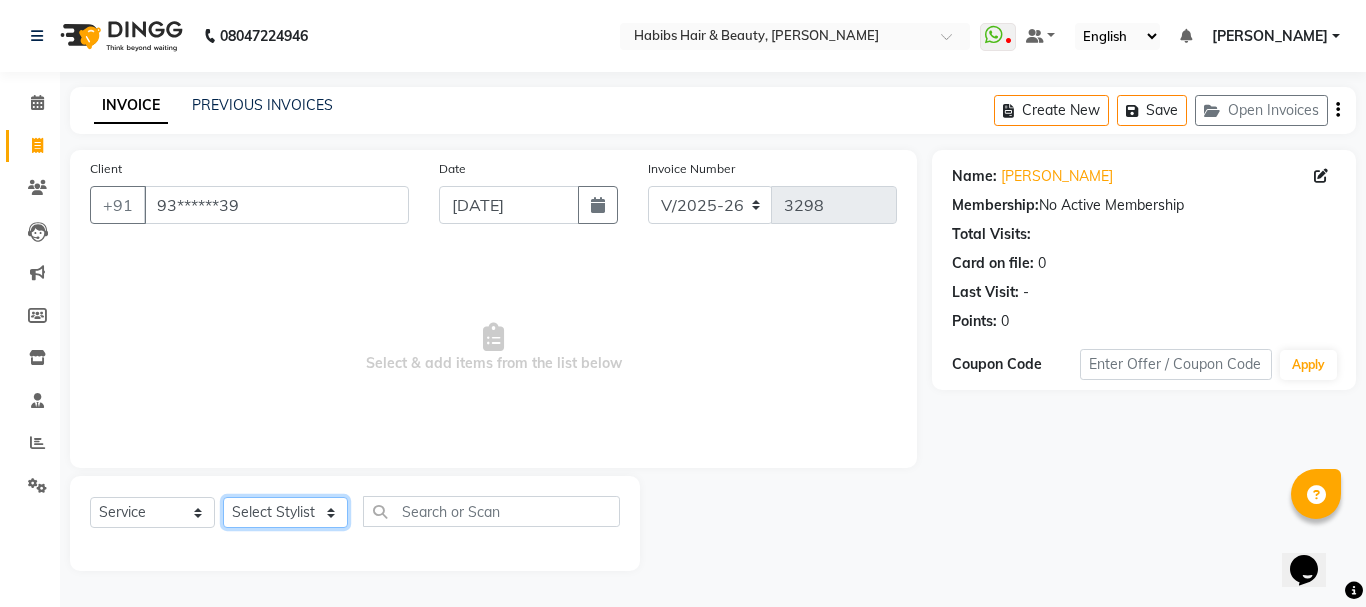 click on "Select Stylist Admin Akshay [PERSON_NAME] [PERSON_NAME] [PERSON_NAME]	 [PERSON_NAME][DATE] [PERSON_NAME]" 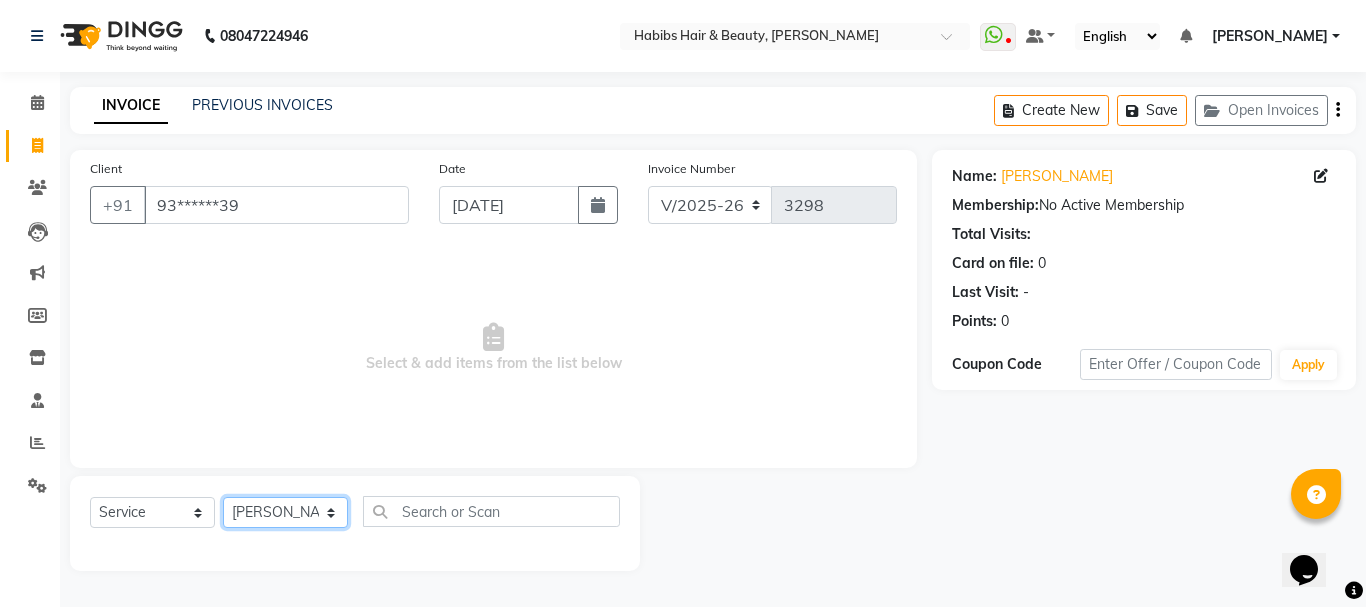click on "Select Stylist Admin Akshay [PERSON_NAME] [PERSON_NAME] [PERSON_NAME]	 [PERSON_NAME][DATE] [PERSON_NAME]" 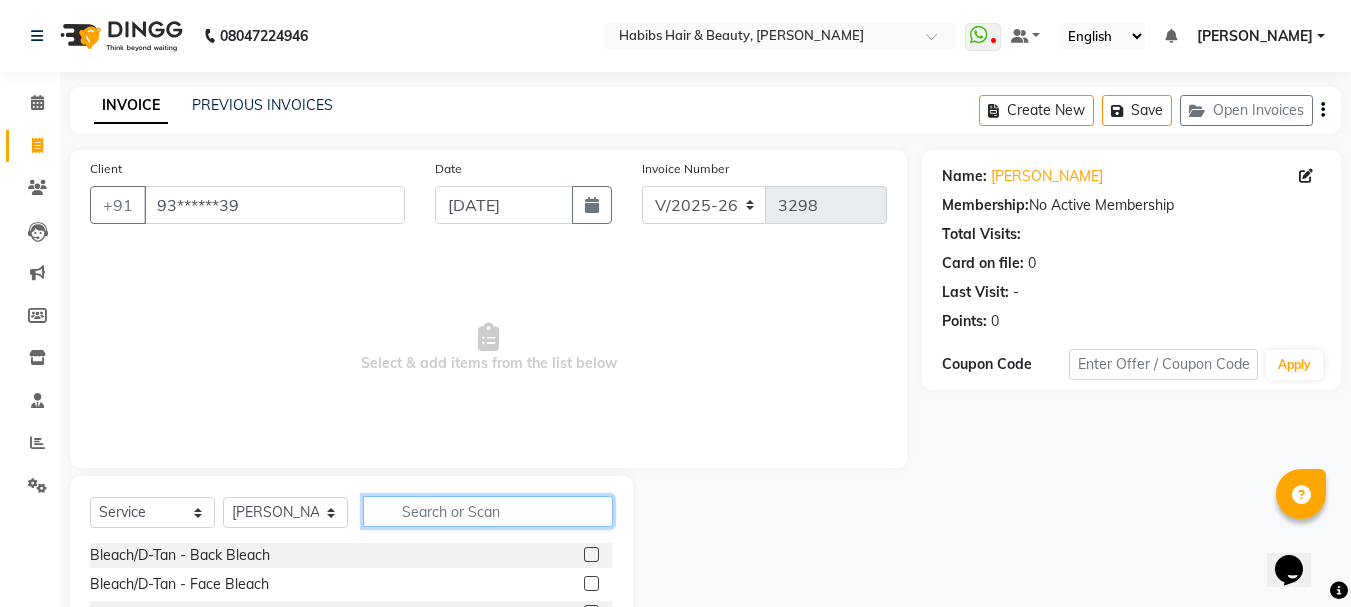 type on "R" 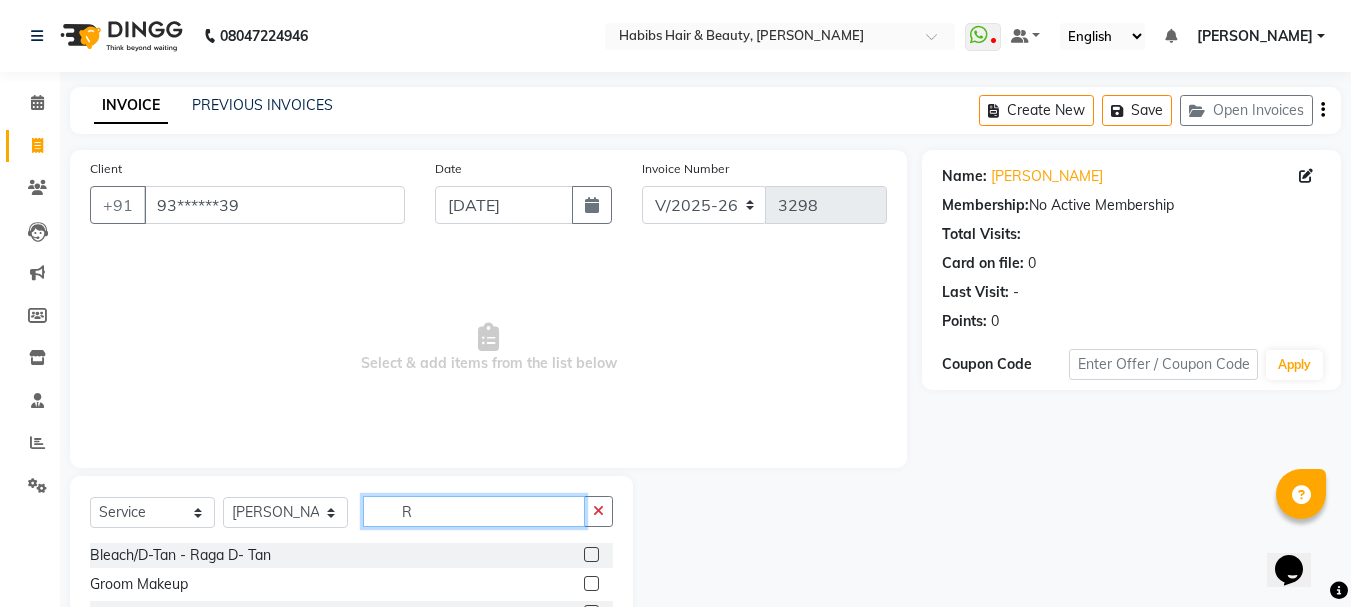 click on "R" 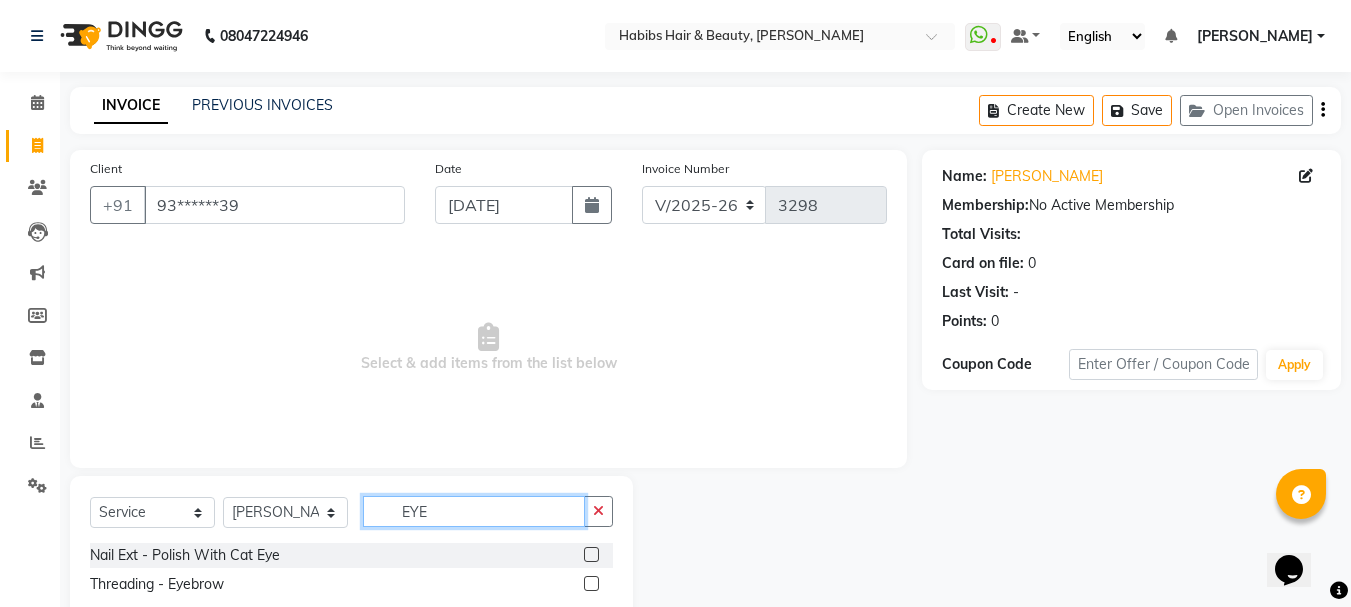 type on "EYE" 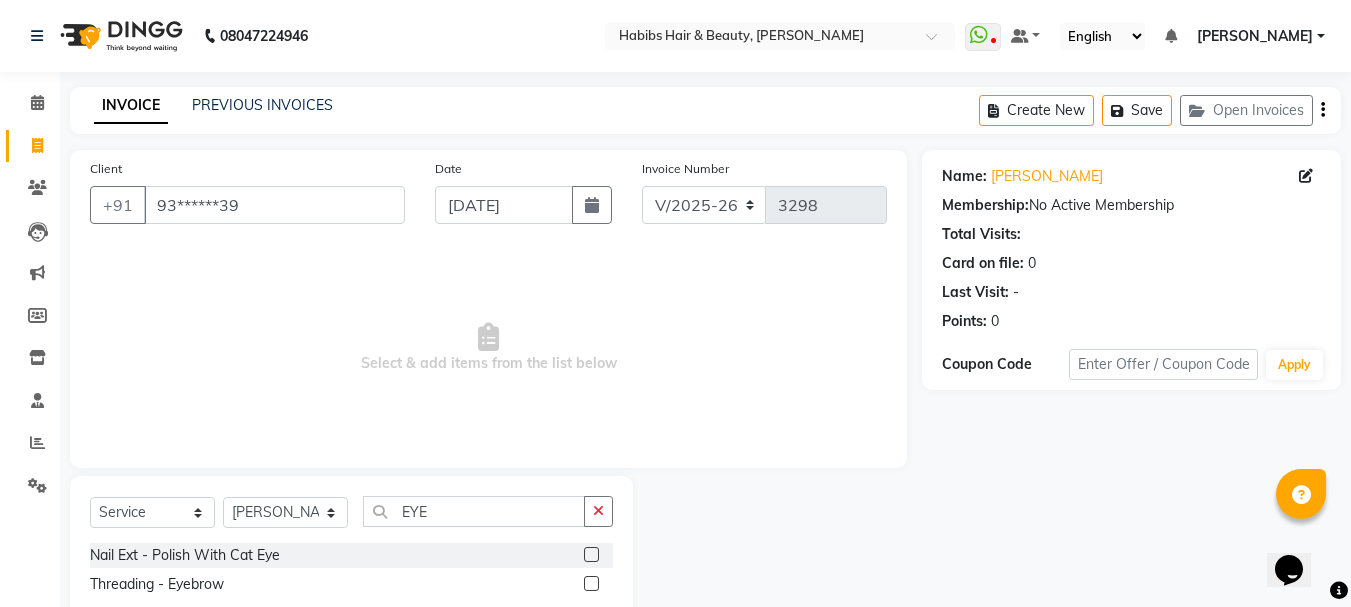 click 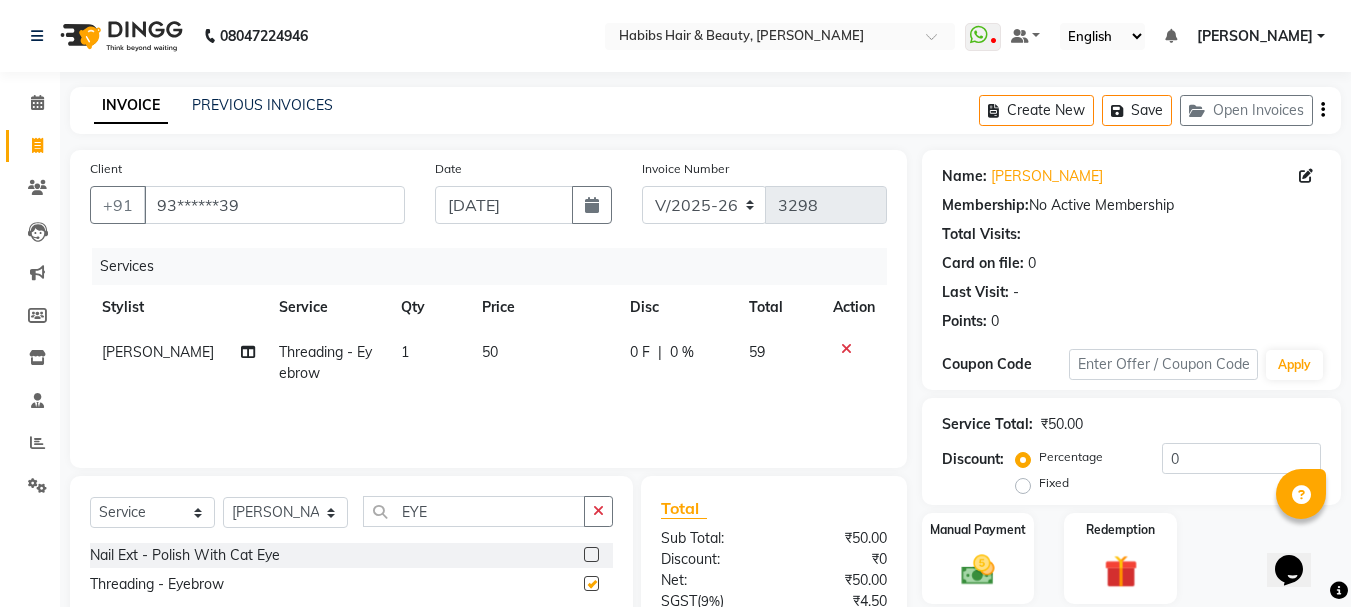 checkbox on "false" 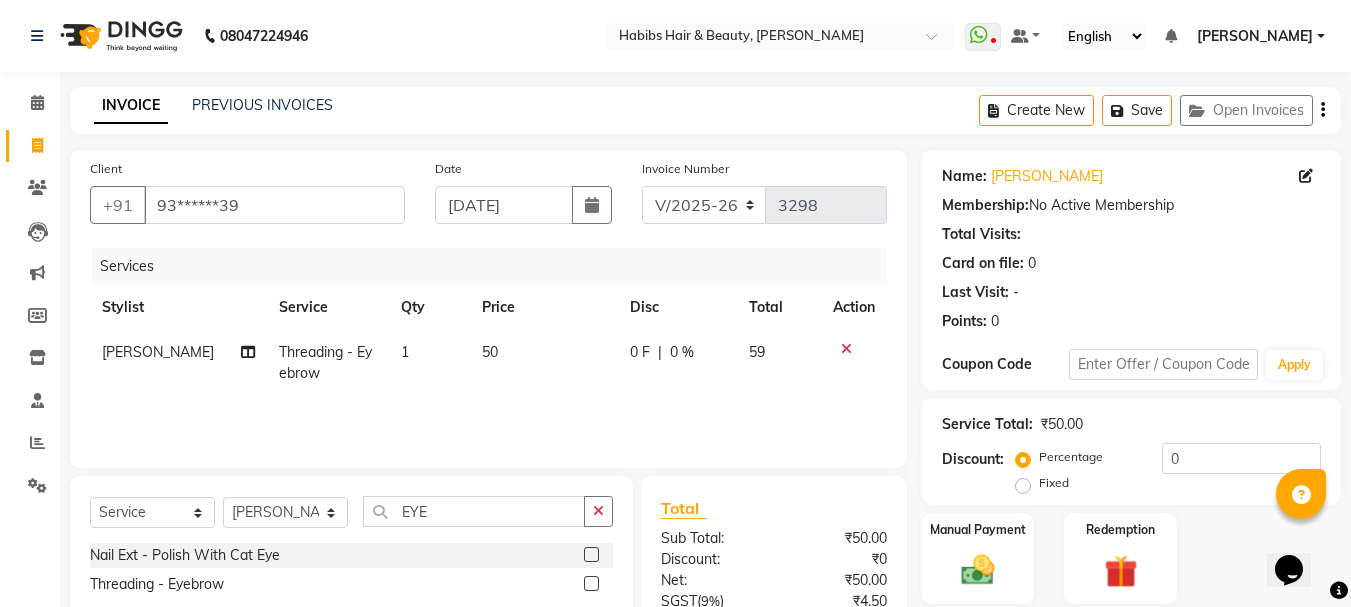 click on "50" 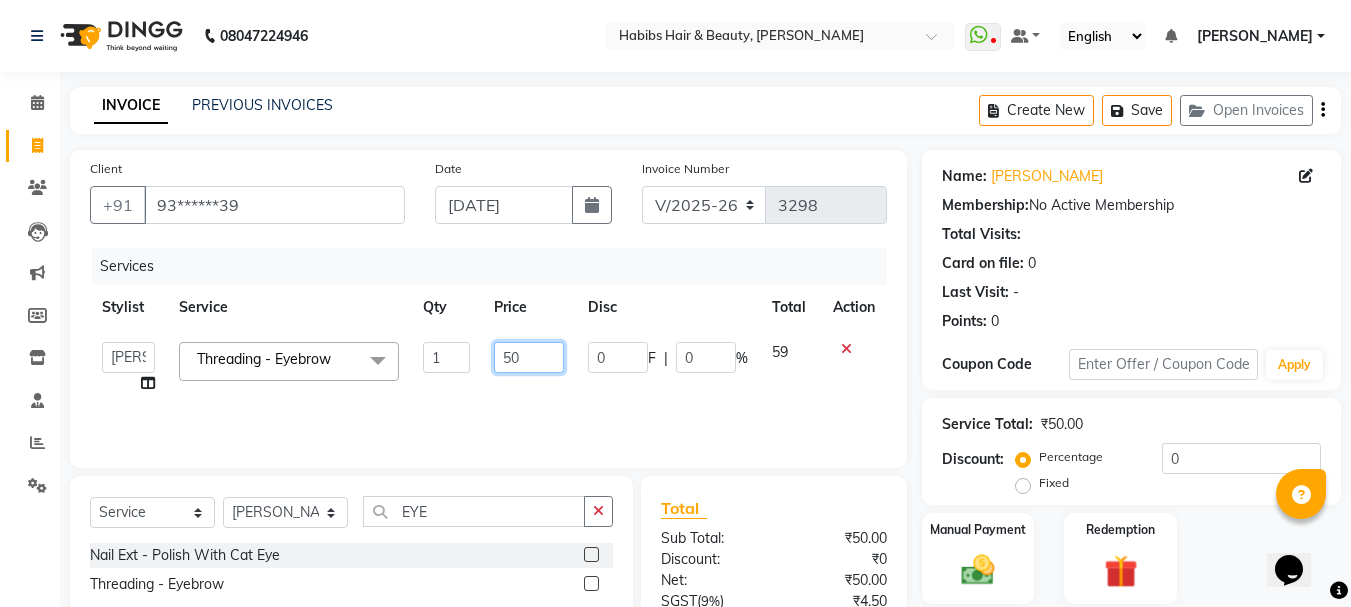 click on "50" 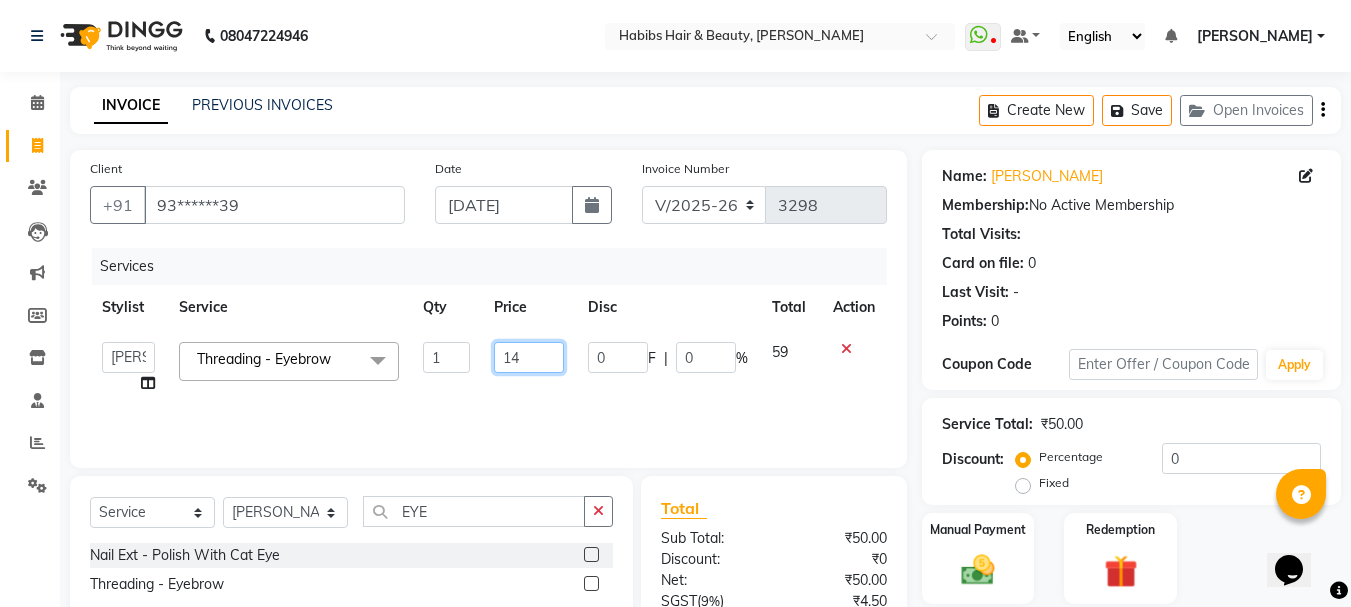 type on "140" 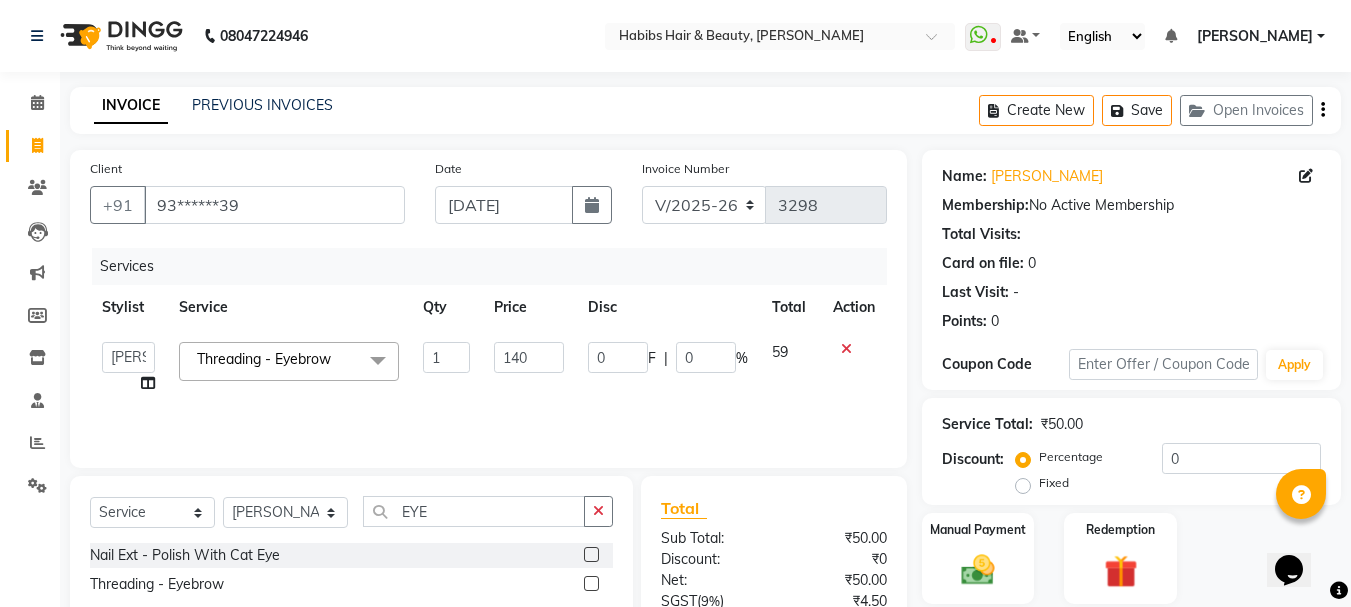 click on "140" 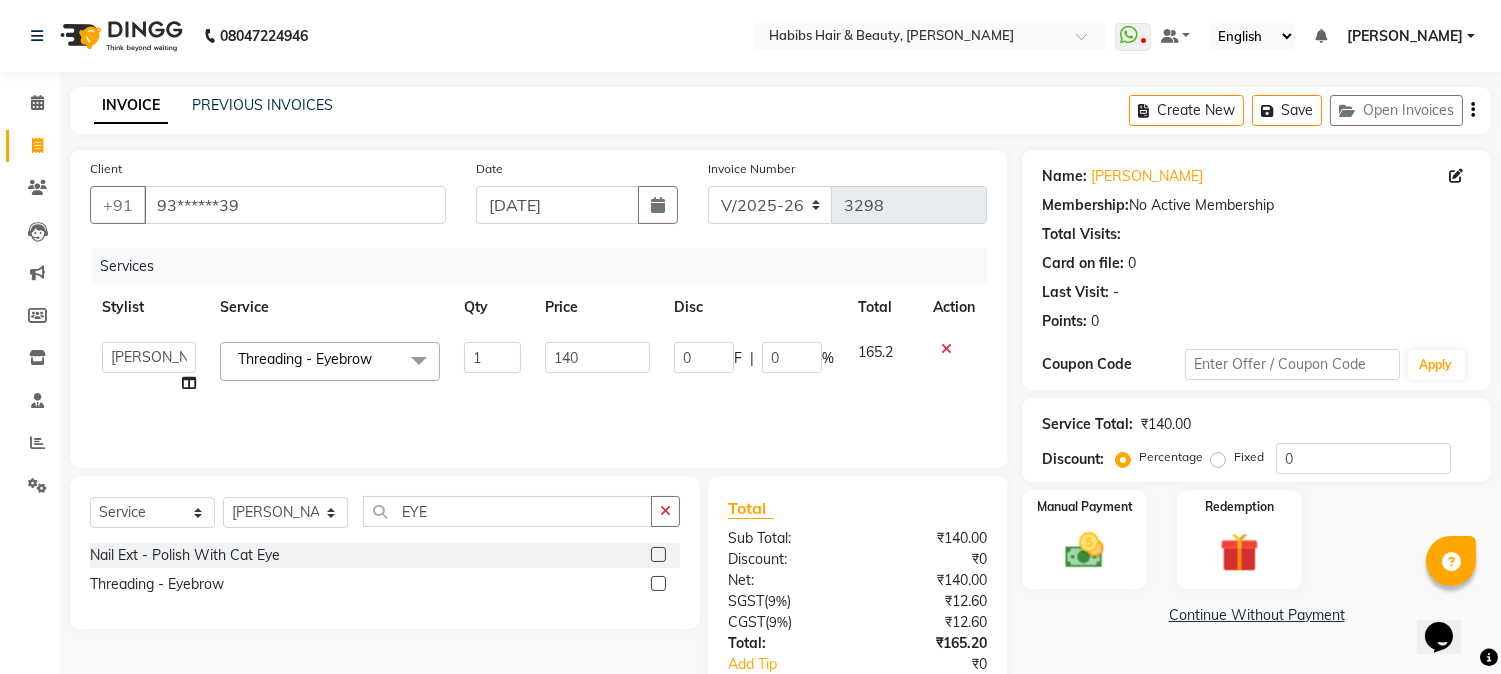 click 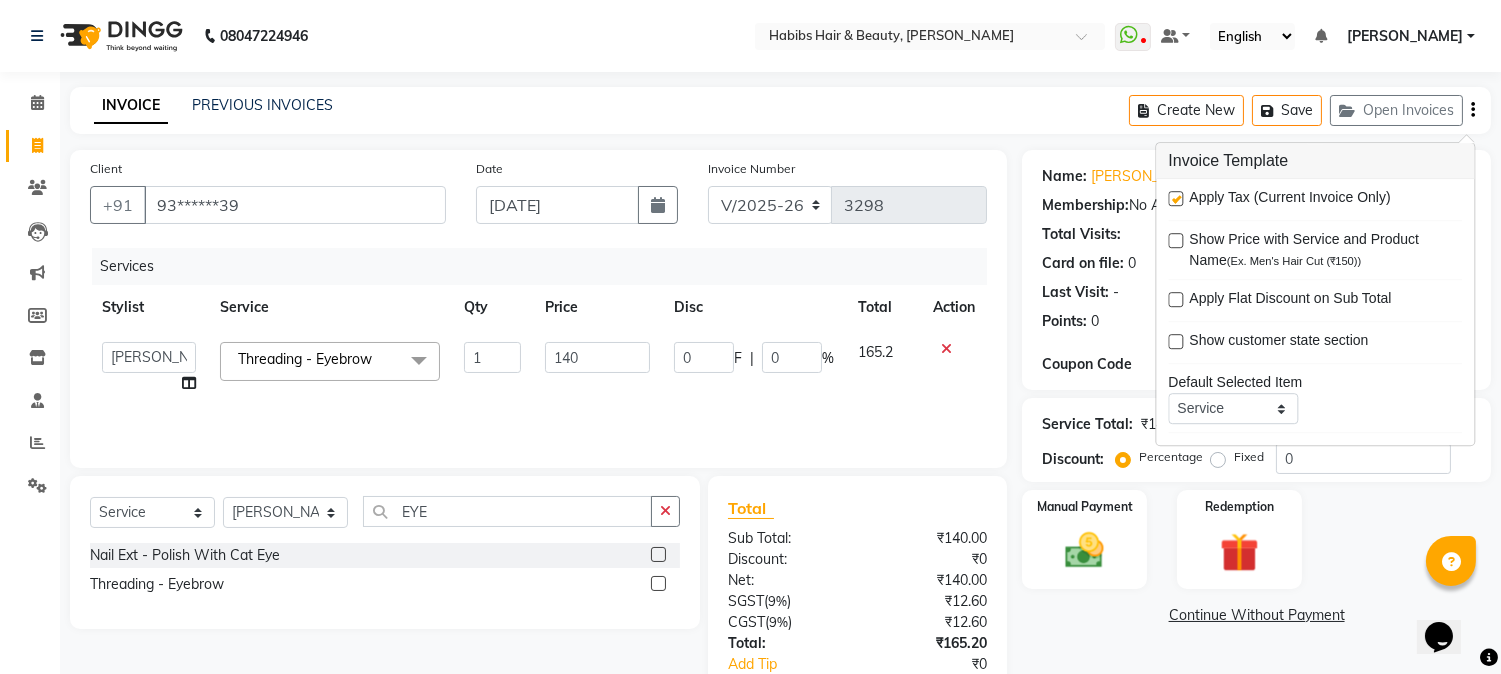 click at bounding box center (1175, 198) 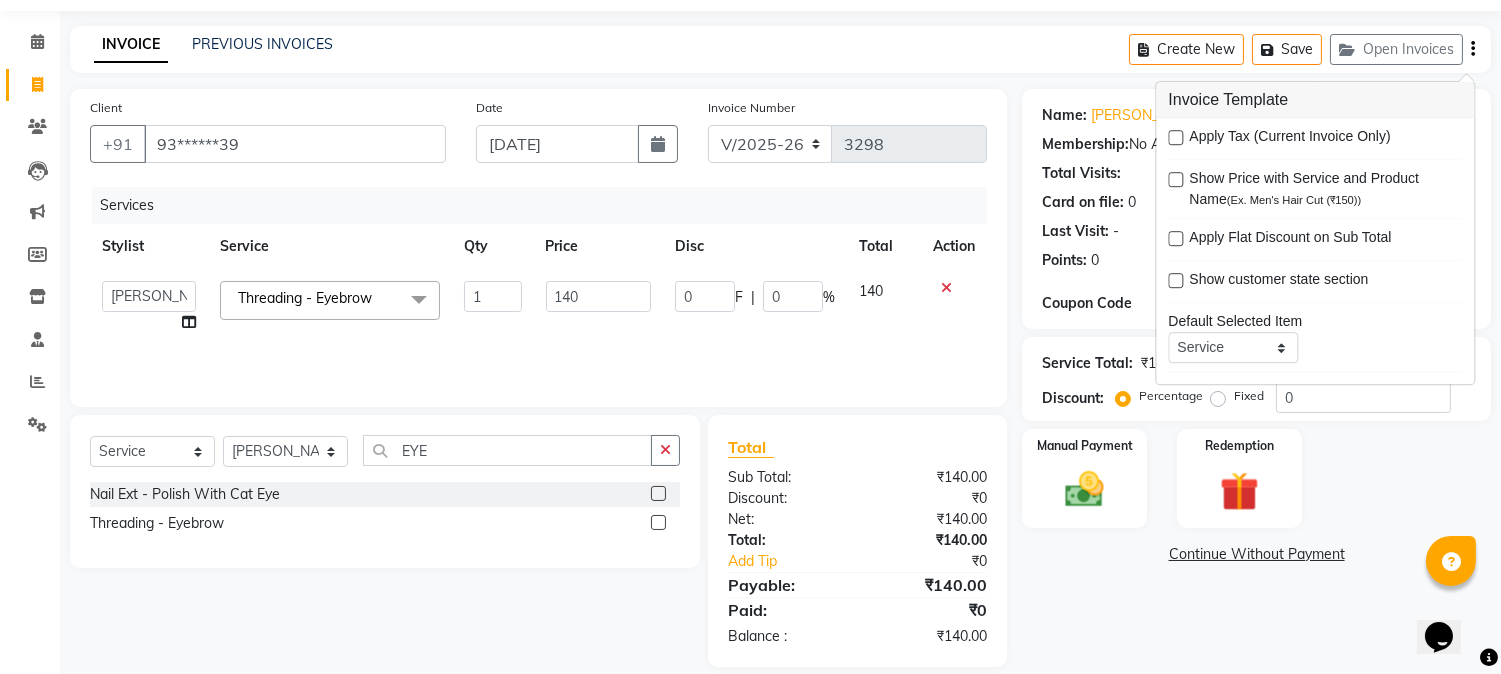 scroll, scrollTop: 84, scrollLeft: 0, axis: vertical 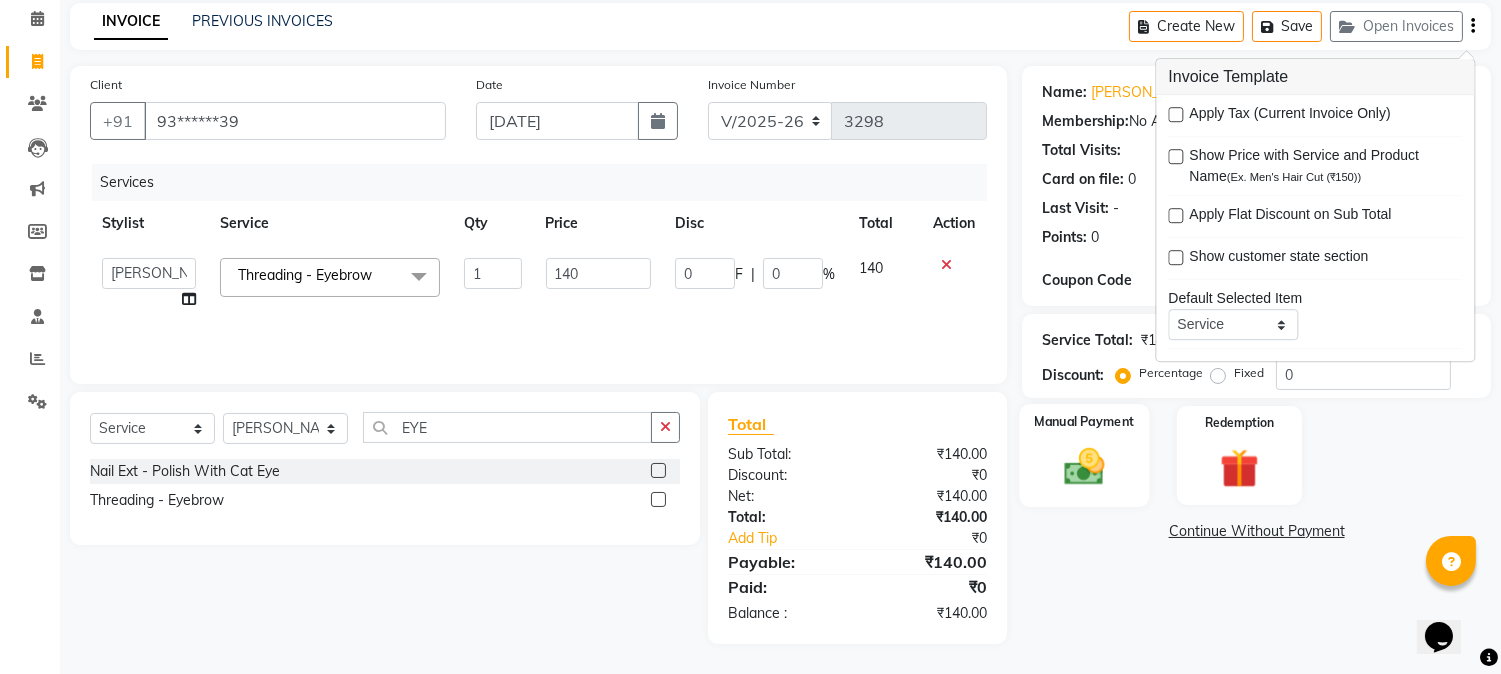 click 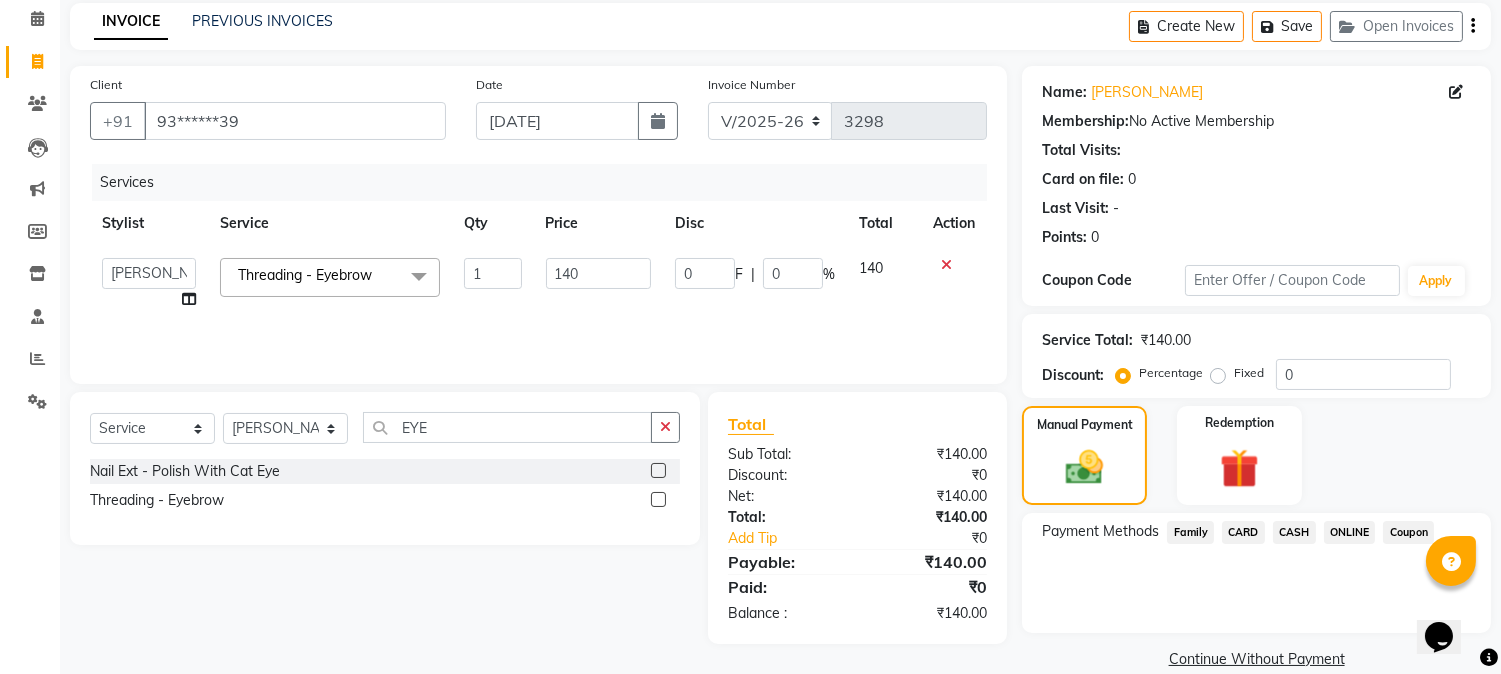 click on "ONLINE" 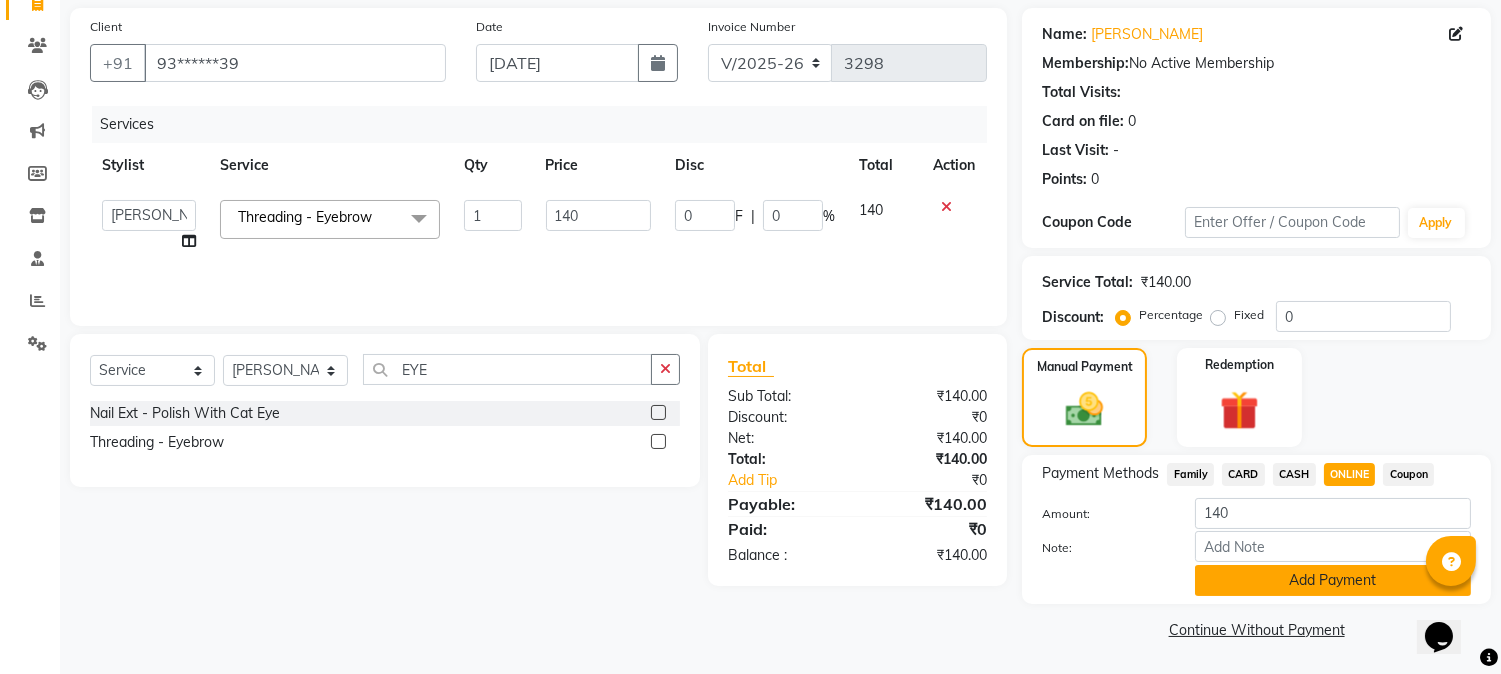 click on "Add Payment" 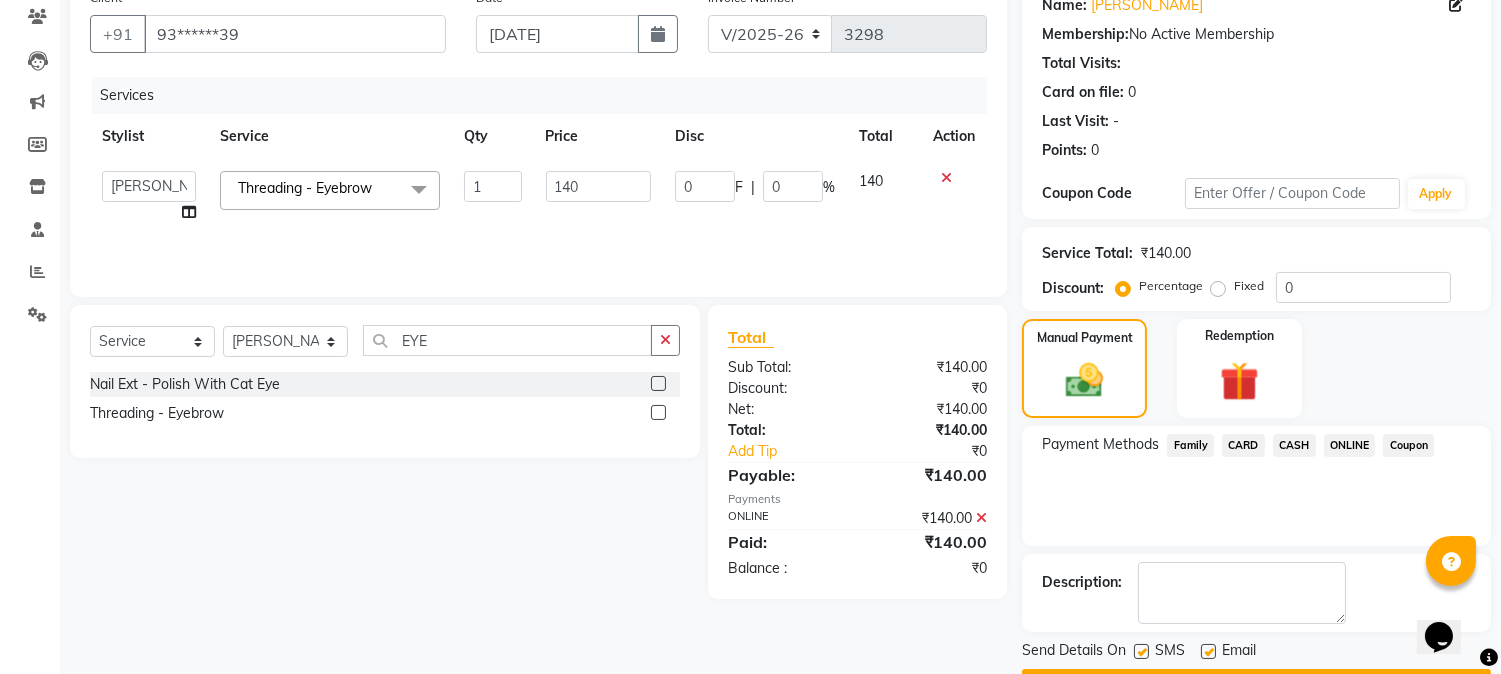 scroll, scrollTop: 225, scrollLeft: 0, axis: vertical 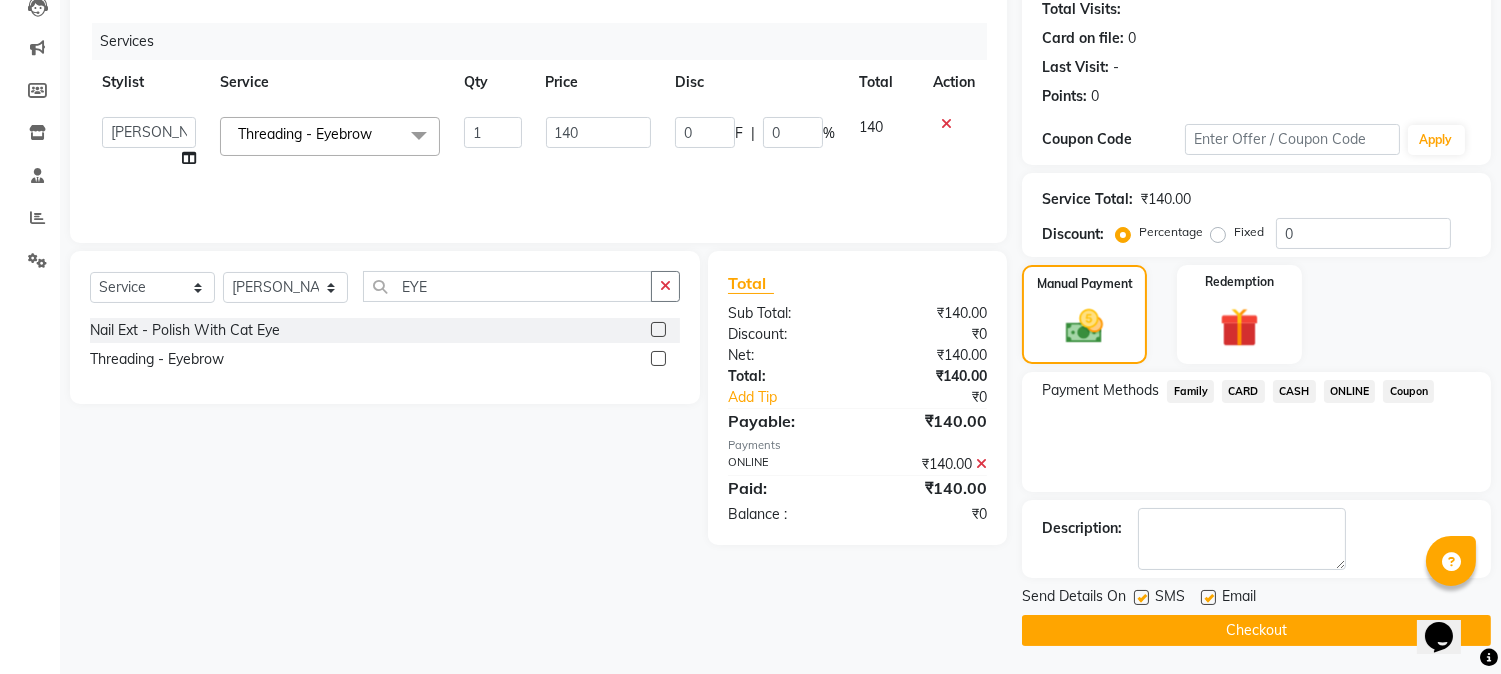 click on "Checkout" 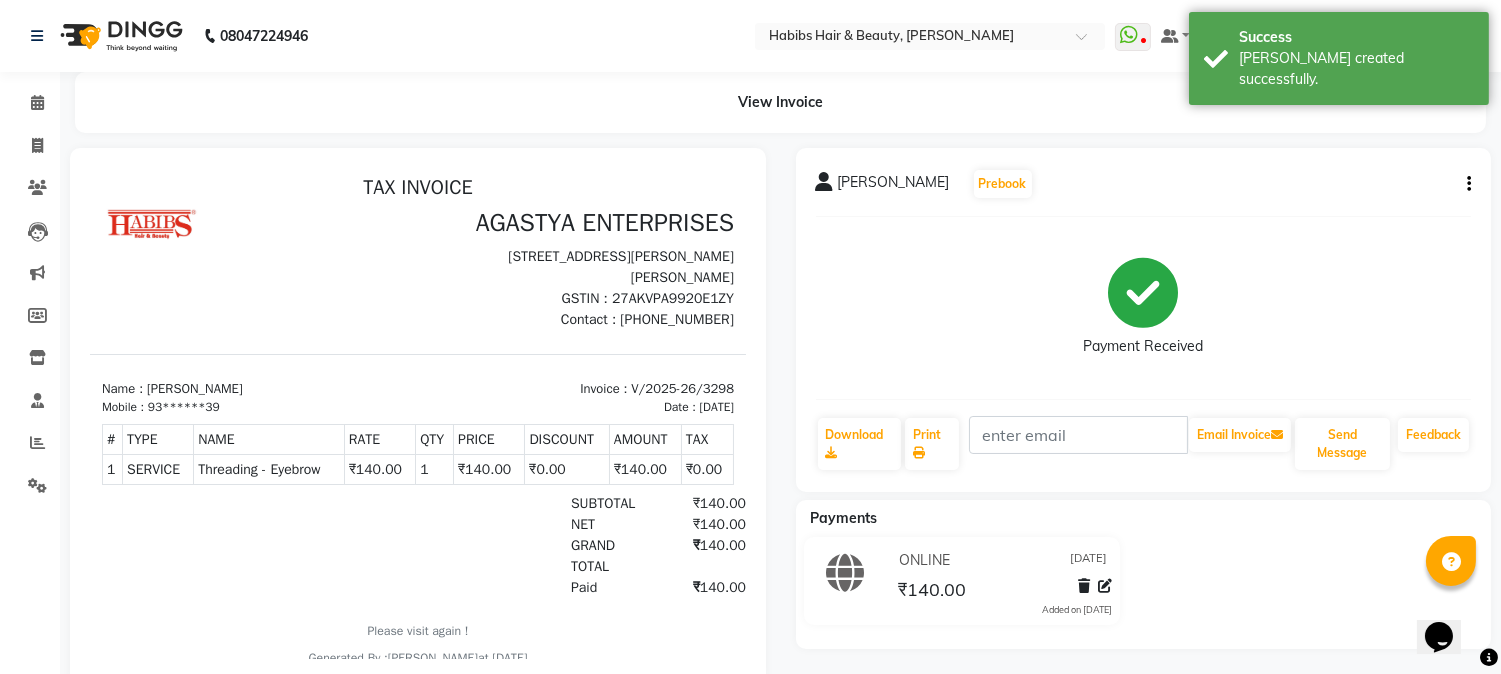 scroll, scrollTop: 0, scrollLeft: 0, axis: both 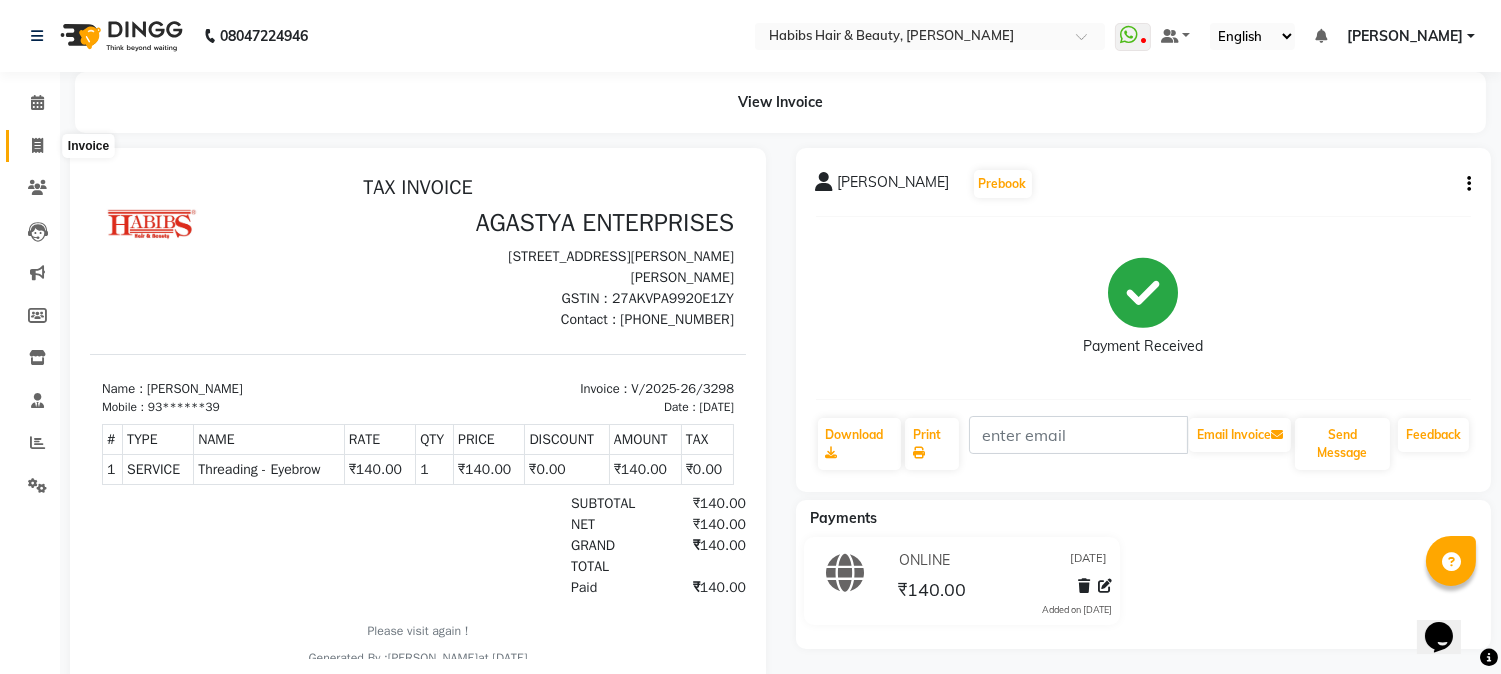 click 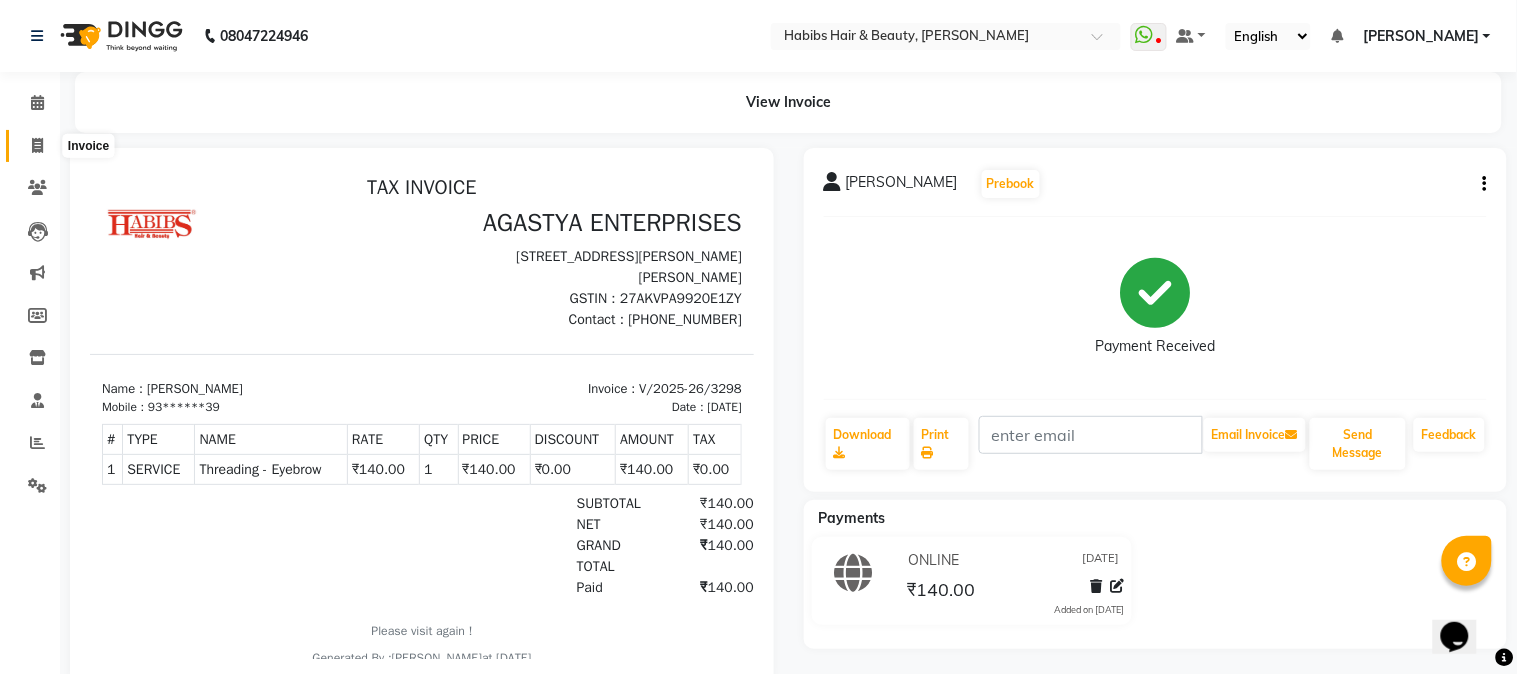 select on "service" 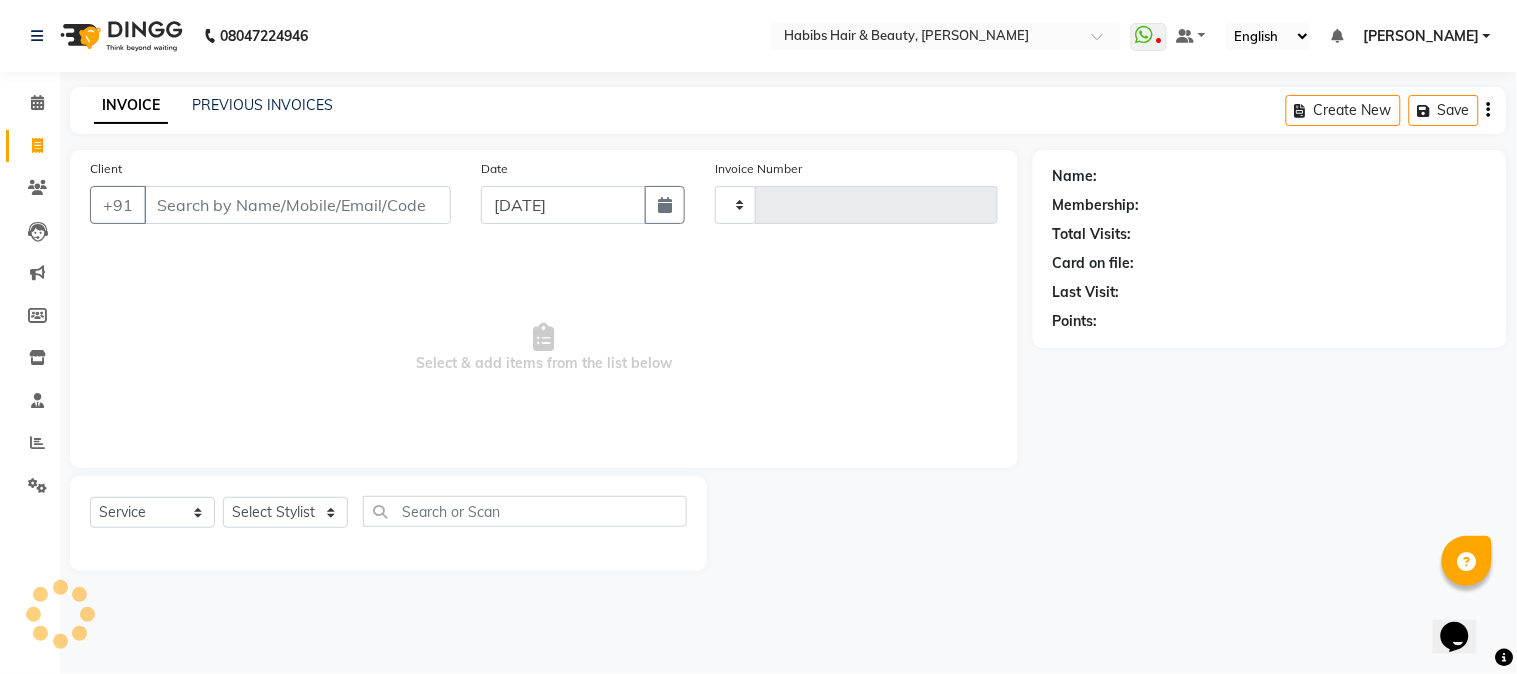 type on "3299" 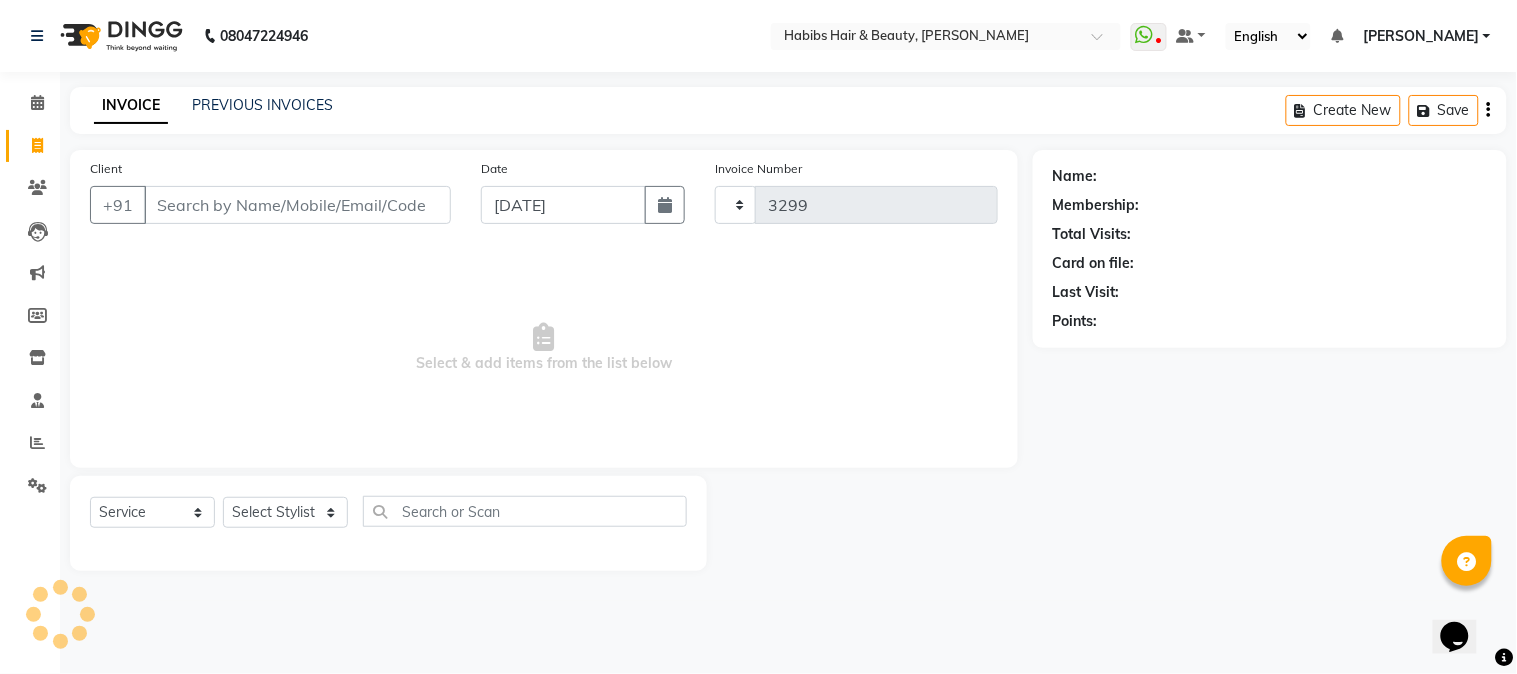select on "3712" 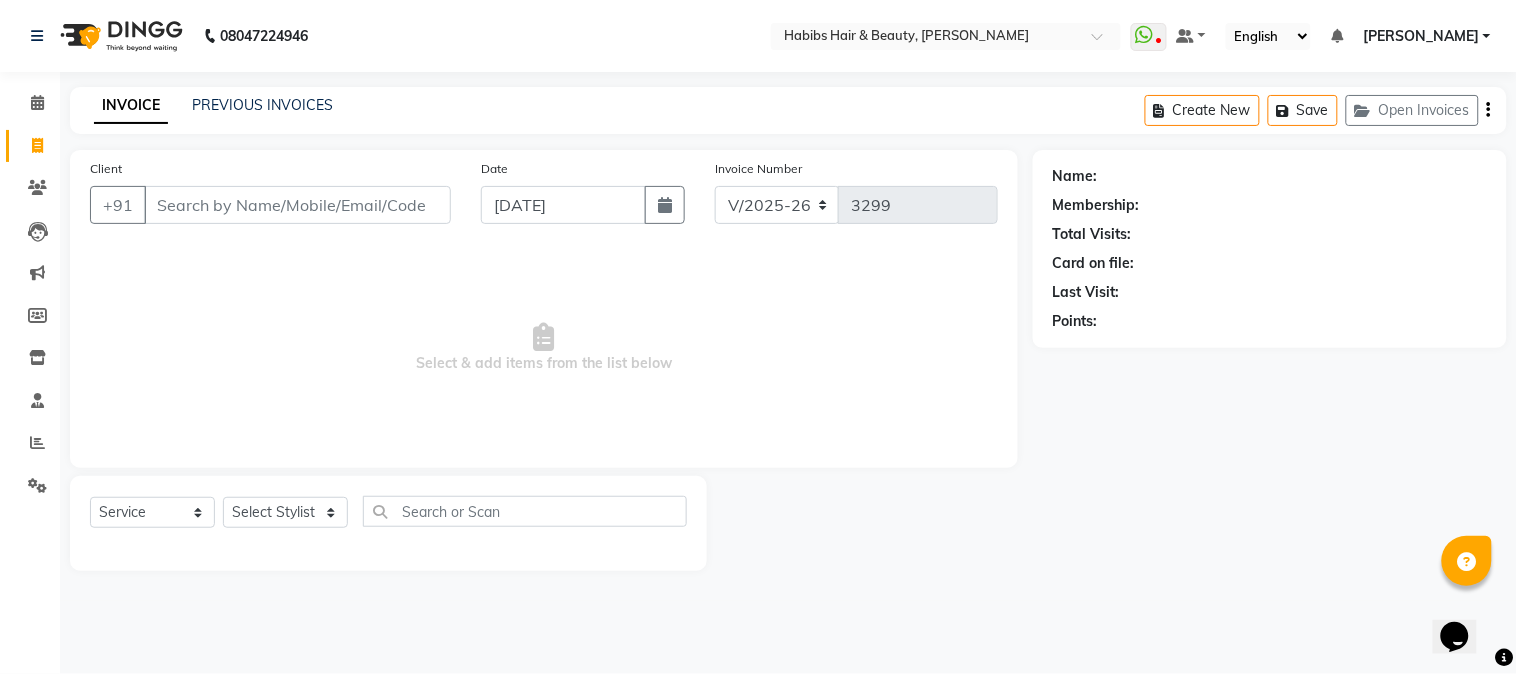 click on "Client" at bounding box center (297, 205) 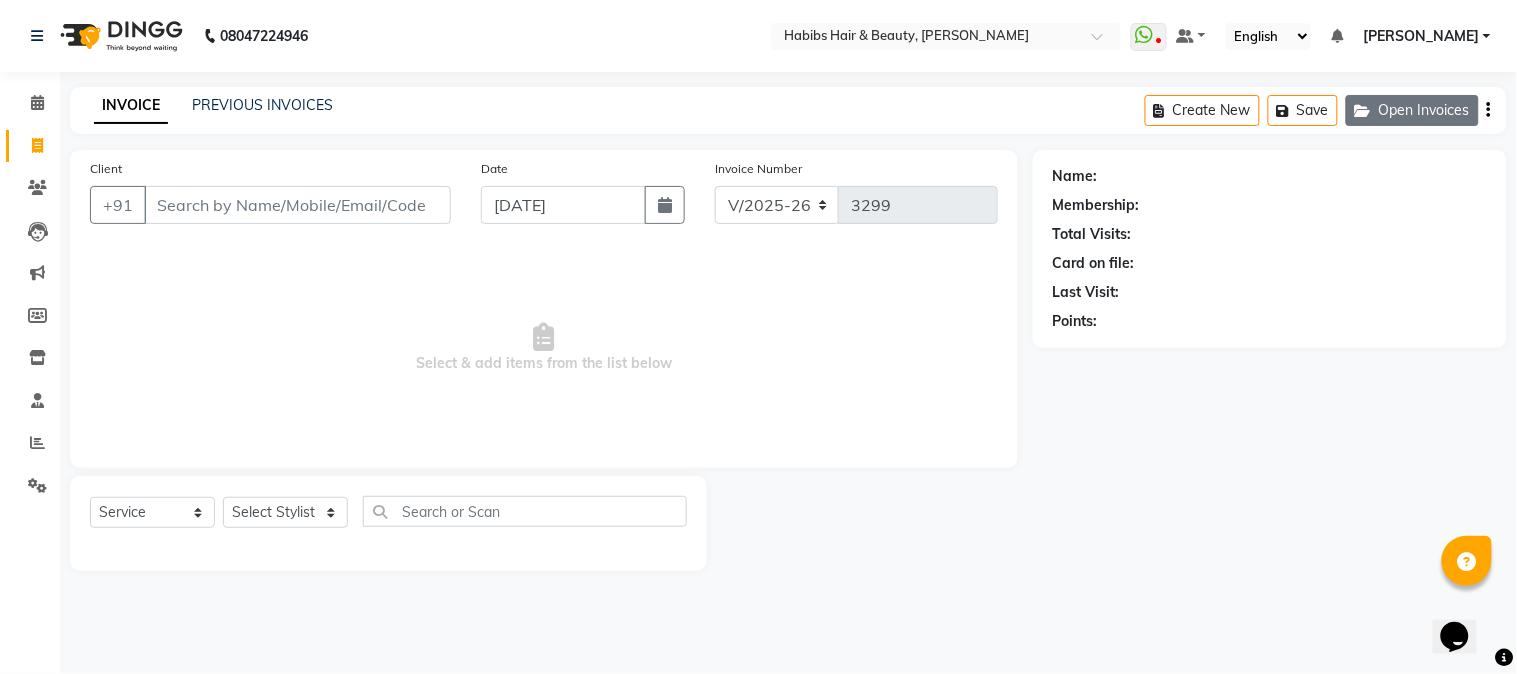 click on "Open Invoices" 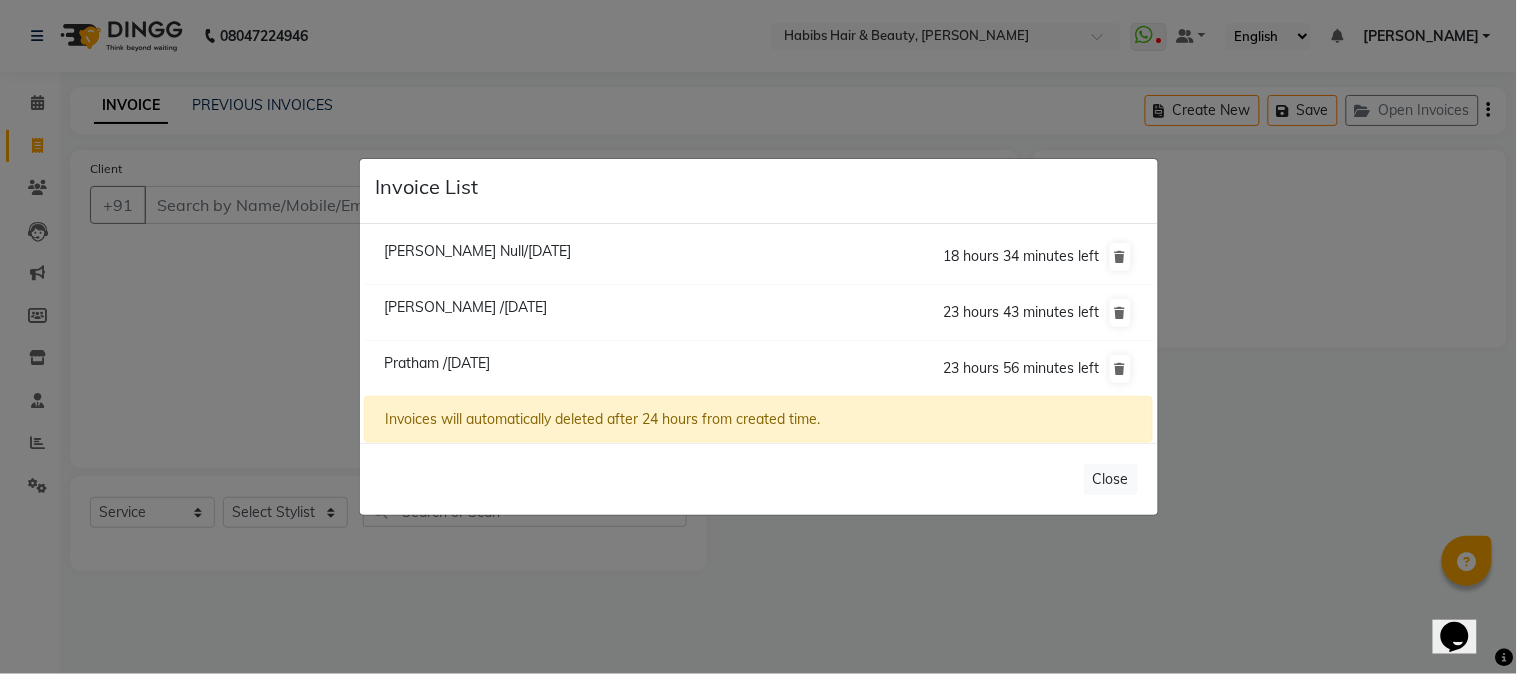 click on "Pratham /[DATE]" 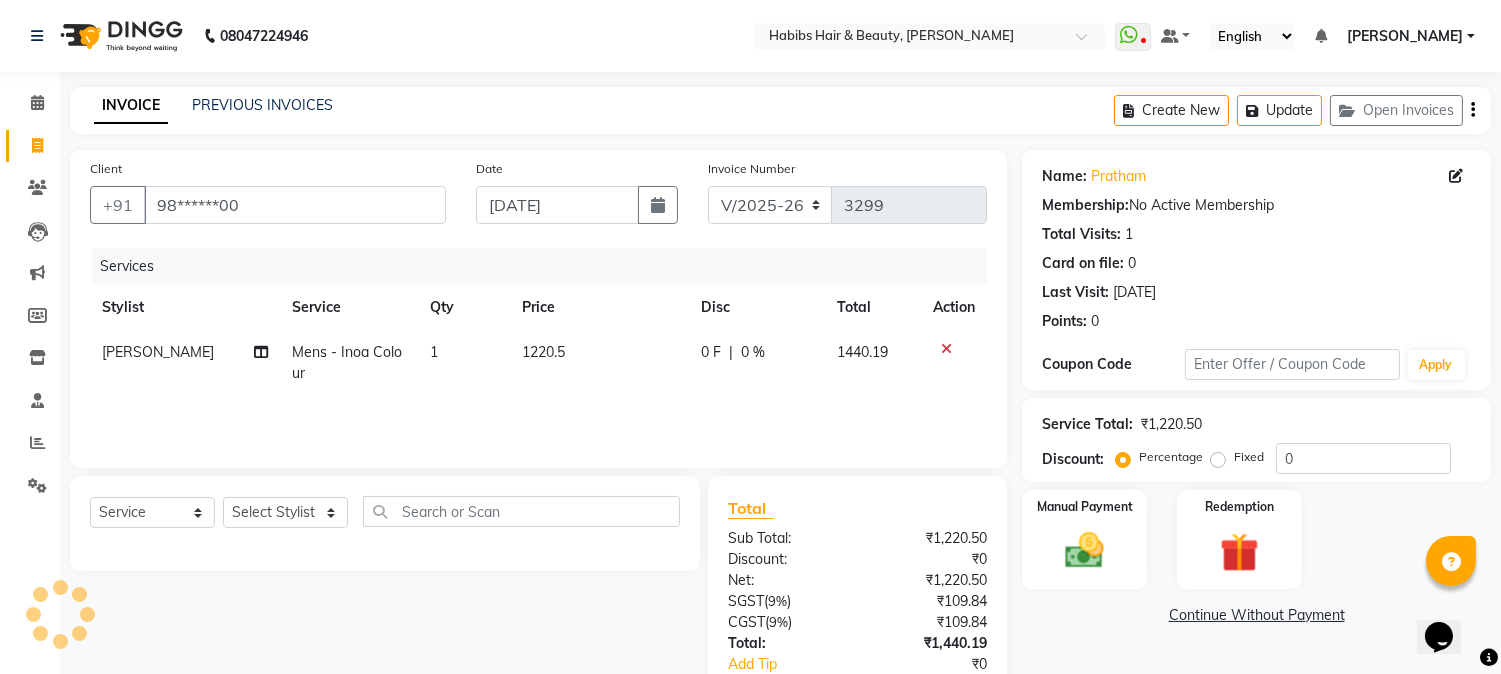scroll, scrollTop: 125, scrollLeft: 0, axis: vertical 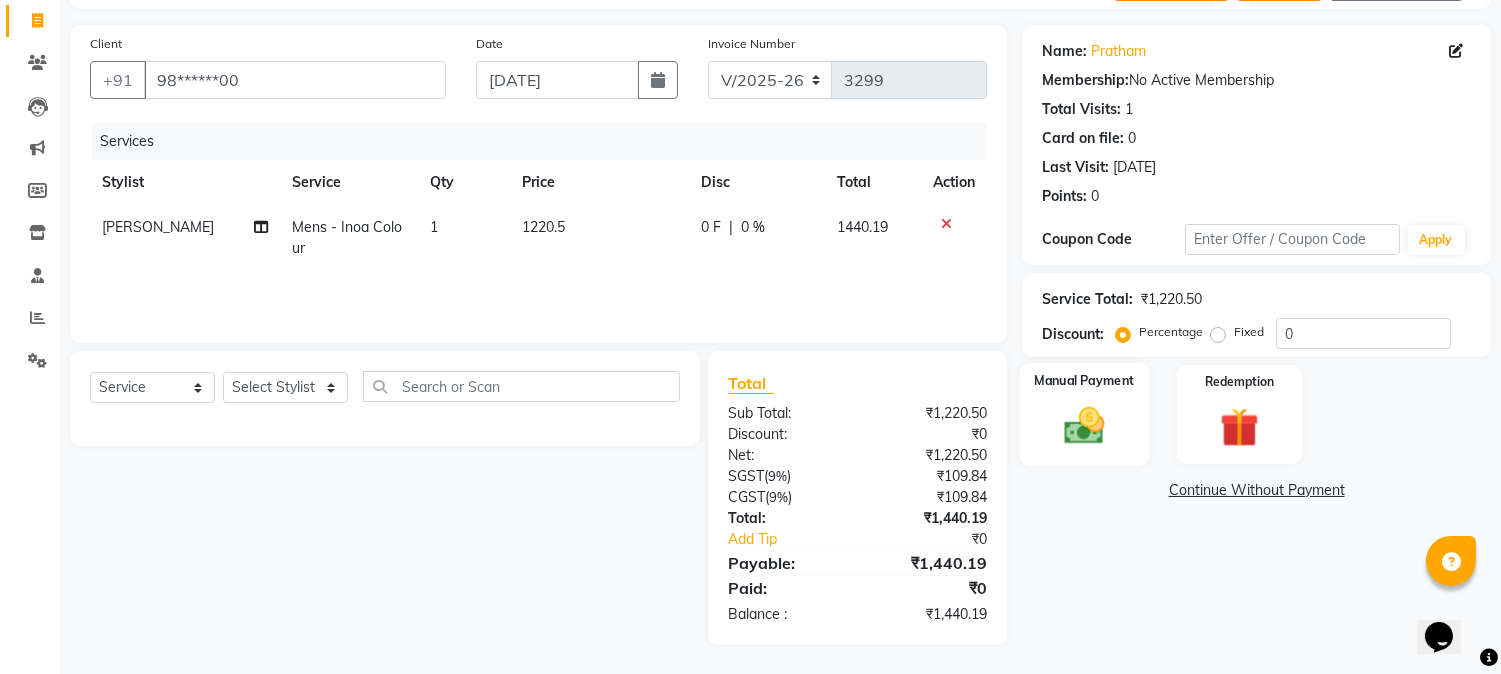 click 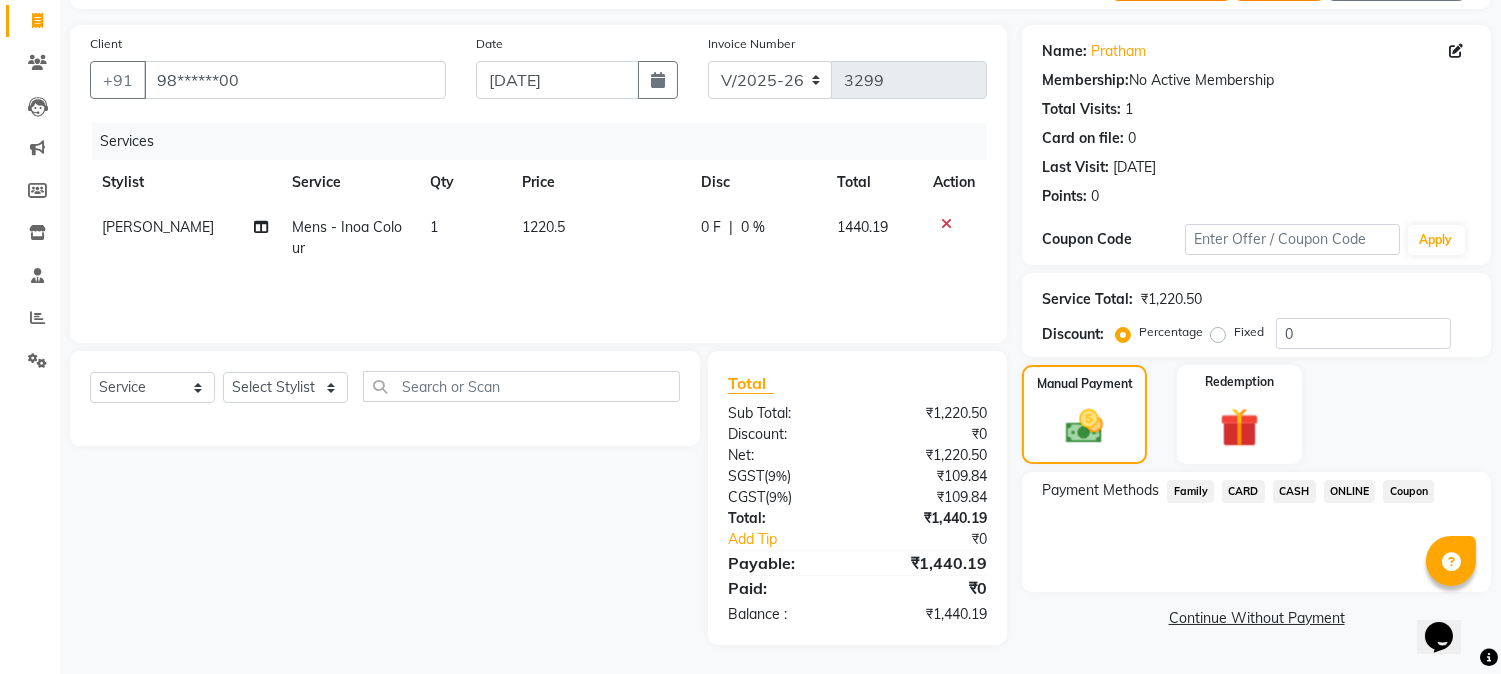 click on "CASH" 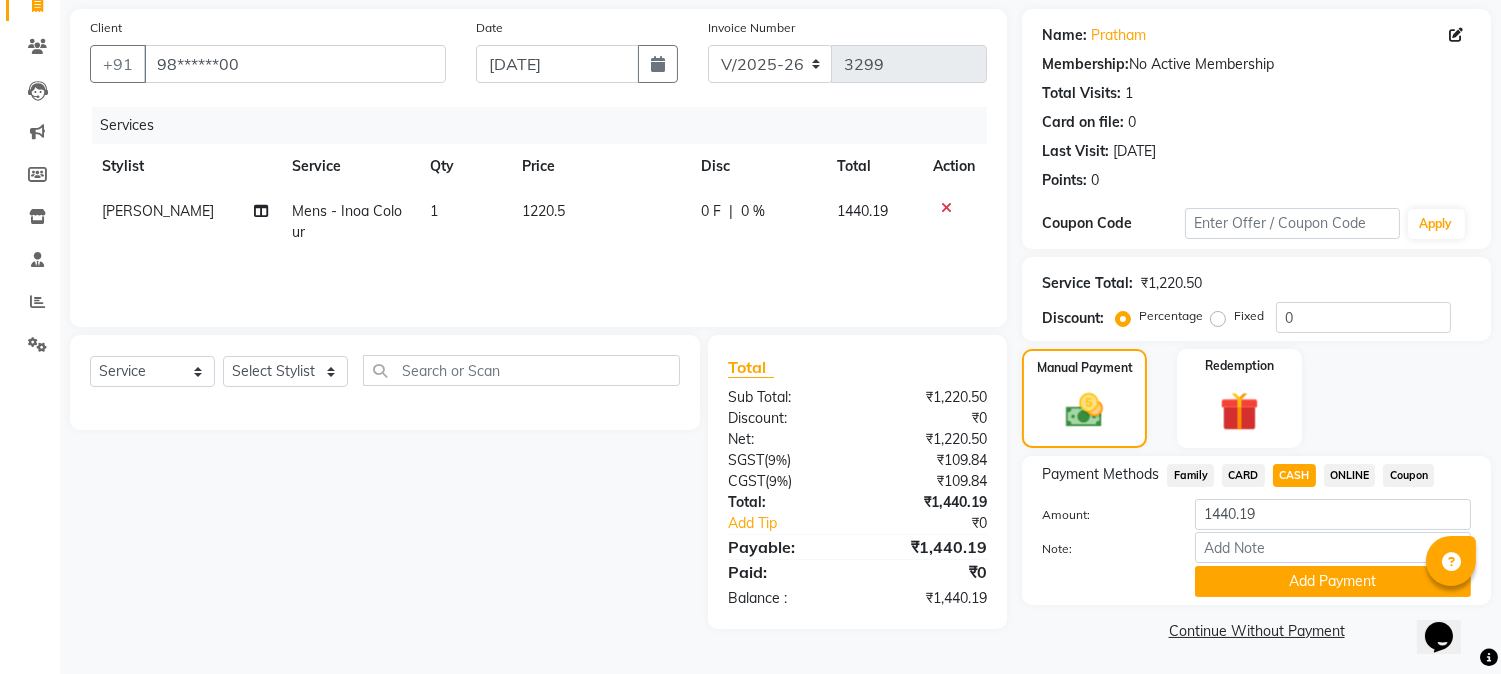 scroll, scrollTop: 142, scrollLeft: 0, axis: vertical 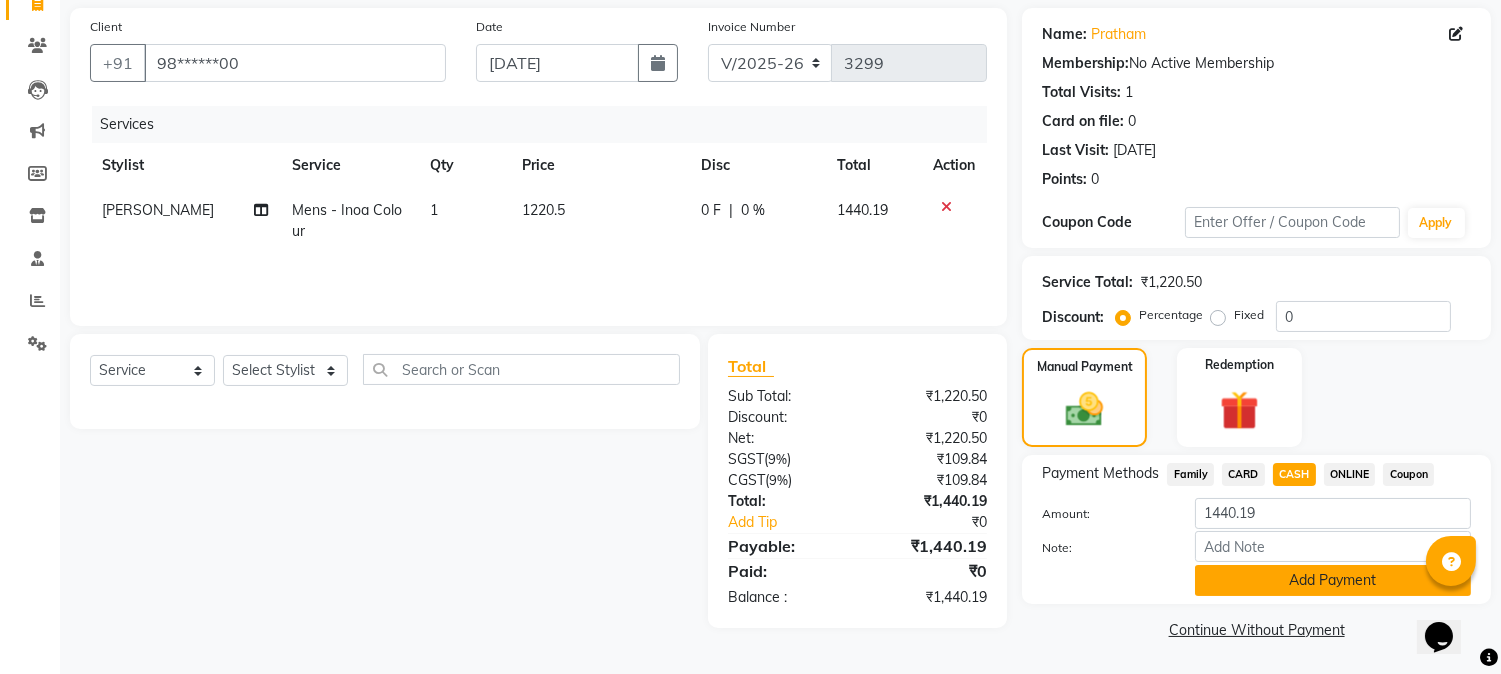click on "Add Payment" 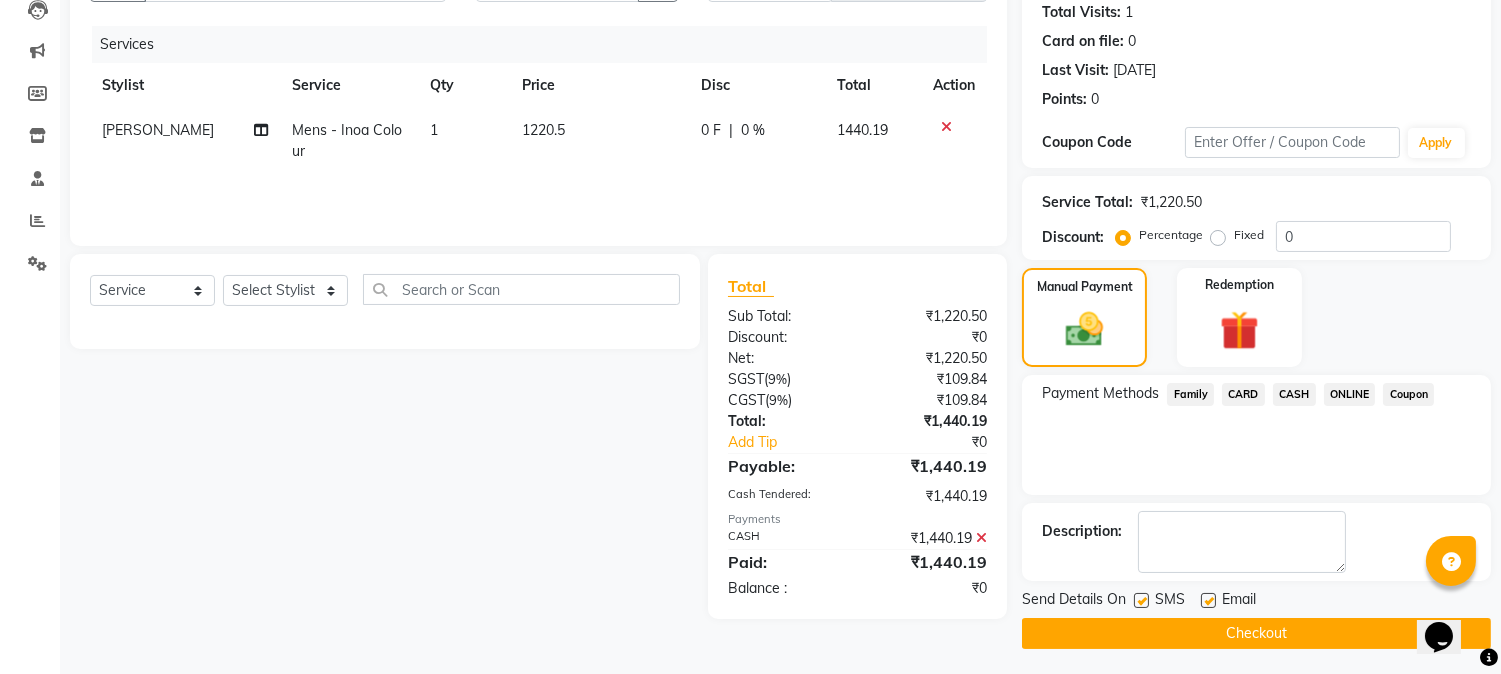 scroll, scrollTop: 225, scrollLeft: 0, axis: vertical 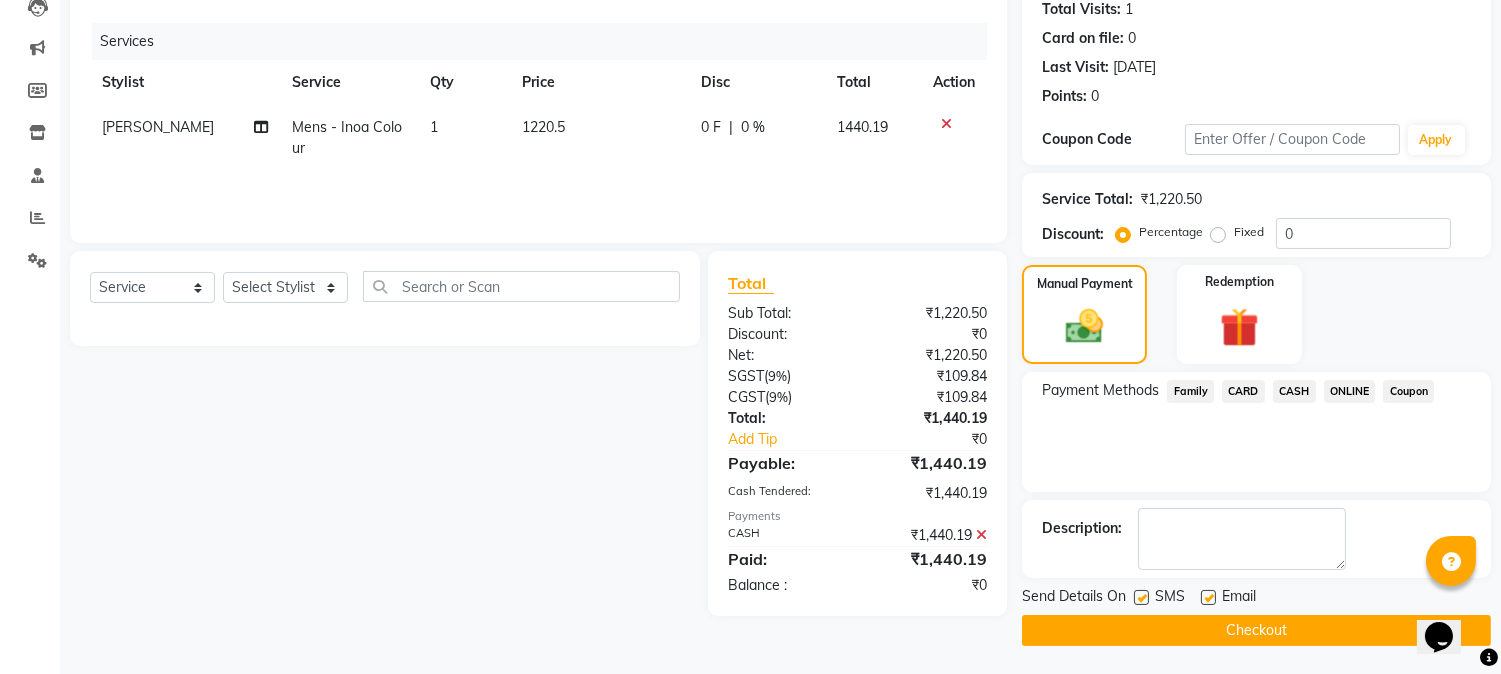 click on "Checkout" 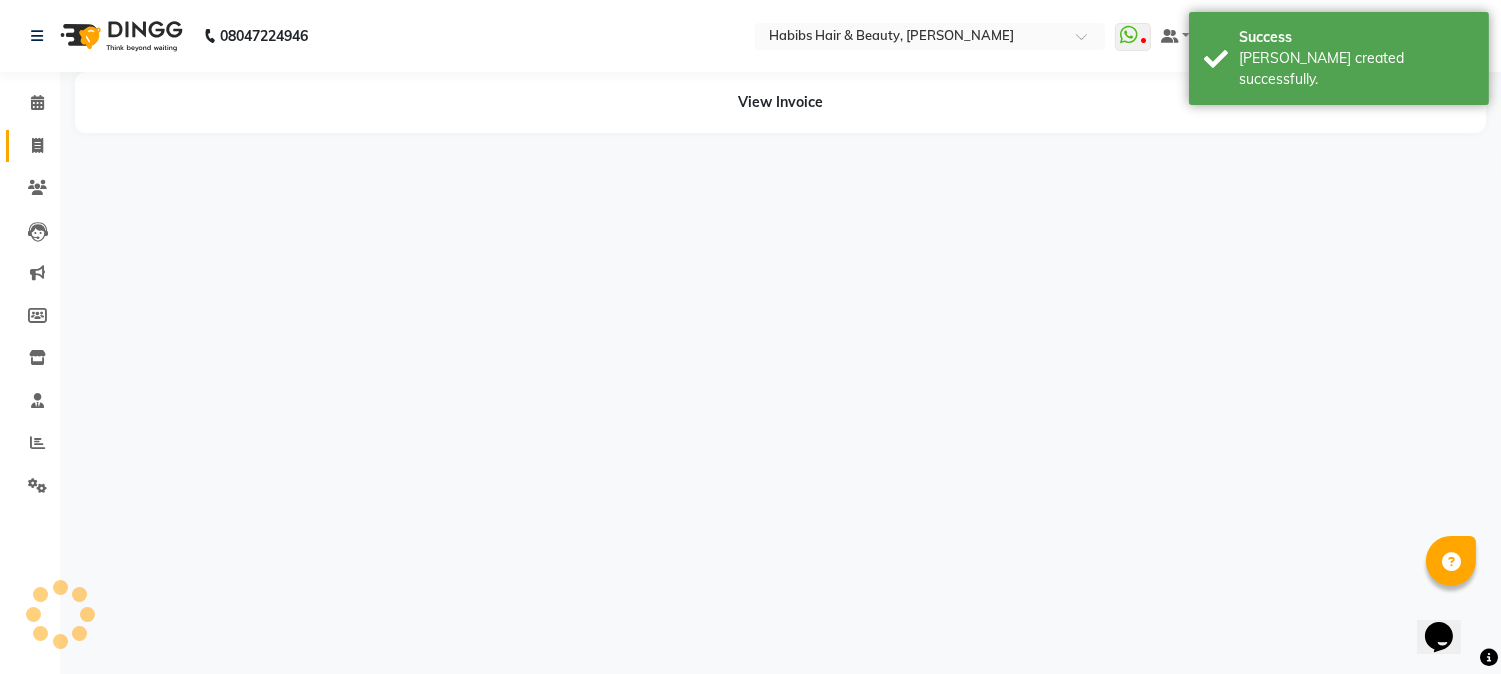 scroll, scrollTop: 0, scrollLeft: 0, axis: both 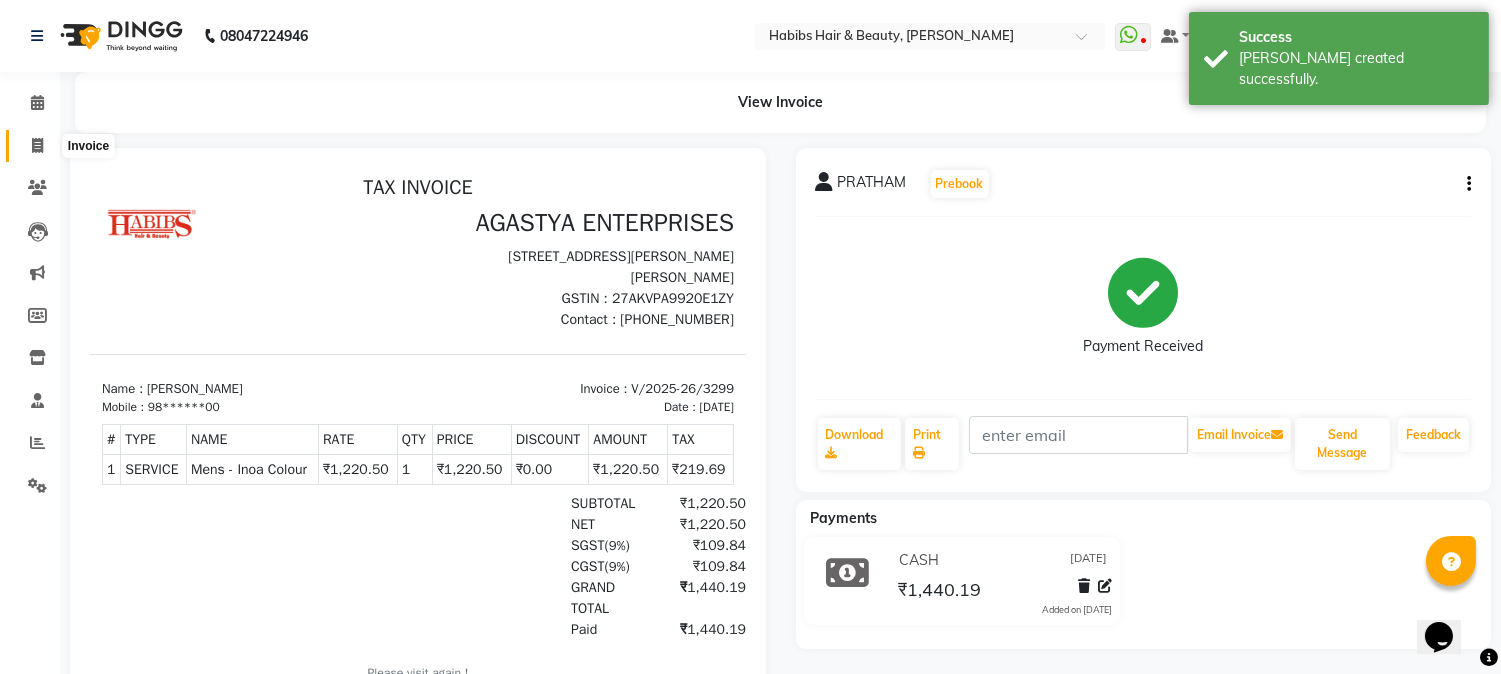 click 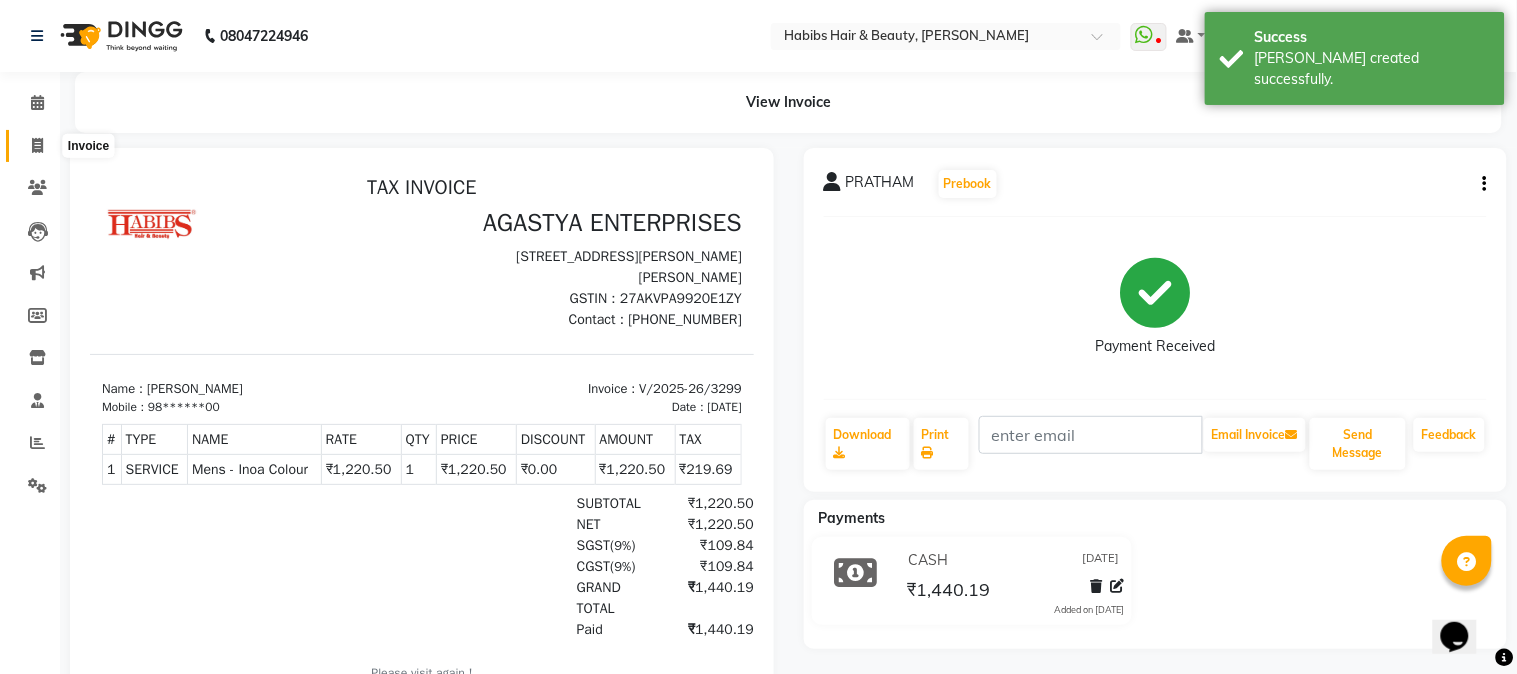 select on "service" 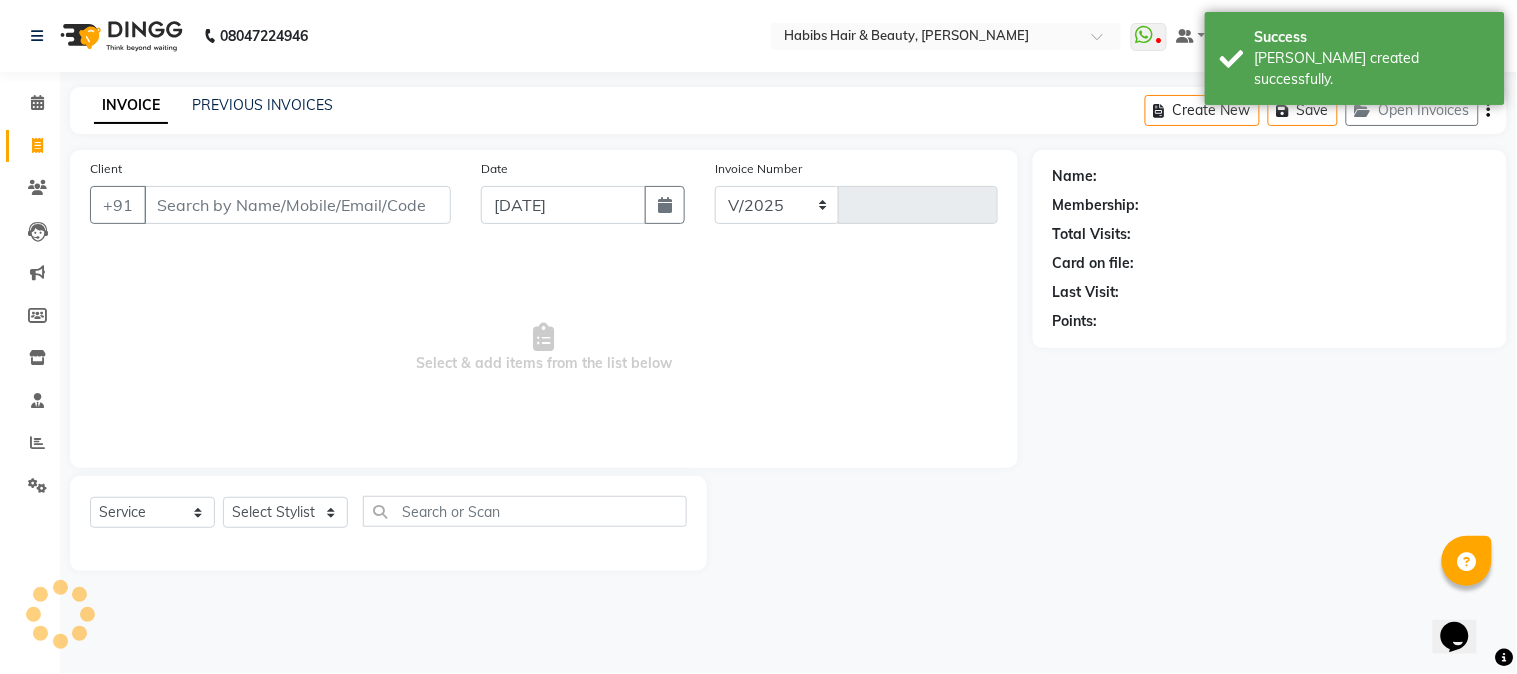 select on "3712" 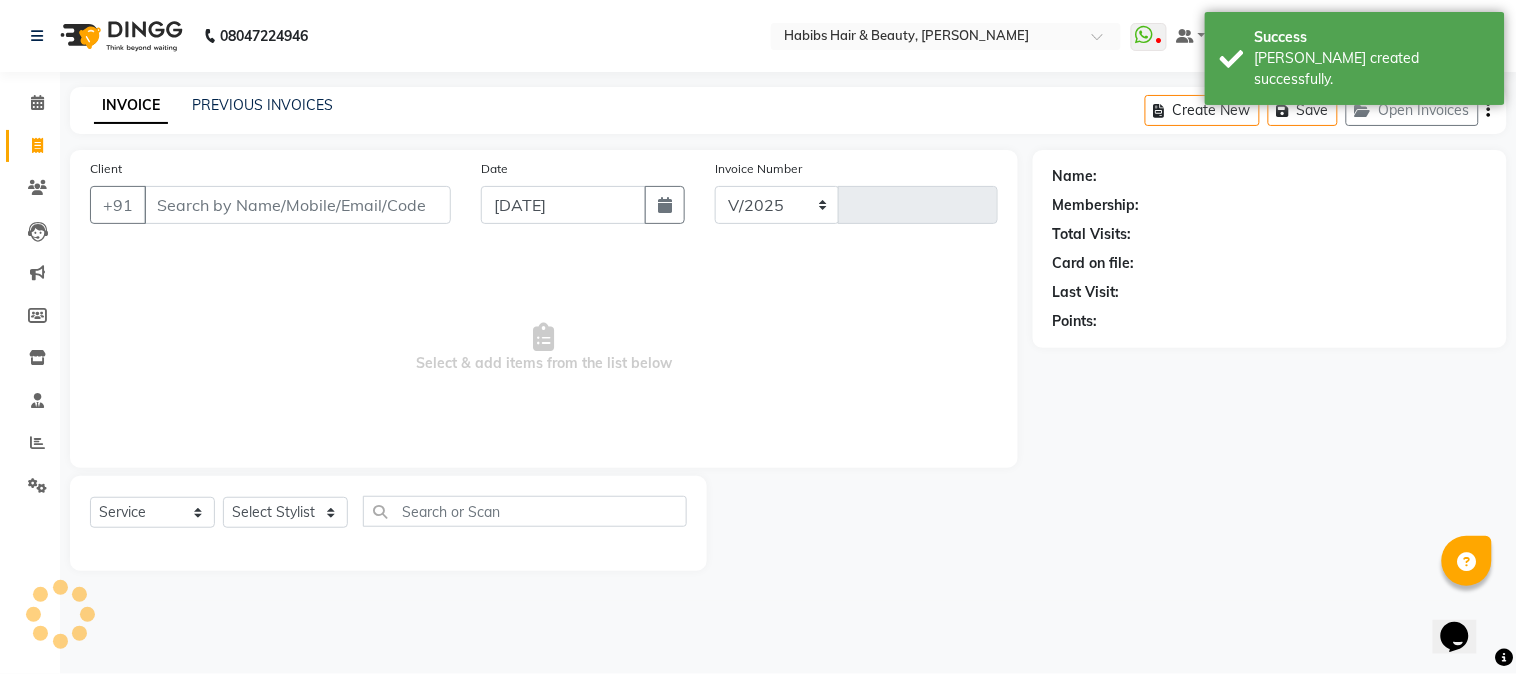 type on "3300" 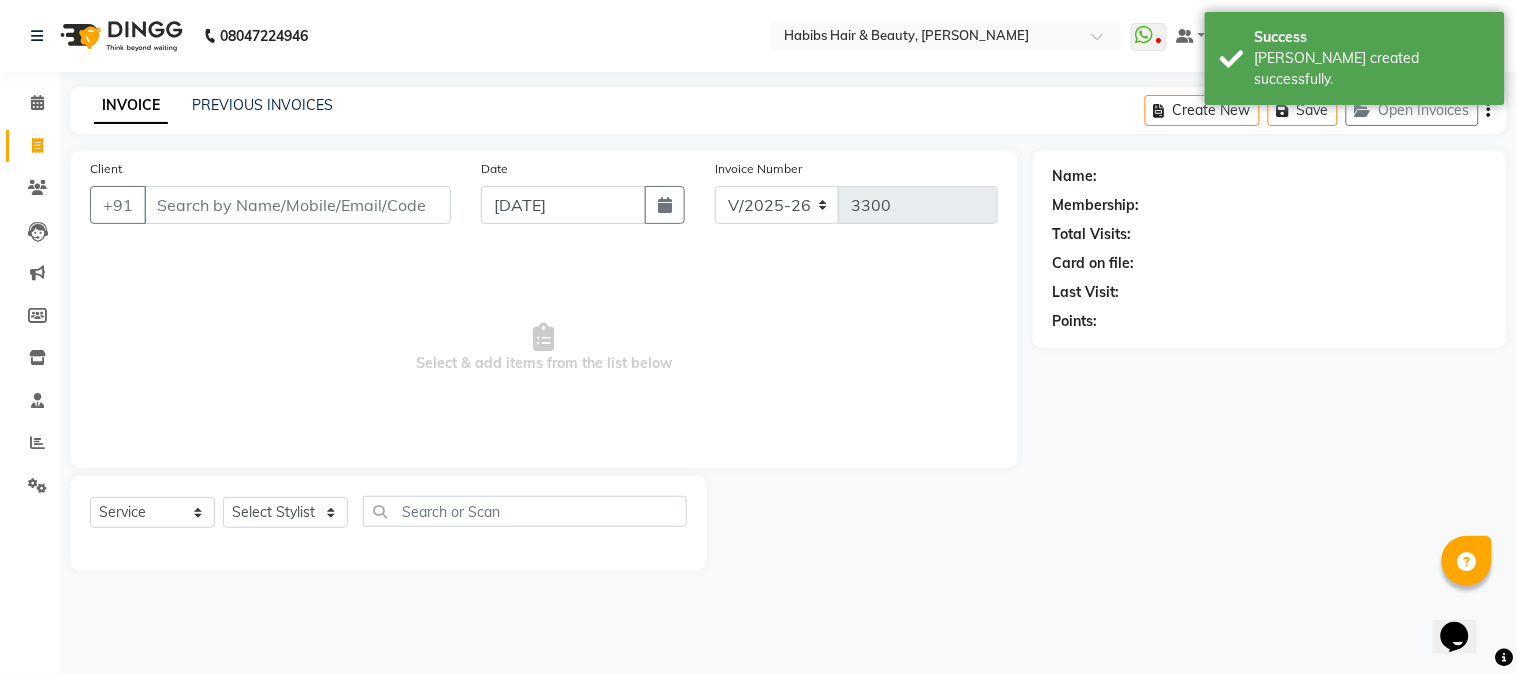click on "Client" at bounding box center [297, 205] 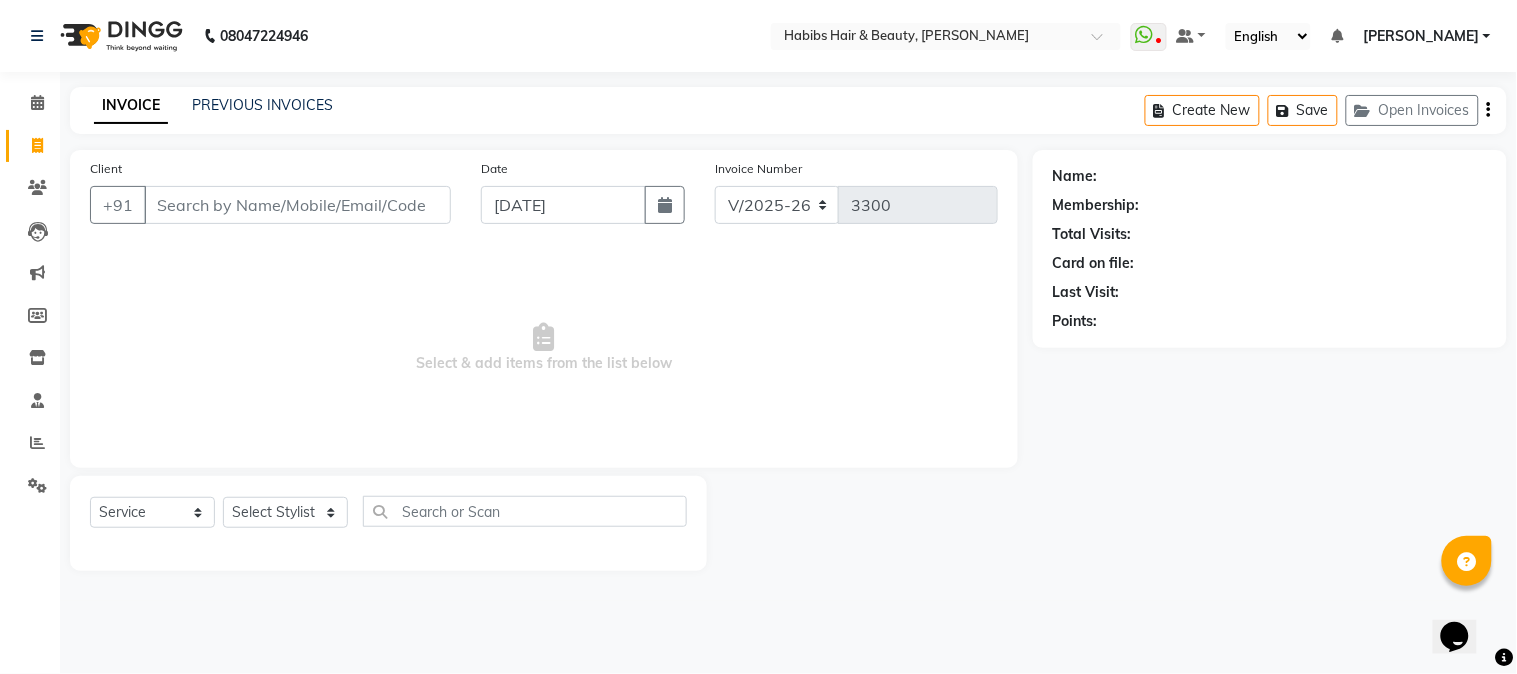 click on "Client" at bounding box center [297, 205] 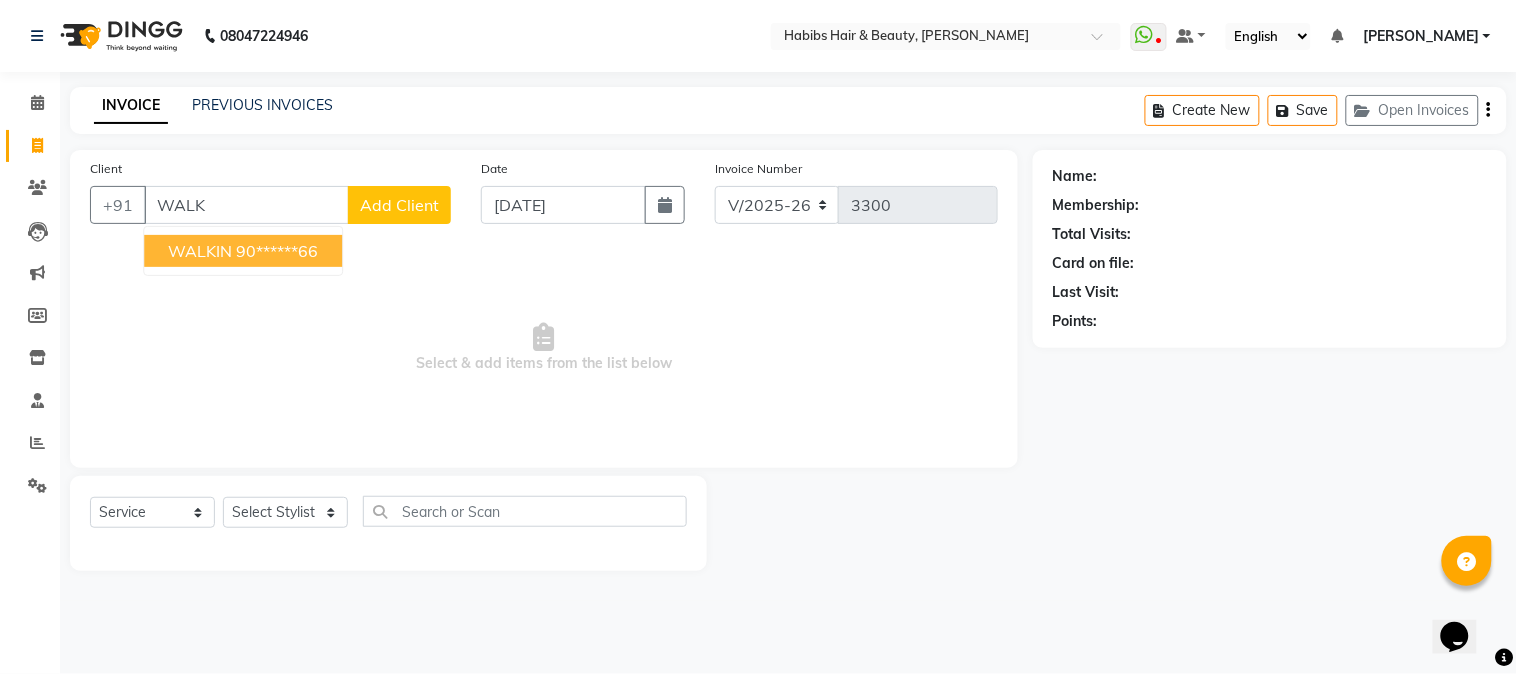 click on "90******66" at bounding box center (277, 251) 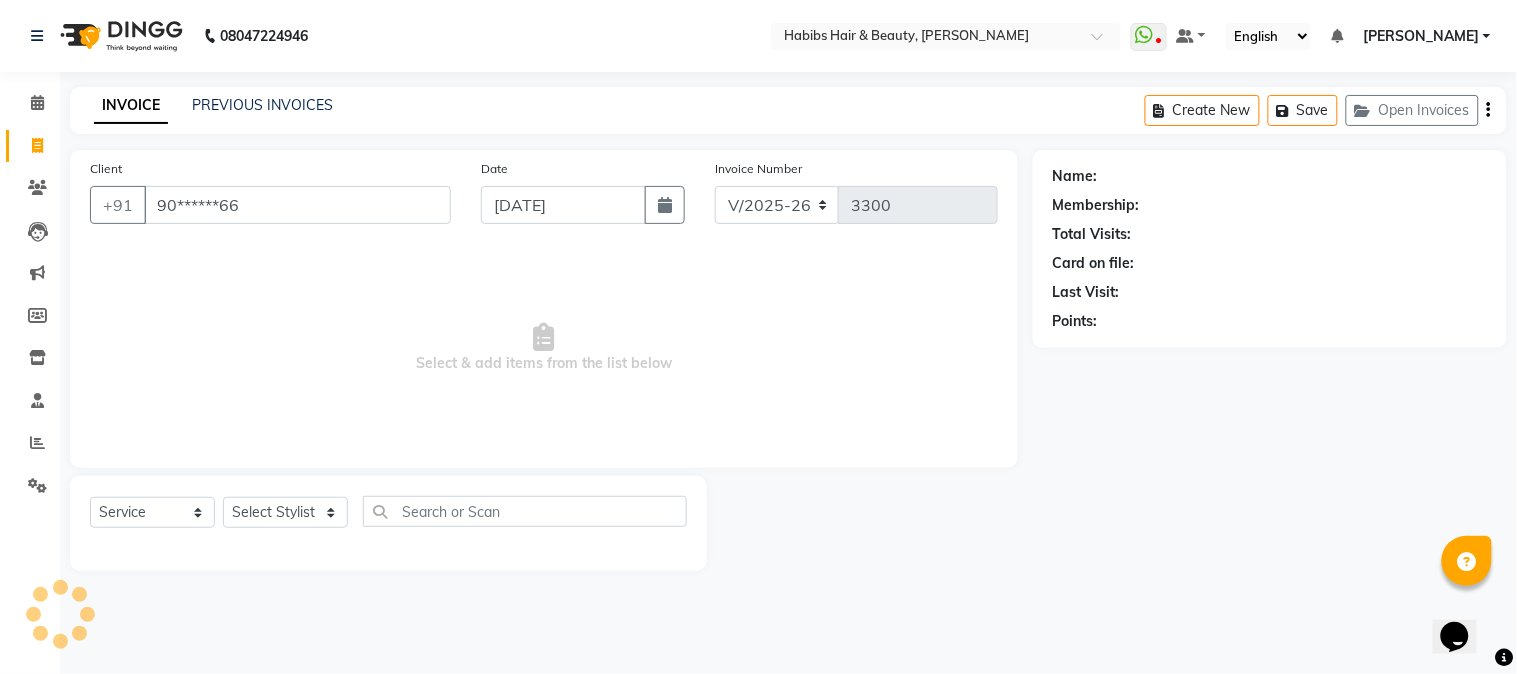 type on "90******66" 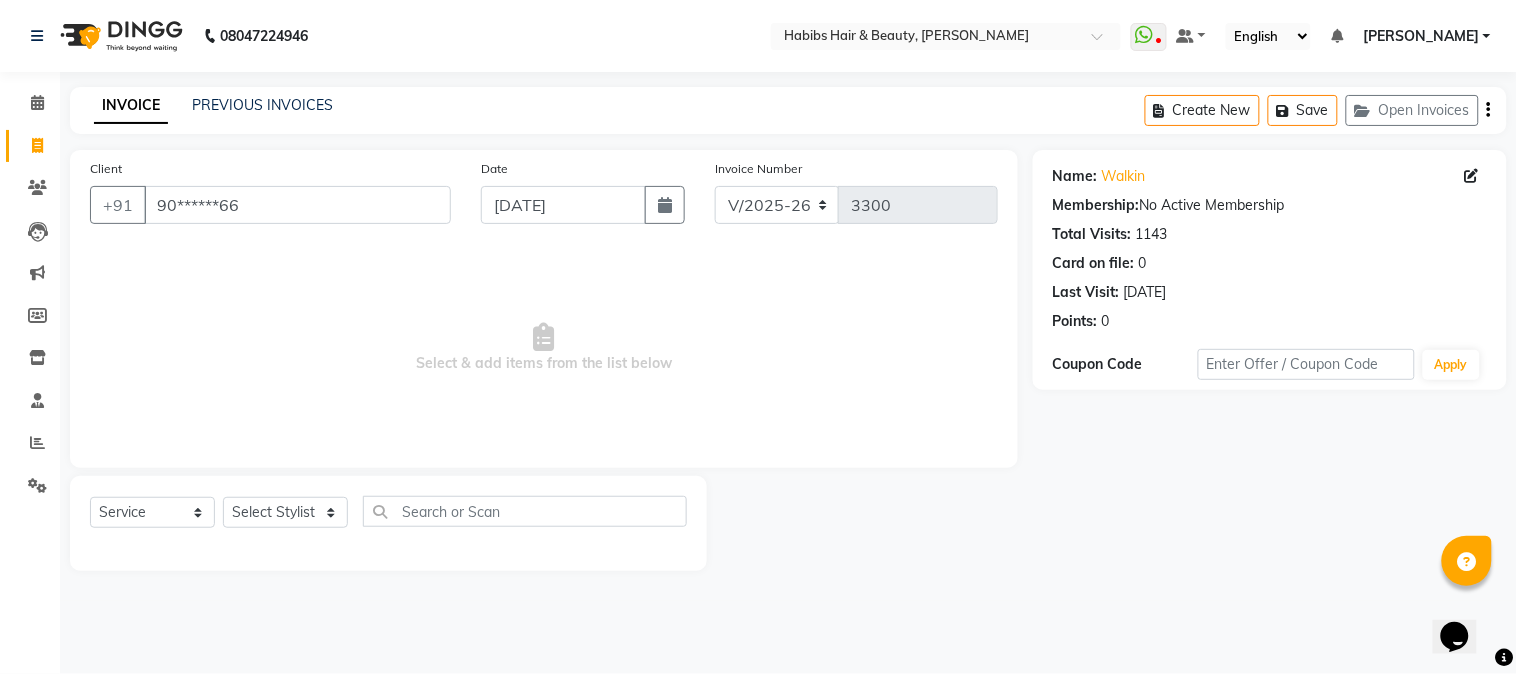 click on "Select  Service  Product  Membership  Package Voucher Prepaid Gift Card  Select Stylist Admin Akshay [PERSON_NAME] [PERSON_NAME] [PERSON_NAME]	 [PERSON_NAME][DATE] [PERSON_NAME]" 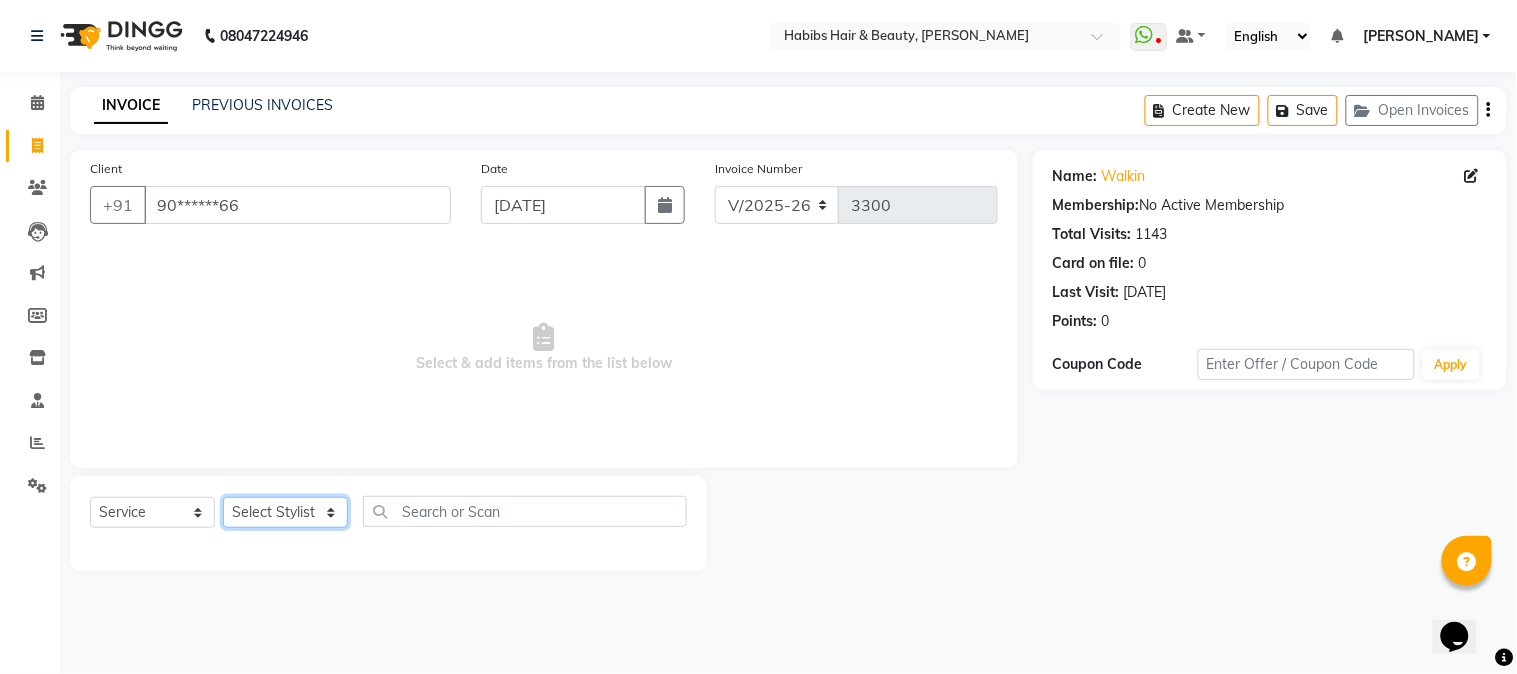 click on "Select Stylist Admin Akshay [PERSON_NAME] [PERSON_NAME] [PERSON_NAME]	 [PERSON_NAME][DATE] [PERSON_NAME]" 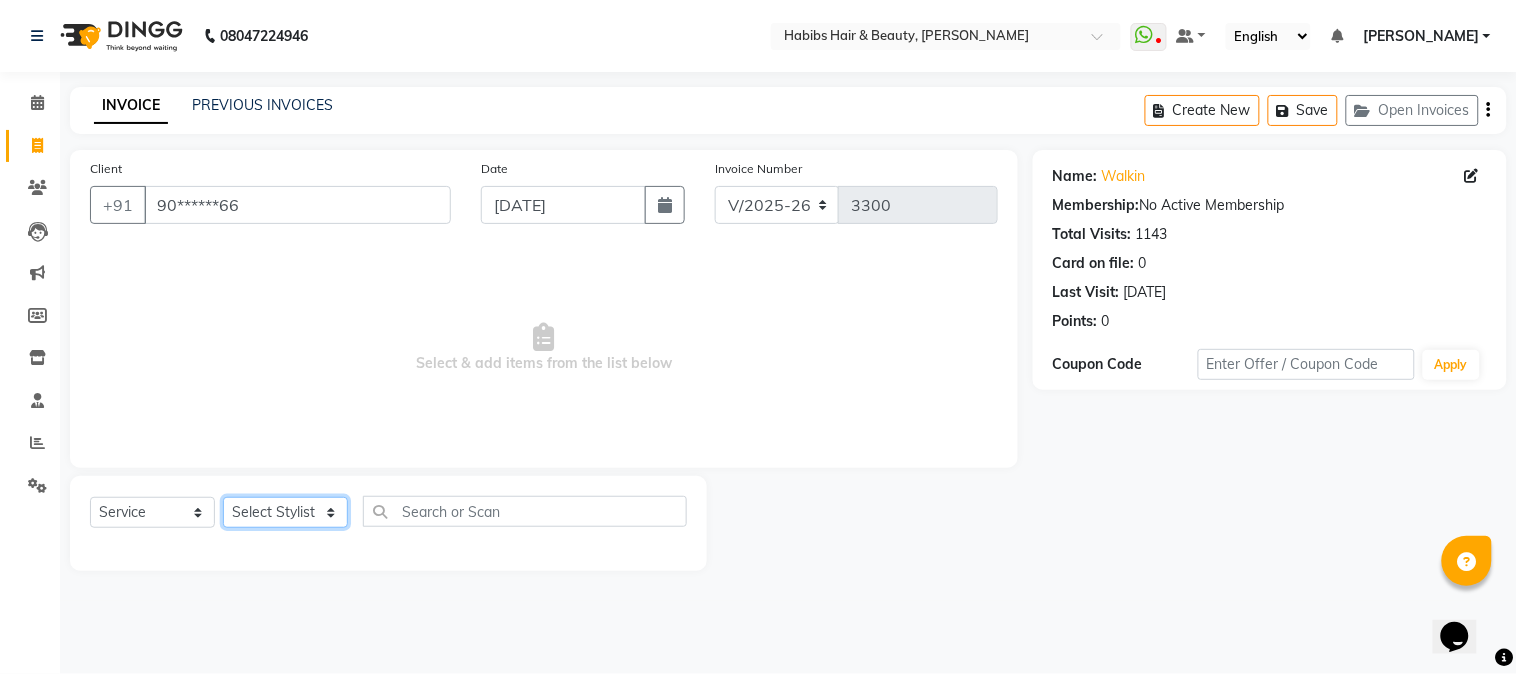 select on "24540" 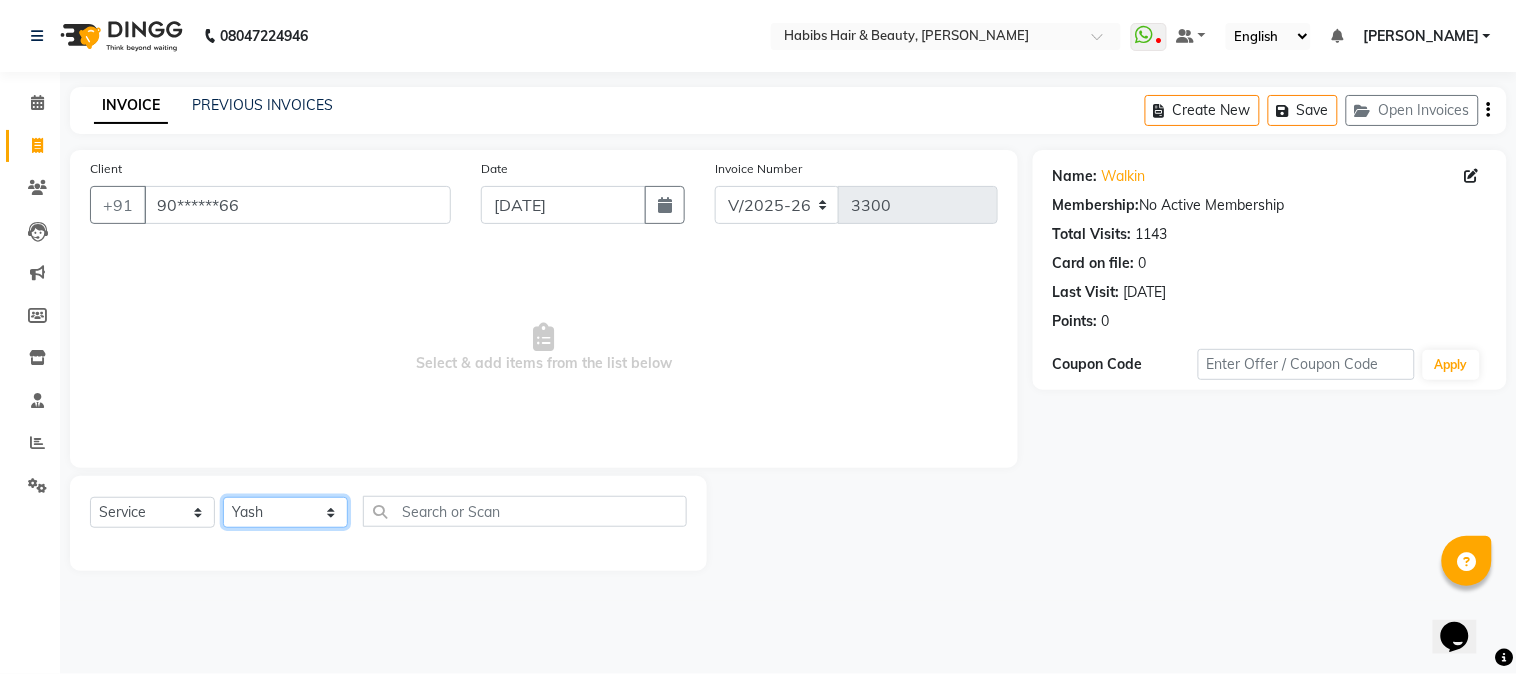 click on "Select Stylist Admin Akshay [PERSON_NAME] [PERSON_NAME] [PERSON_NAME]	 [PERSON_NAME][DATE] [PERSON_NAME]" 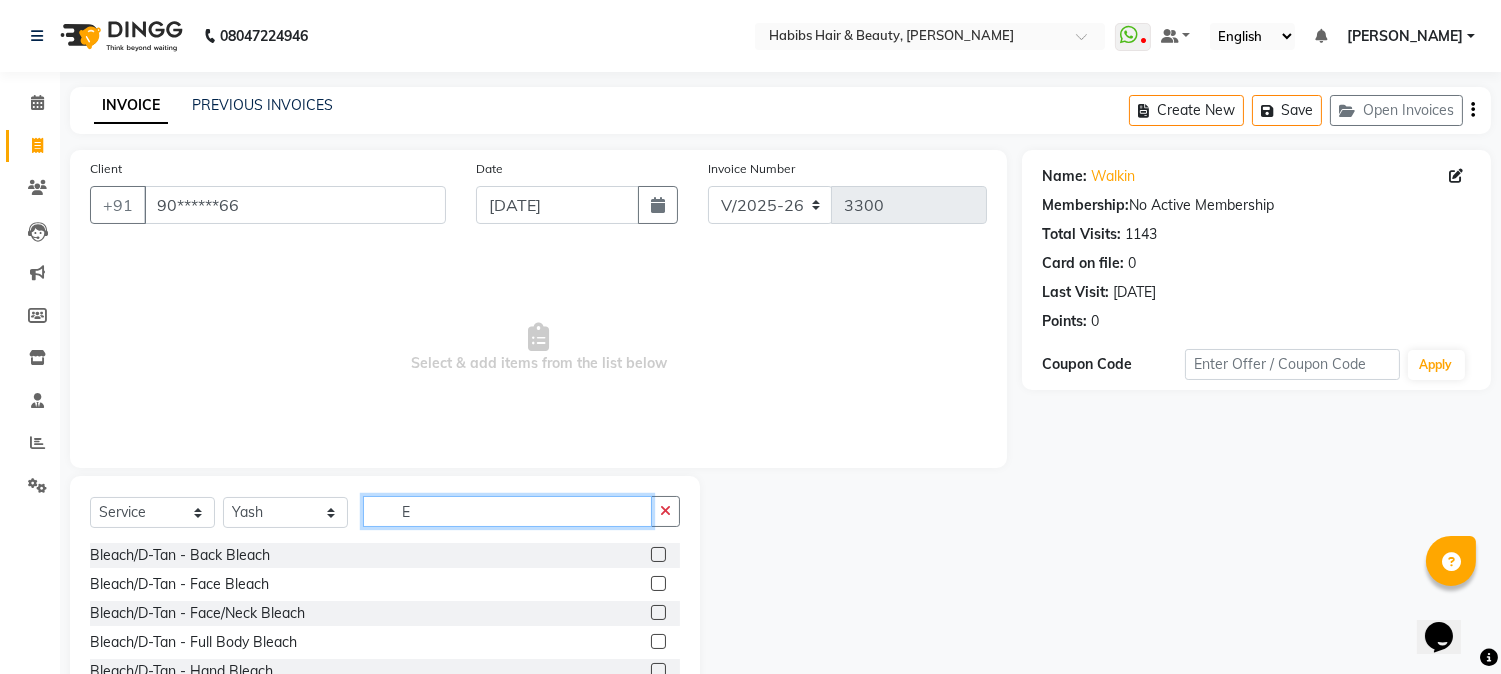 click on "E" 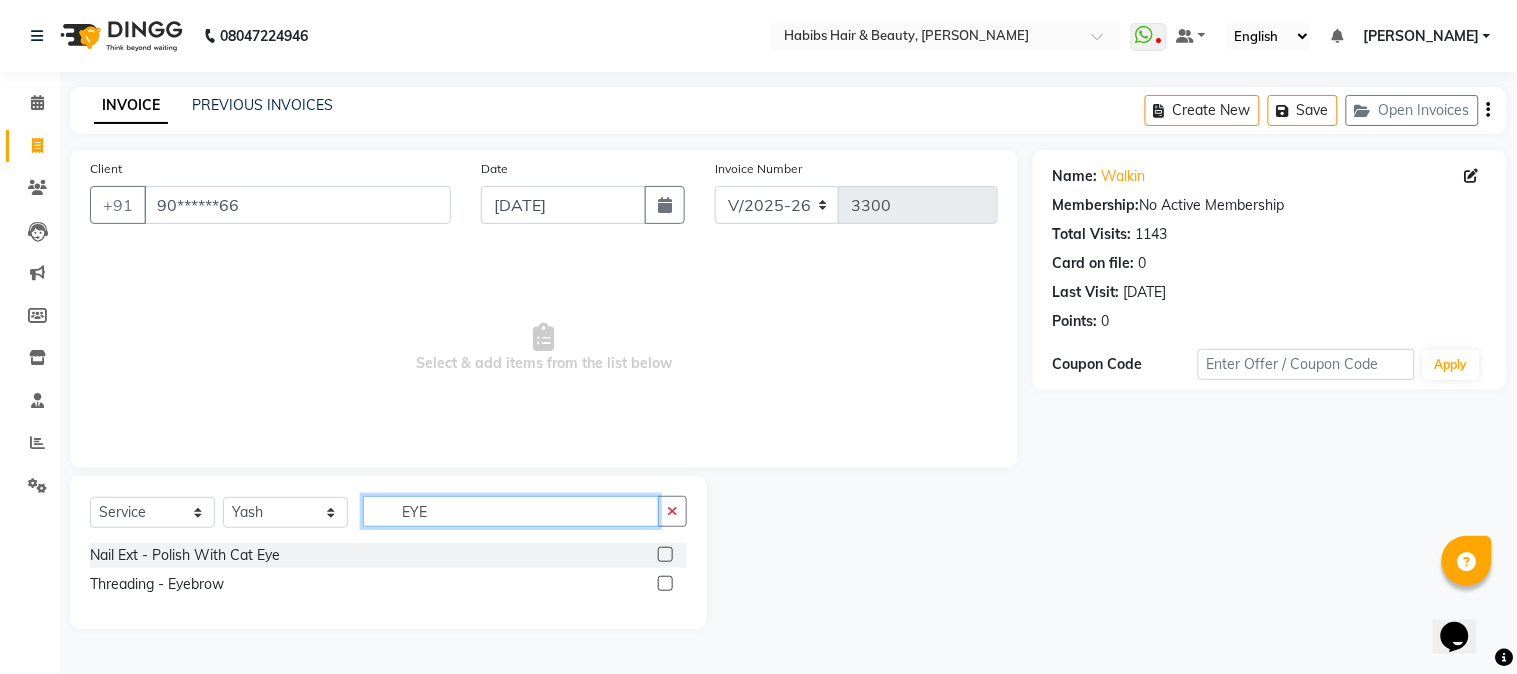 type on "EYE" 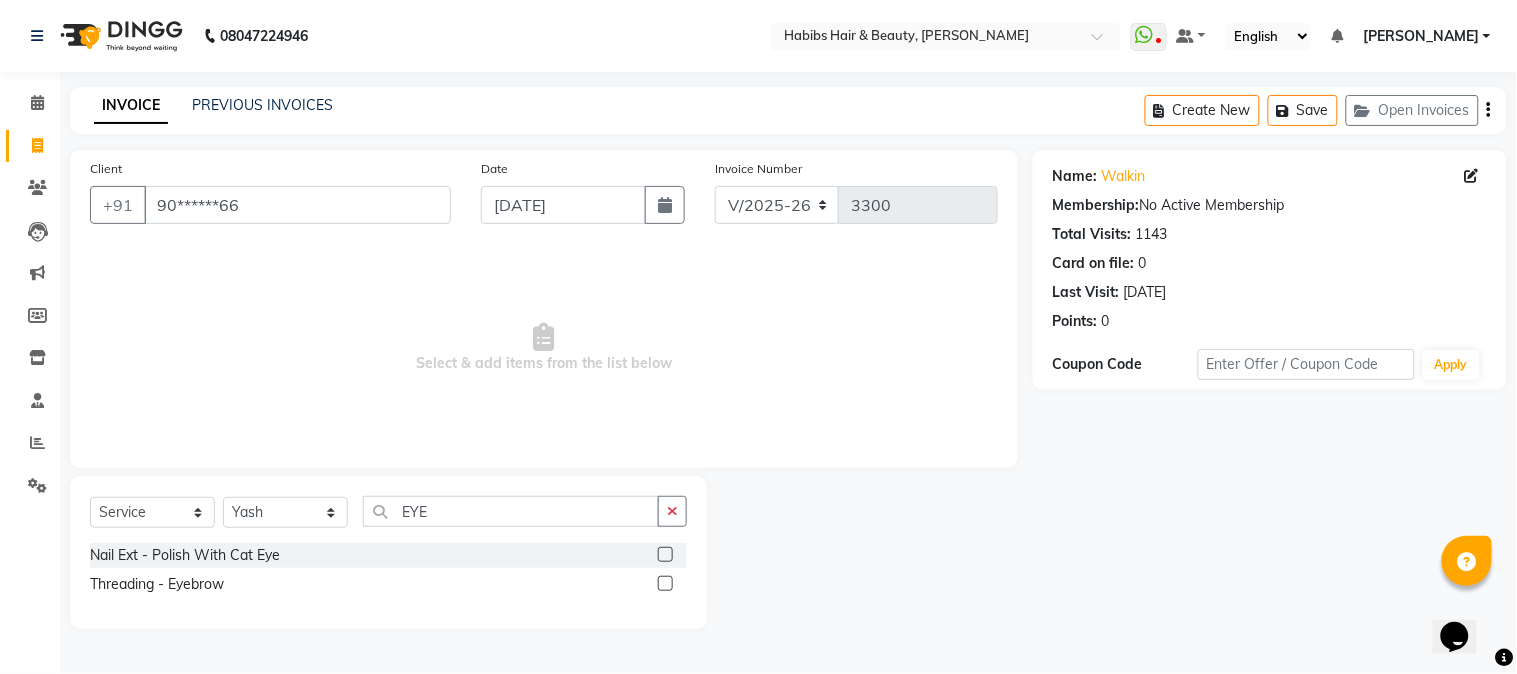 click 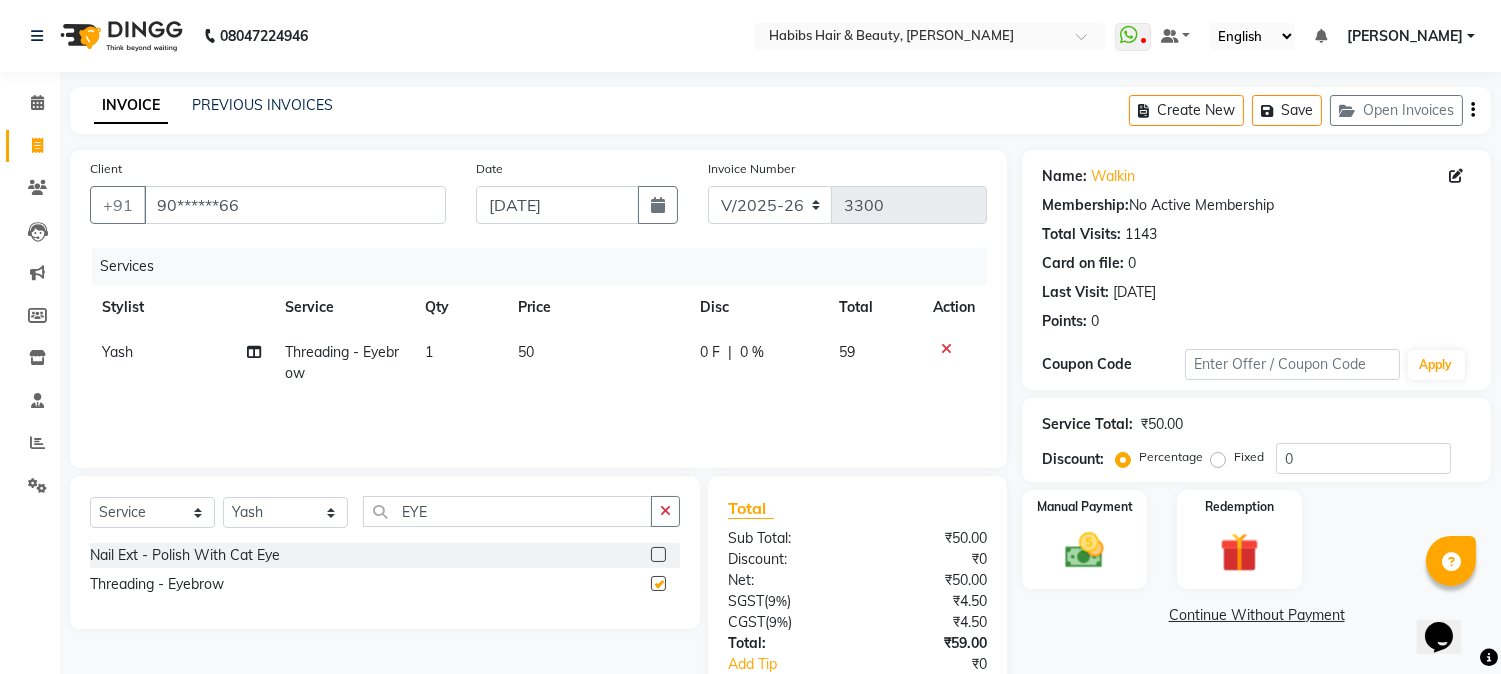 checkbox on "false" 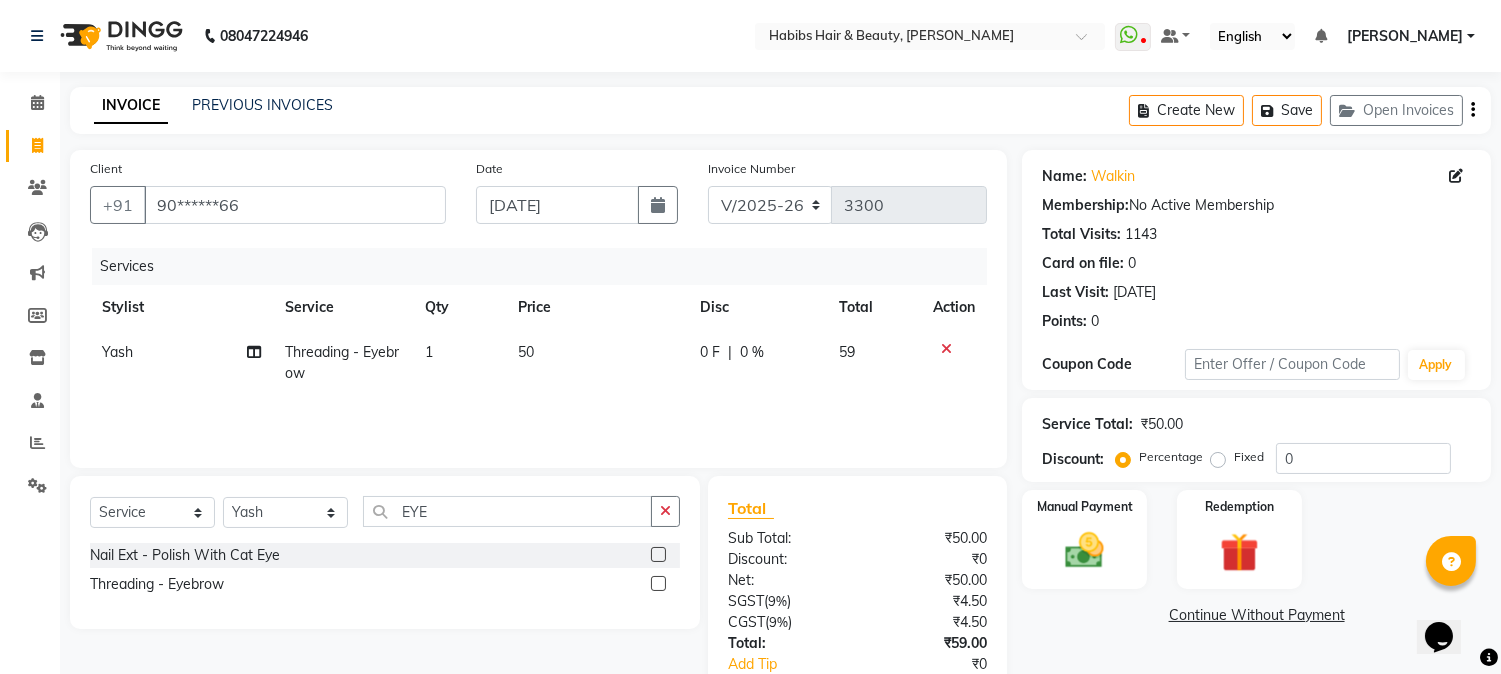 click on "50" 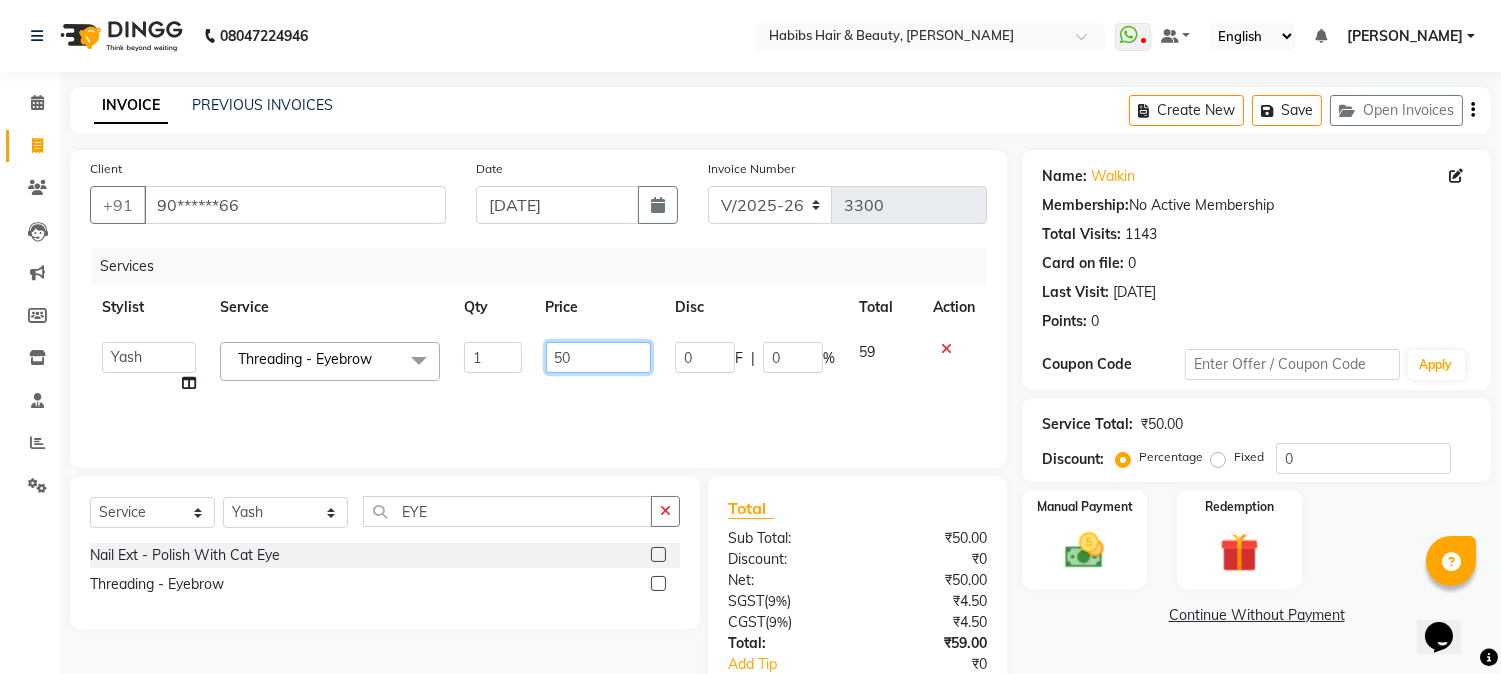 click on "50" 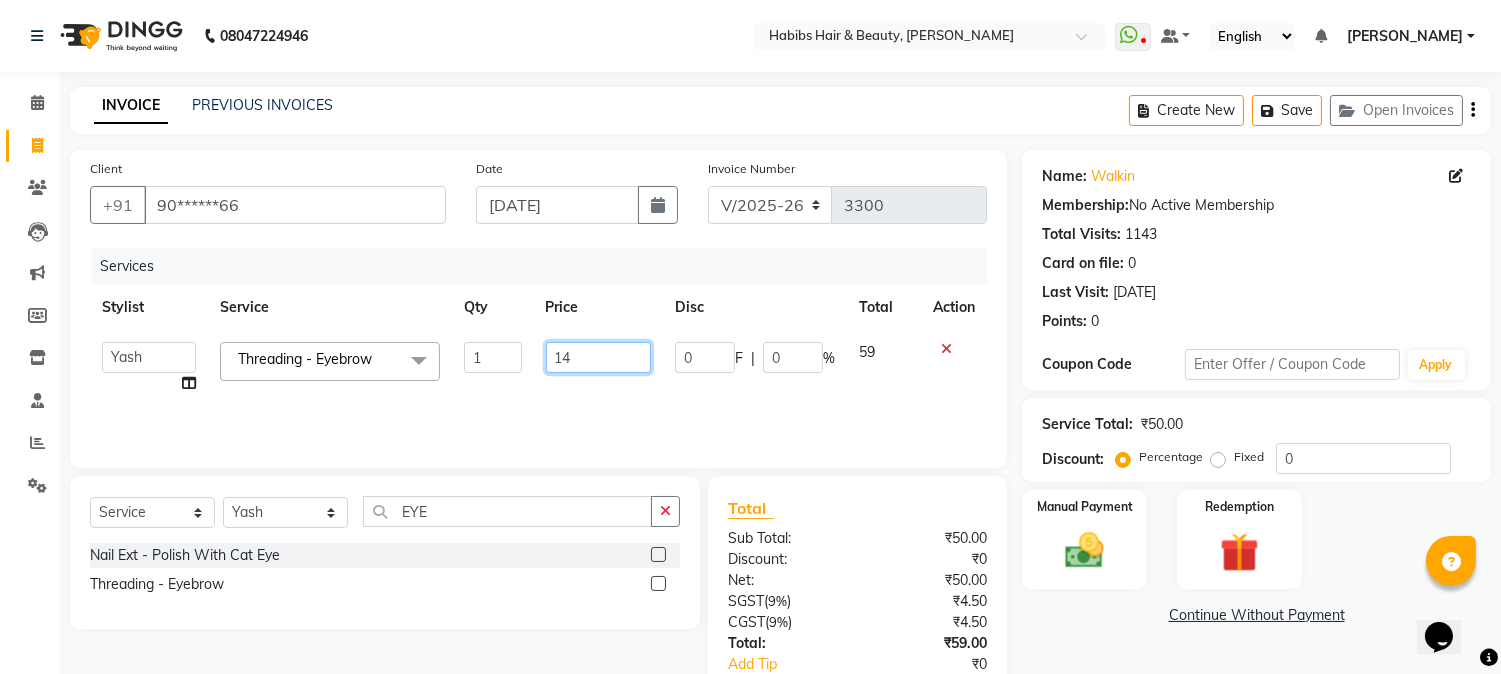 type on "140" 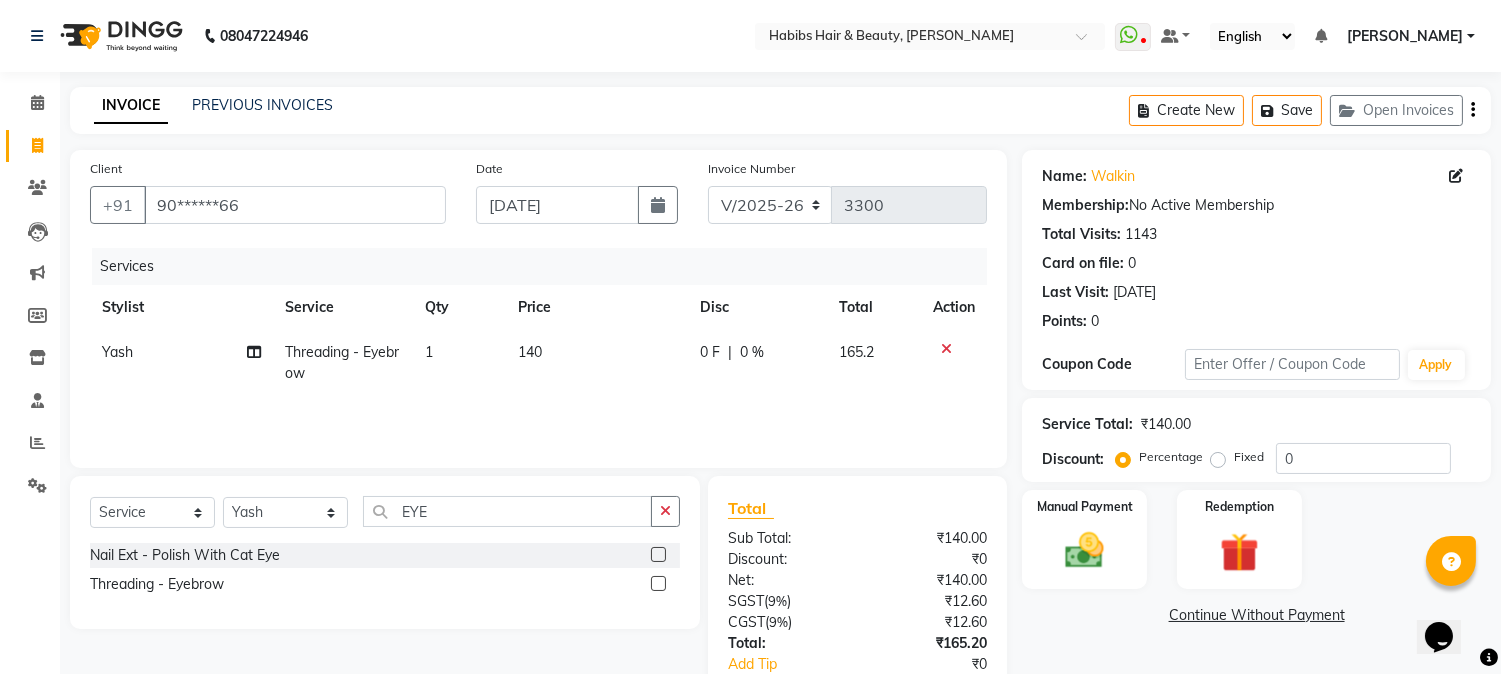 click on "Price" 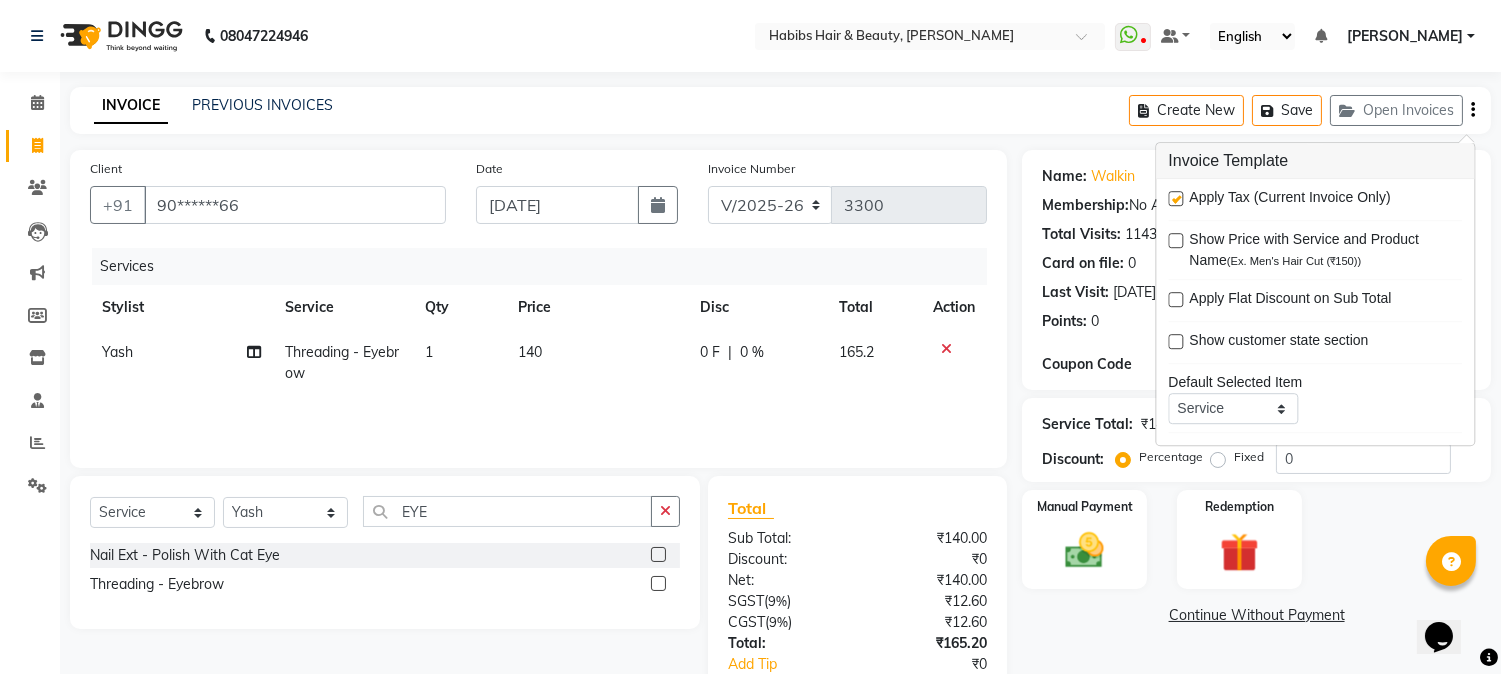 click at bounding box center (1175, 198) 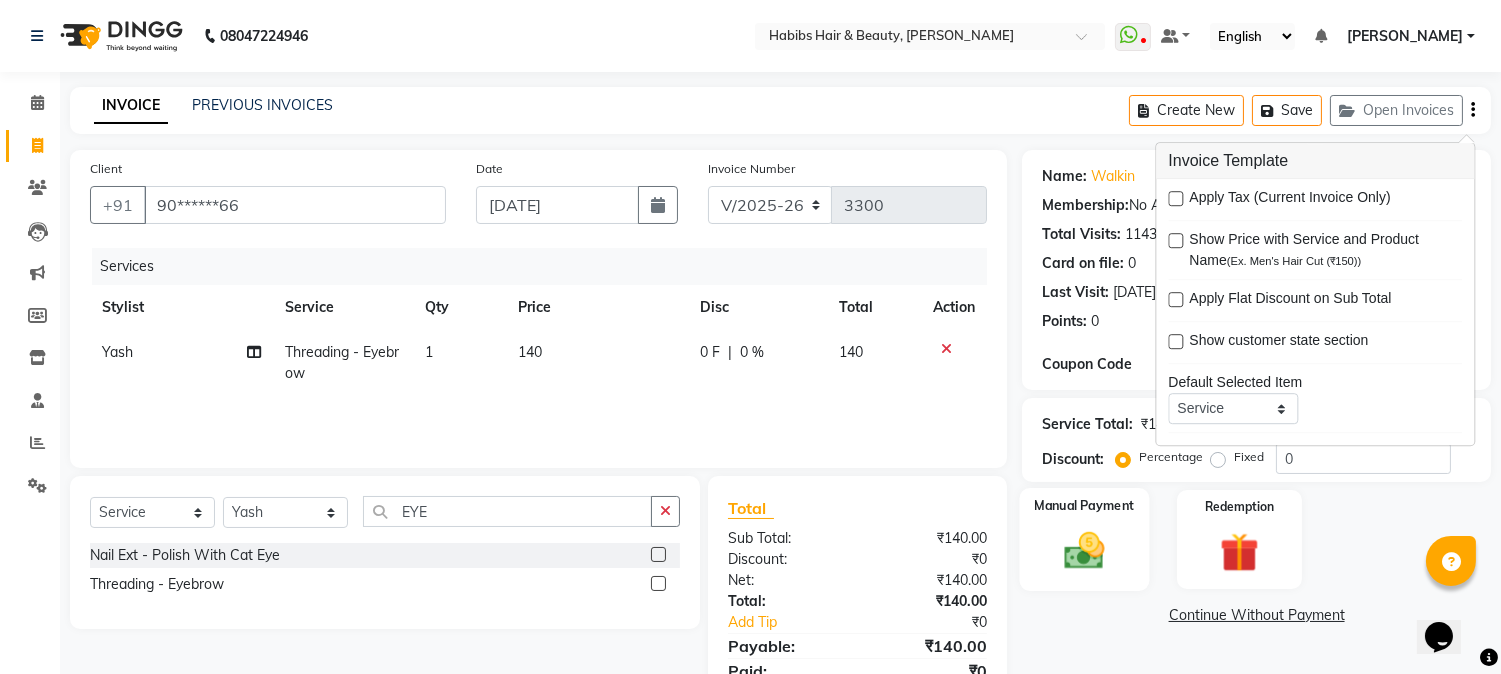 click 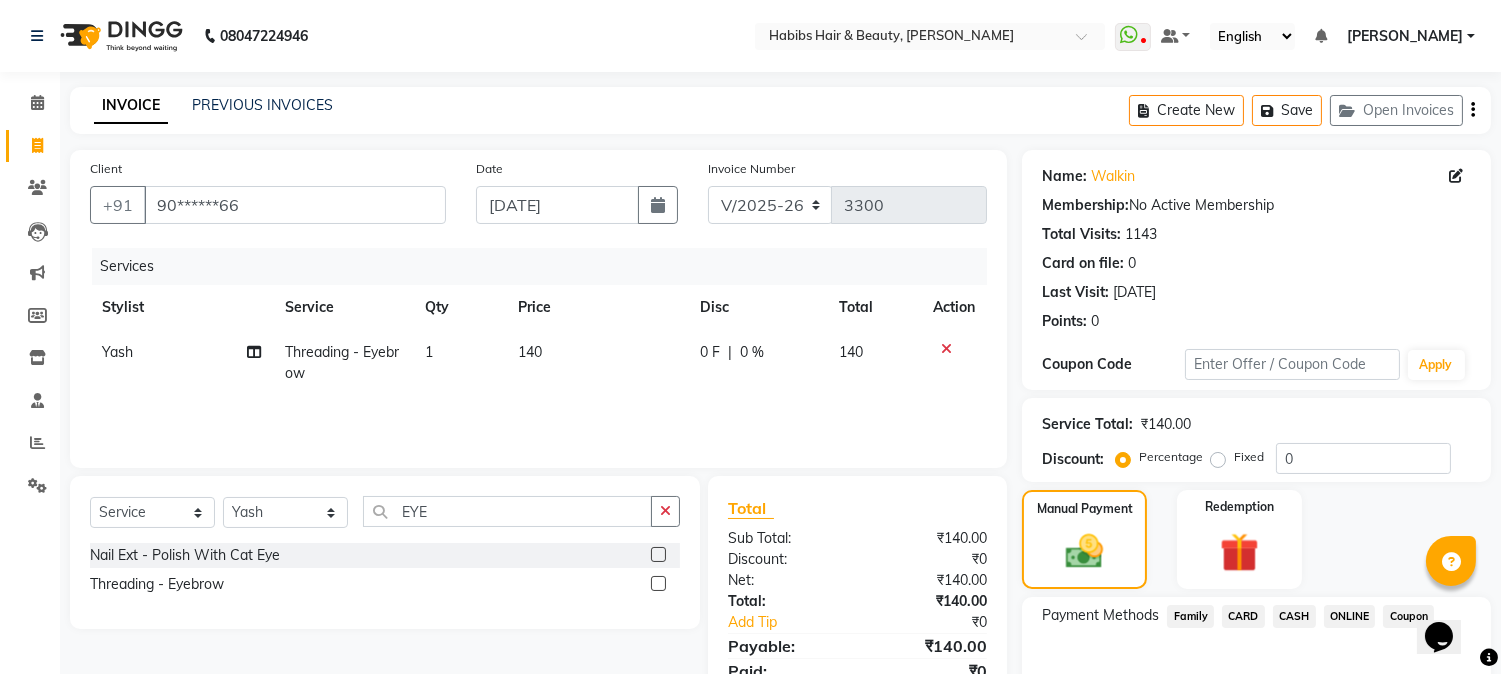 scroll, scrollTop: 112, scrollLeft: 0, axis: vertical 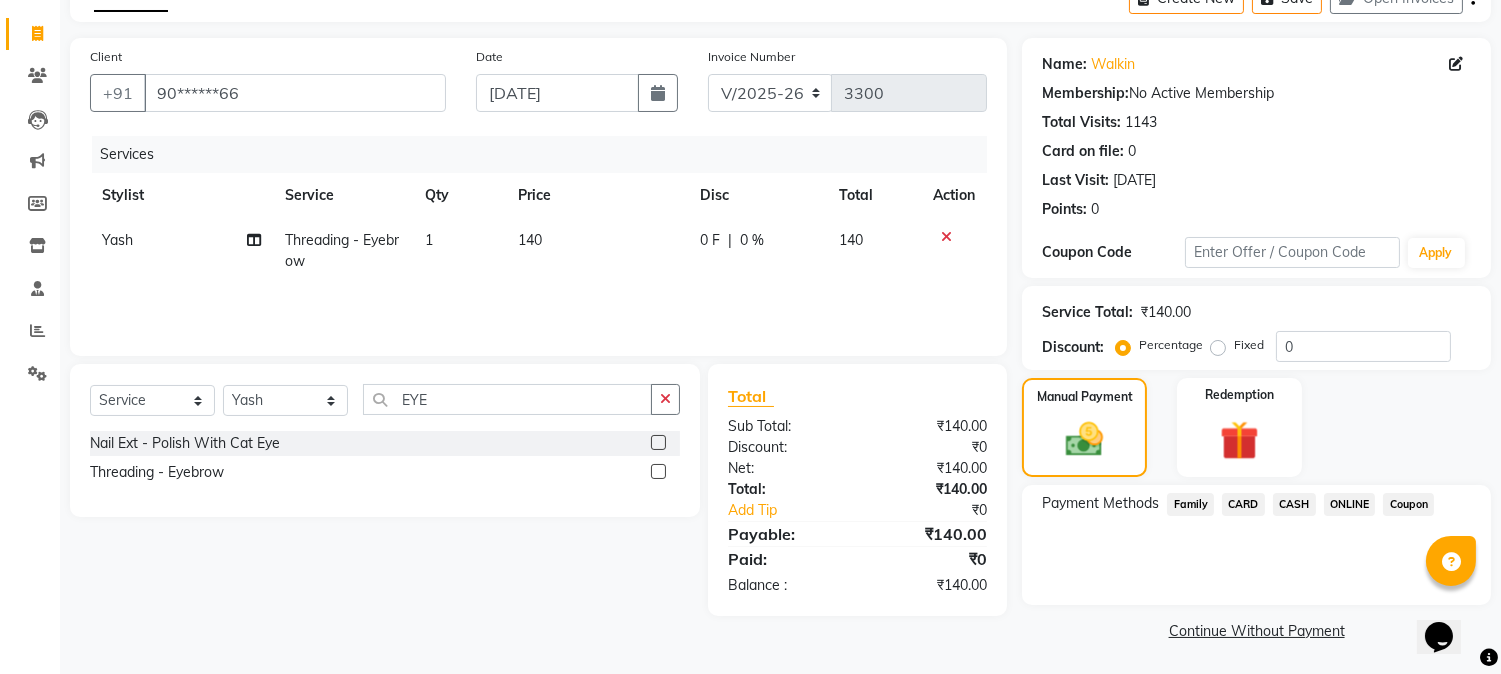 click on "ONLINE" 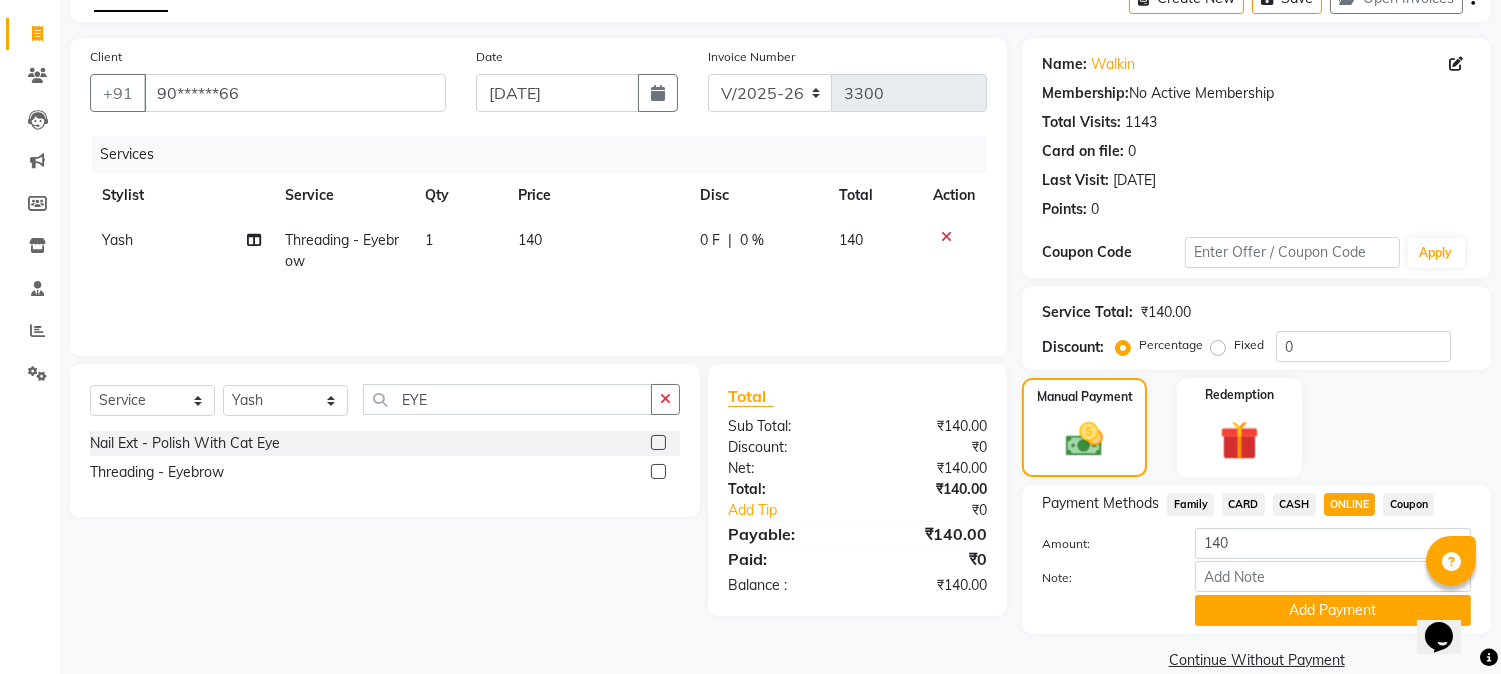 click 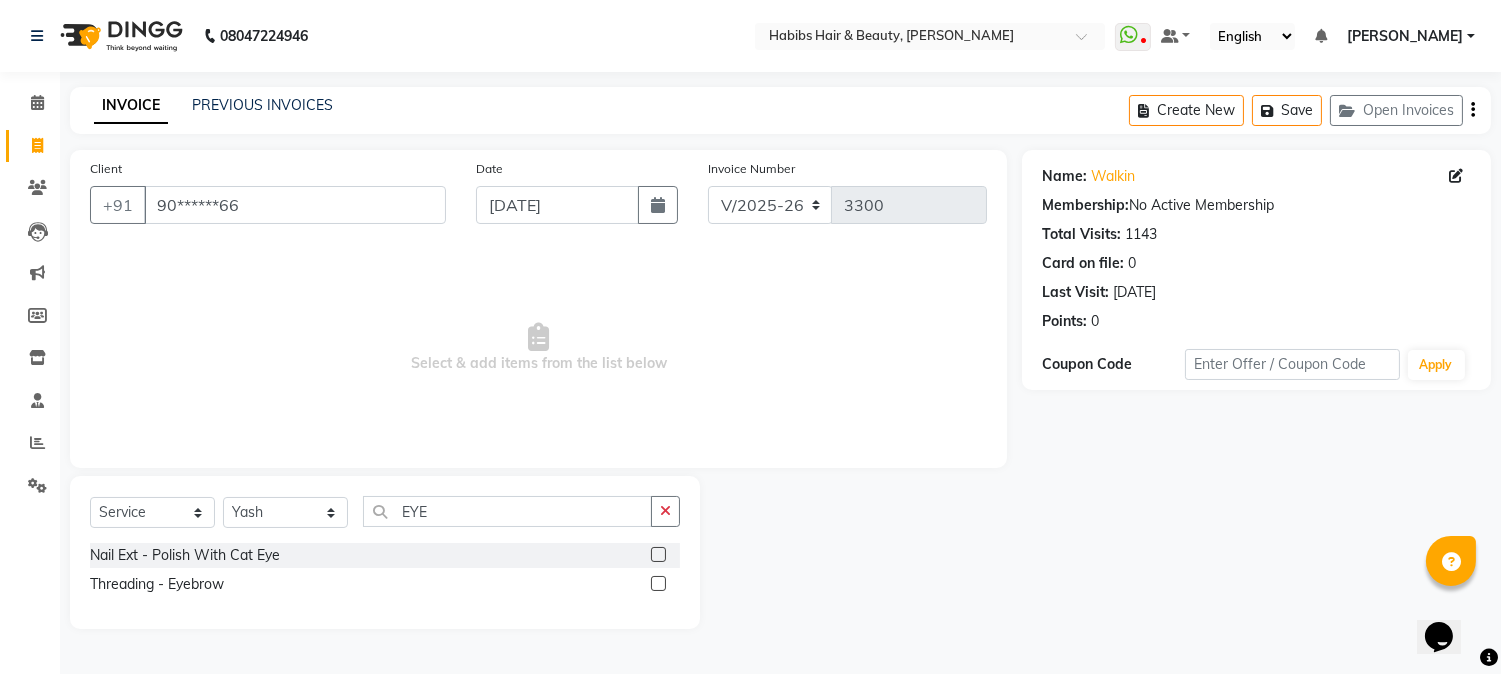 scroll, scrollTop: 0, scrollLeft: 0, axis: both 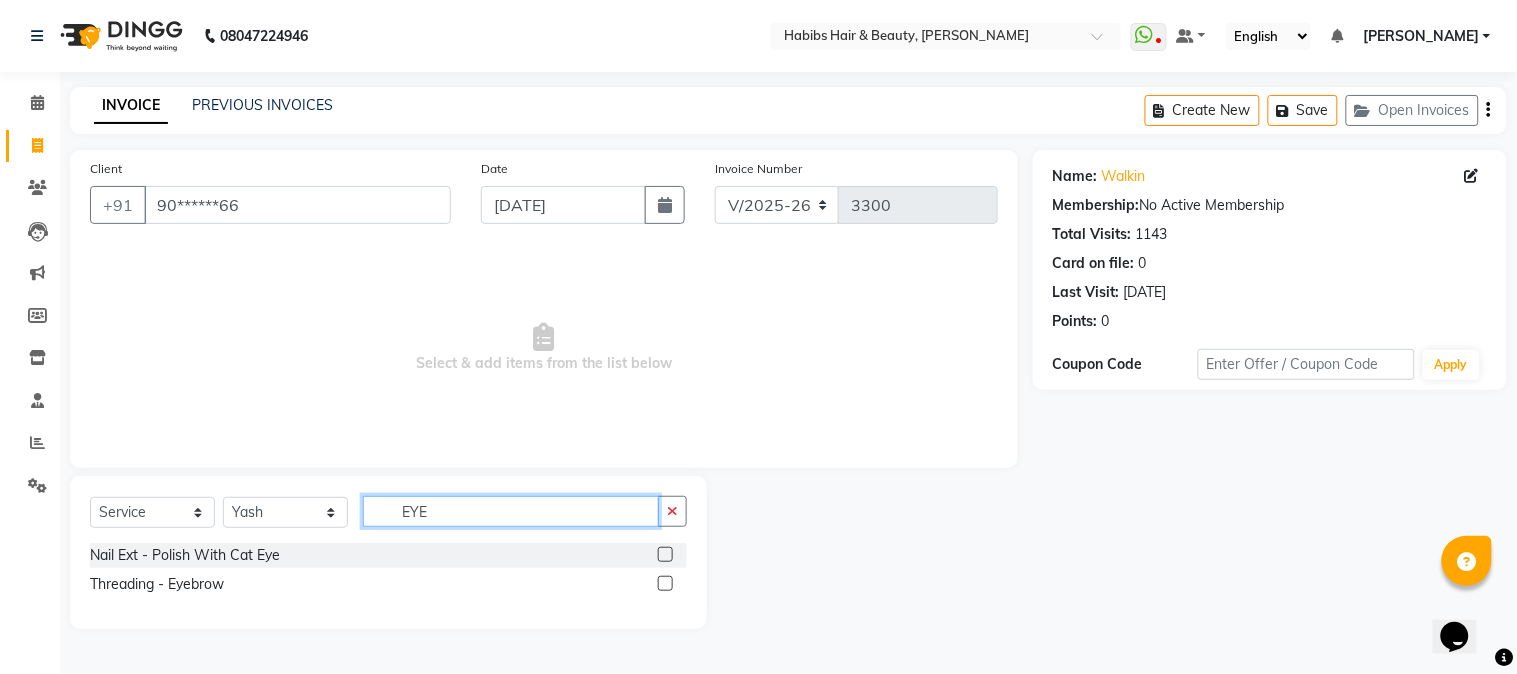 click on "EYE" 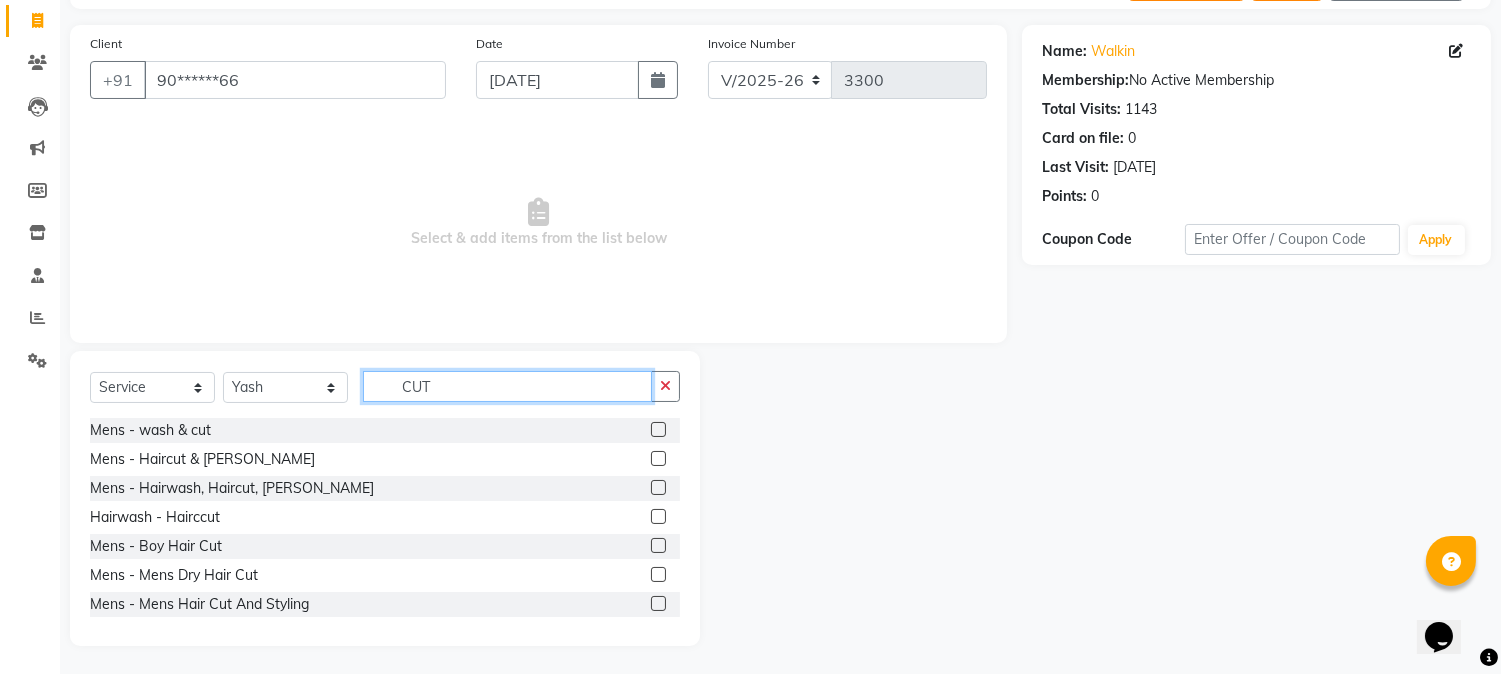scroll, scrollTop: 126, scrollLeft: 0, axis: vertical 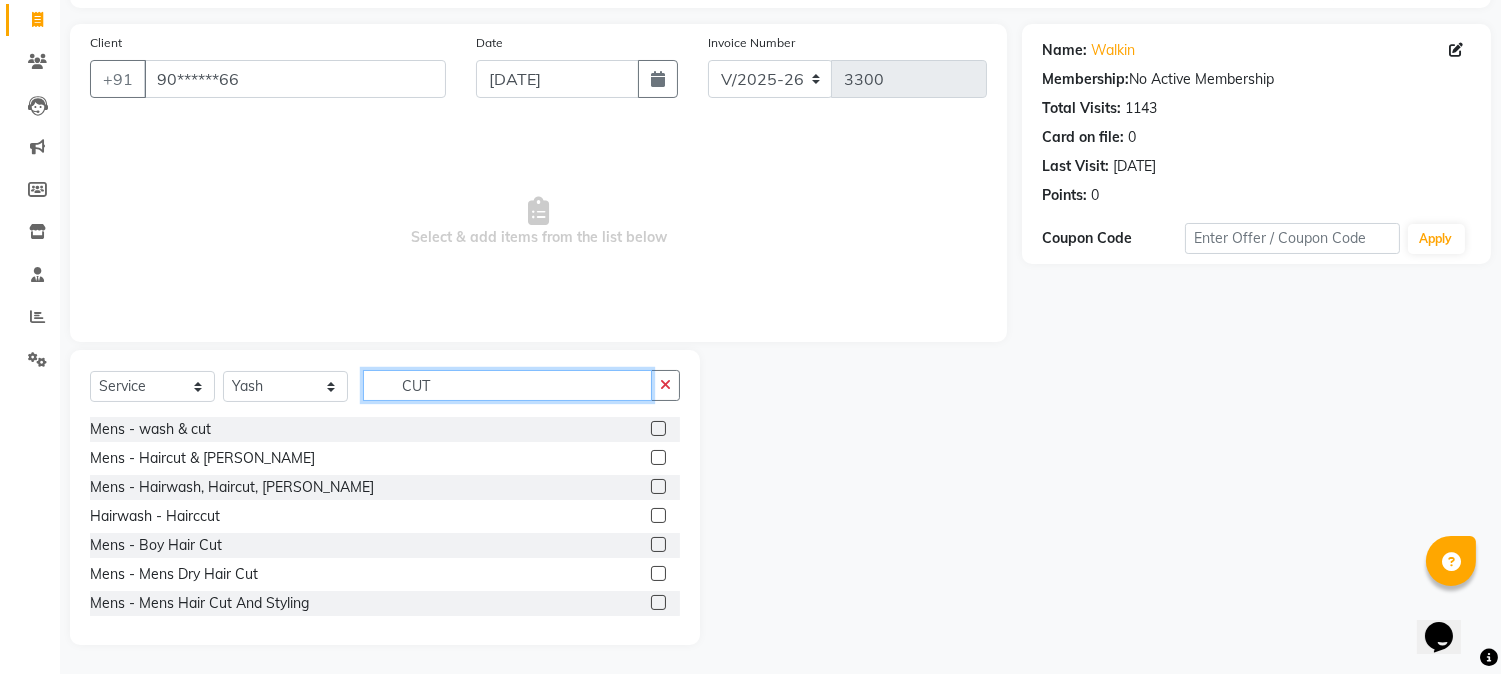 type on "CUT" 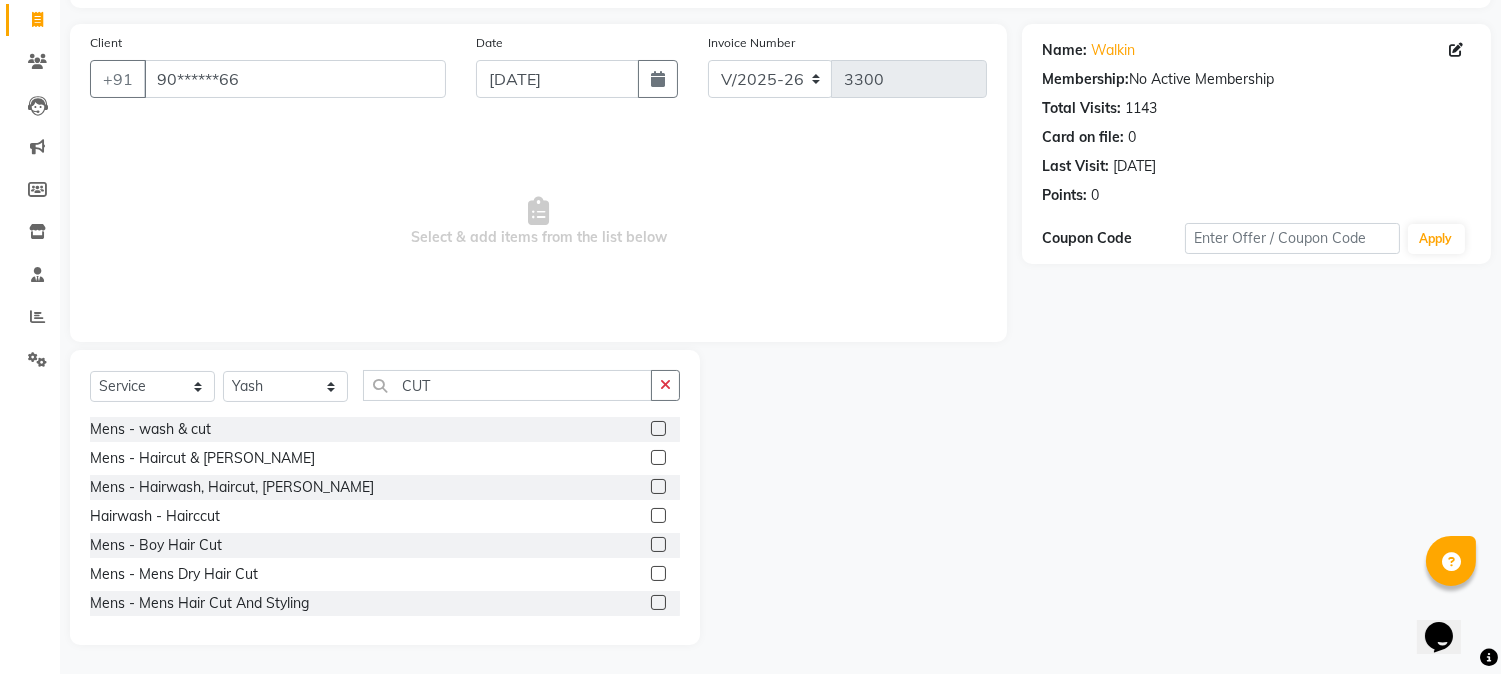 click on "Mens - Mens Dry Hair Cut" 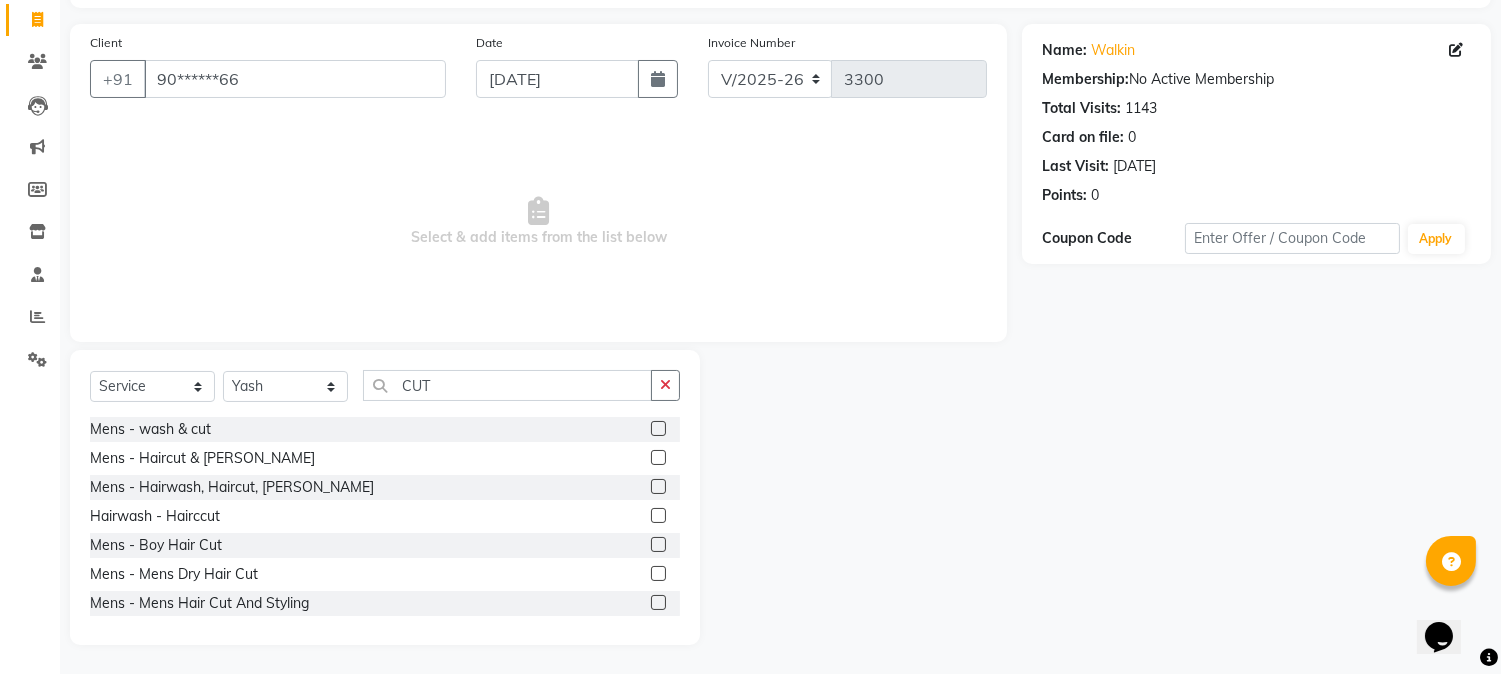 click 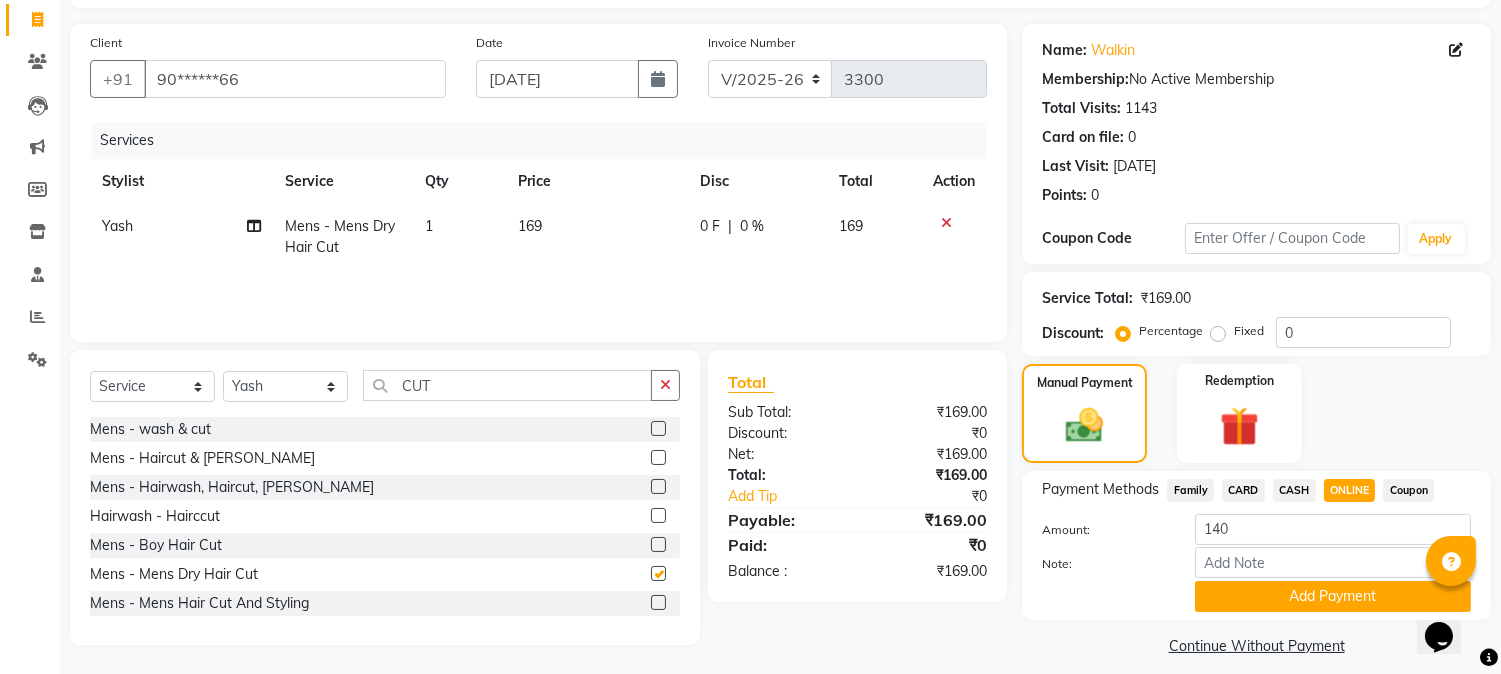 checkbox on "false" 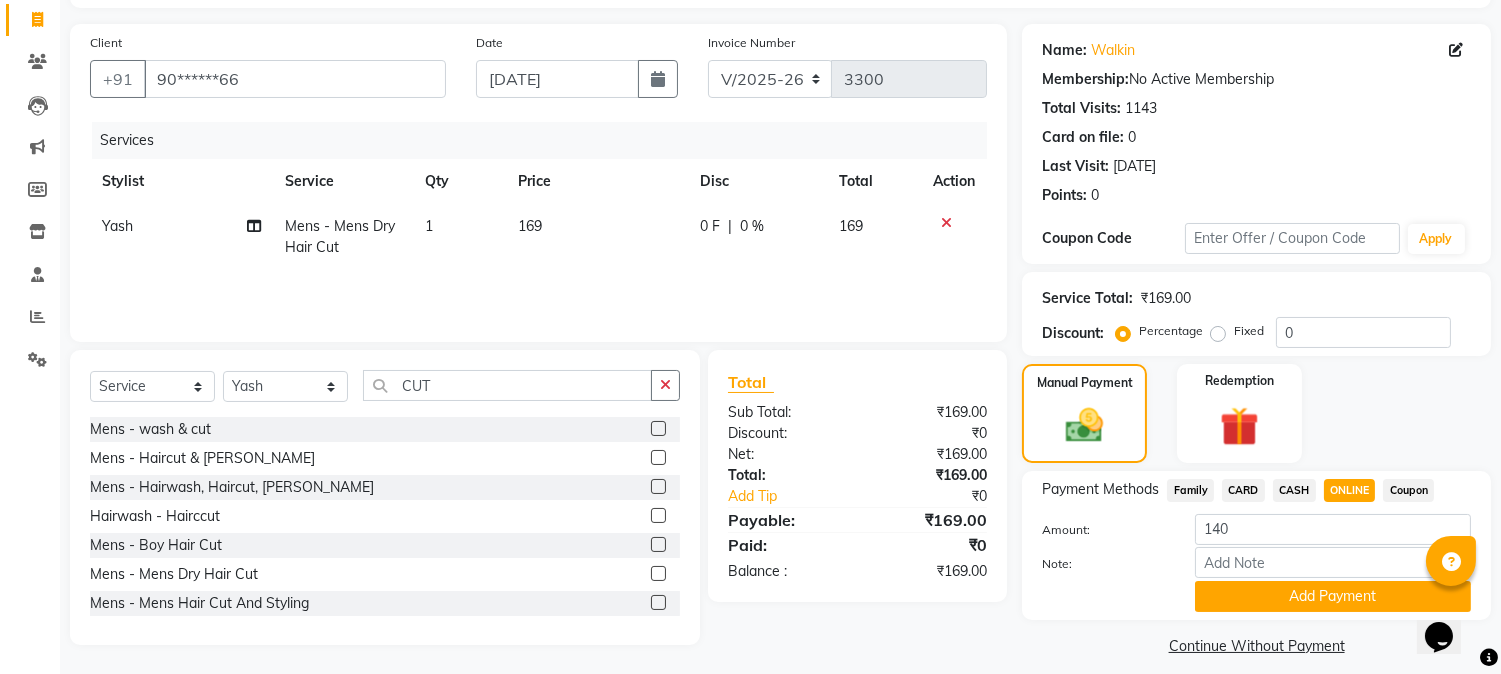 click on "169" 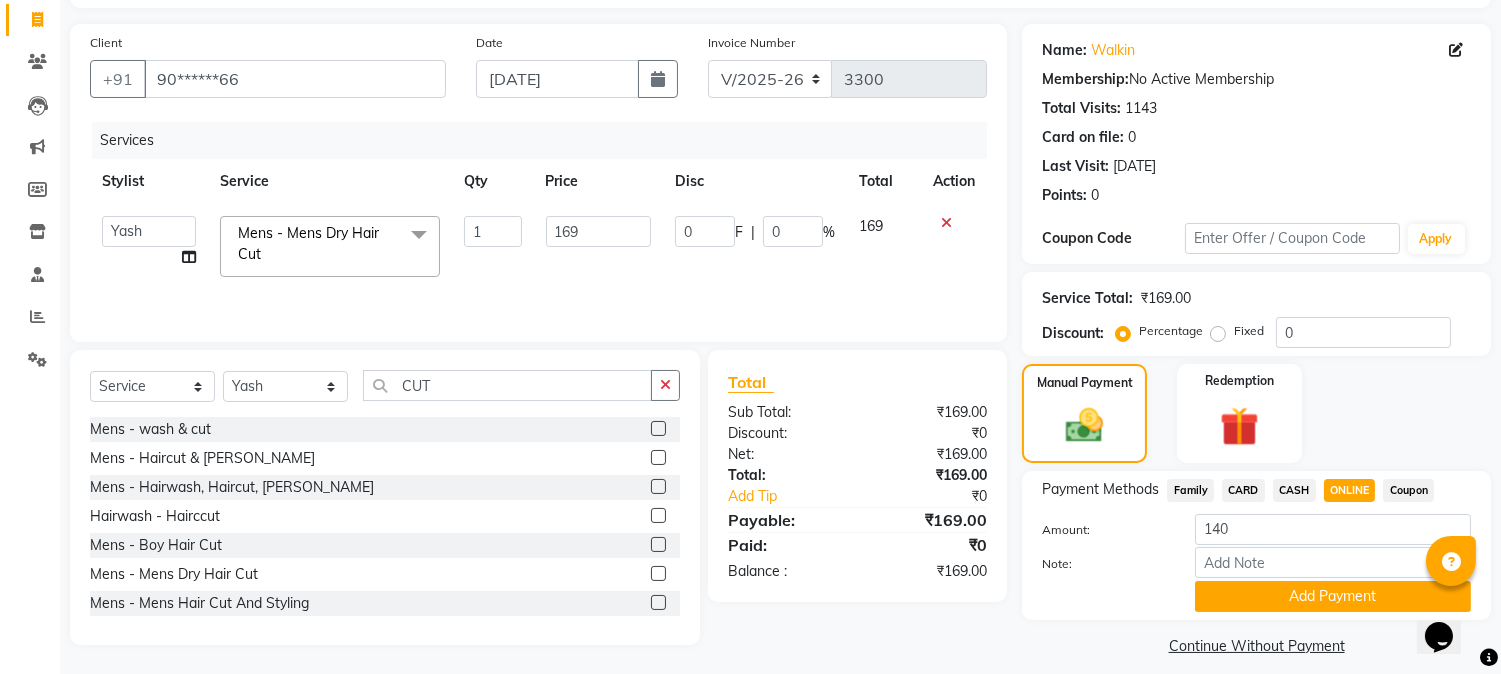 click on "169" 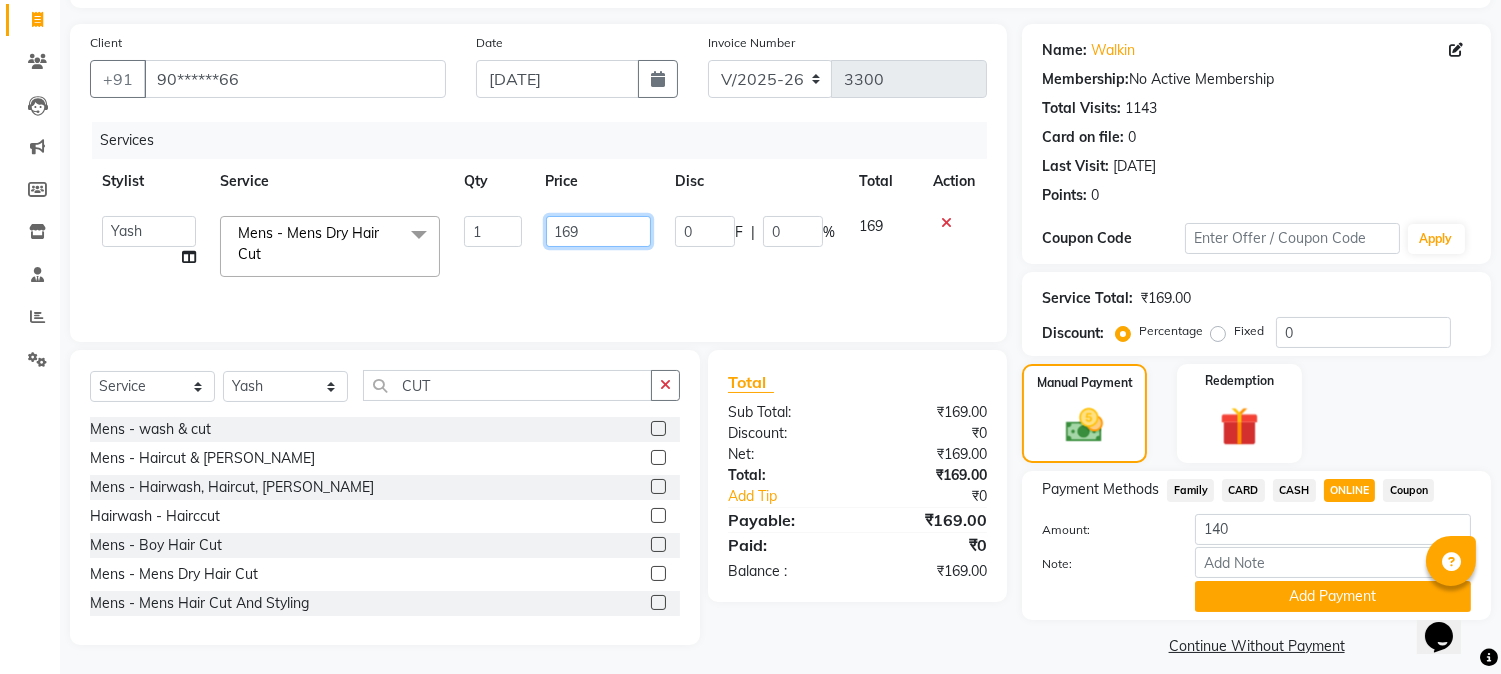 click on "169" 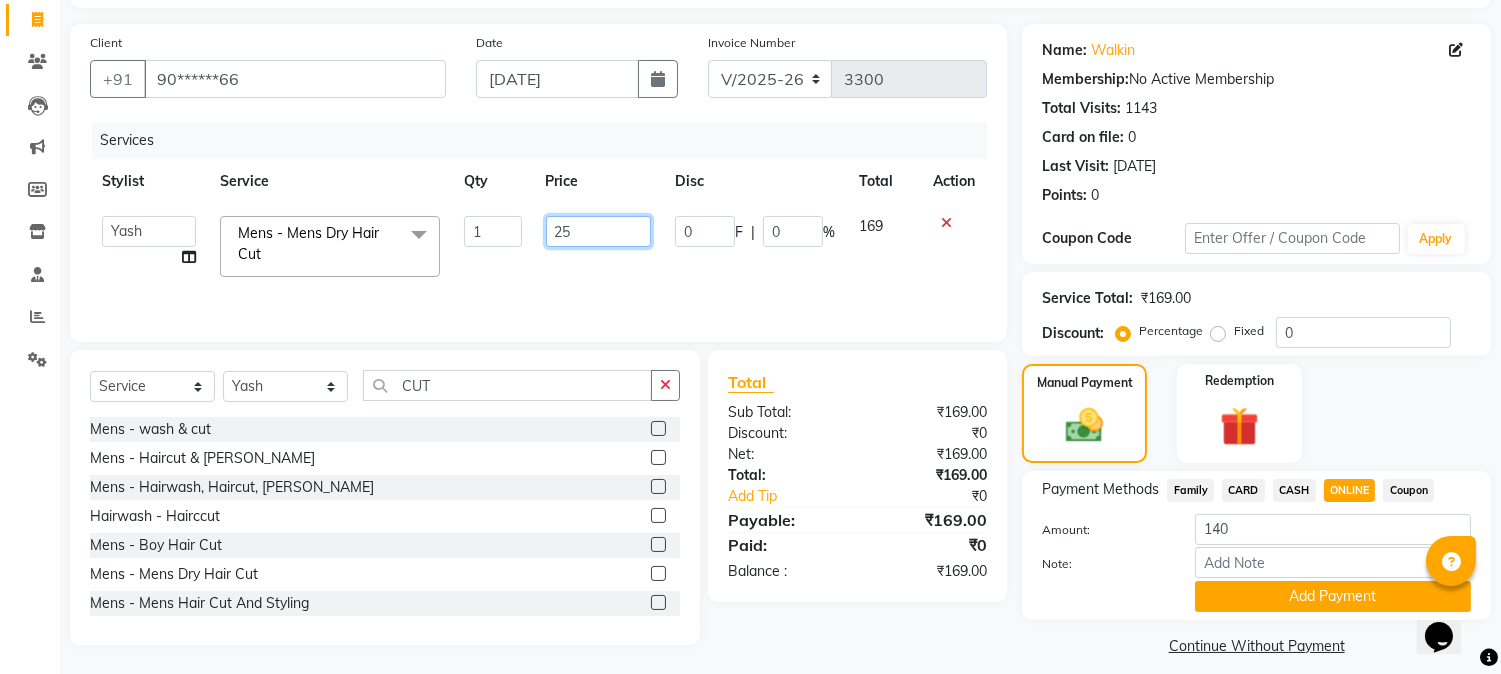 type on "250" 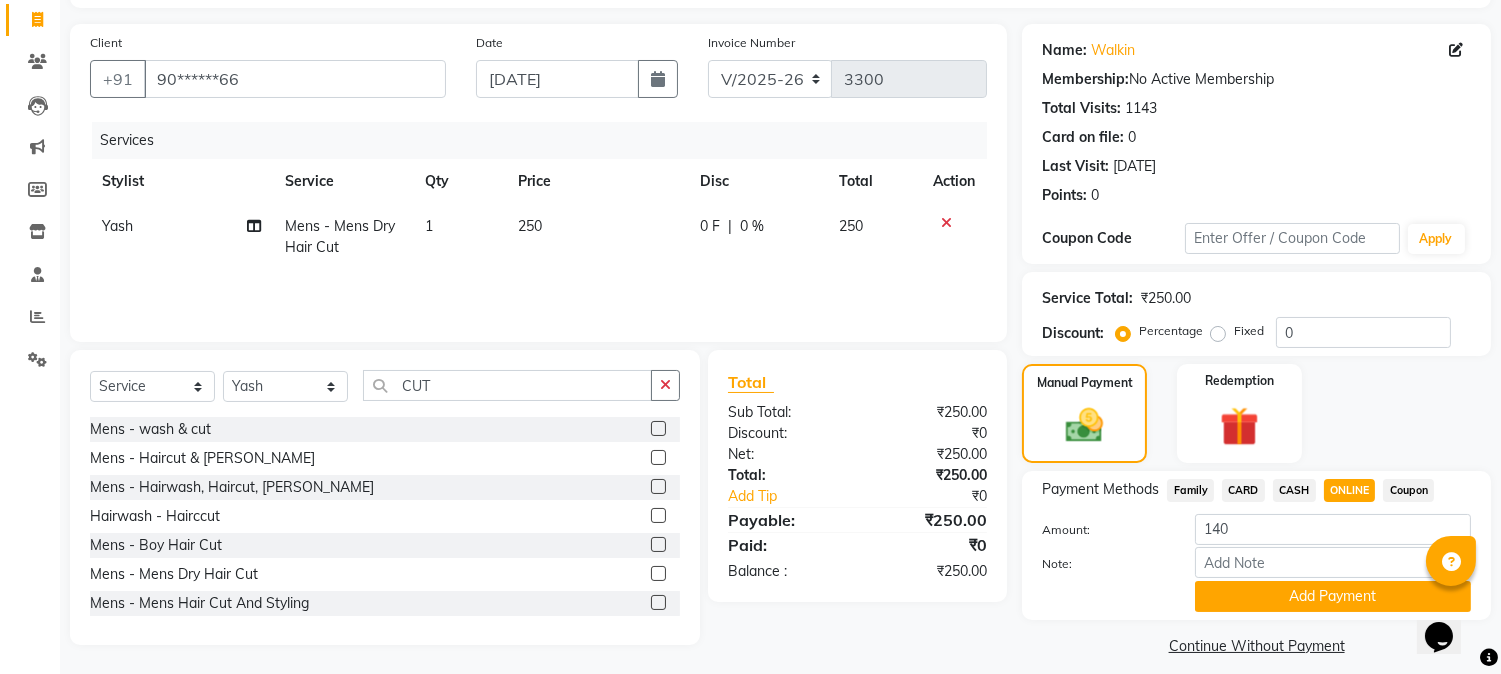 click on "Price" 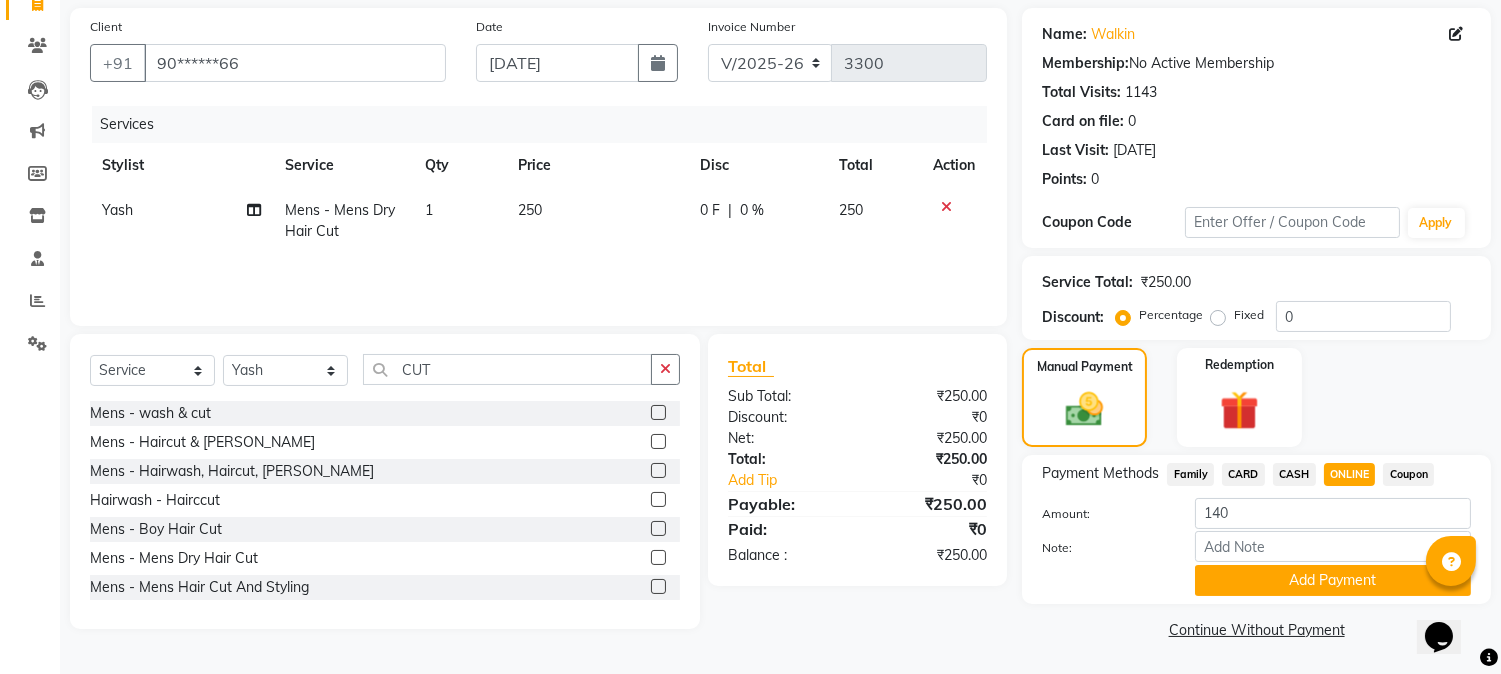 click on "ONLINE" 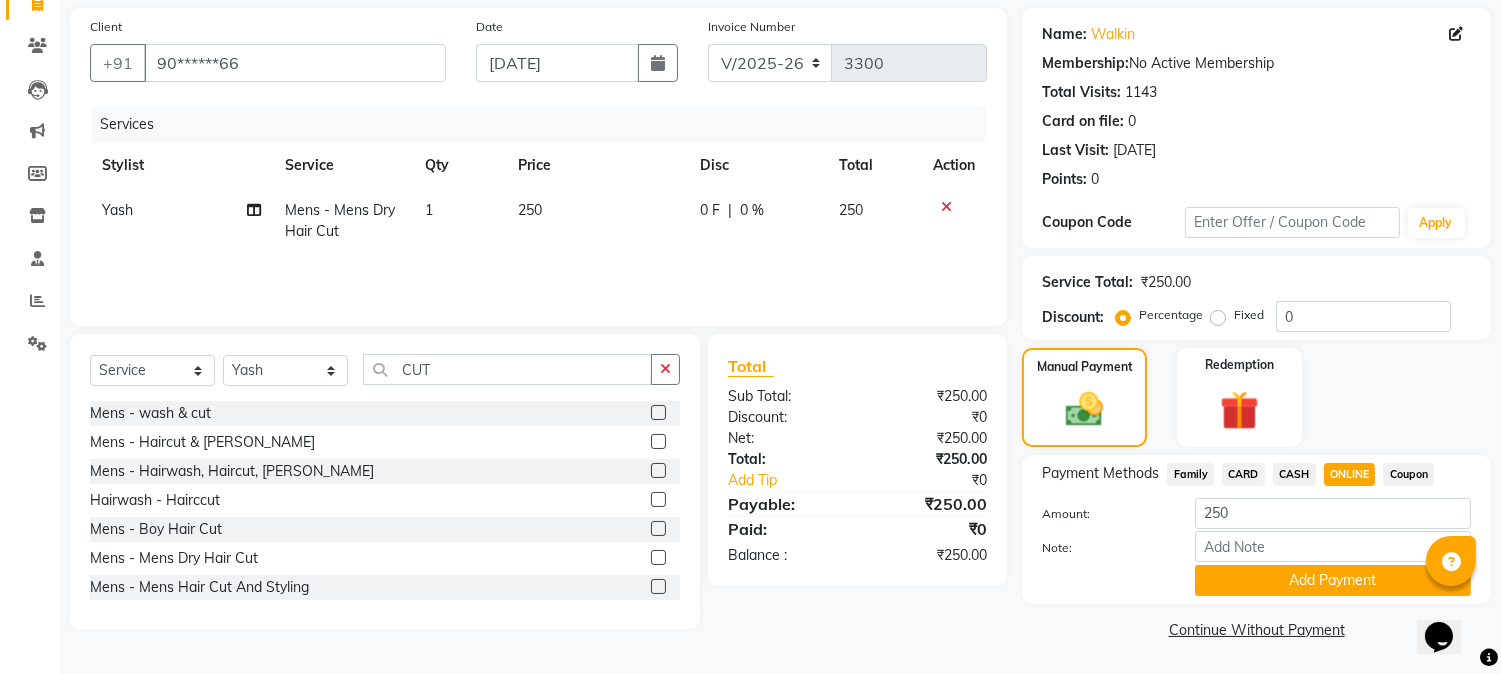 click on "CASH" 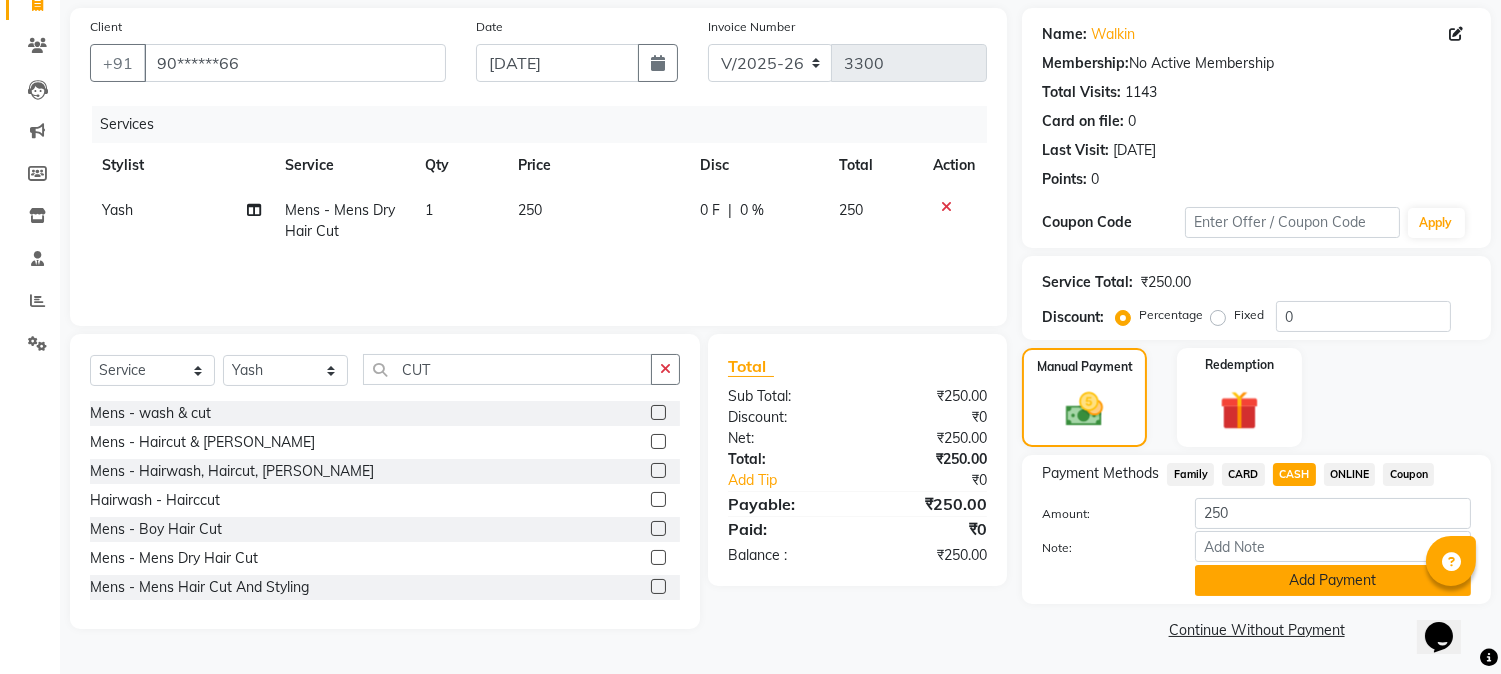 click on "Add Payment" 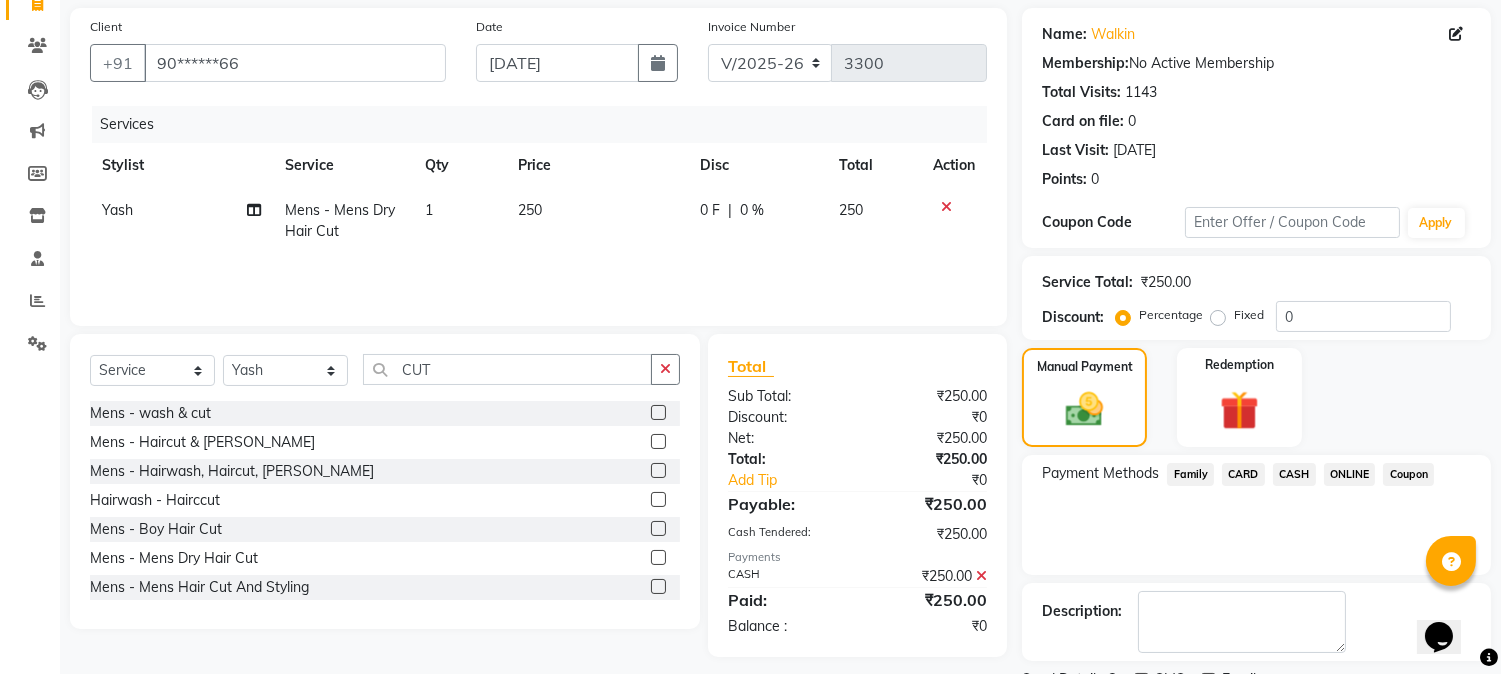scroll, scrollTop: 225, scrollLeft: 0, axis: vertical 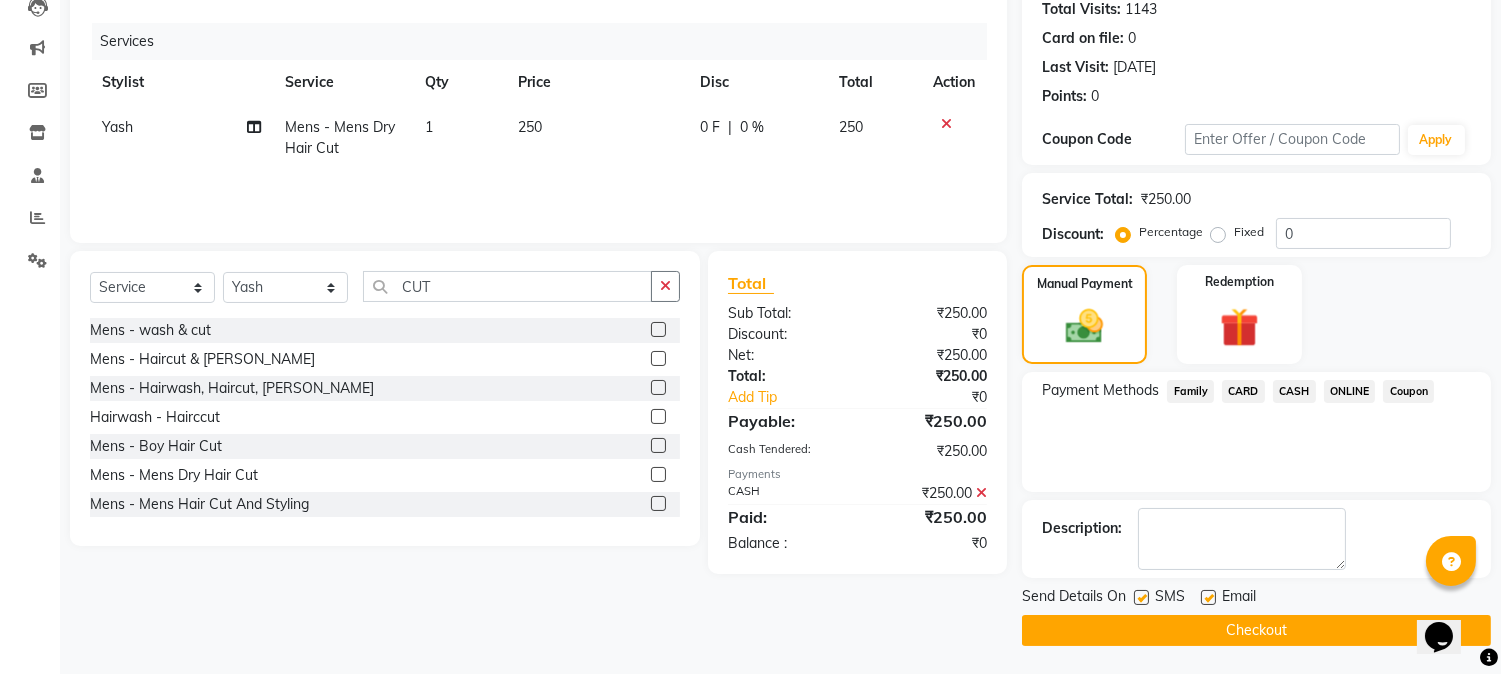 click on "Checkout" 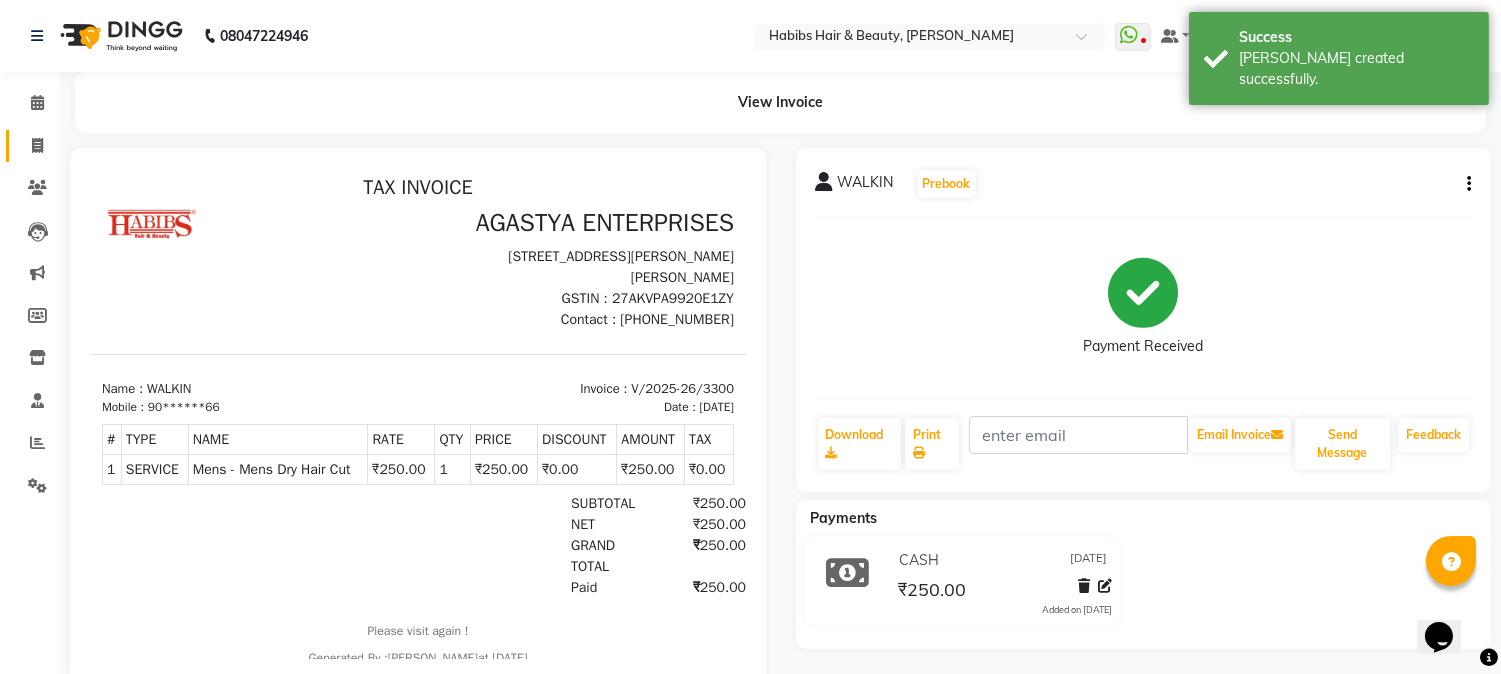scroll, scrollTop: 0, scrollLeft: 0, axis: both 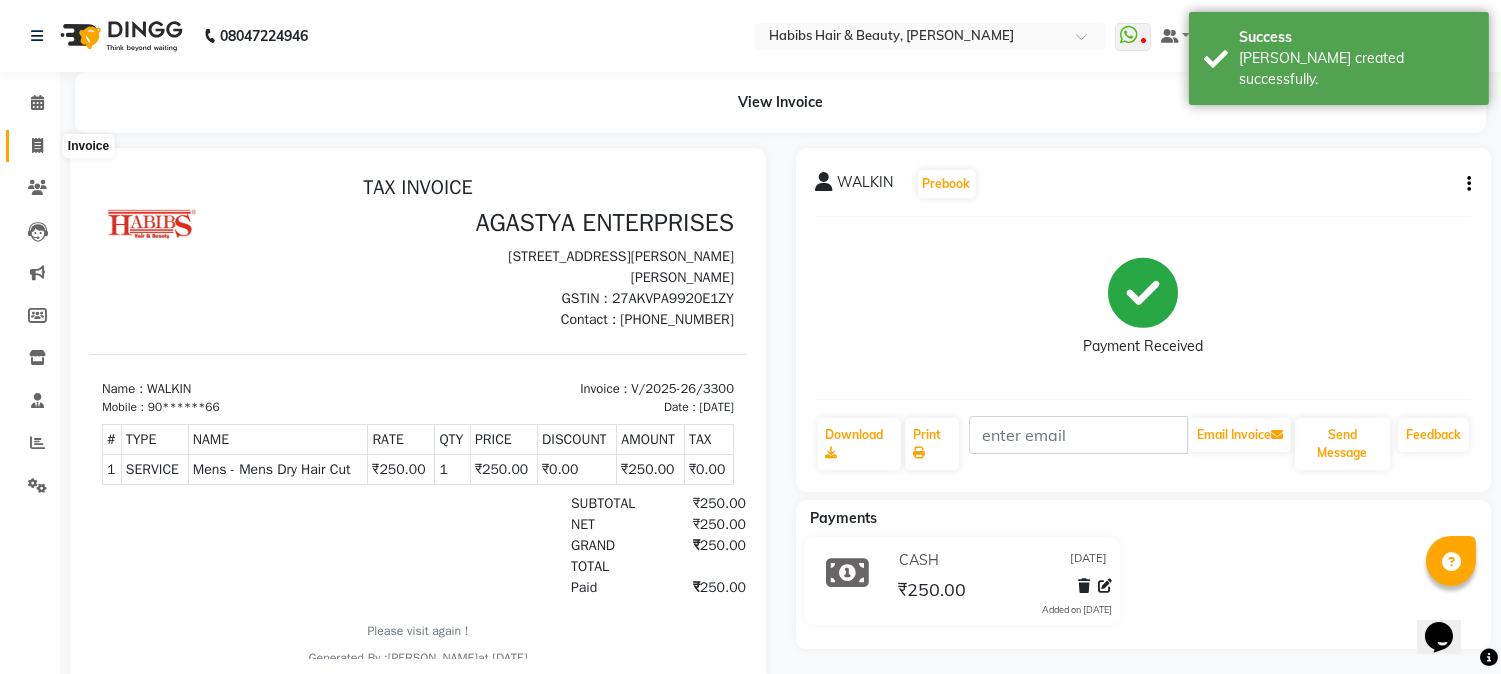 click 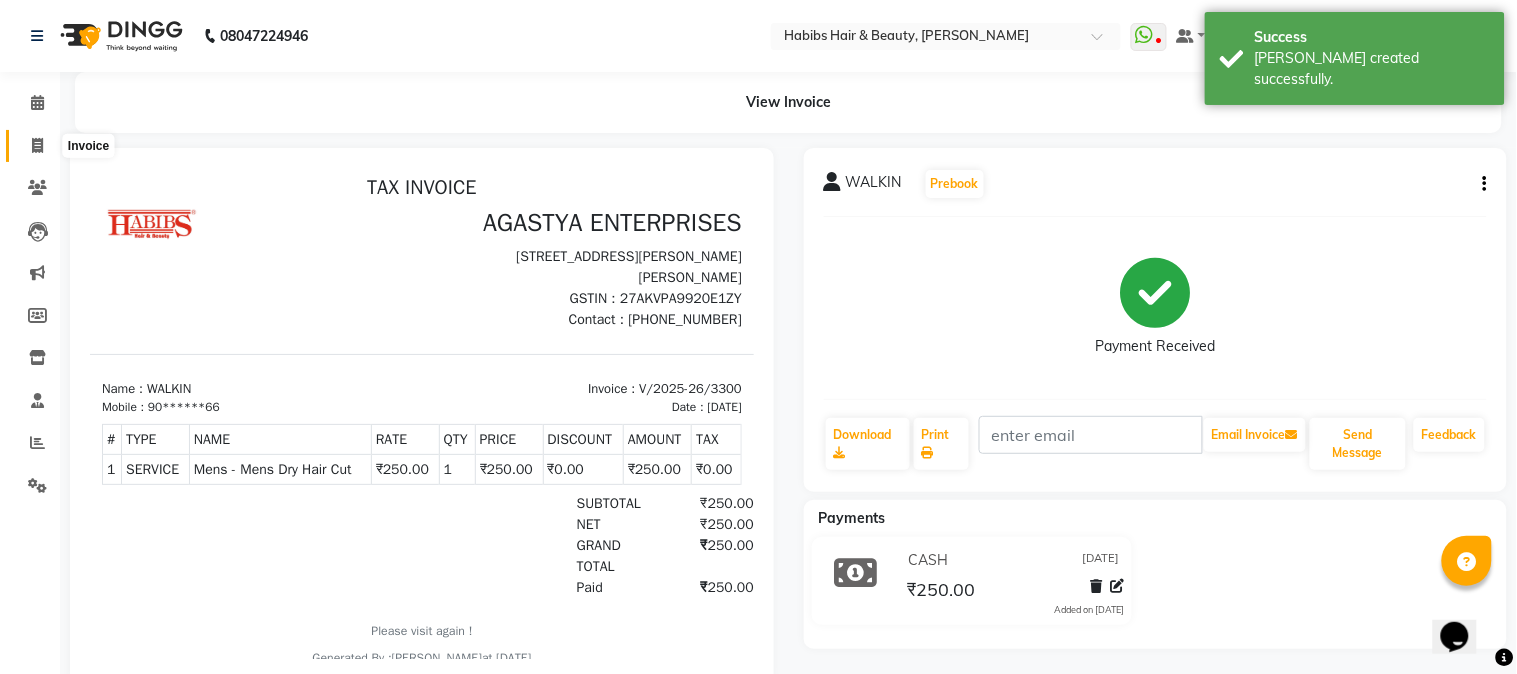 select on "service" 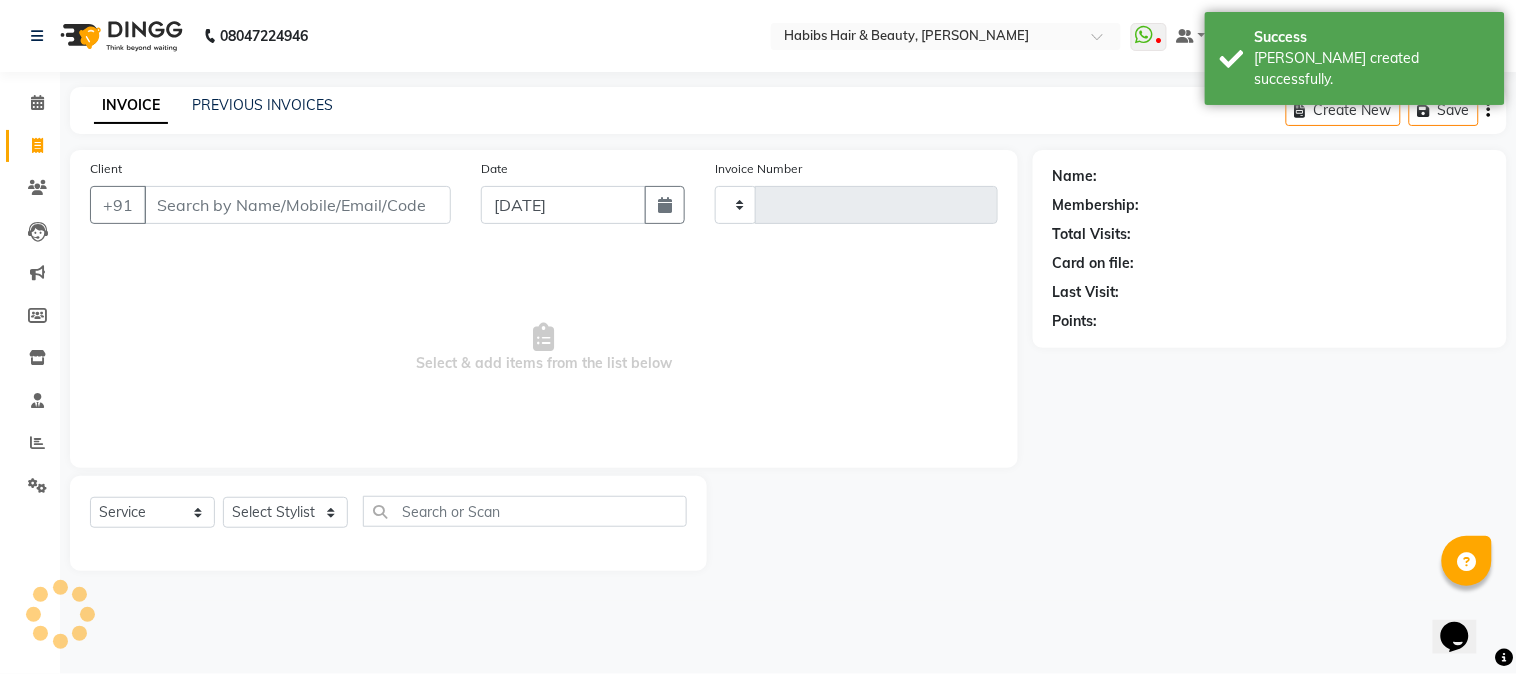 type on "3301" 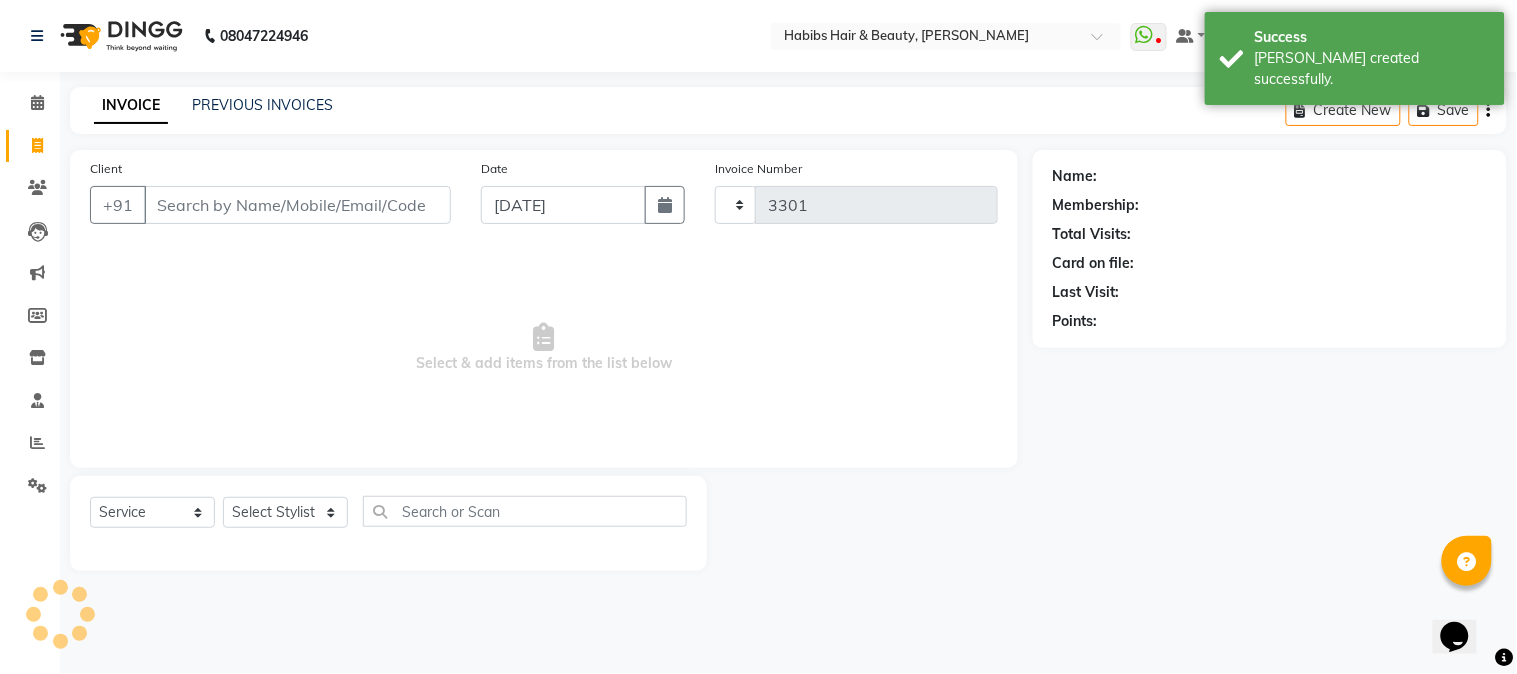 select on "3712" 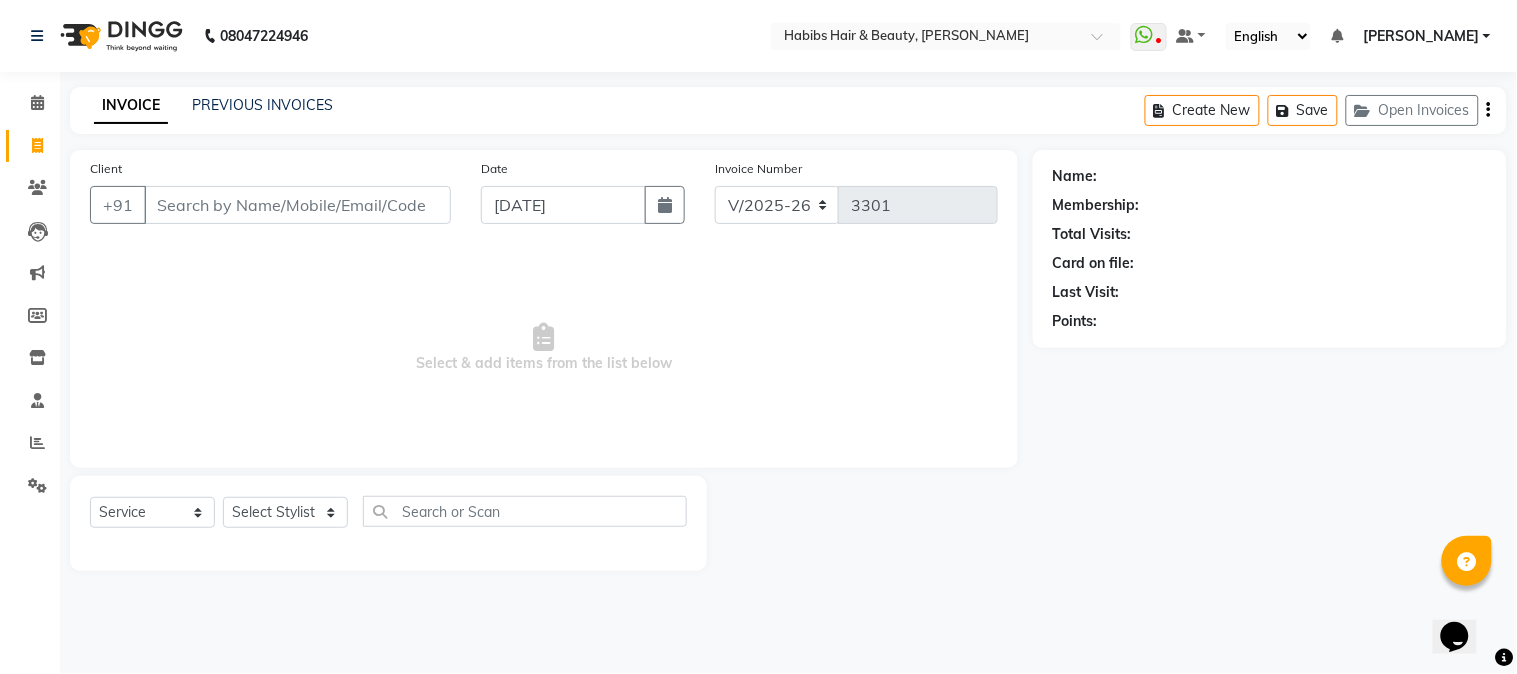 click 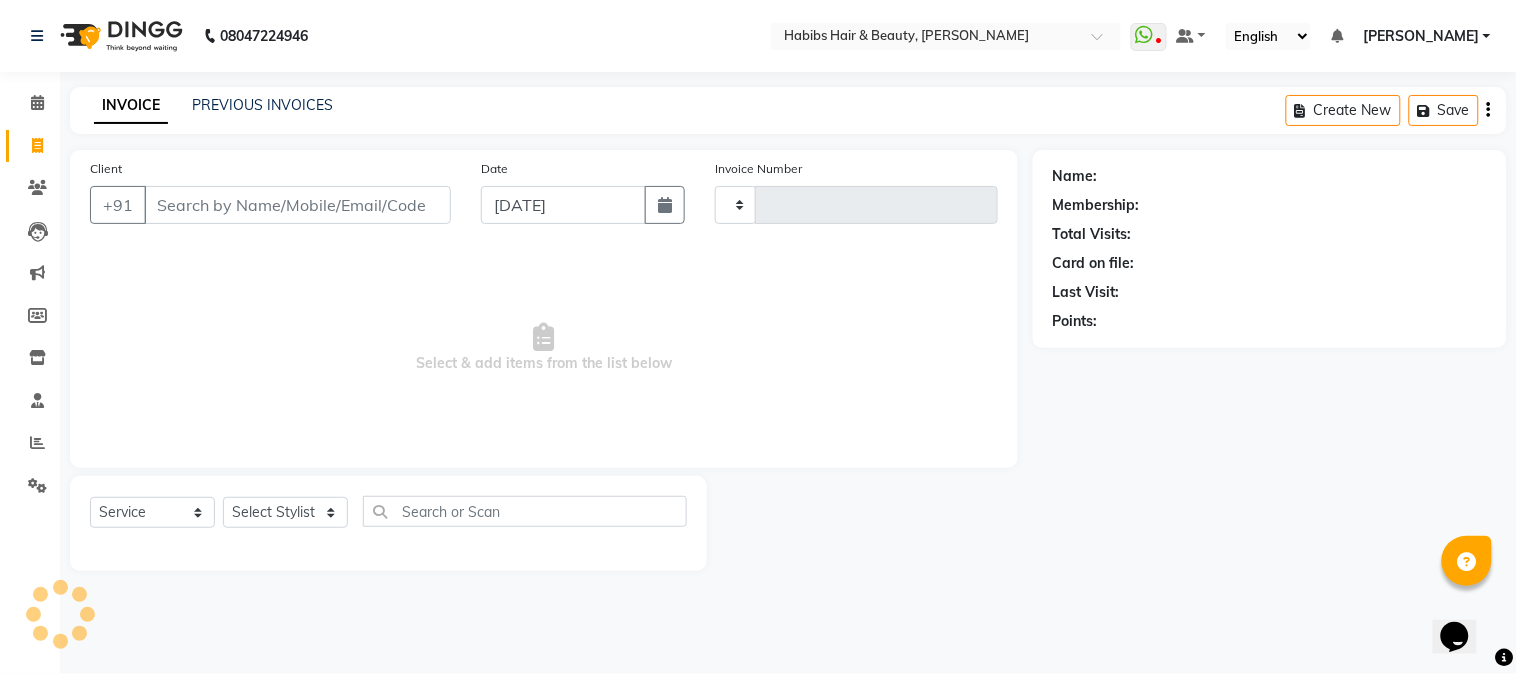 type on "3301" 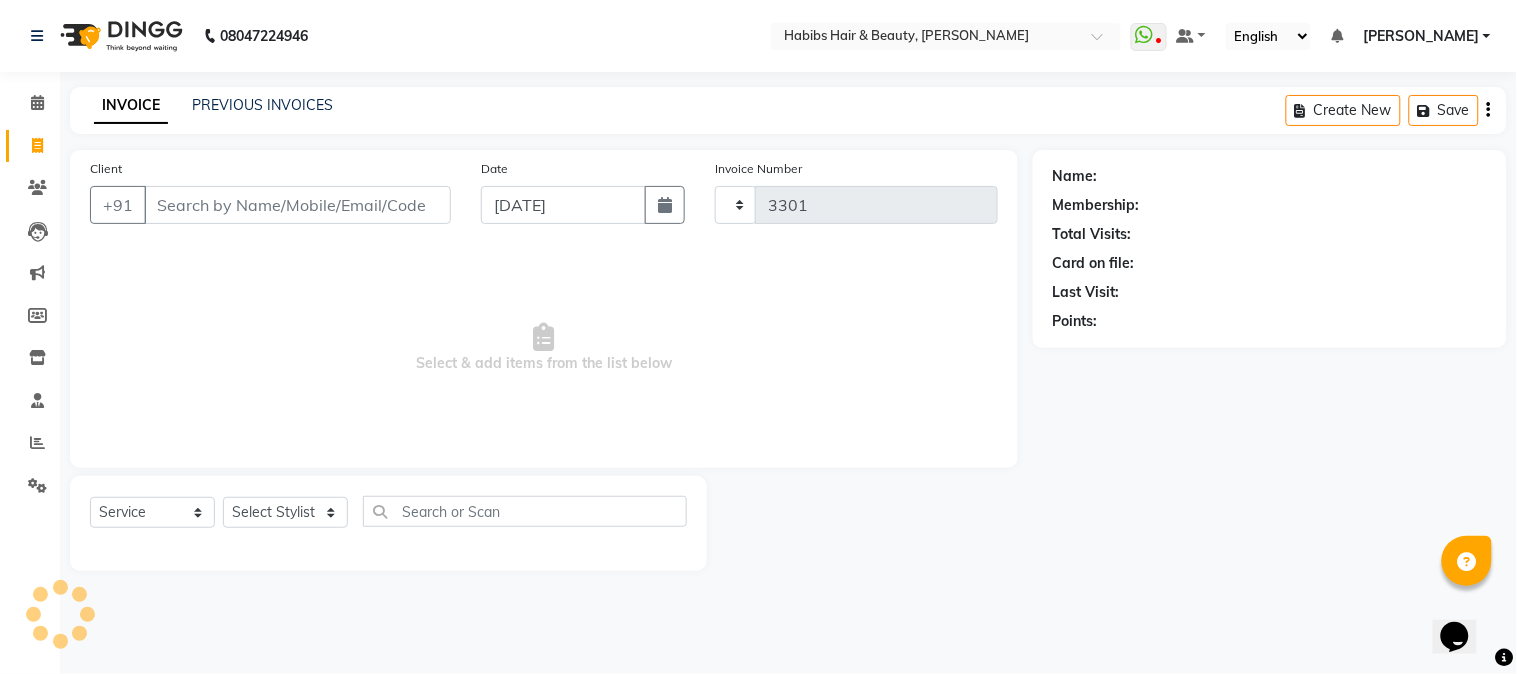 select on "3712" 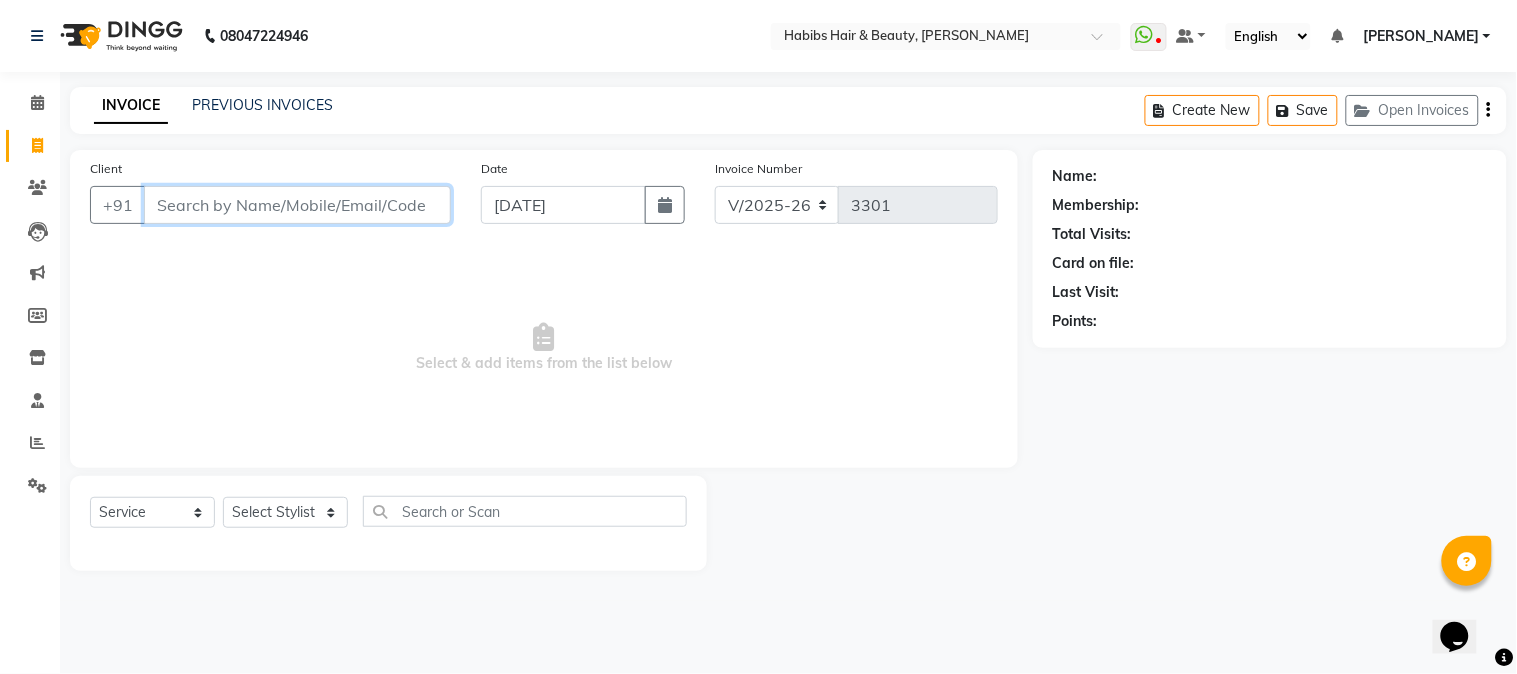 click on "Client" at bounding box center [297, 205] 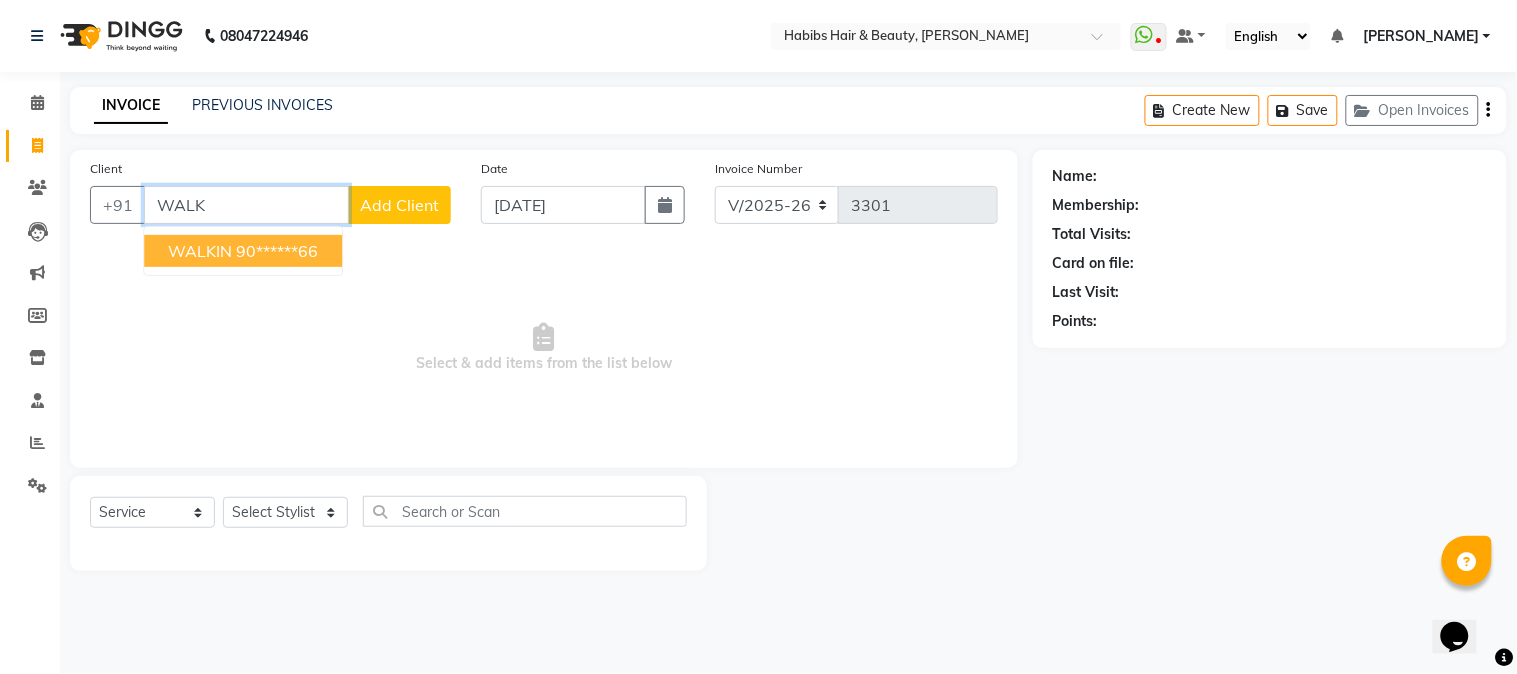 click on "90******66" at bounding box center [277, 251] 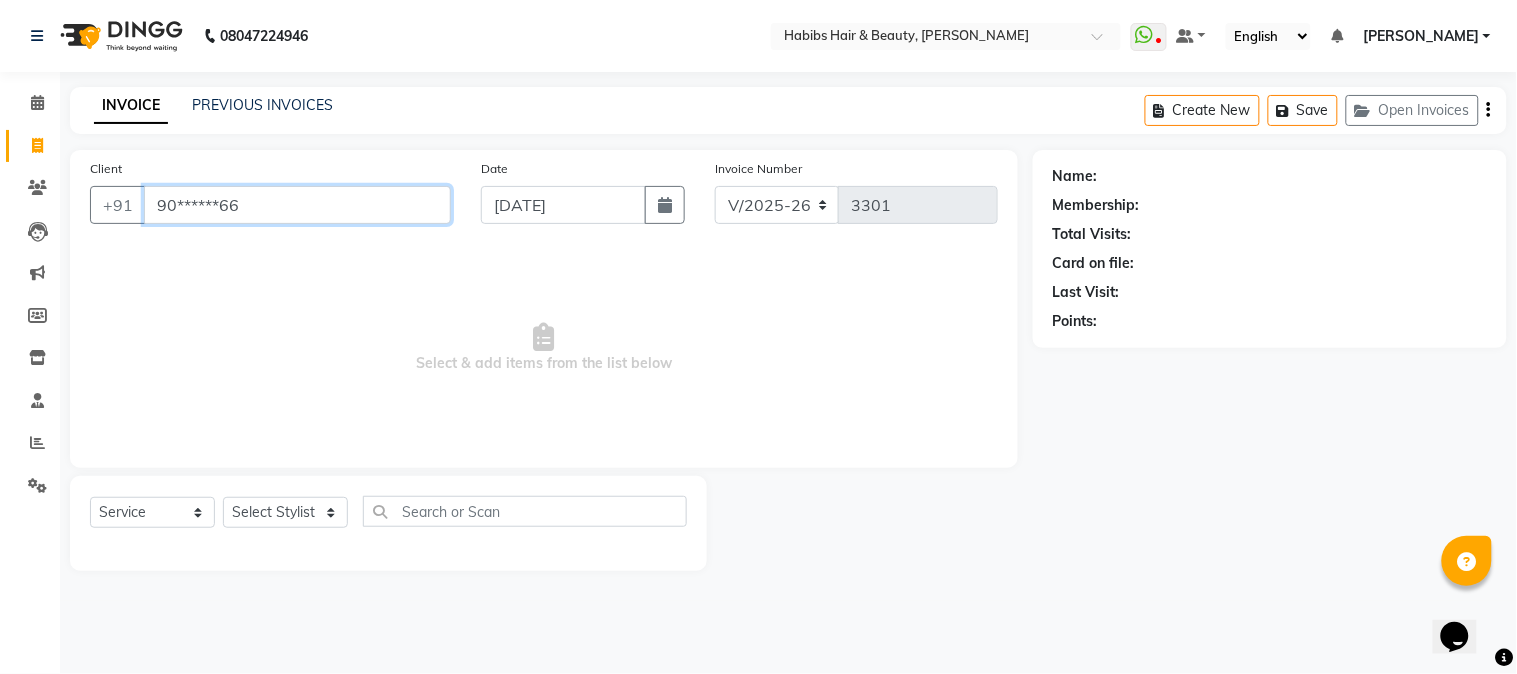type on "90******66" 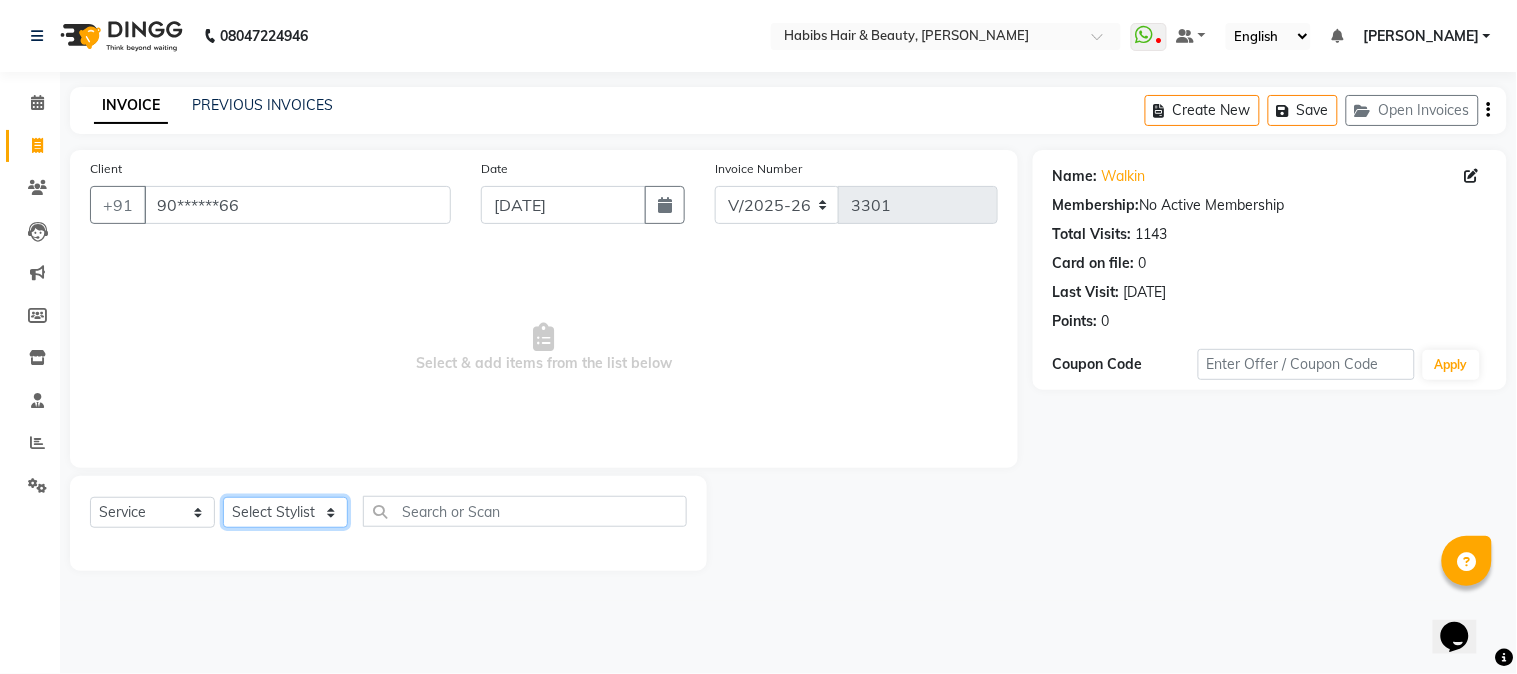 click on "Select Stylist Admin Akshay [PERSON_NAME] [PERSON_NAME] [PERSON_NAME]	 [PERSON_NAME][DATE] [PERSON_NAME]" 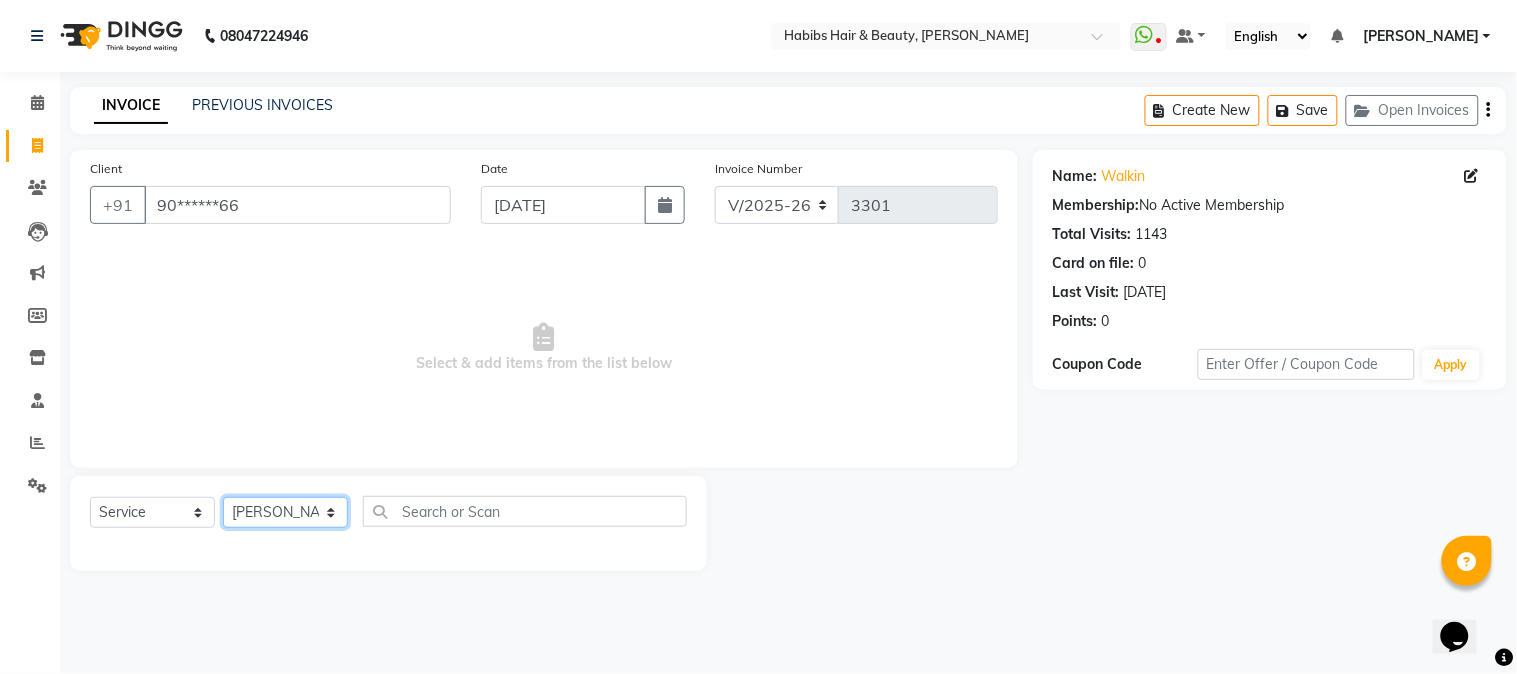 click on "Select Stylist Admin Akshay [PERSON_NAME] [PERSON_NAME] [PERSON_NAME]	 [PERSON_NAME][DATE] [PERSON_NAME]" 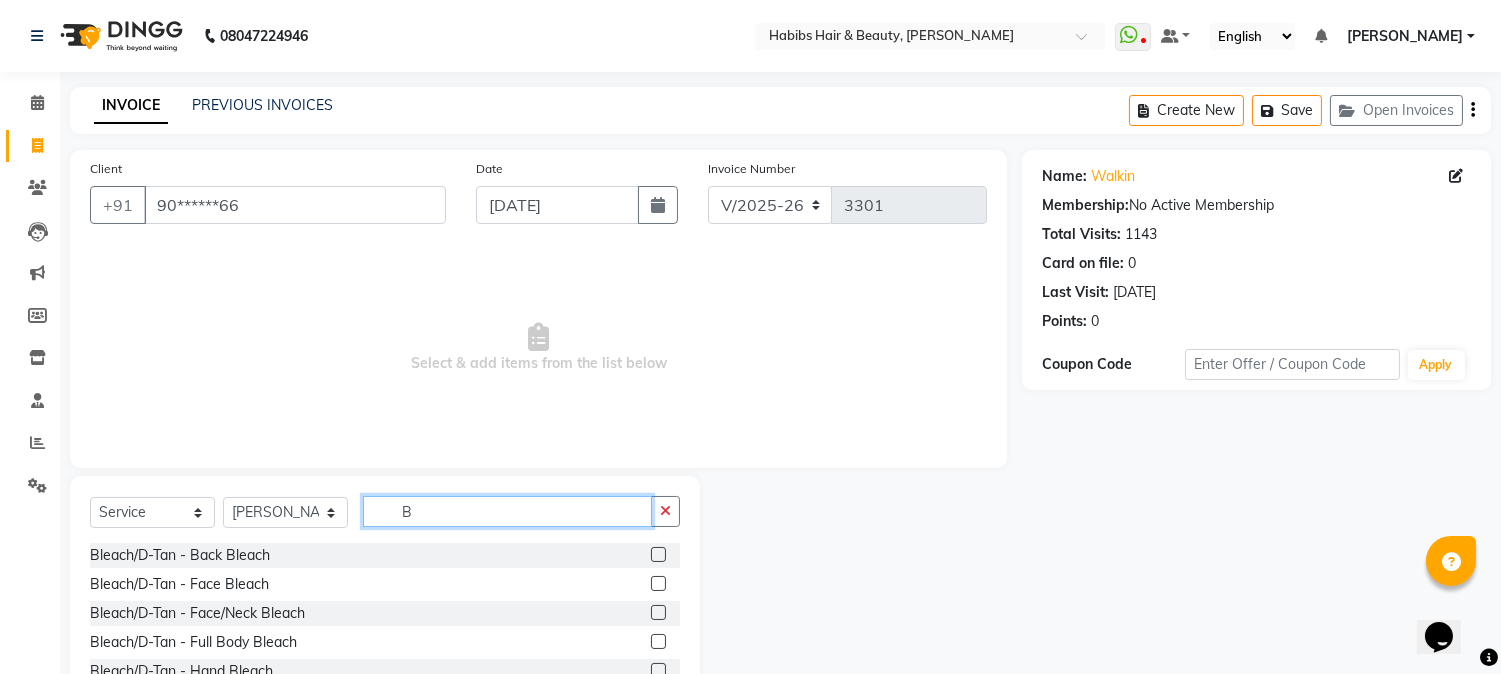 click on "B" 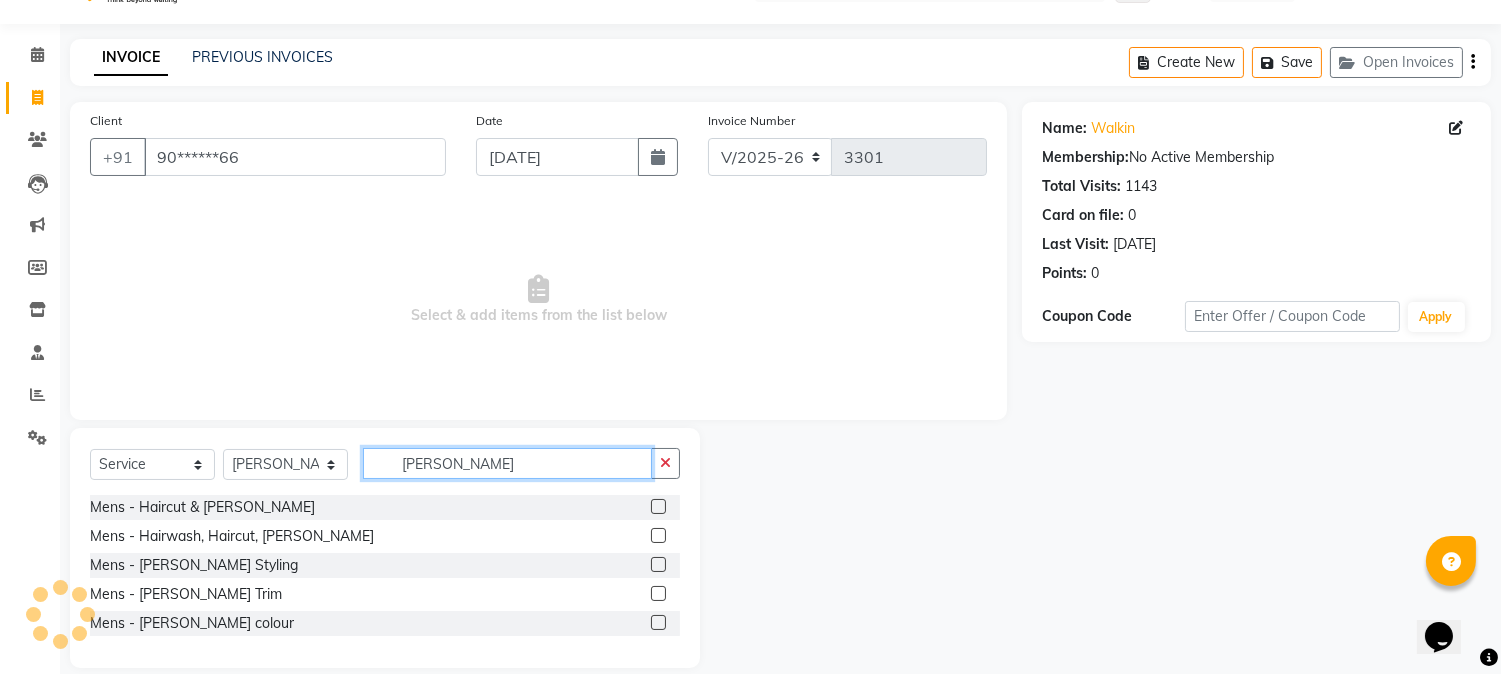 scroll, scrollTop: 72, scrollLeft: 0, axis: vertical 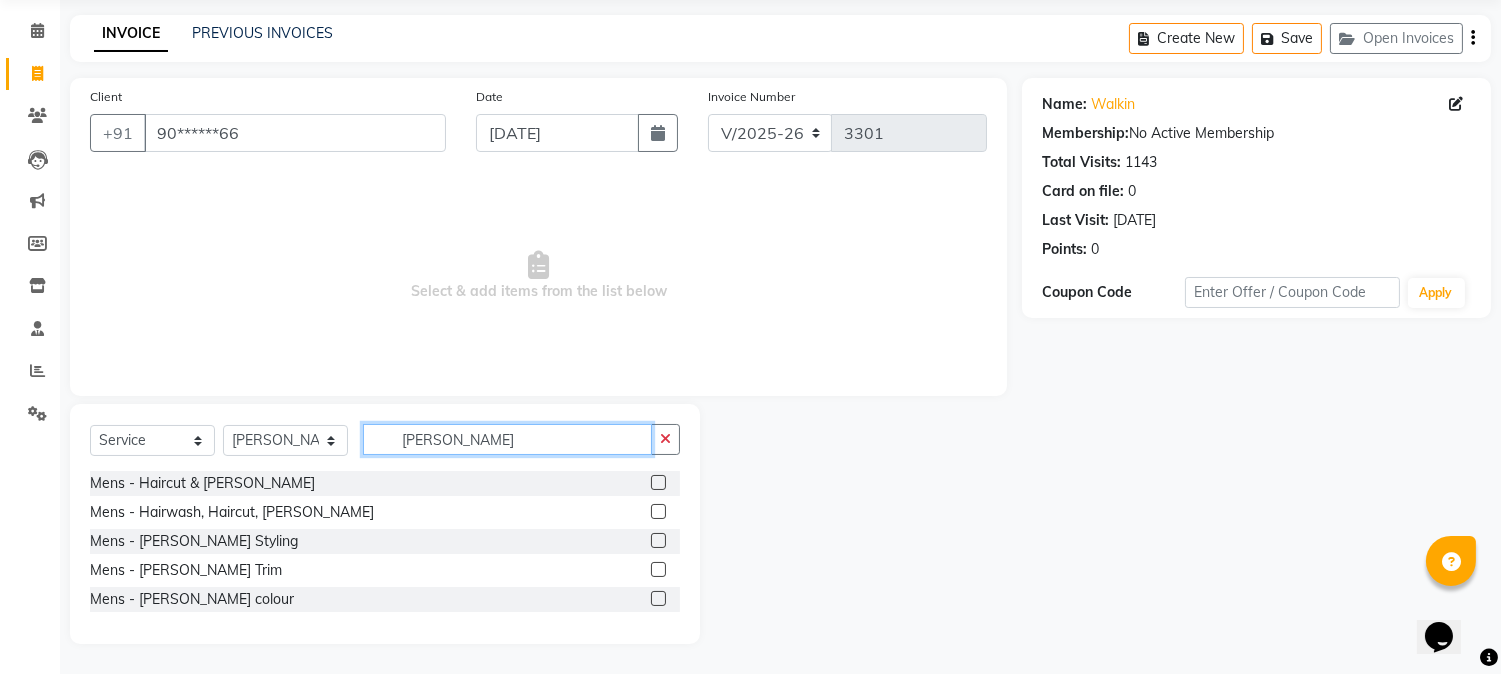 type on "[PERSON_NAME]" 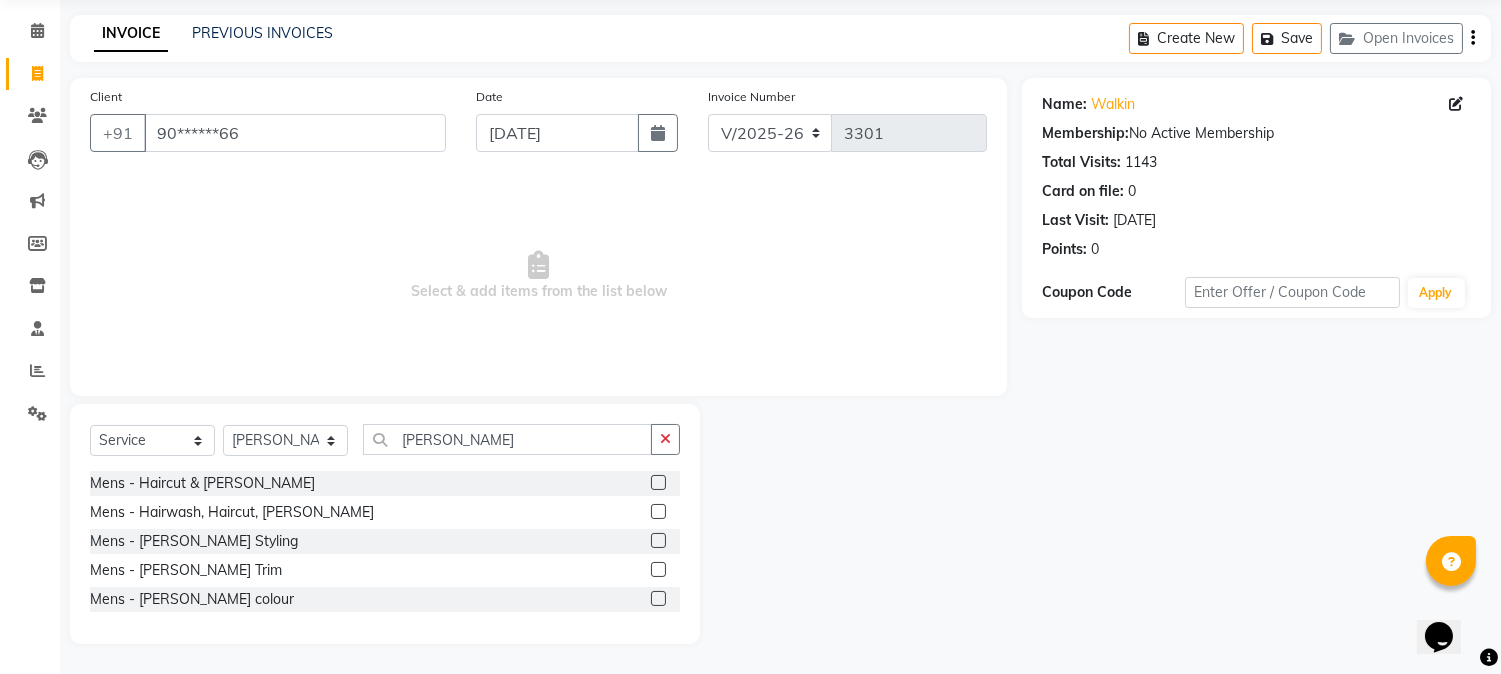 click 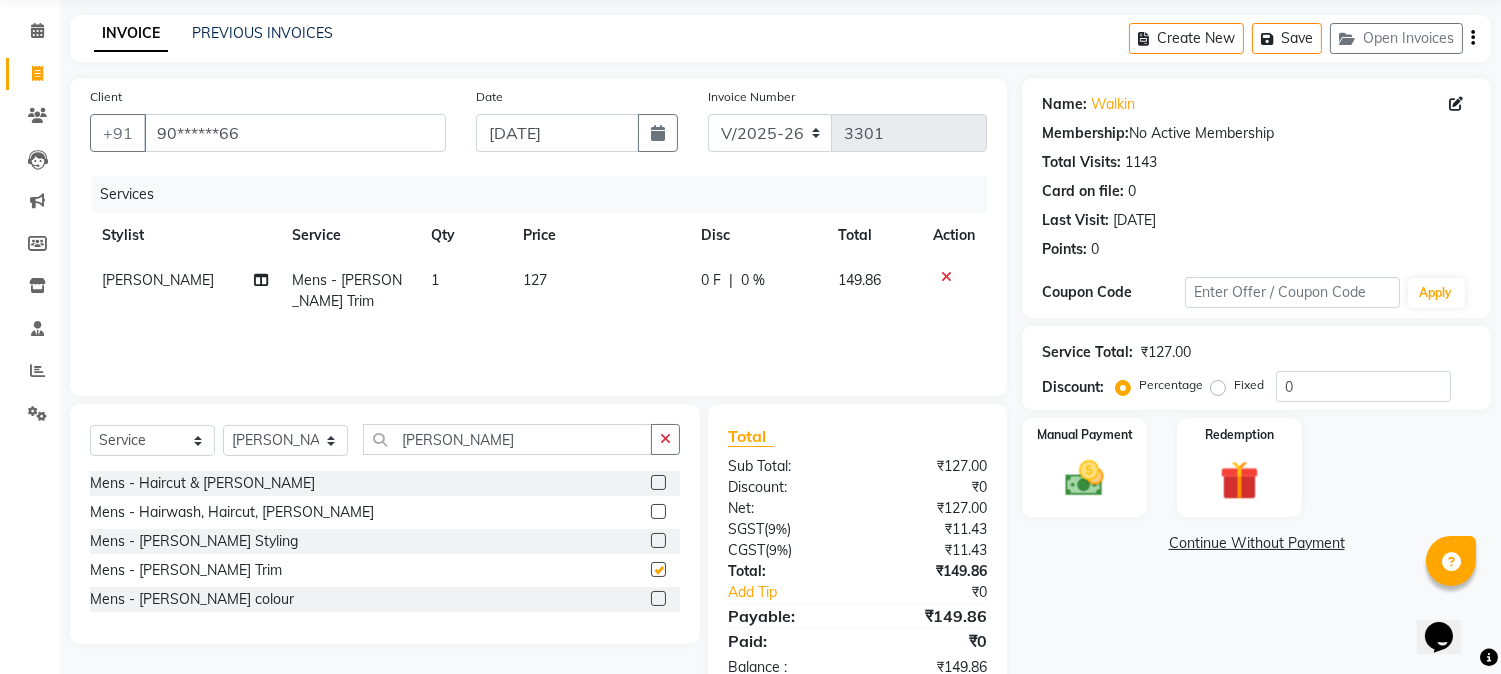 checkbox on "false" 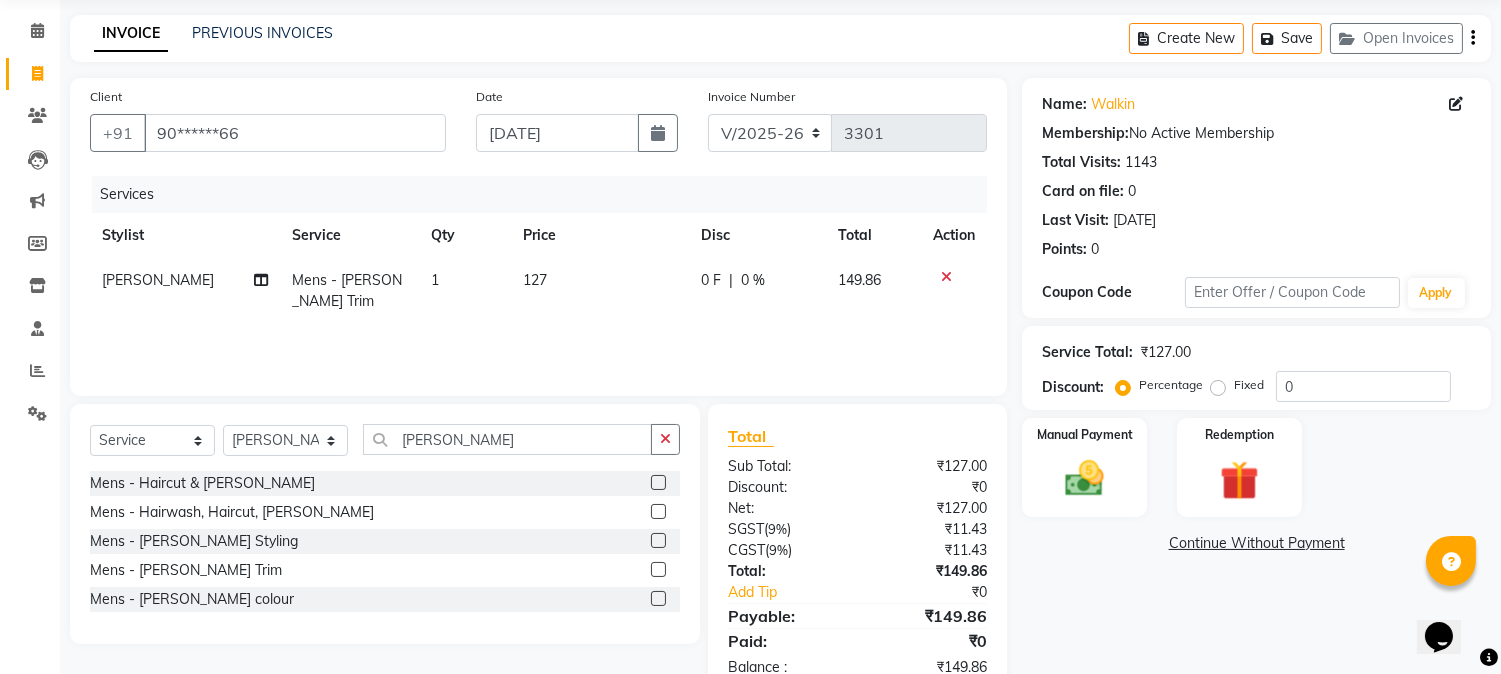 click on "127" 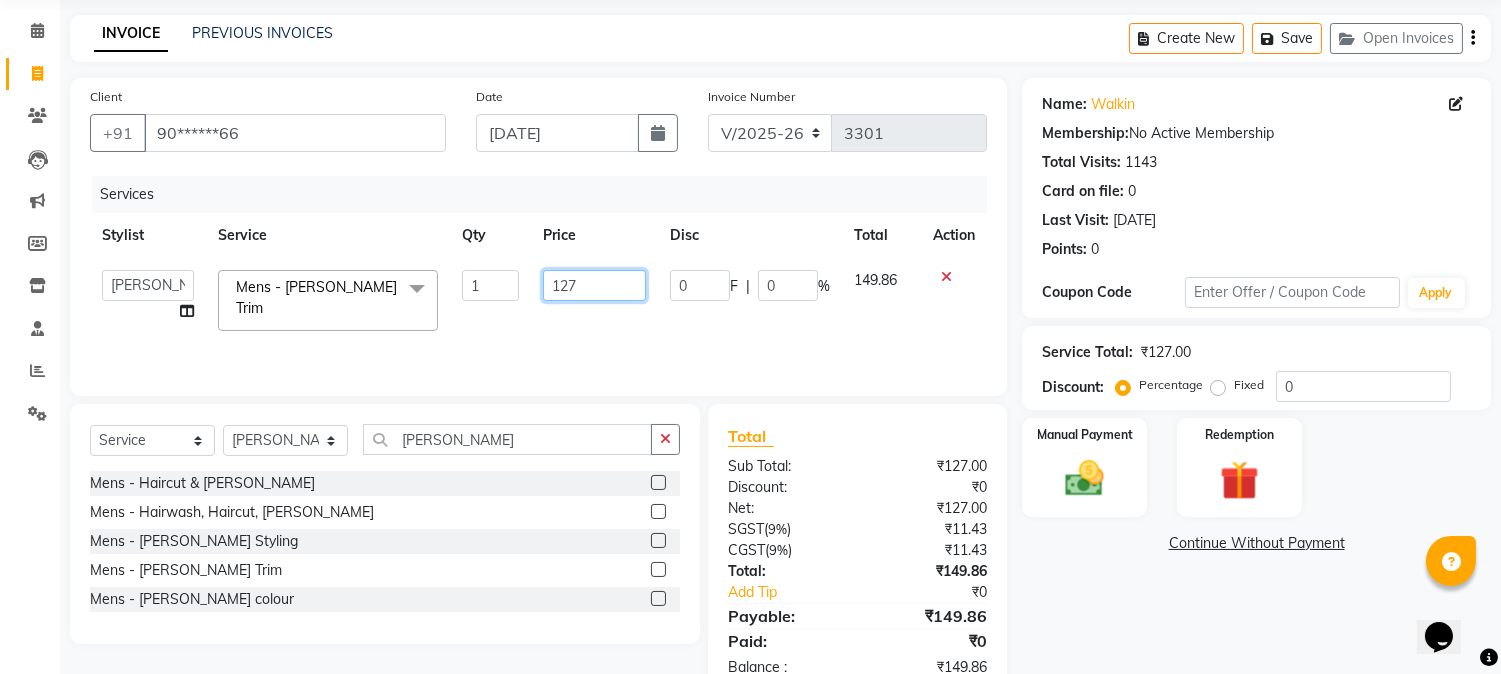 click on "127" 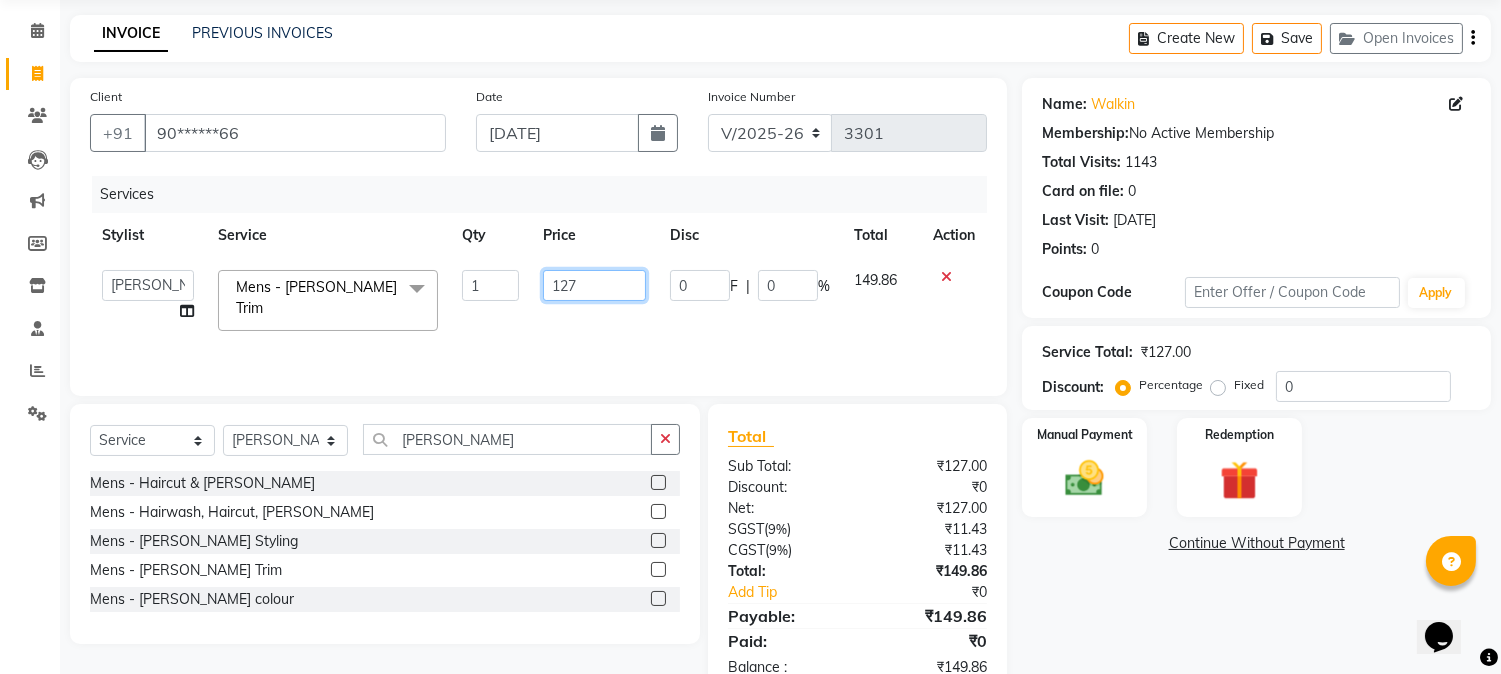 click on "127" 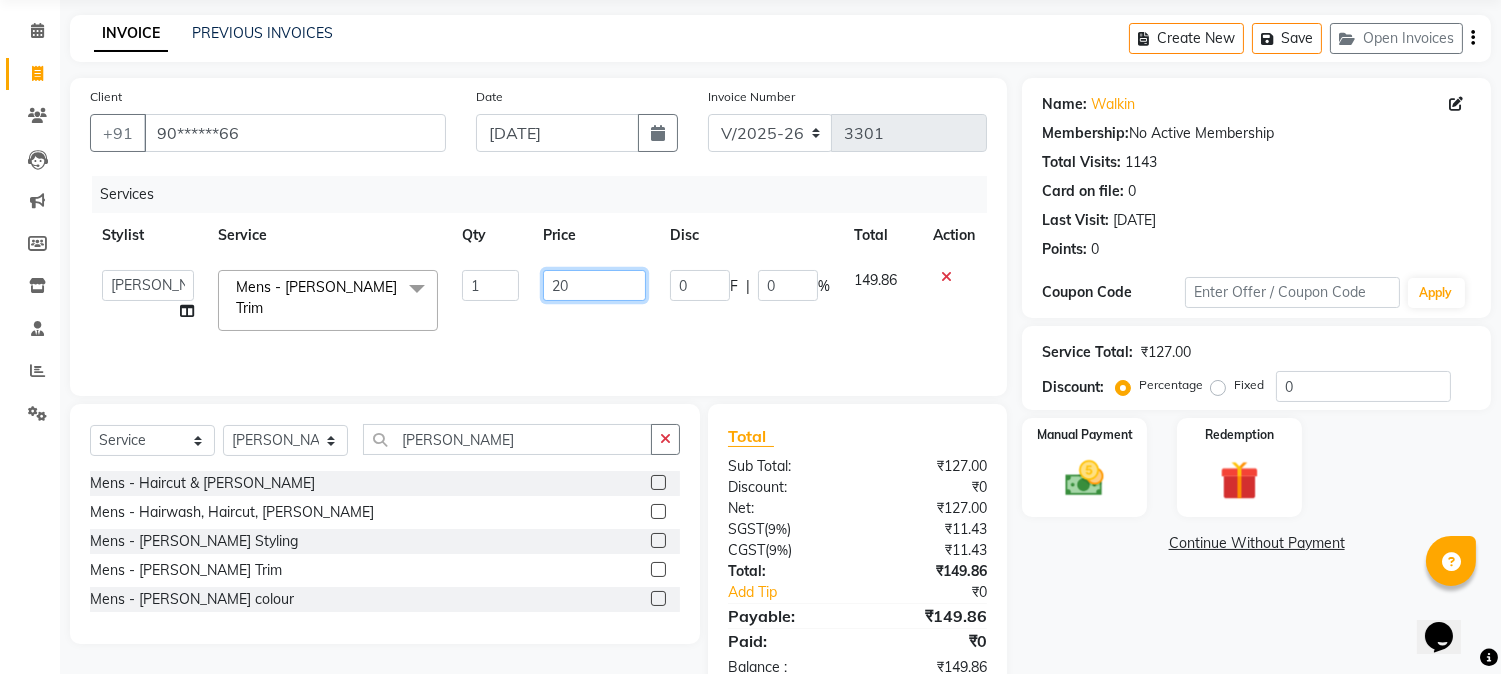 type on "200" 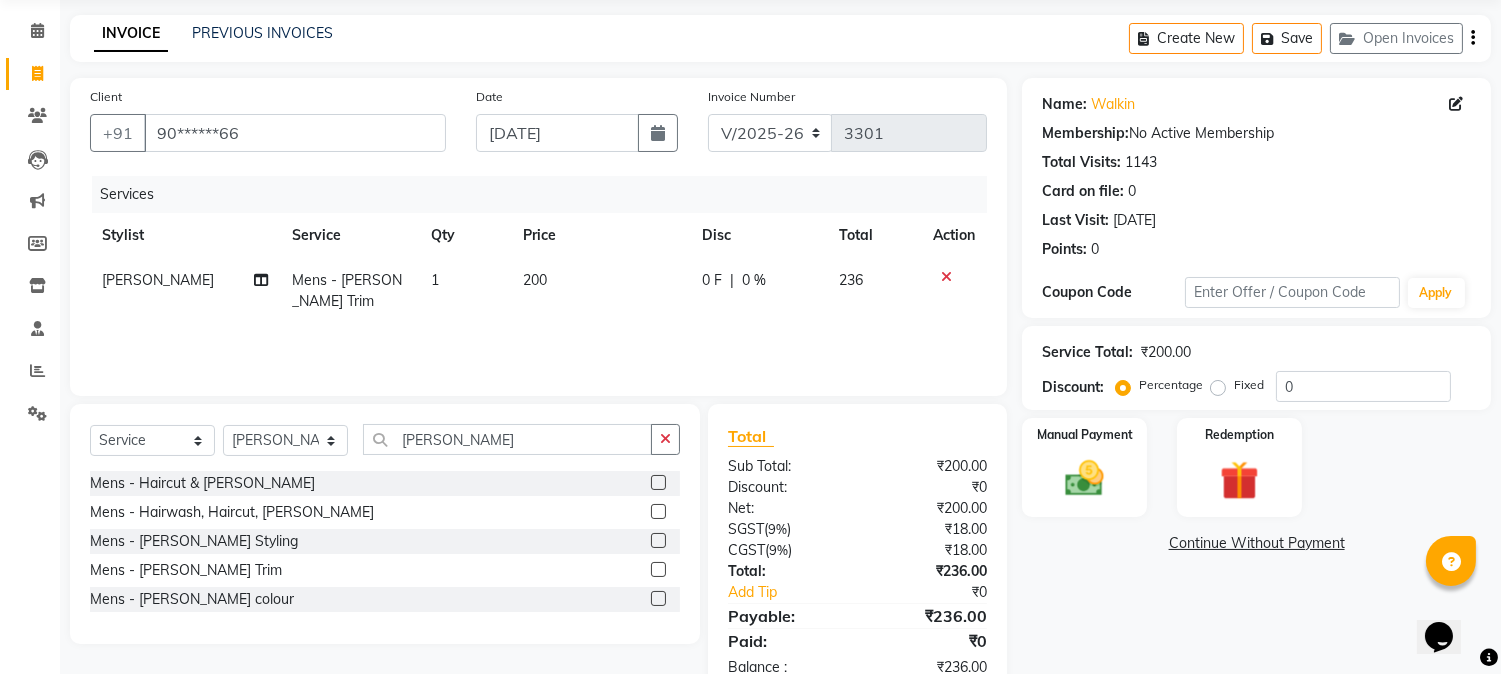 click on "Price" 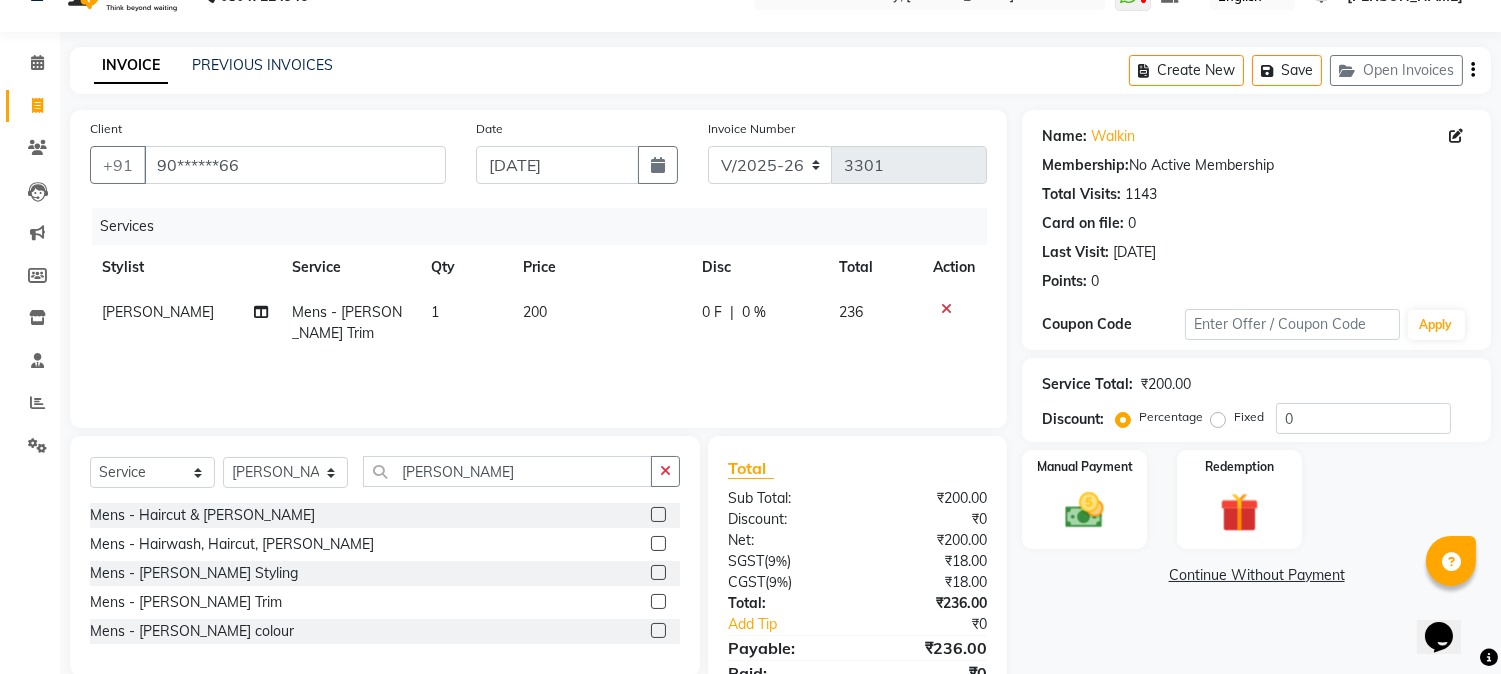 scroll, scrollTop: 0, scrollLeft: 0, axis: both 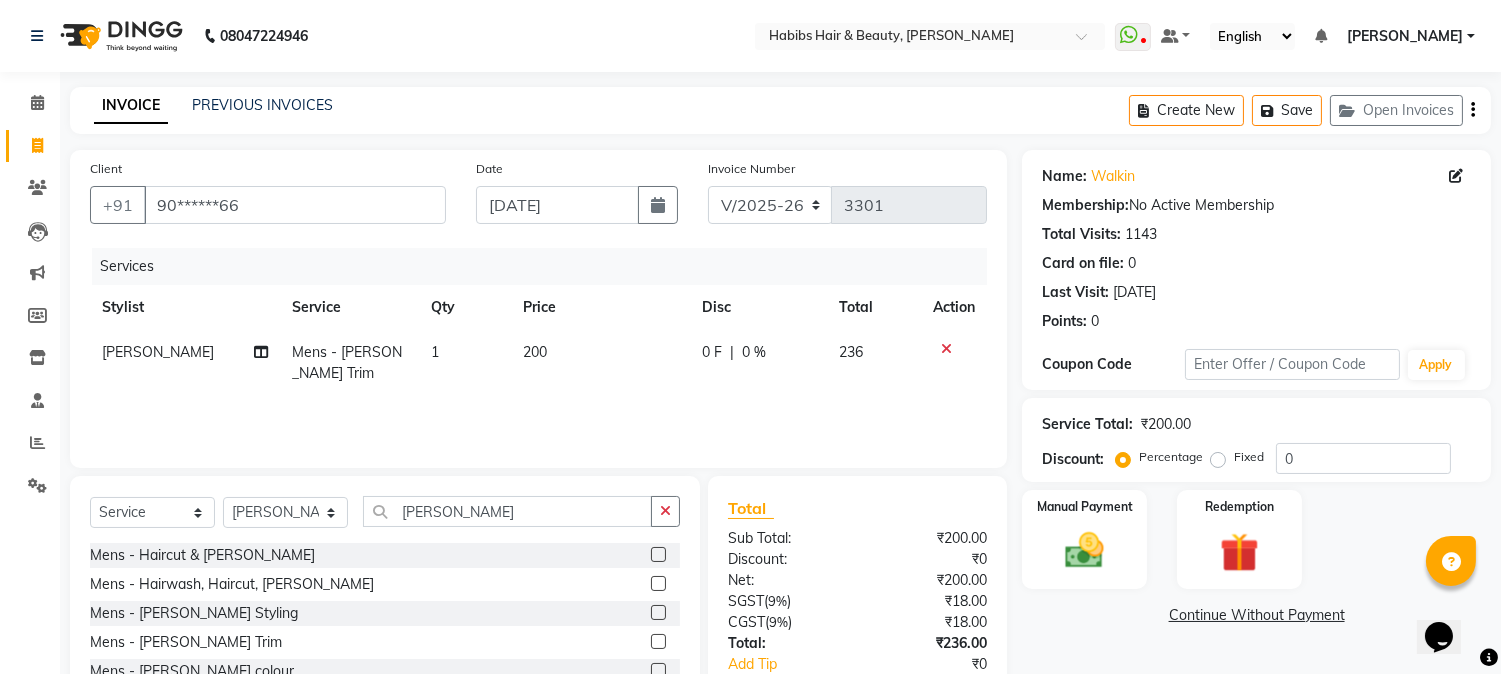 click on "Create New   Save   Open Invoices" 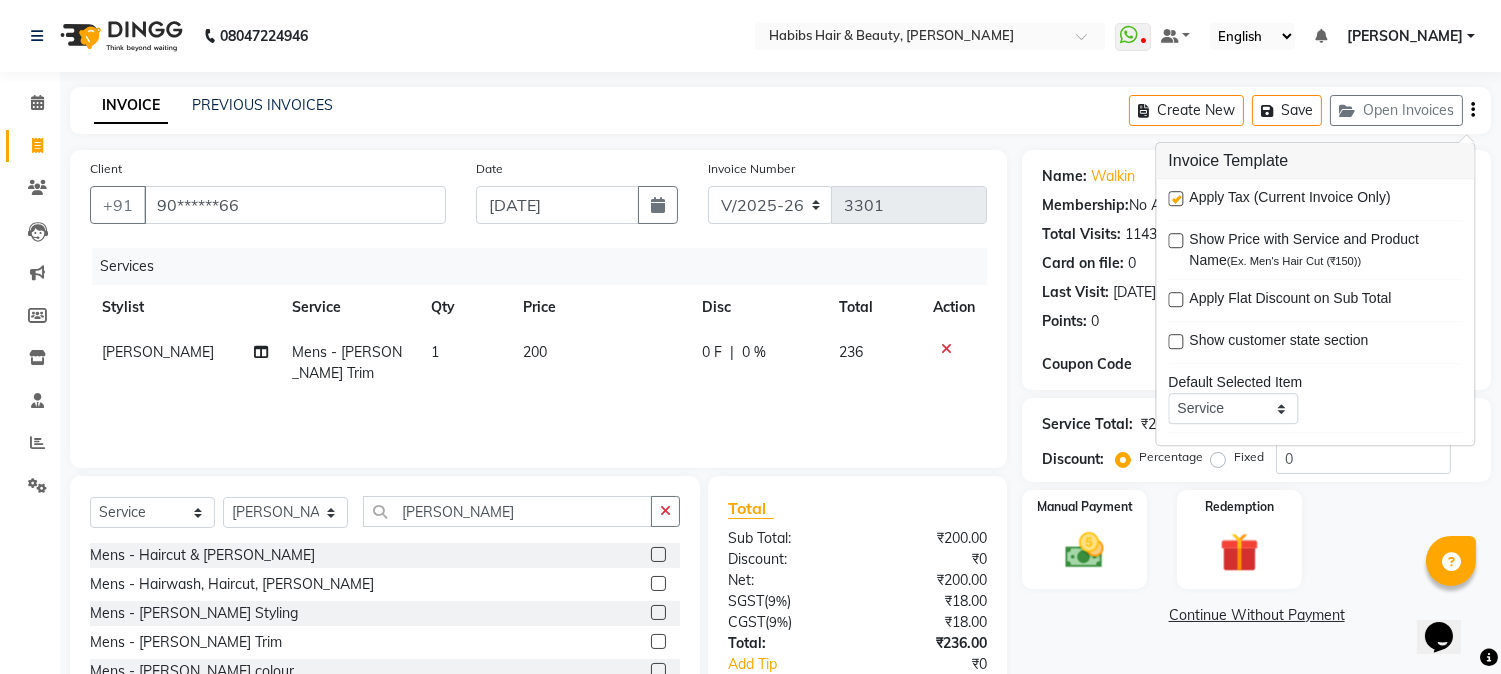 click at bounding box center [1175, 198] 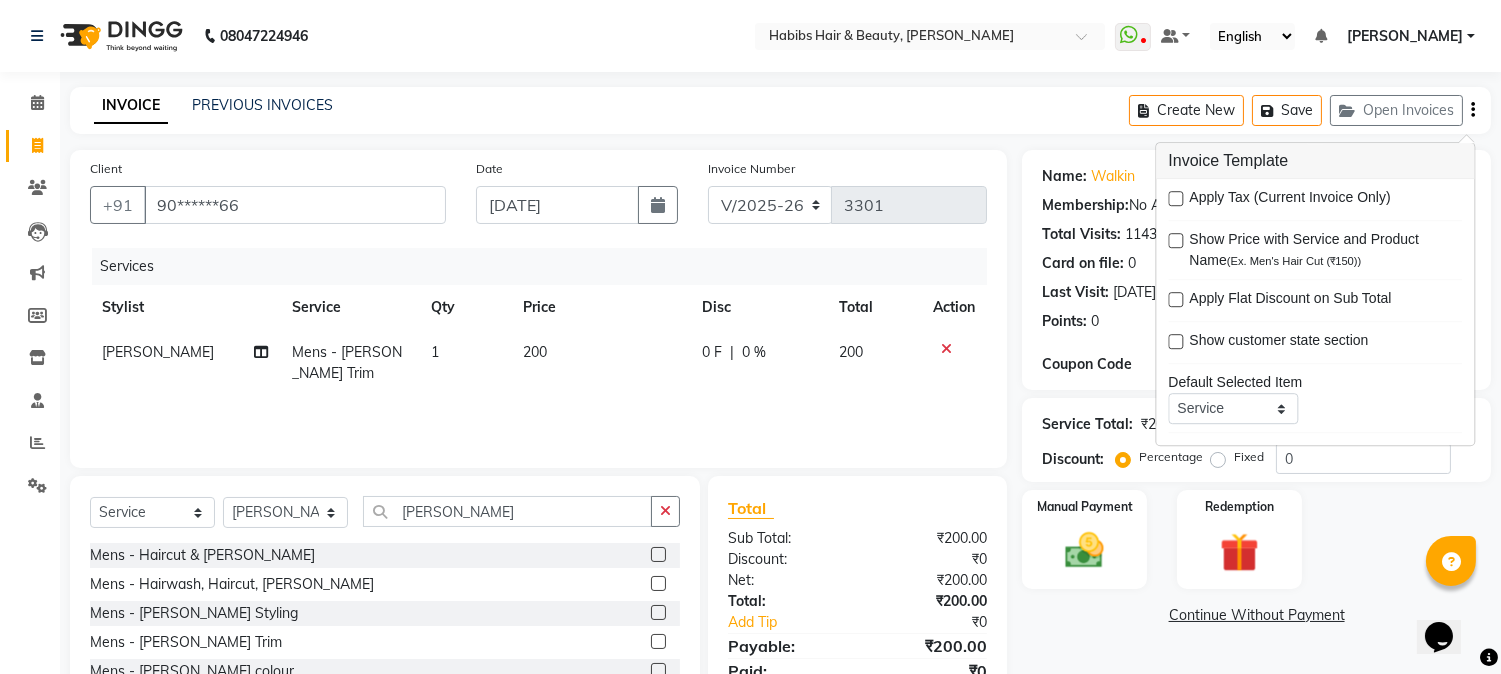 scroll, scrollTop: 84, scrollLeft: 0, axis: vertical 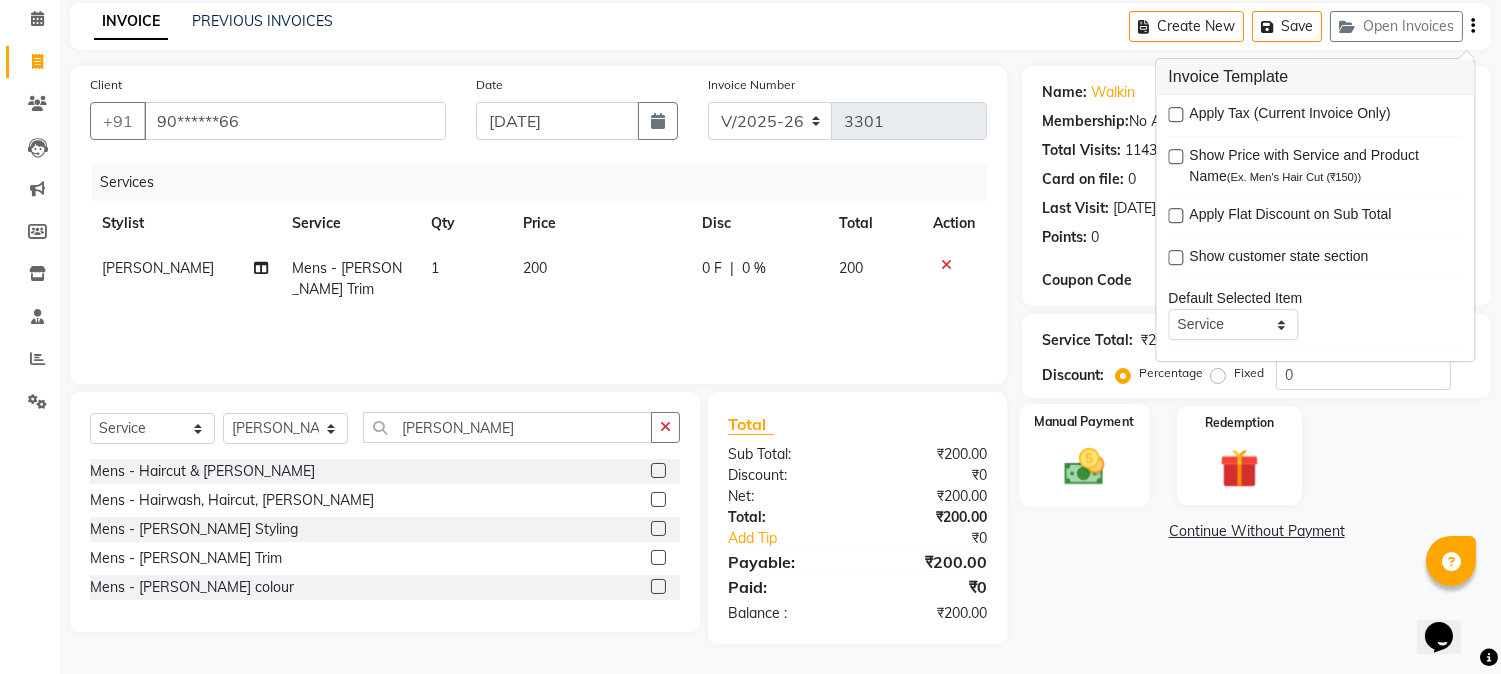 click on "Manual Payment" 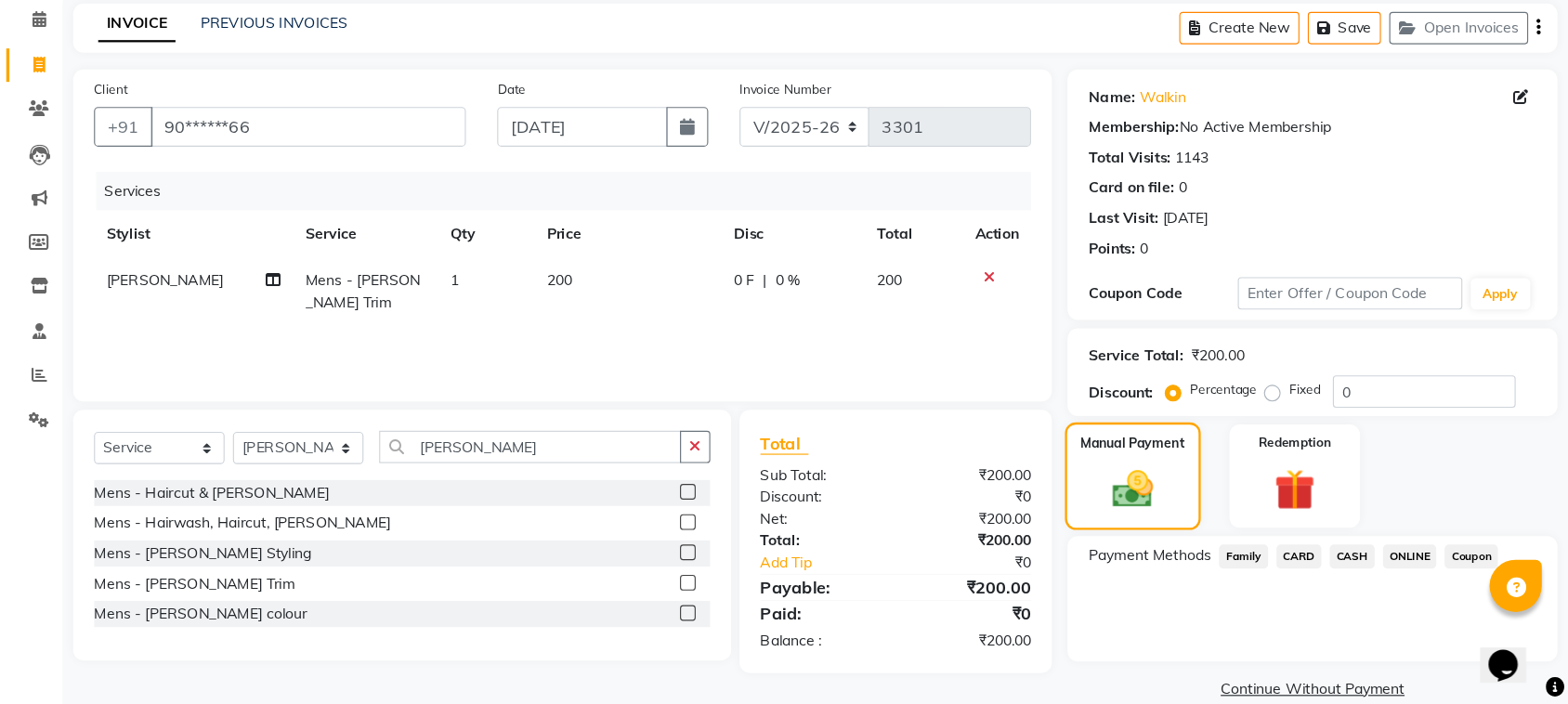 scroll, scrollTop: 34, scrollLeft: 0, axis: vertical 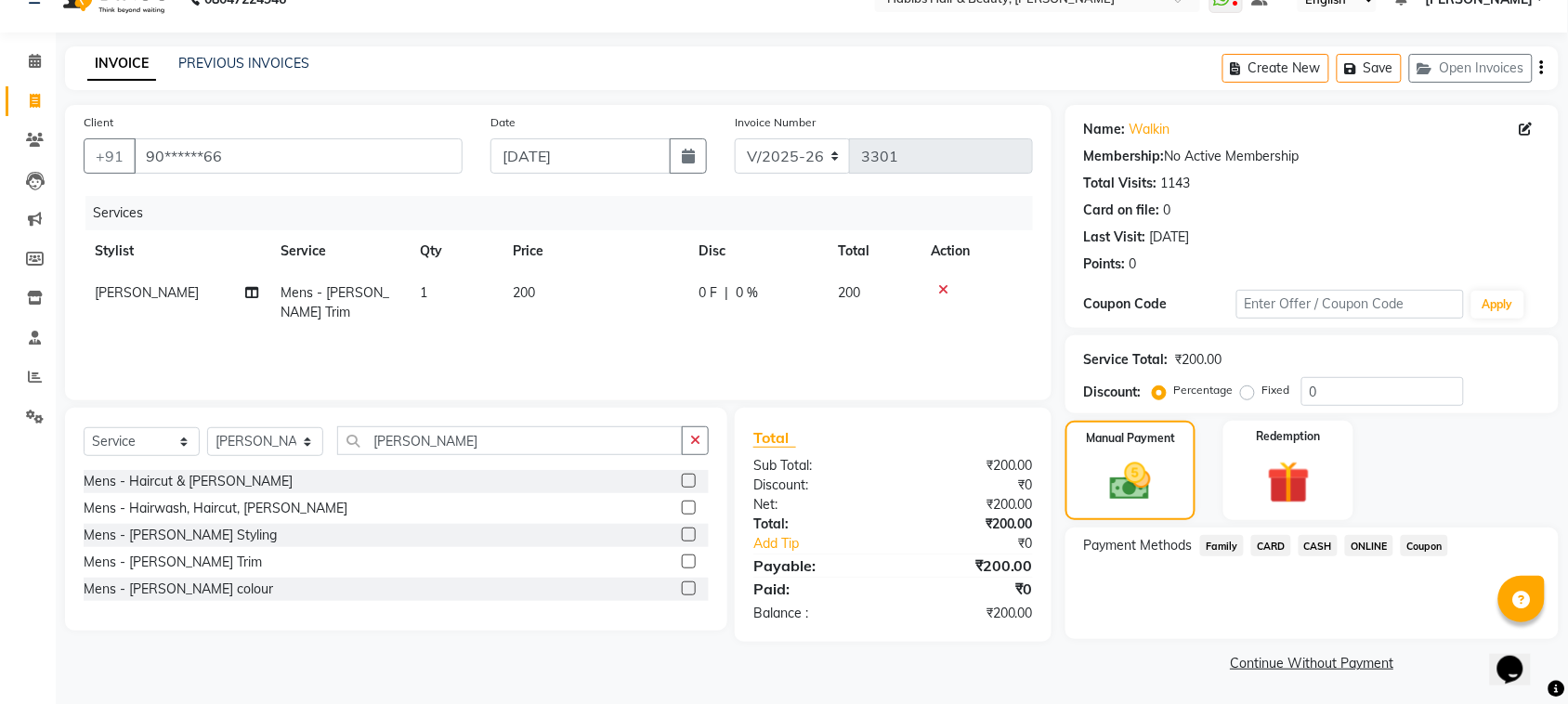 click on "CASH" 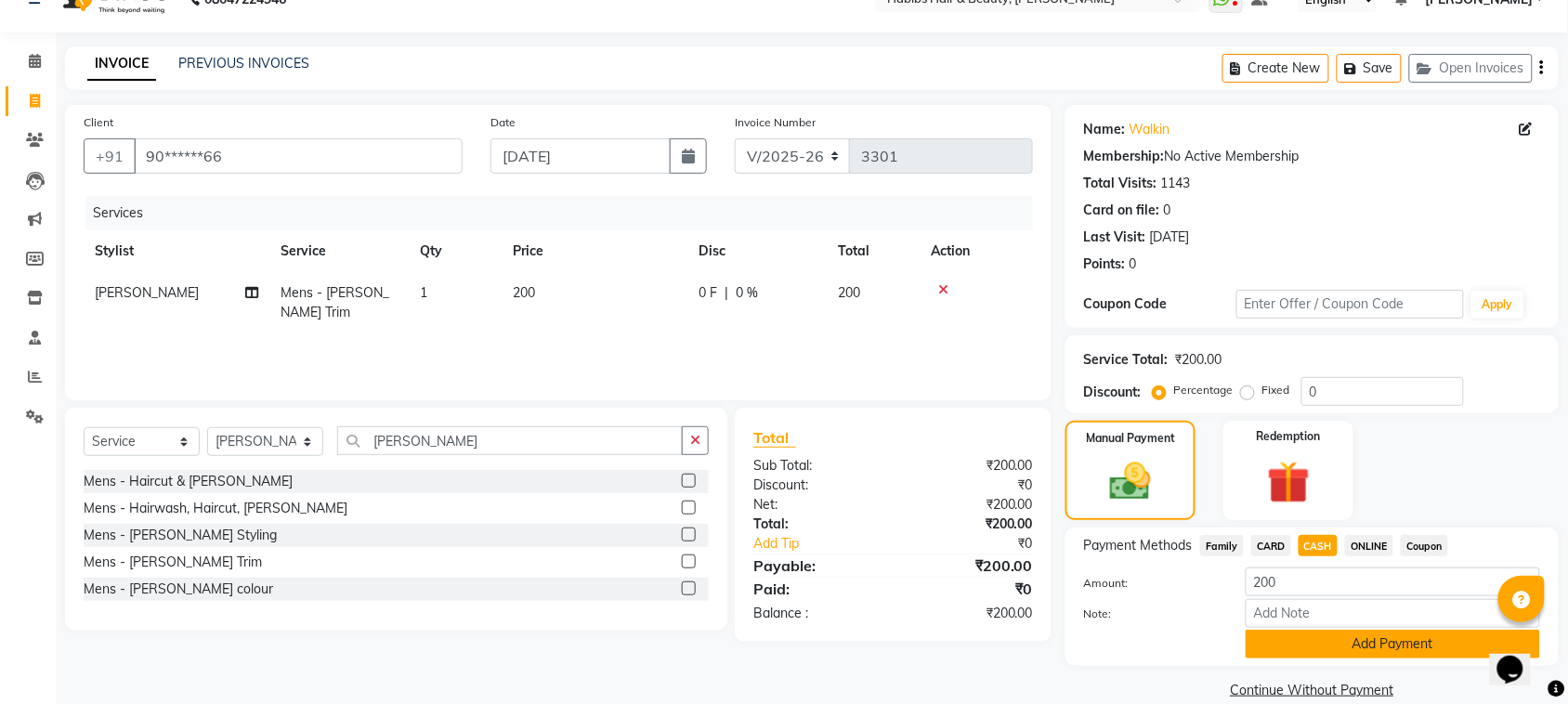 click on "Add Payment" 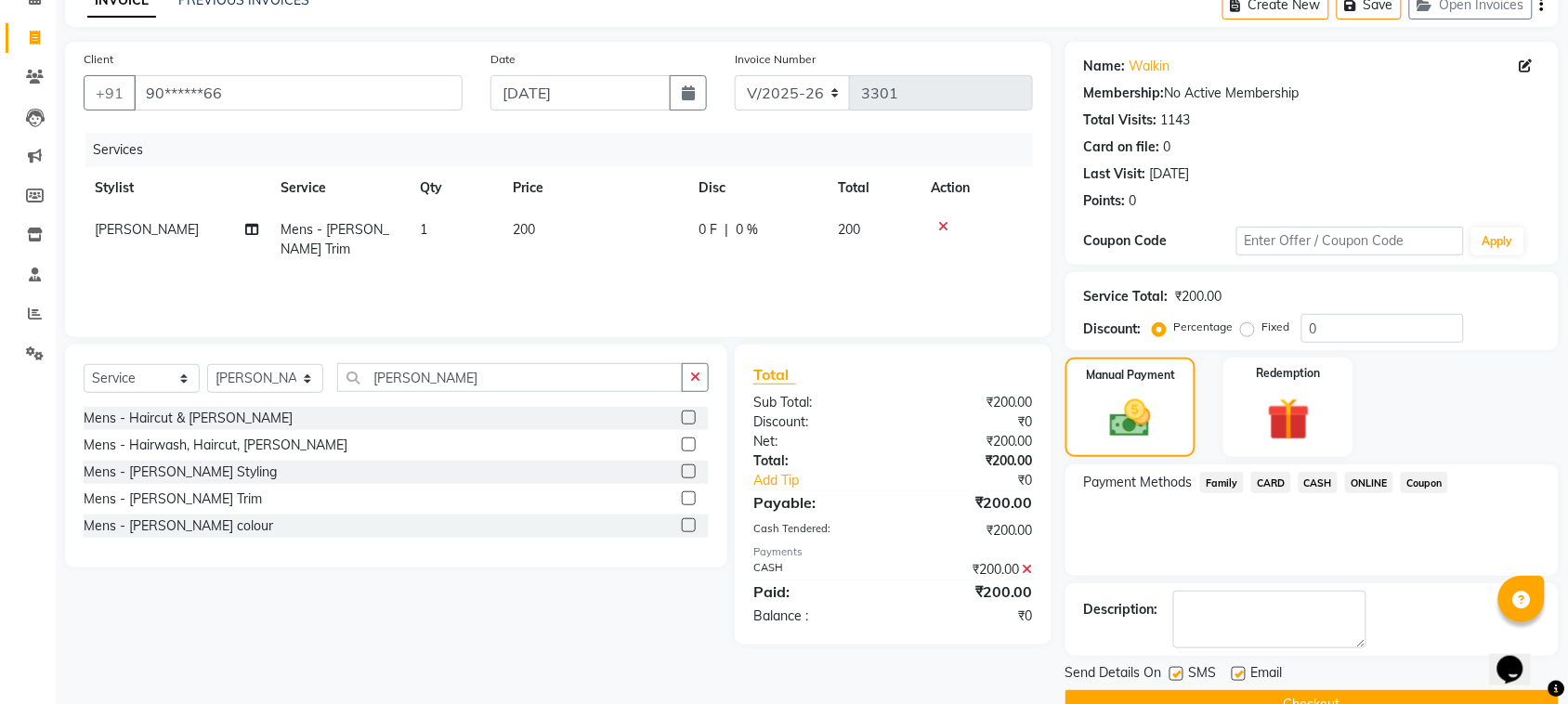 scroll, scrollTop: 140, scrollLeft: 0, axis: vertical 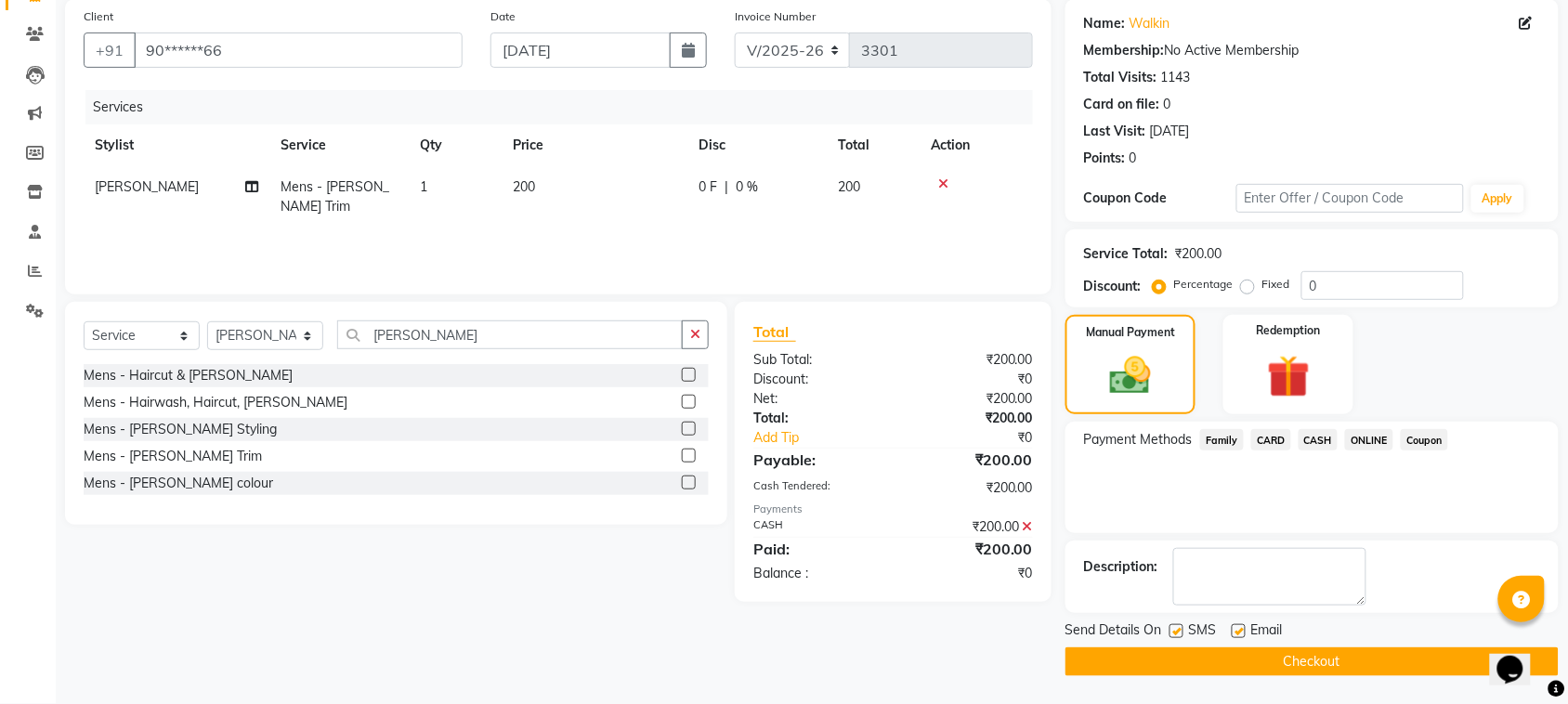 click on "Checkout" 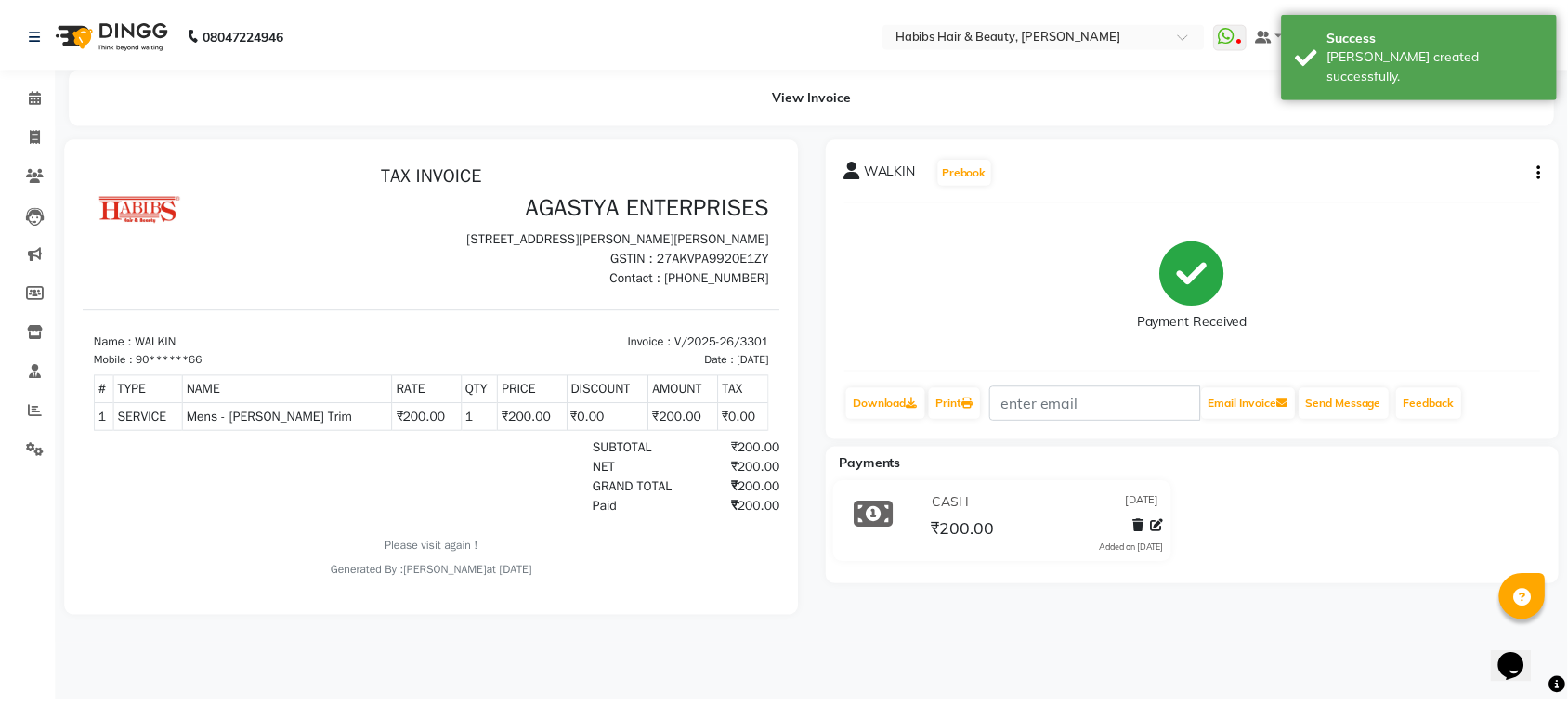 scroll, scrollTop: 0, scrollLeft: 0, axis: both 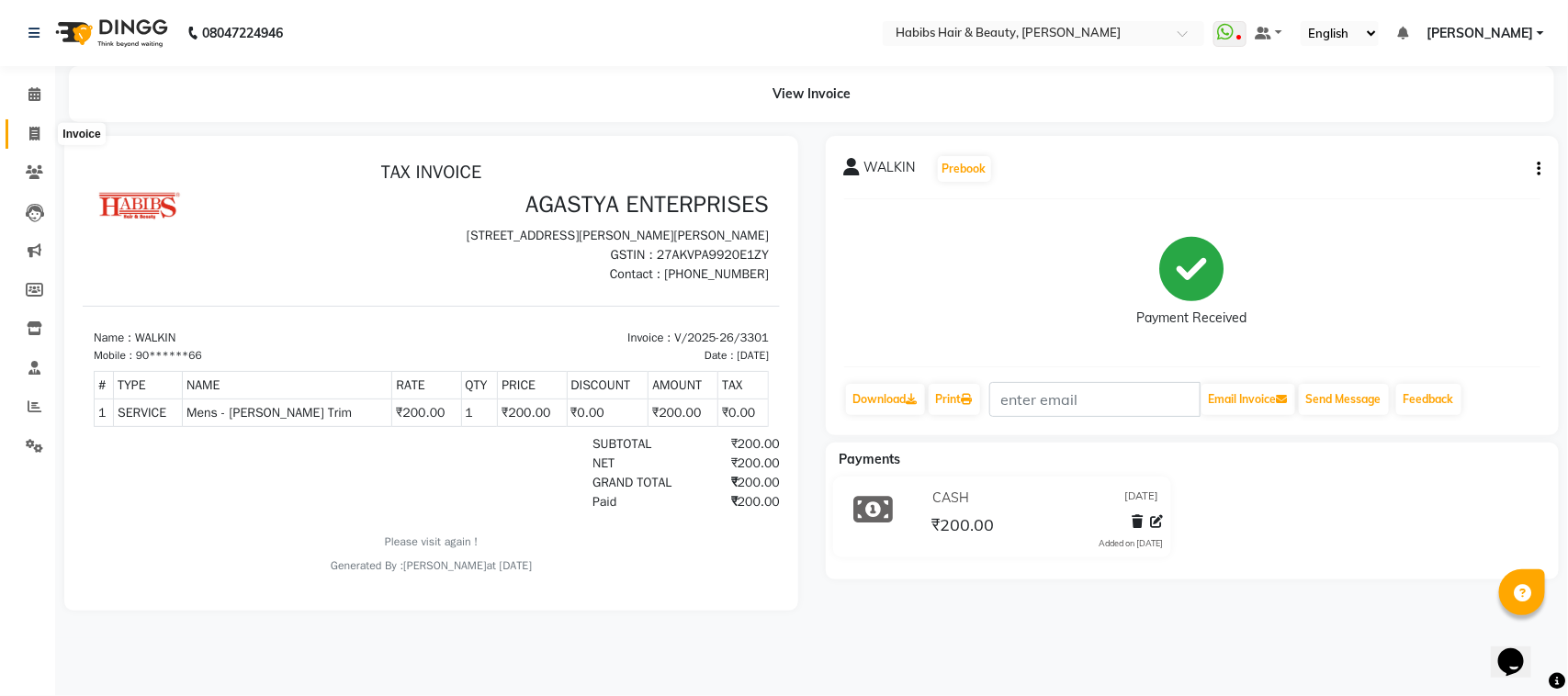click 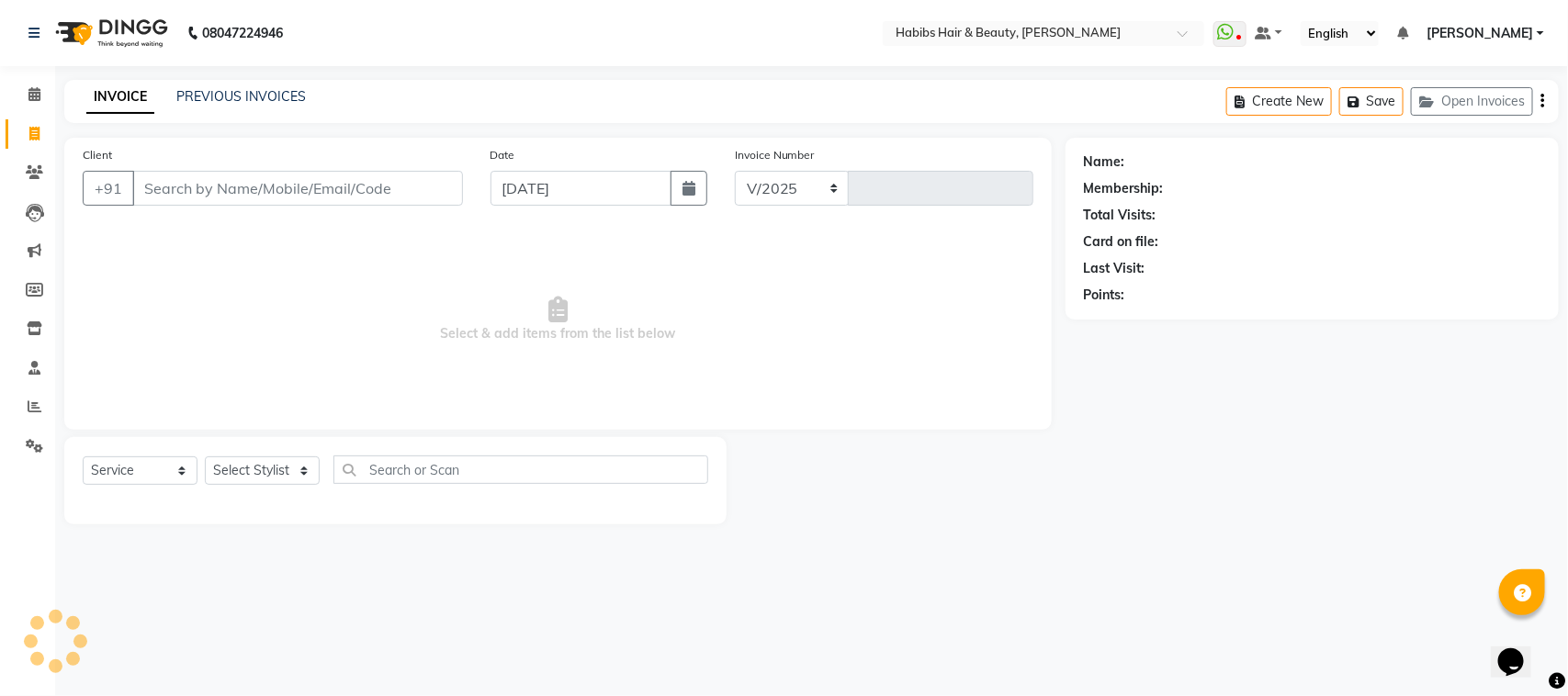 select on "3712" 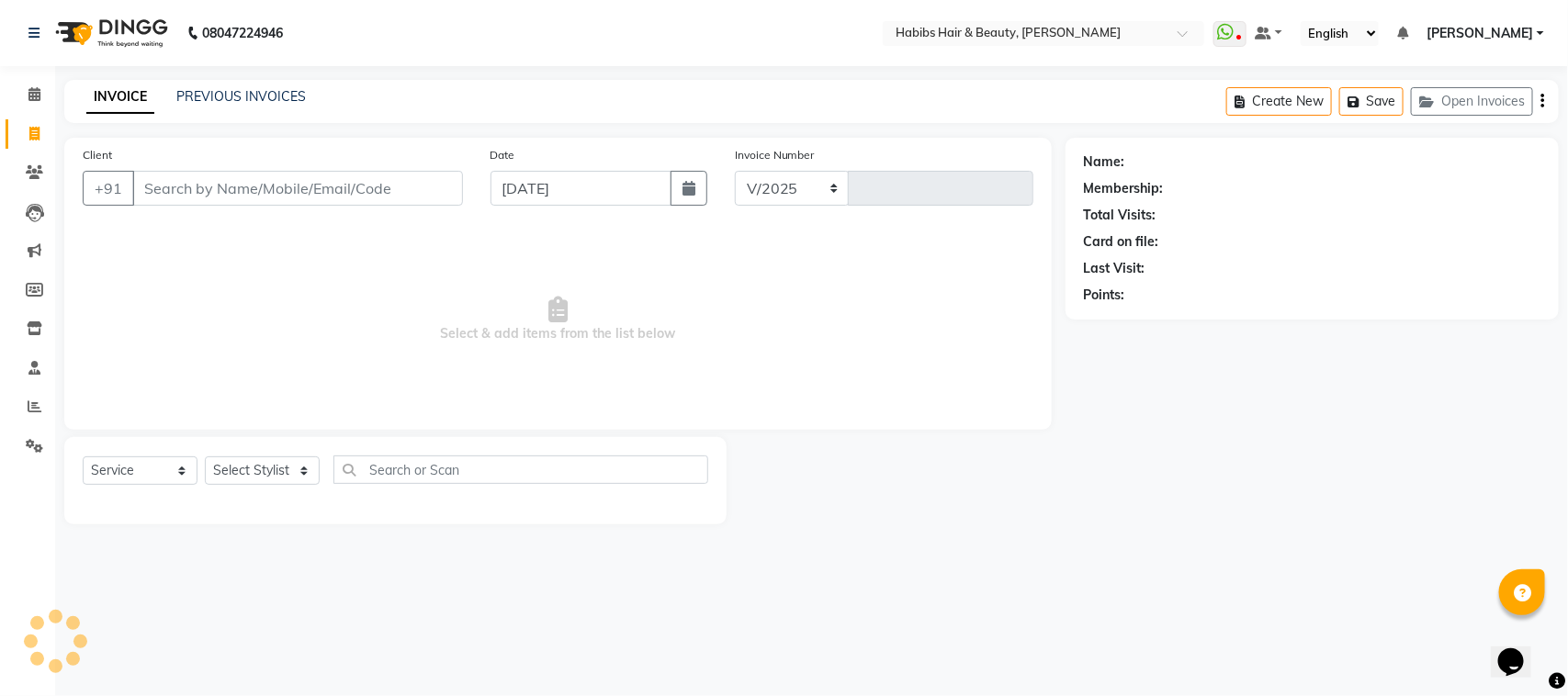 type on "3302" 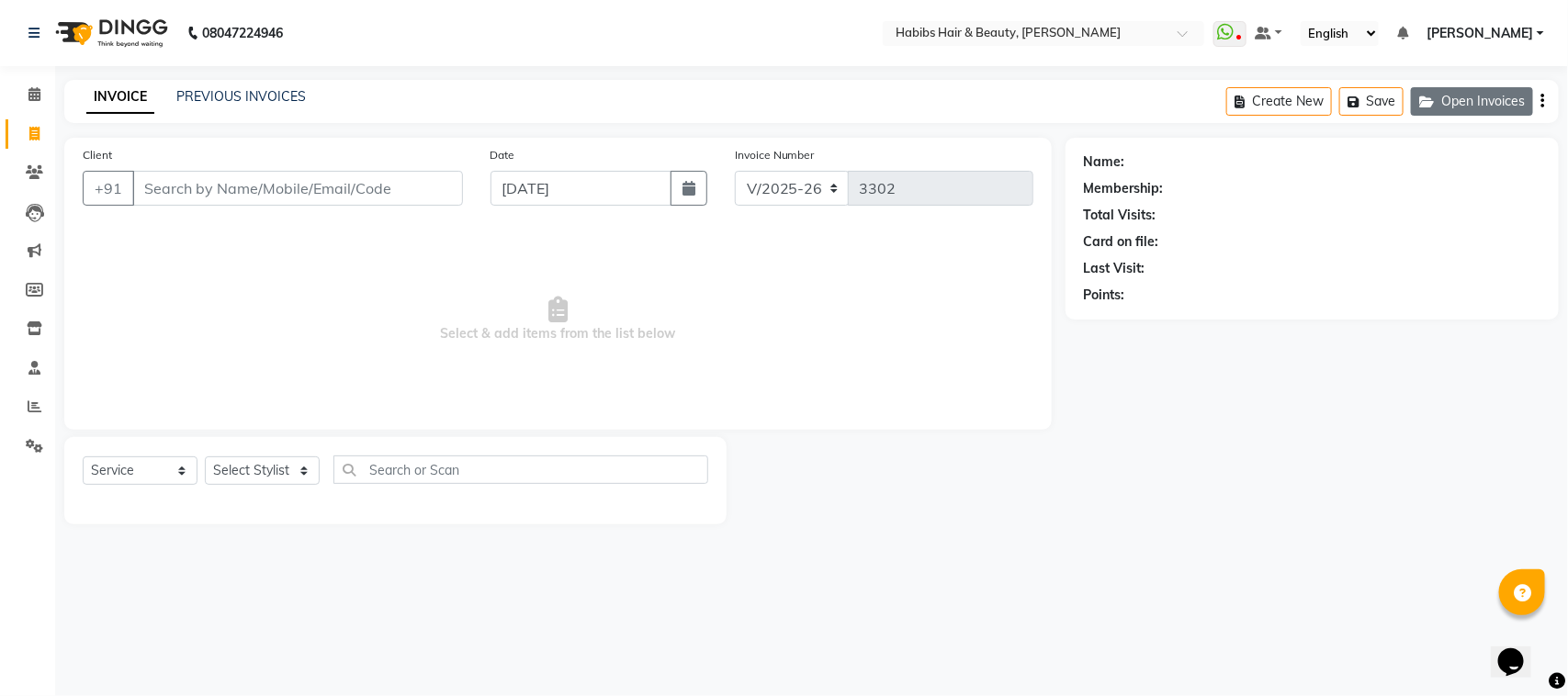 click on "Open Invoices" 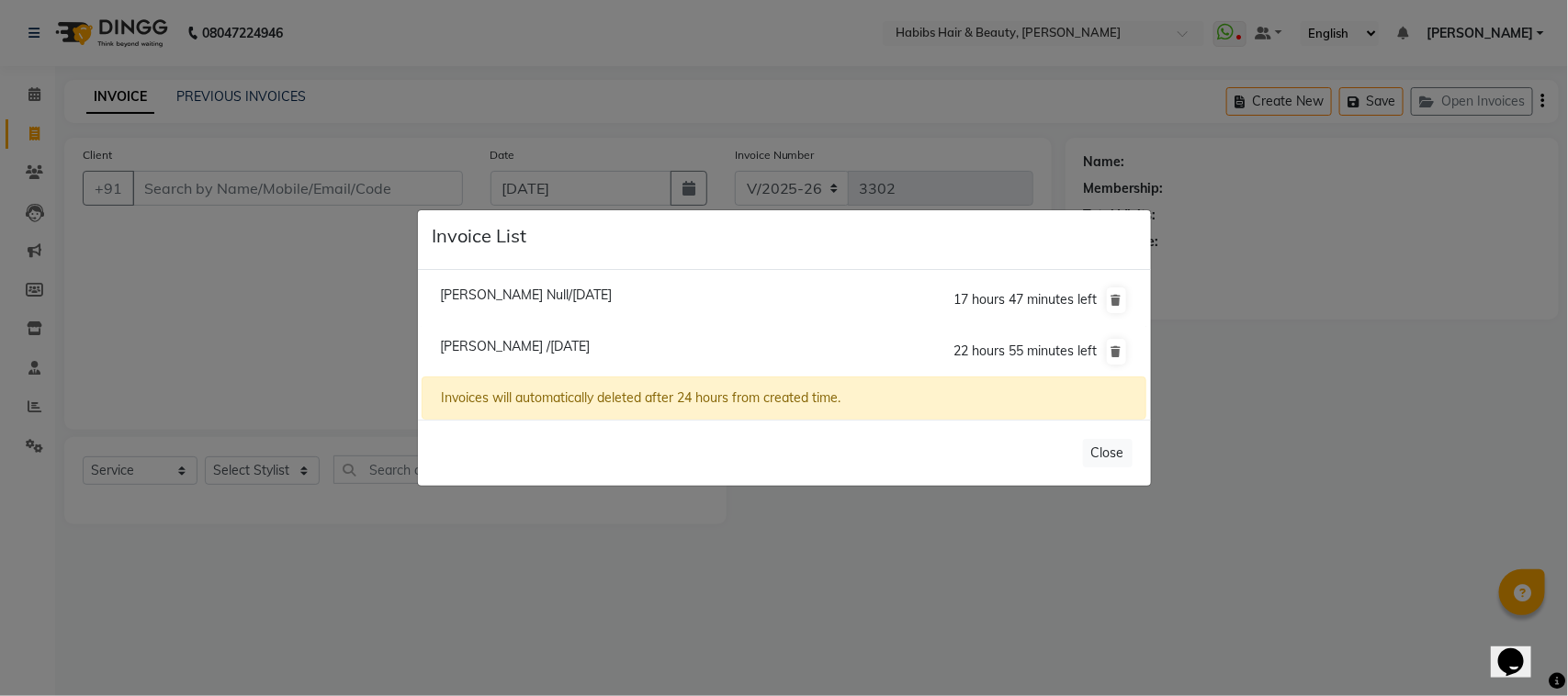 click on "[PERSON_NAME] /[DATE]" 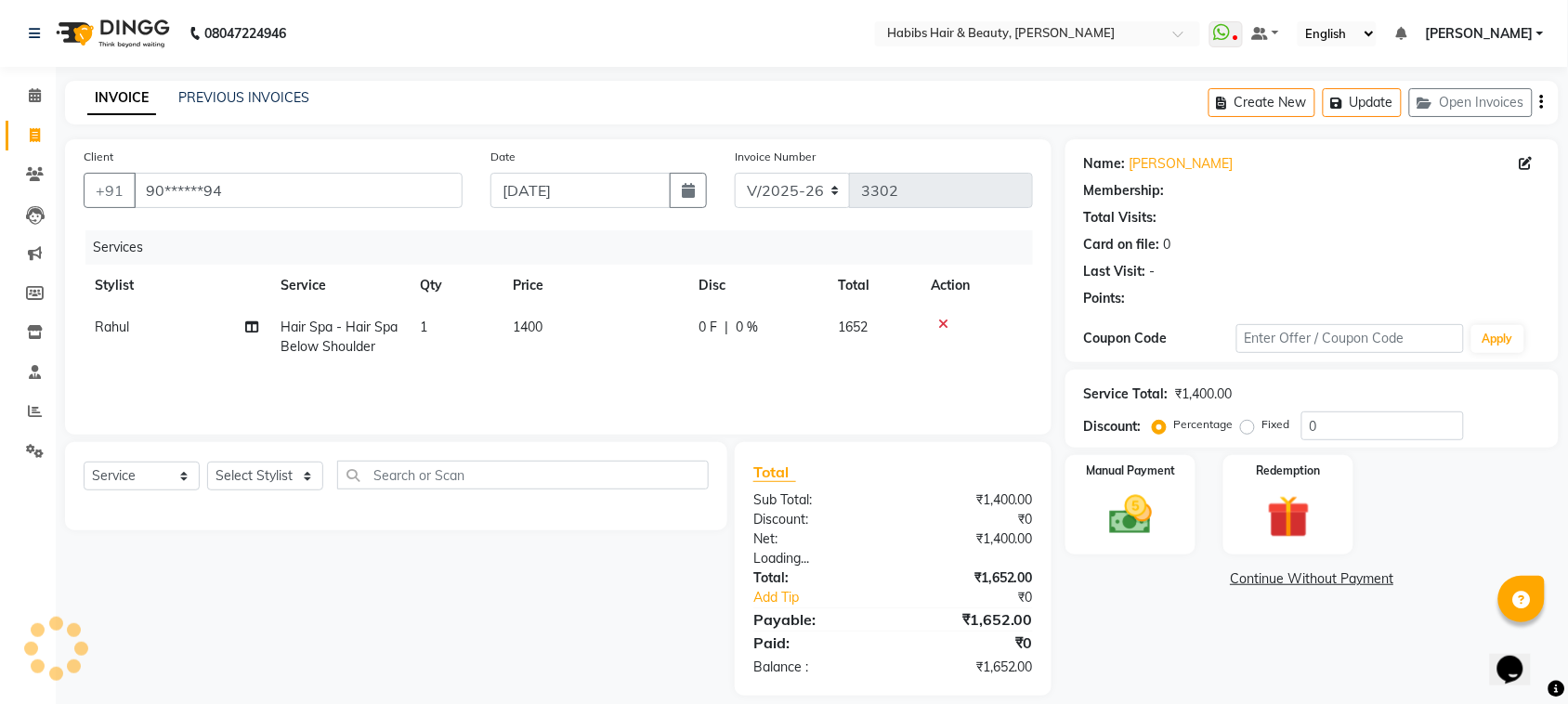 click on "1400" 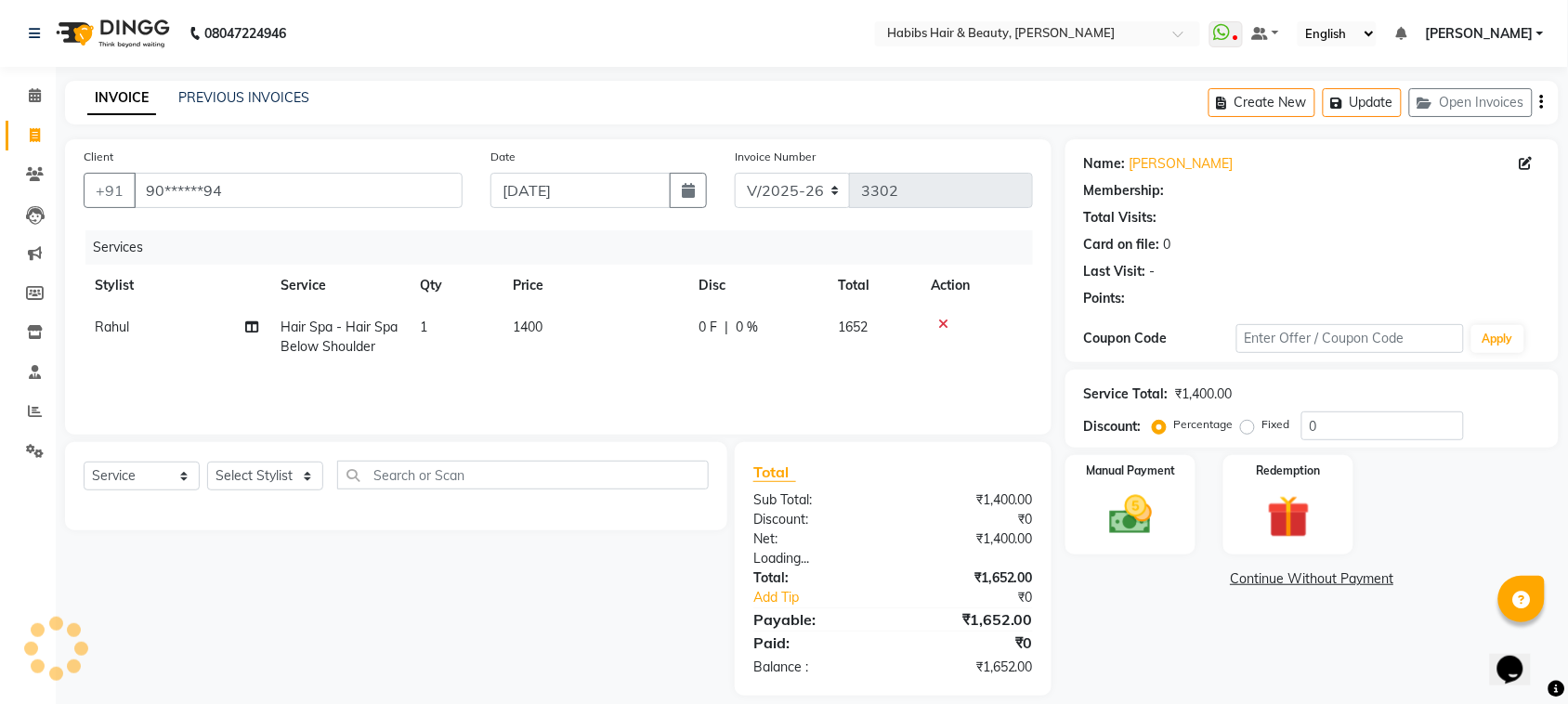 click on "1400" 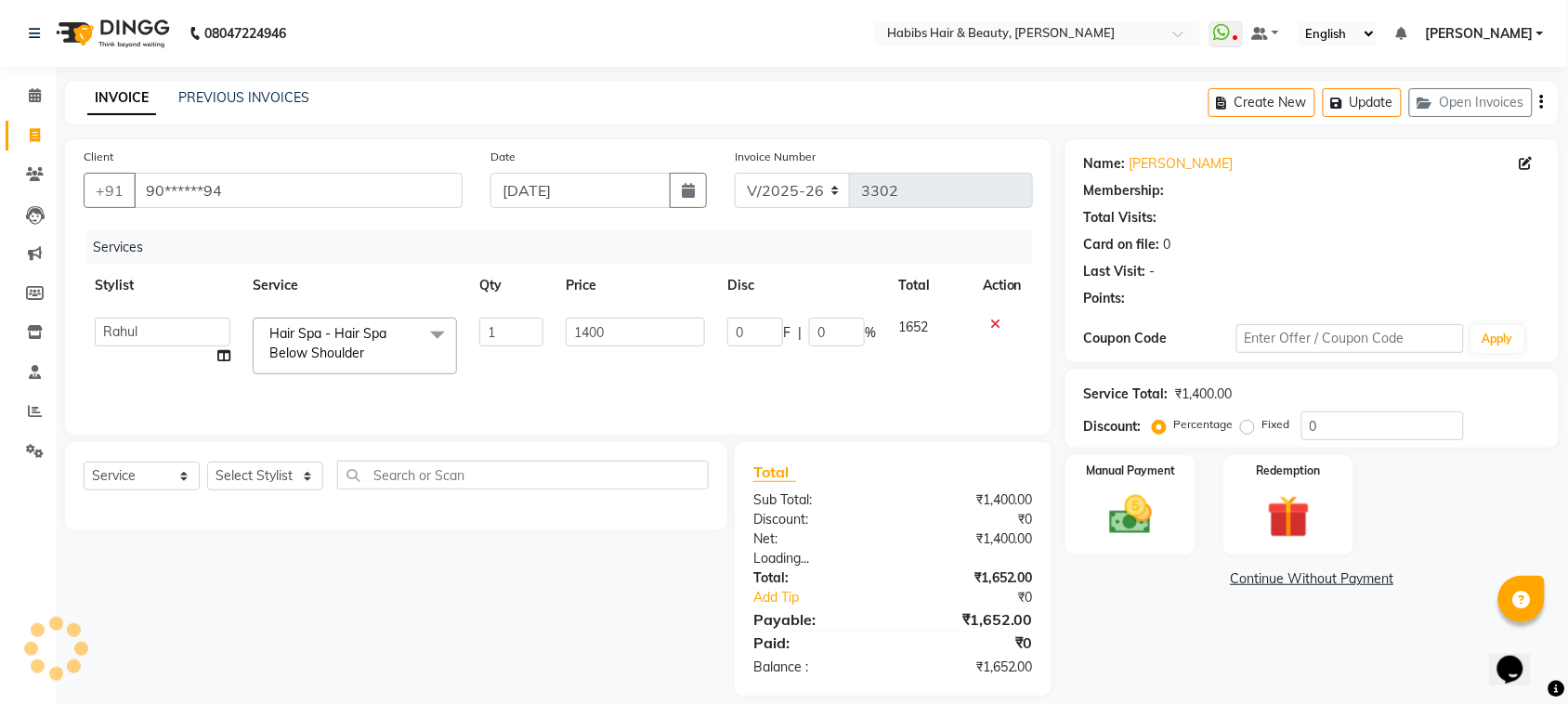 click on "1400" 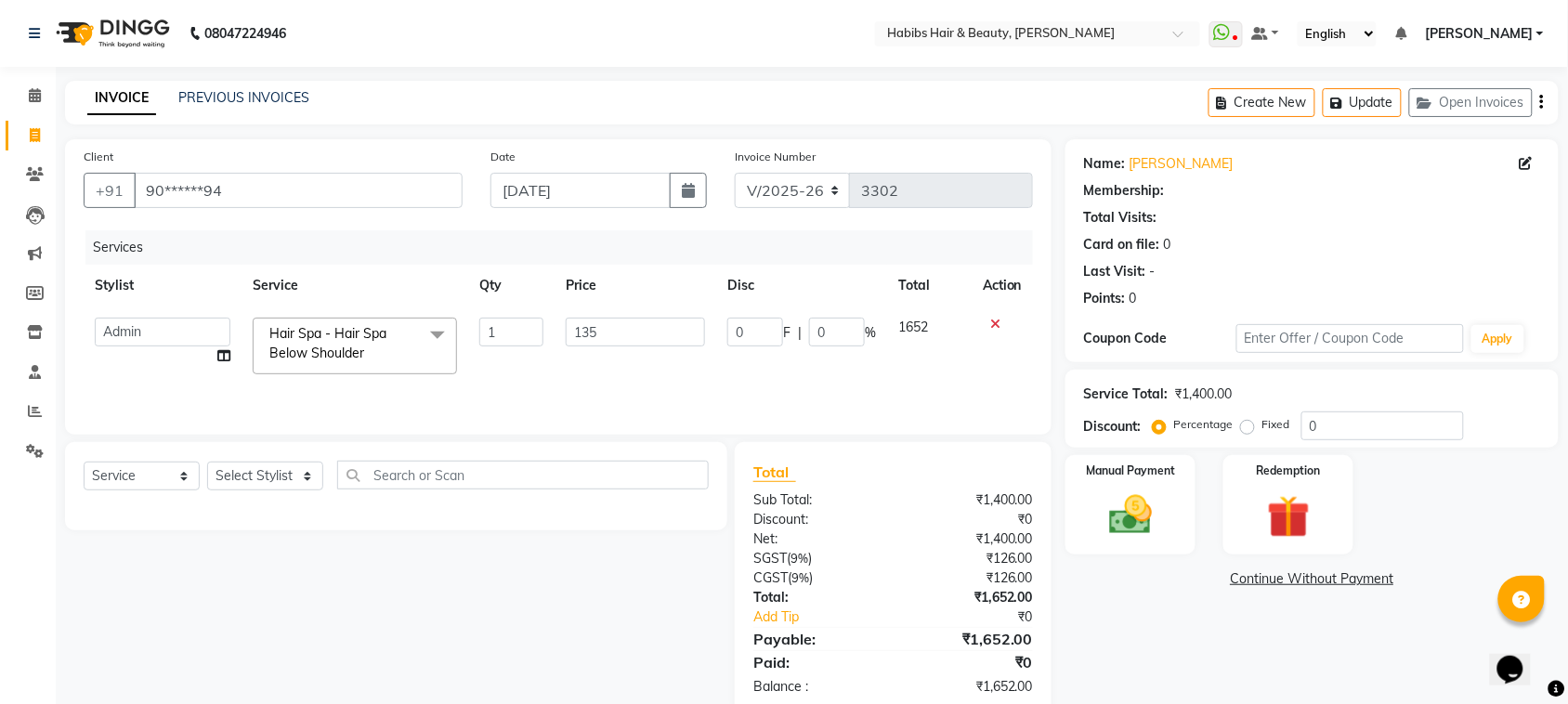 type on "1356" 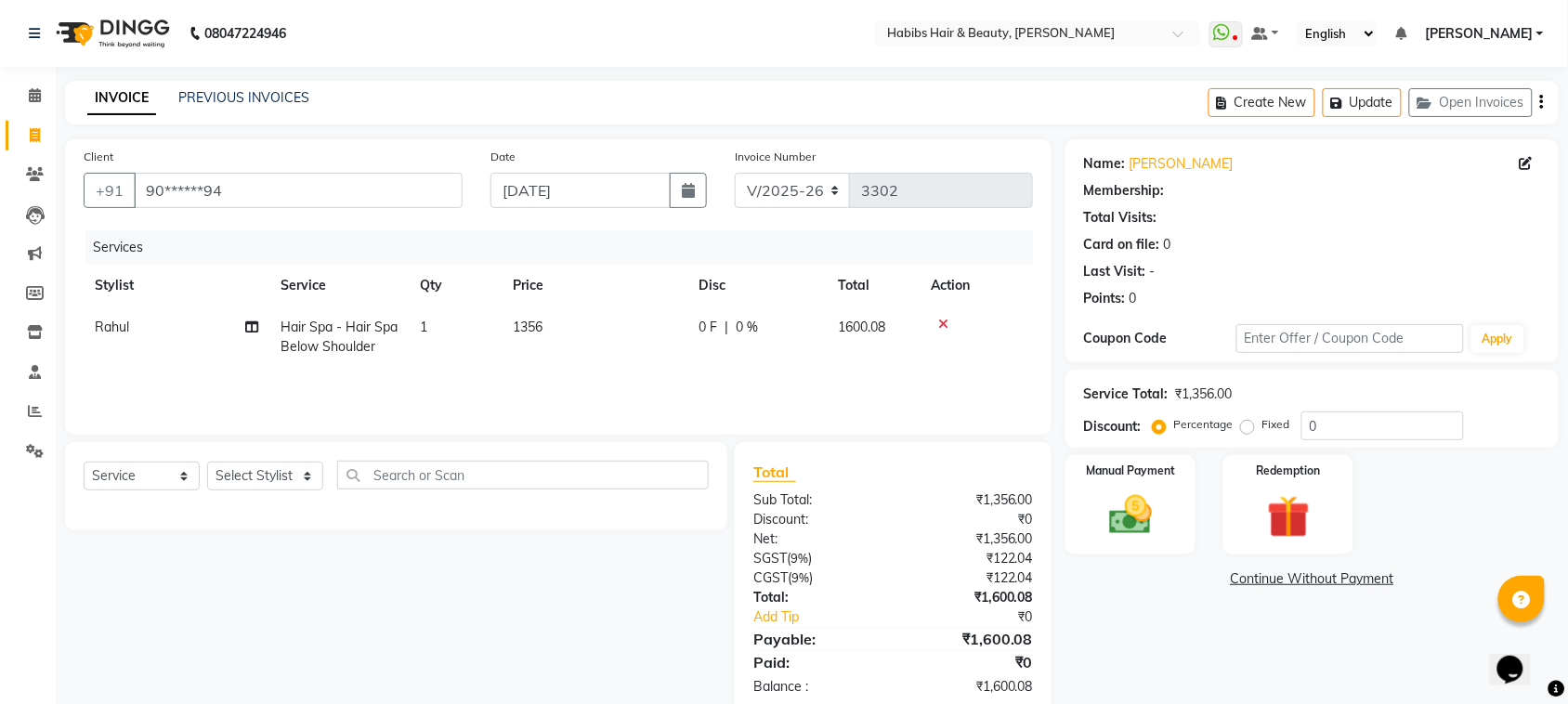 click on "1356" 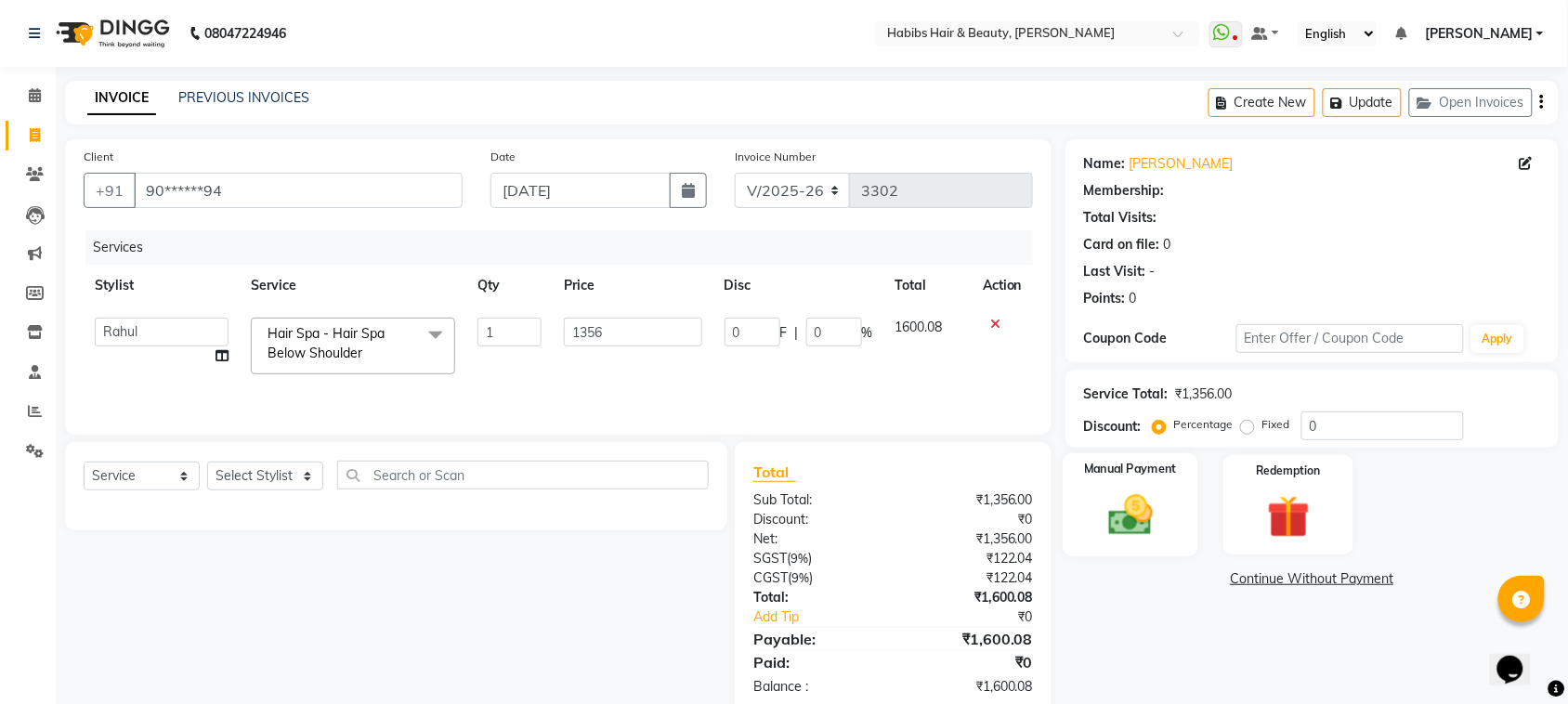 click 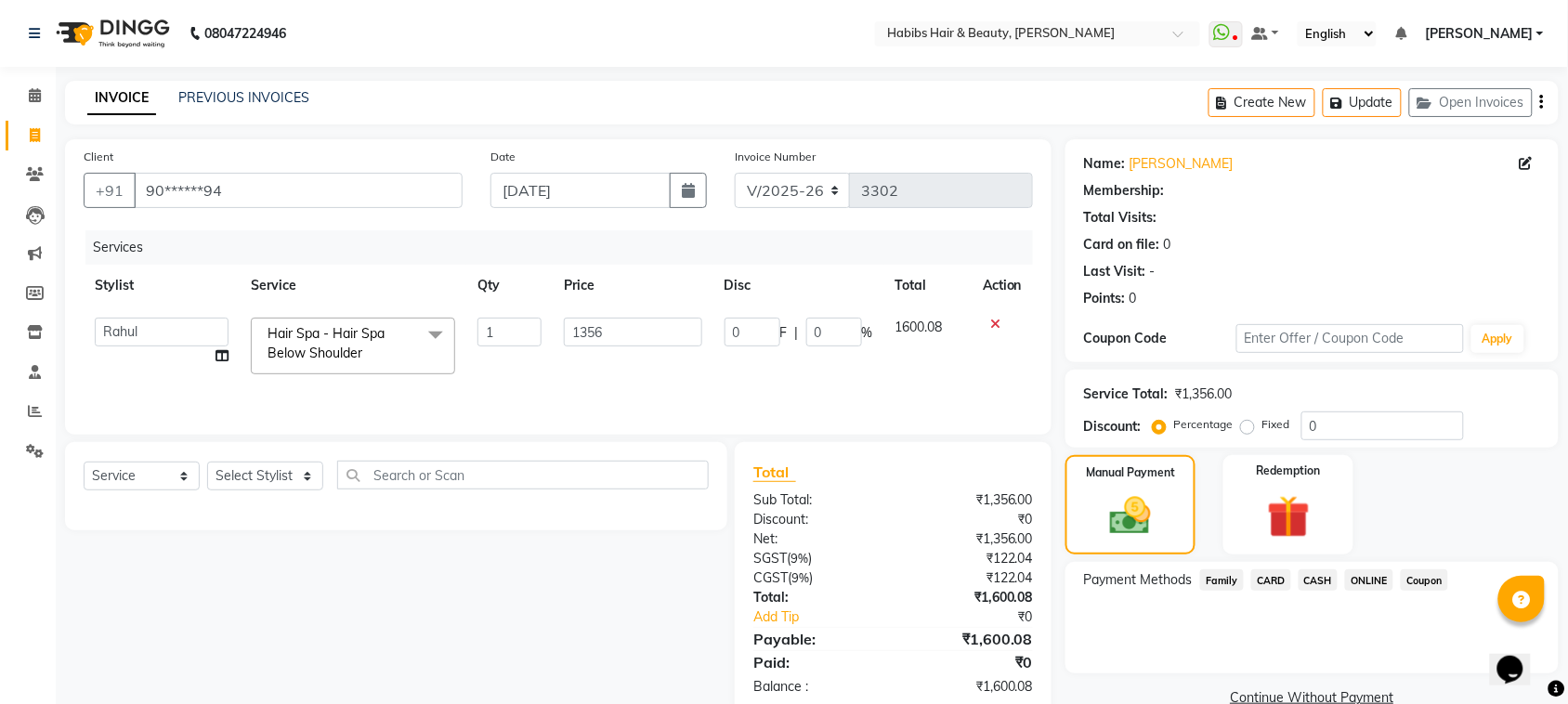 click on "ONLINE" 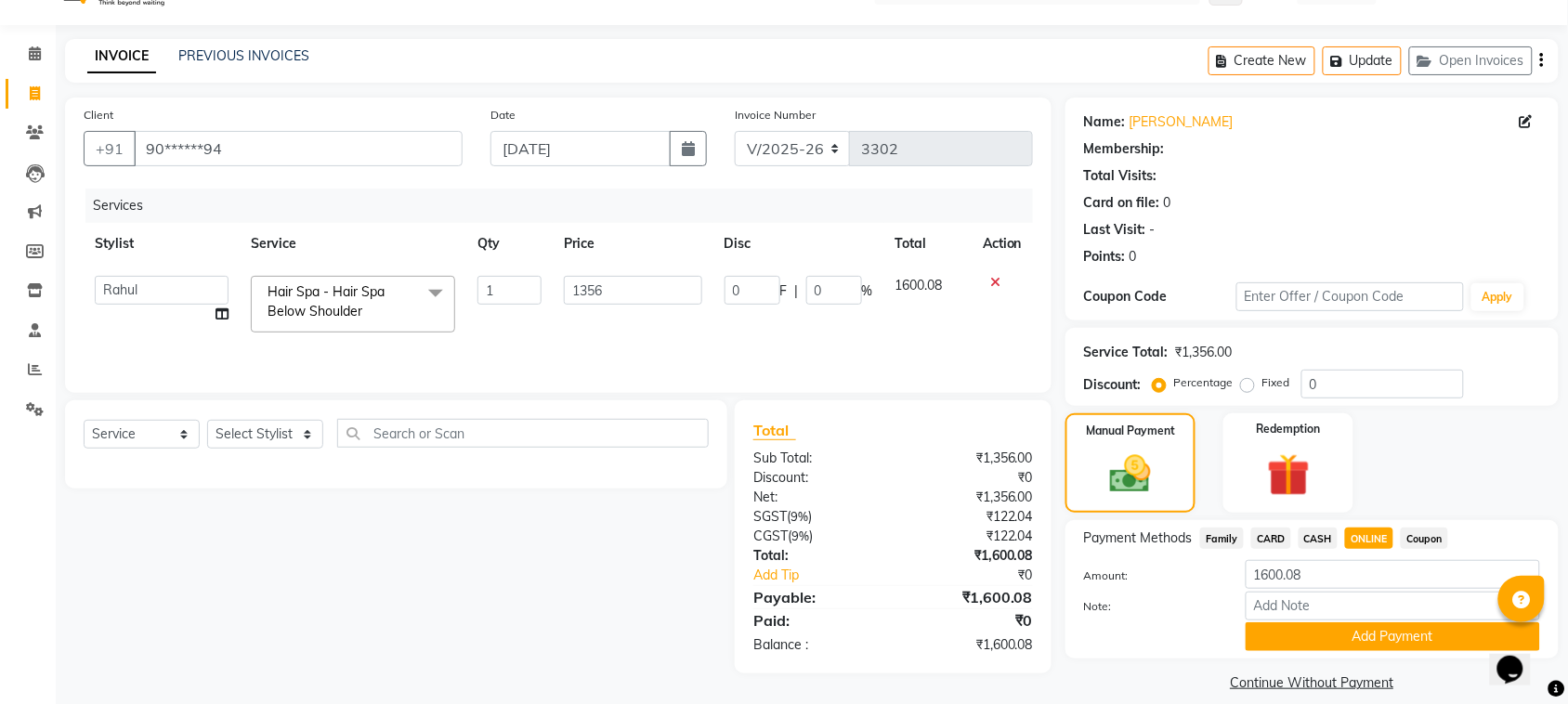 scroll, scrollTop: 61, scrollLeft: 0, axis: vertical 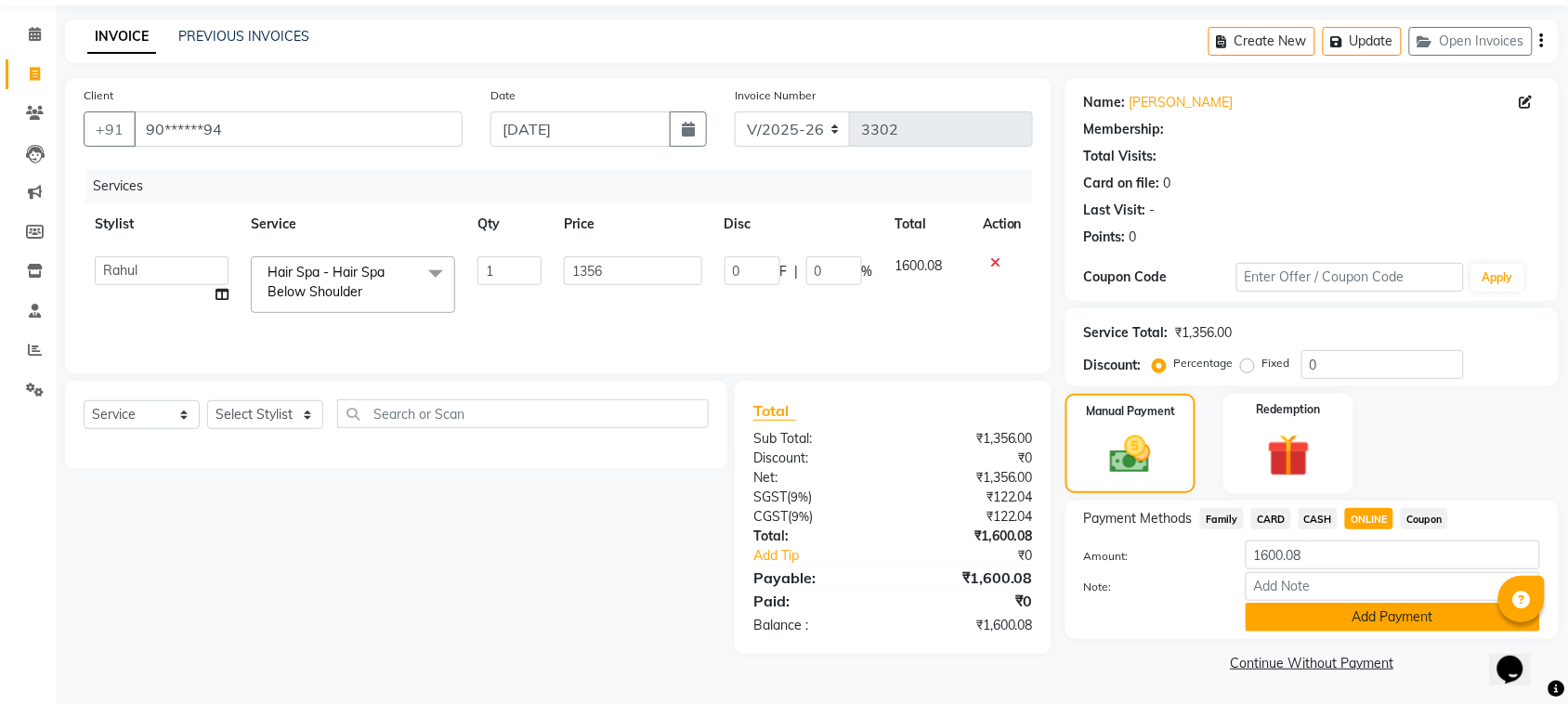 click on "Add Payment" 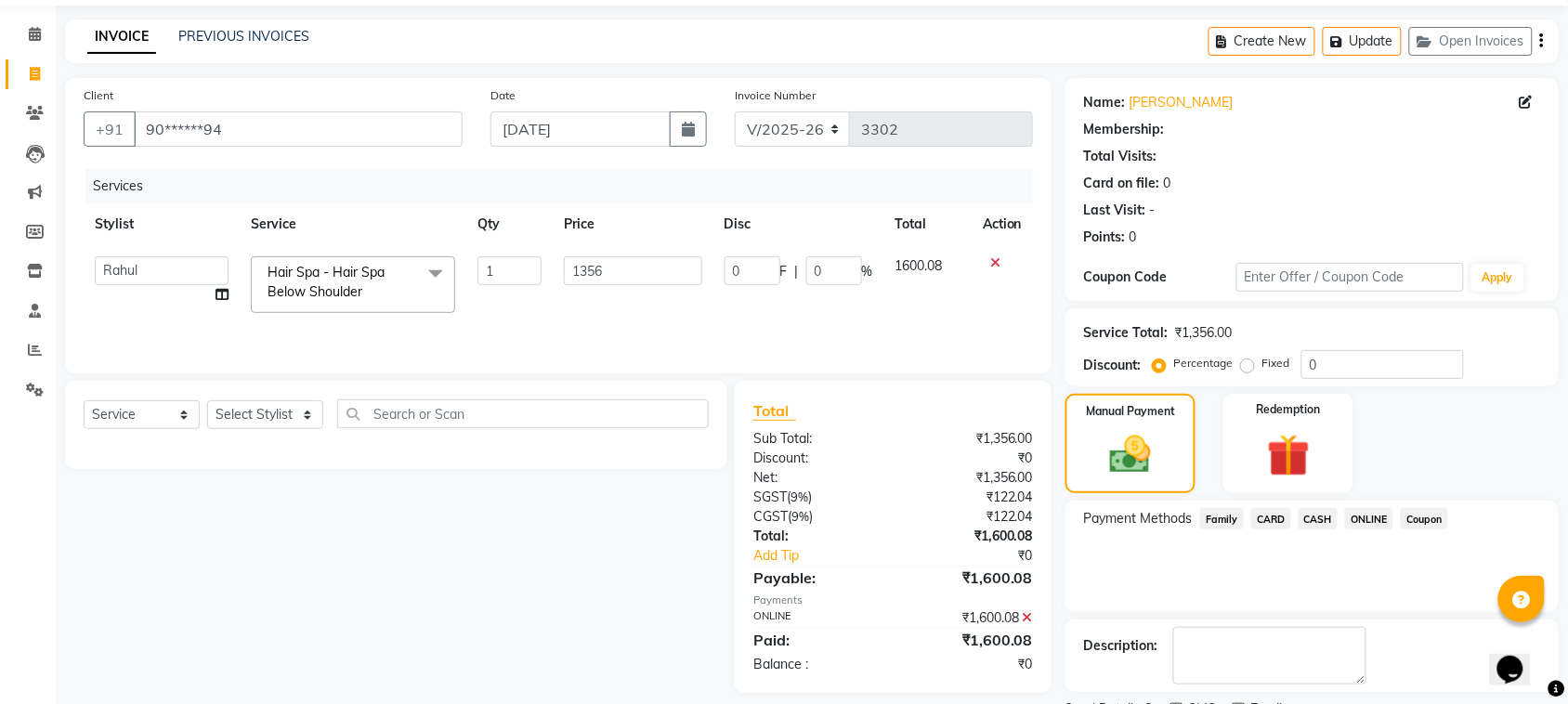 click on "Payment Methods  Family   CARD   CASH   ONLINE   Coupon" 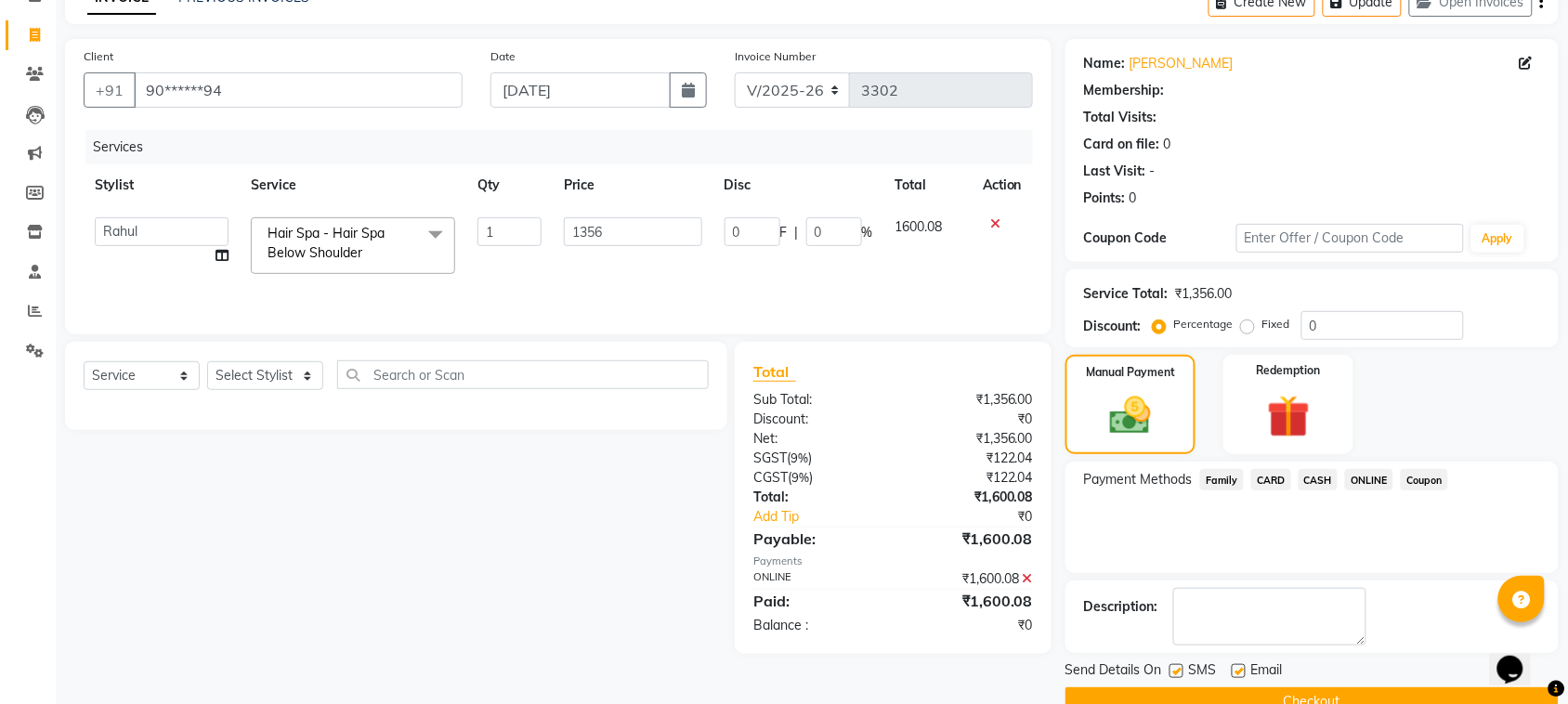 scroll, scrollTop: 140, scrollLeft: 0, axis: vertical 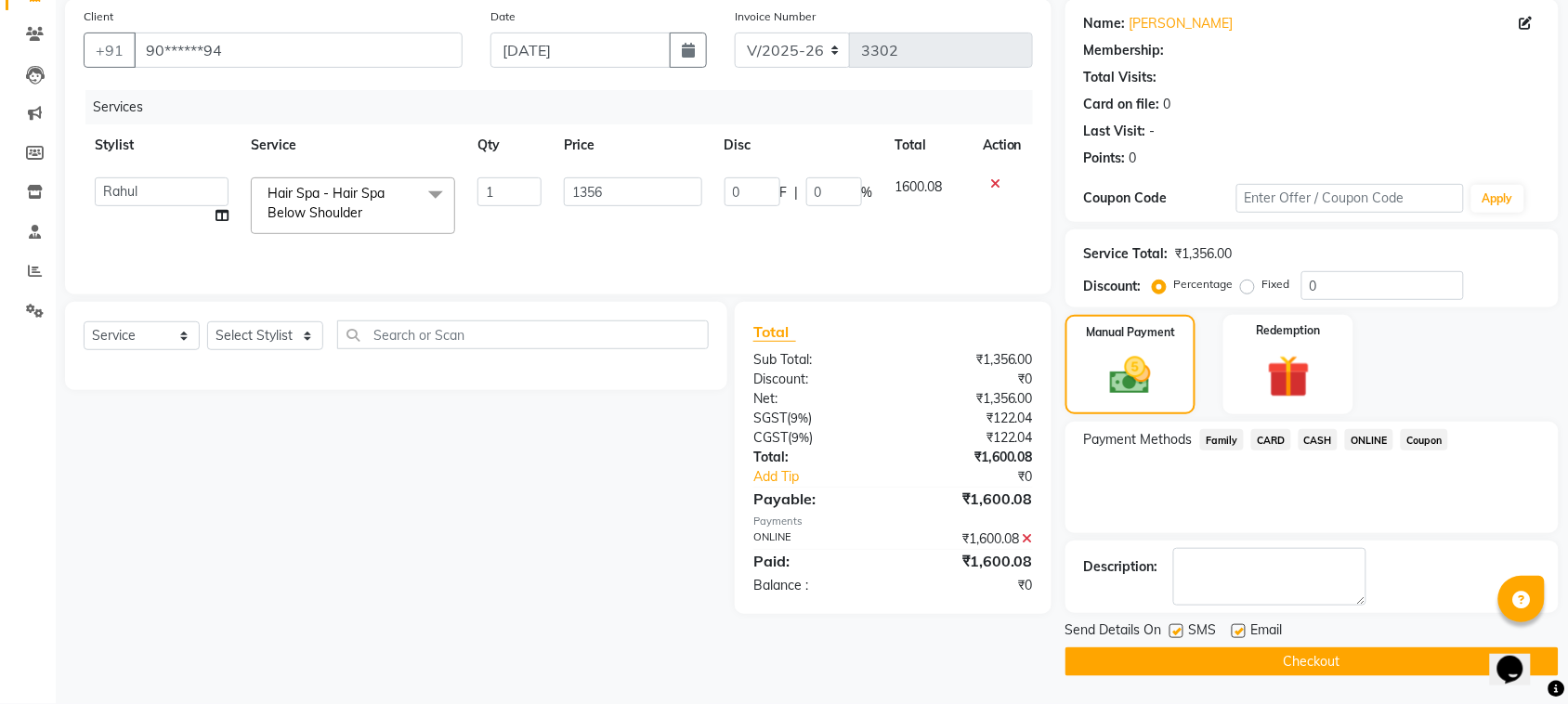 click on "Checkout" 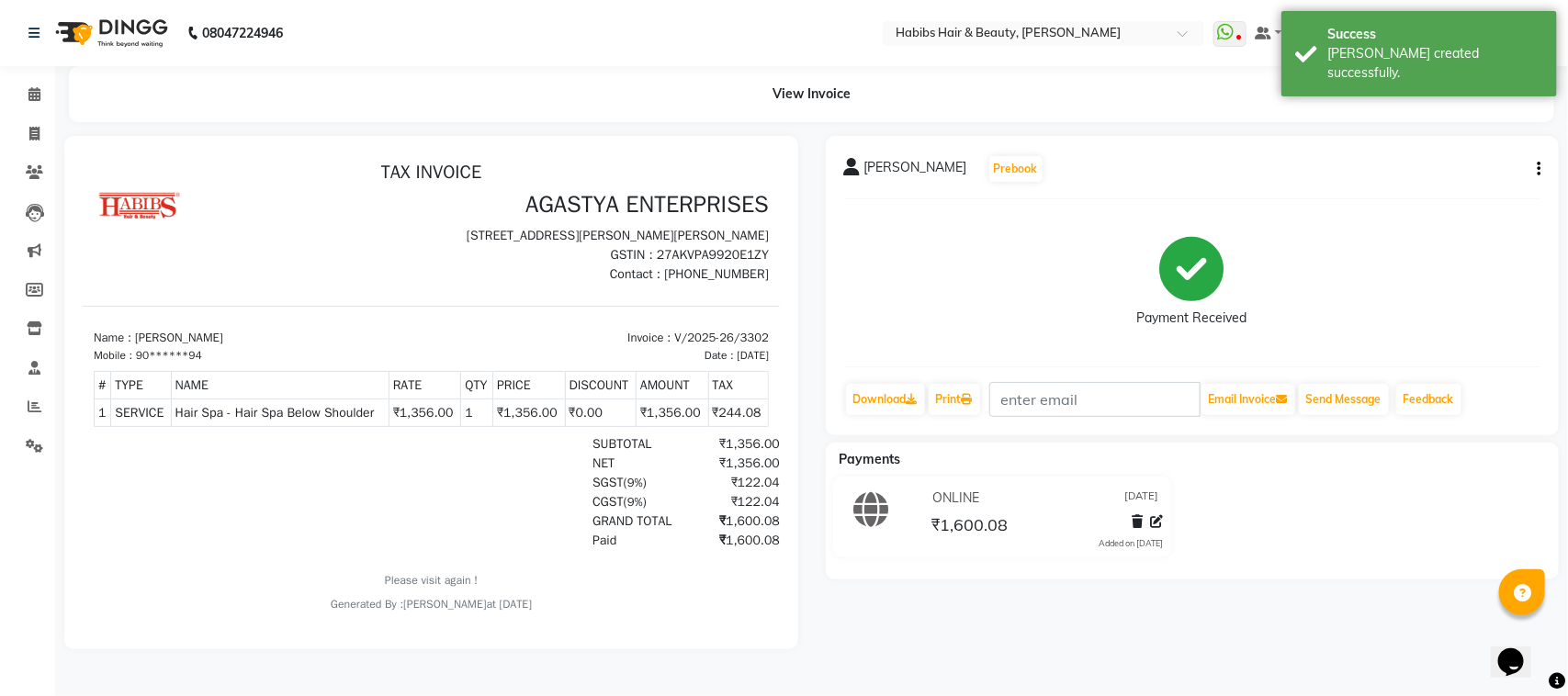 scroll, scrollTop: 0, scrollLeft: 0, axis: both 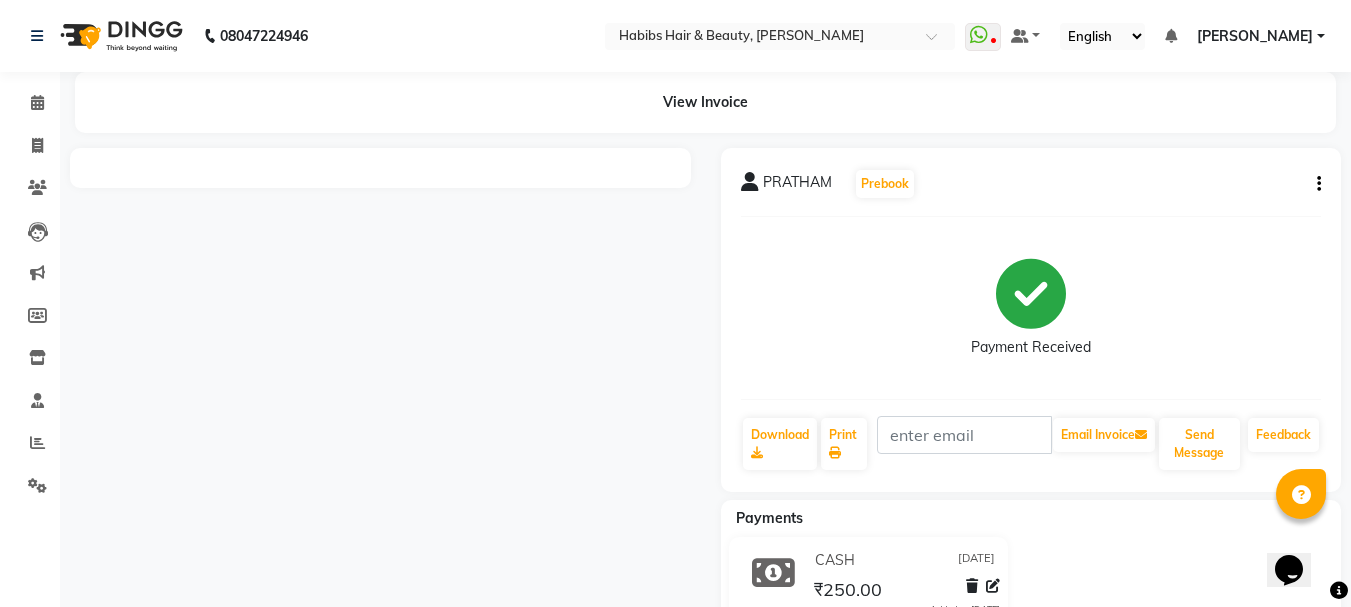 click 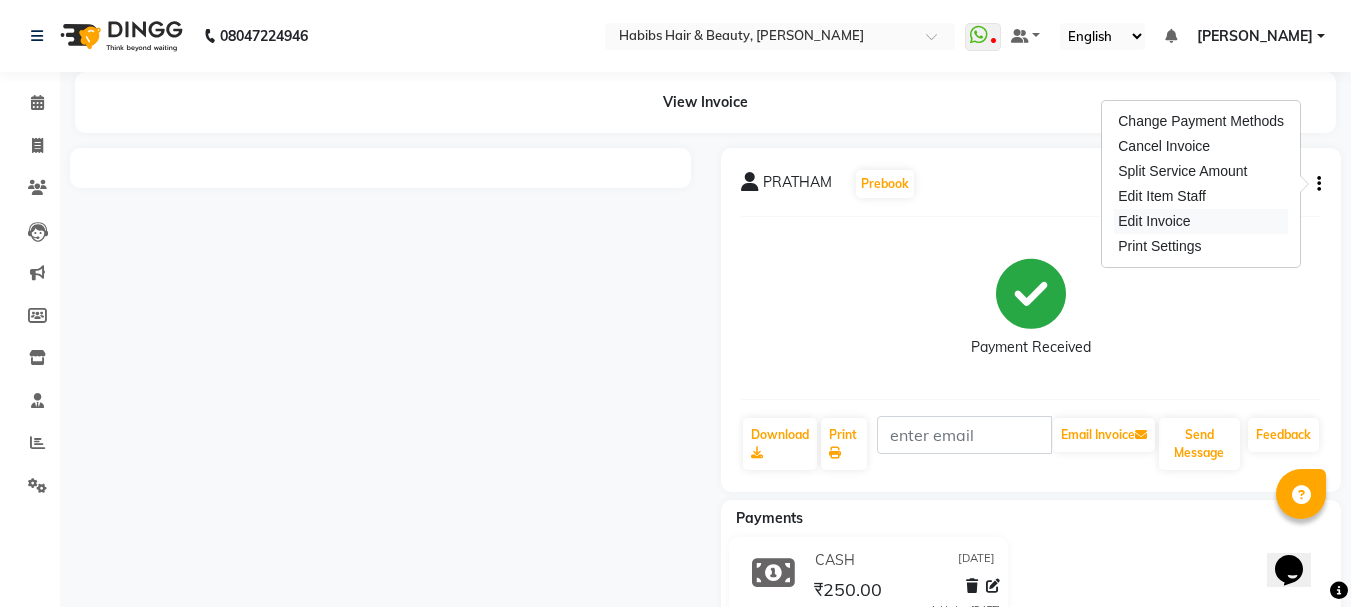 click on "Edit Invoice" at bounding box center [1201, 221] 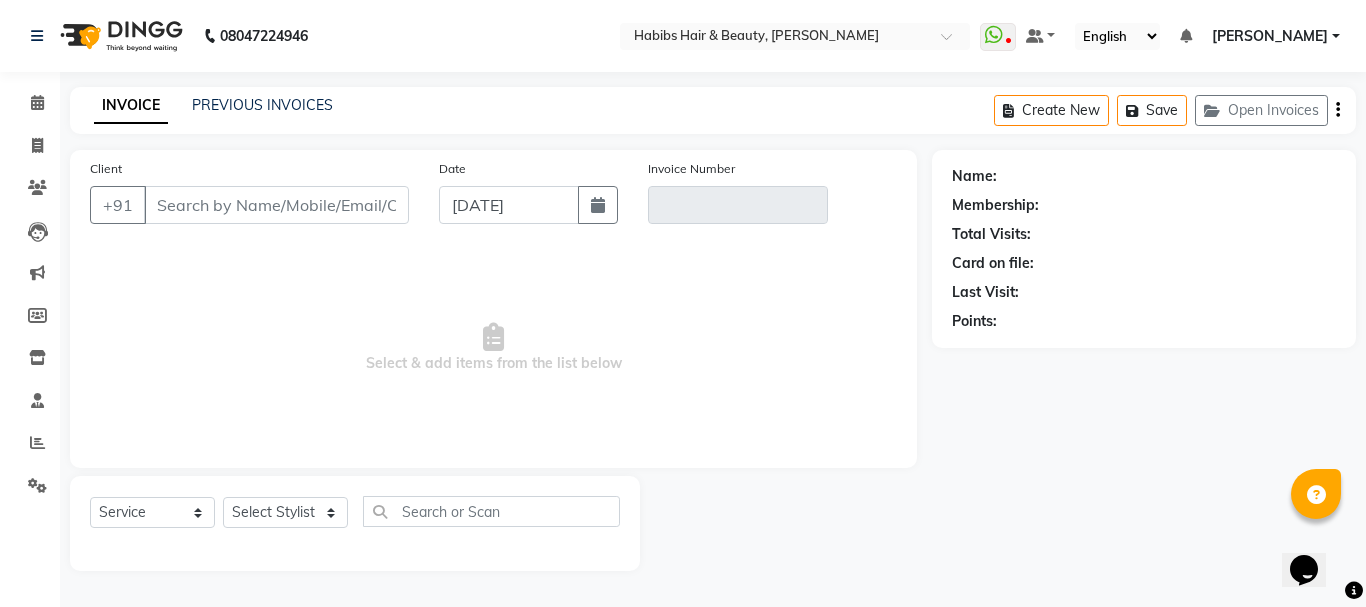 type on "98******00" 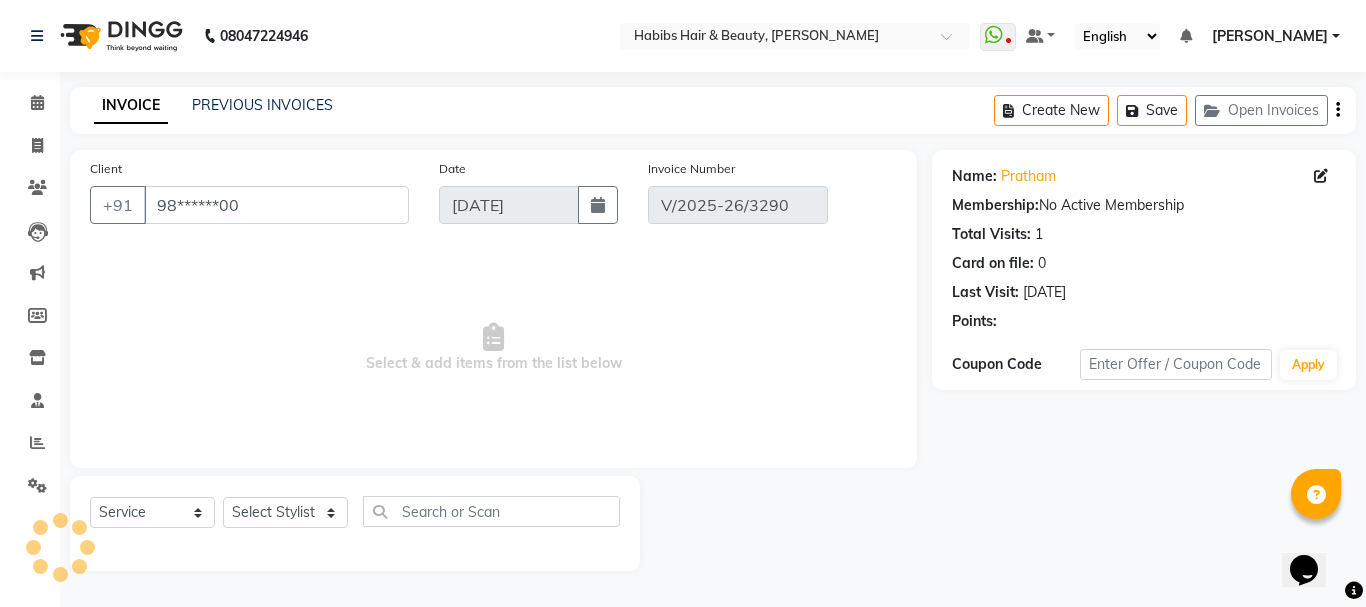 click on "Create New   Save   Open Invoices" 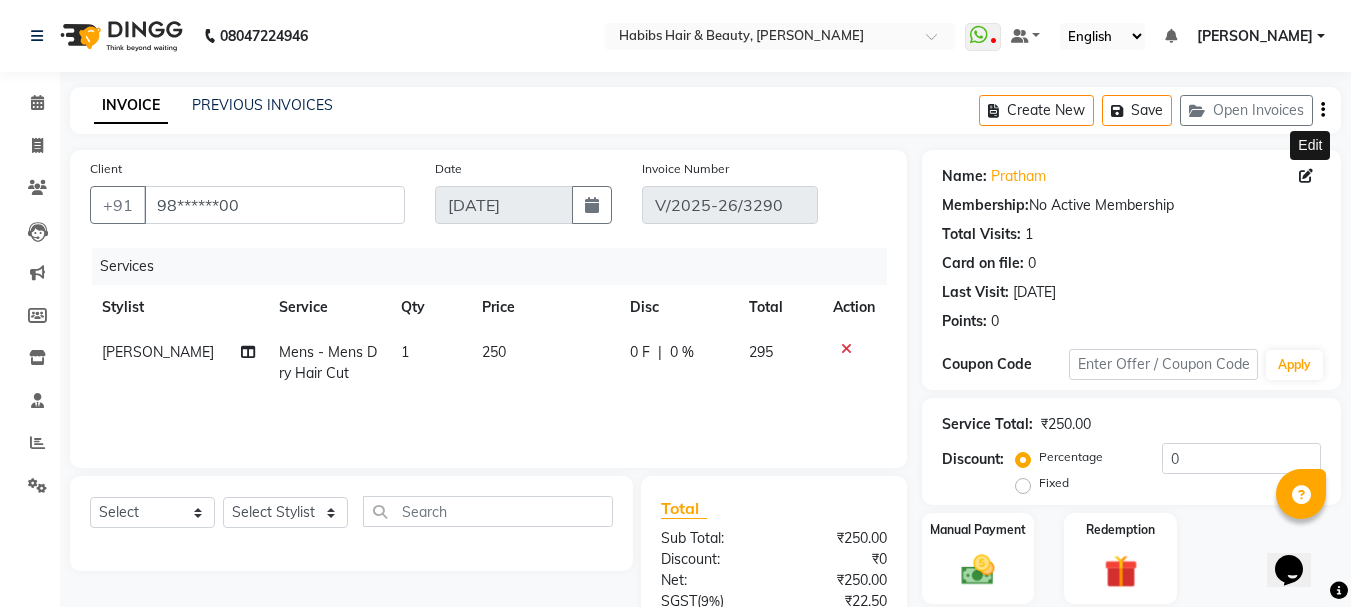 click 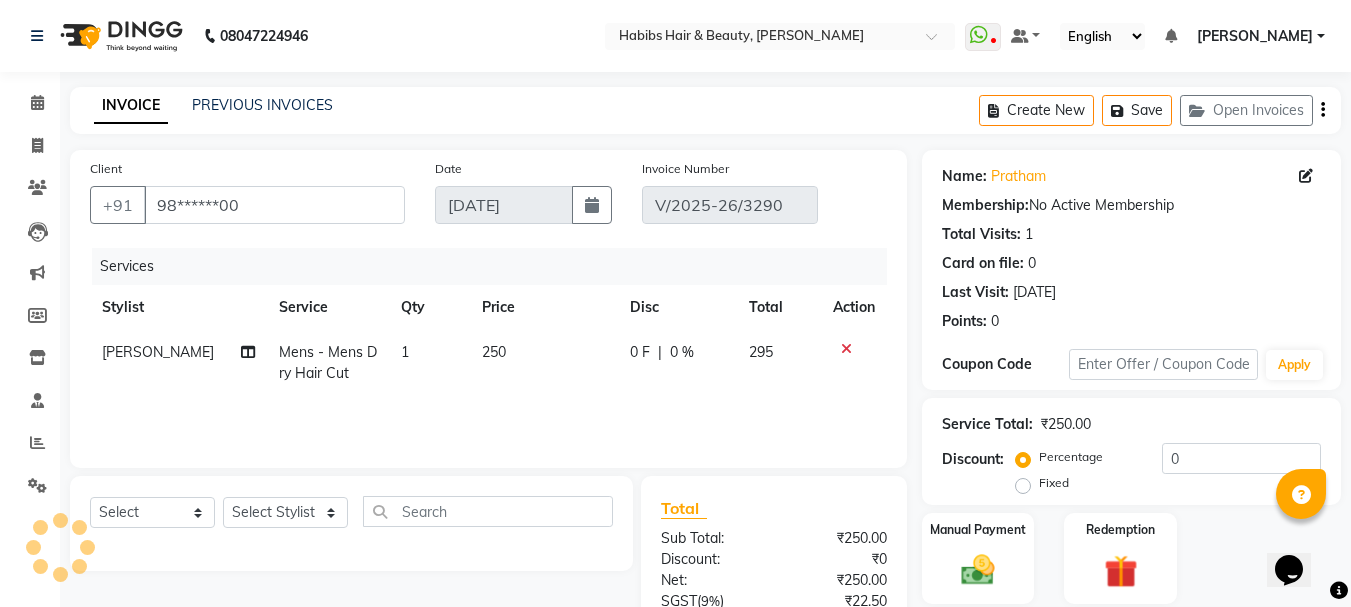 select on "[DEMOGRAPHIC_DATA]" 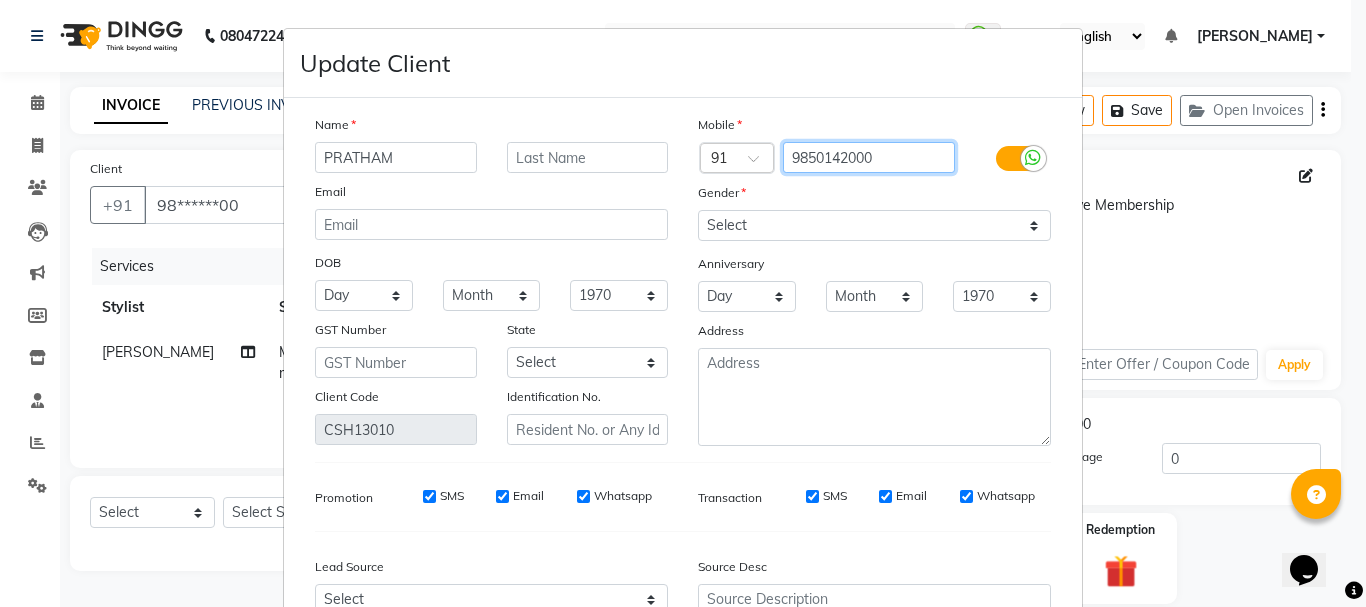 click on "9850142000" at bounding box center [869, 157] 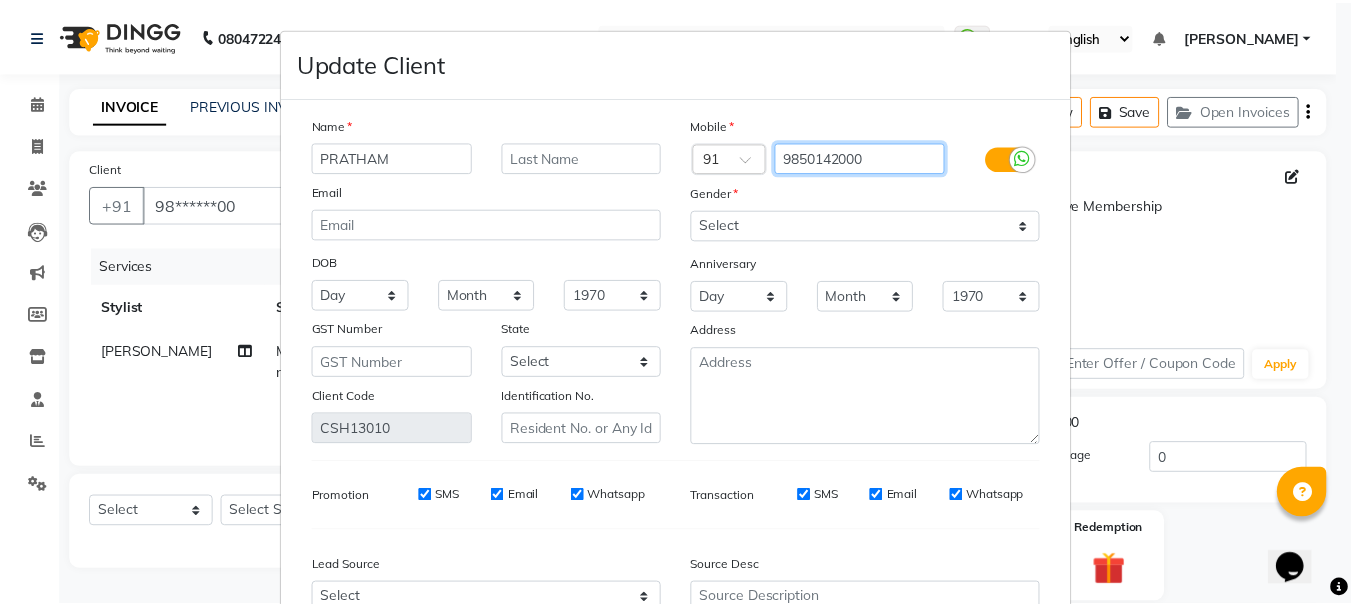 scroll, scrollTop: 206, scrollLeft: 0, axis: vertical 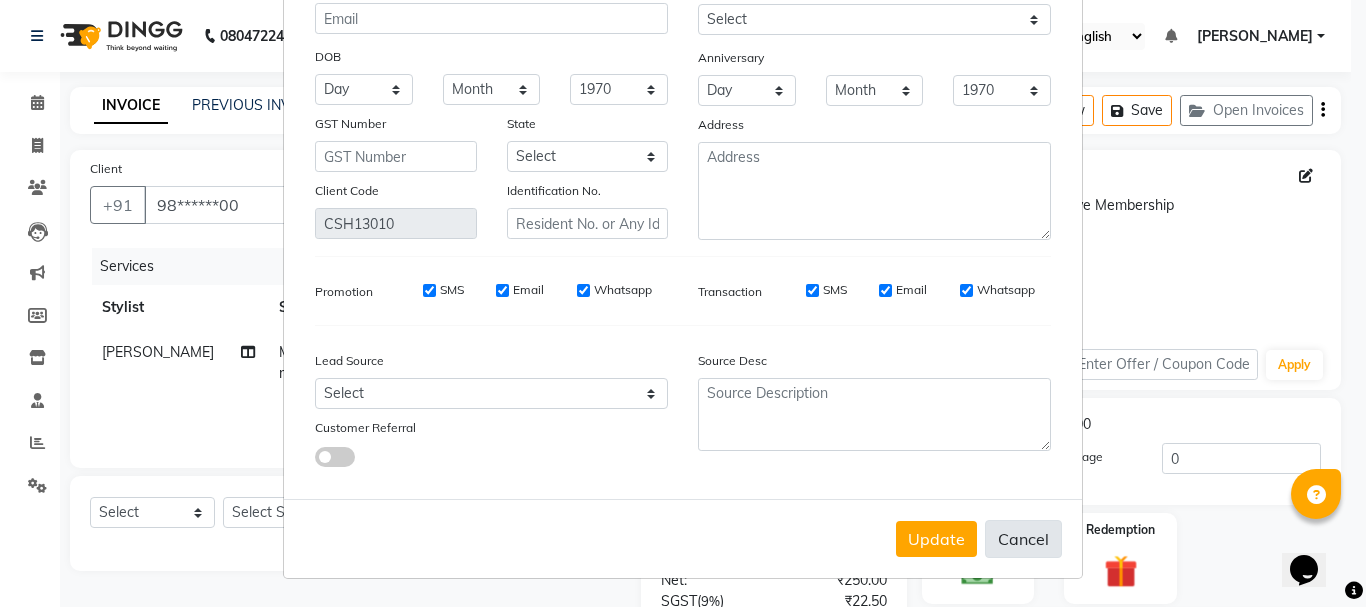 click on "Cancel" at bounding box center (1023, 539) 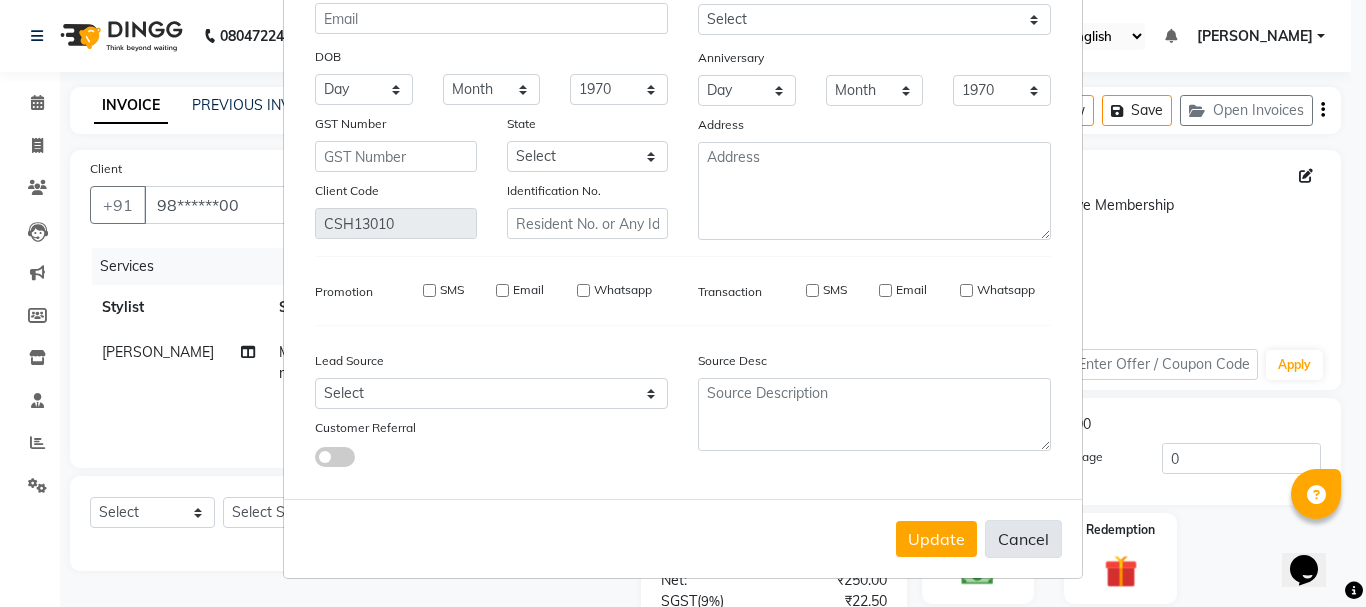 type 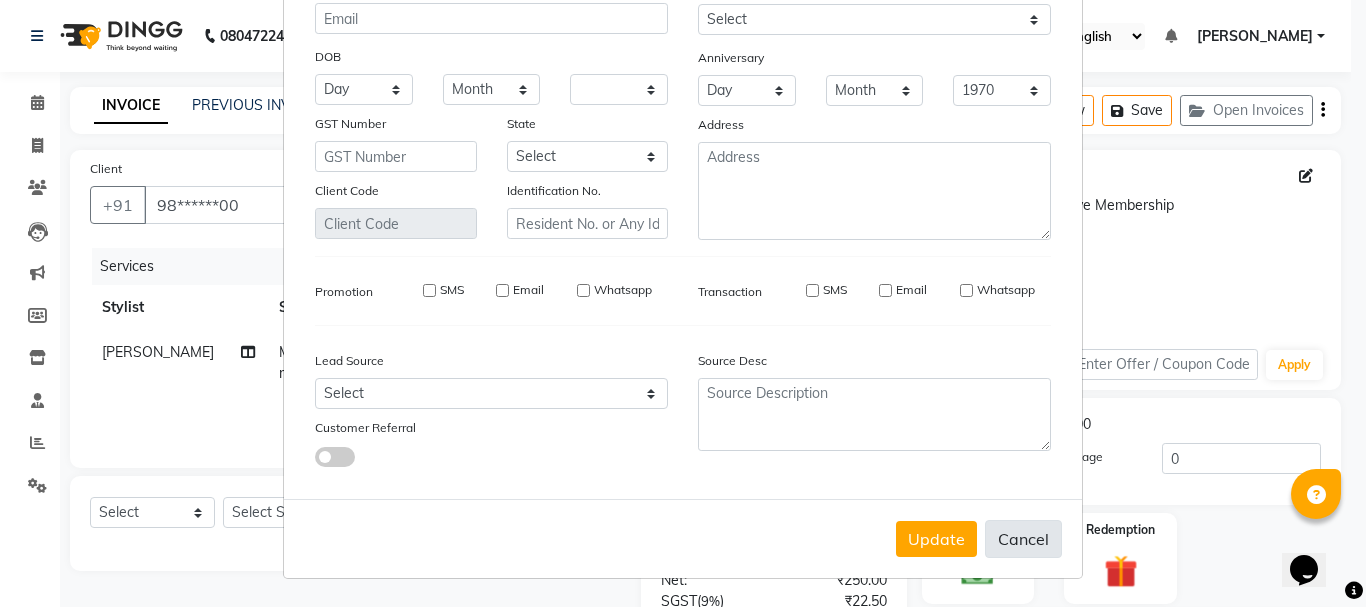 select 